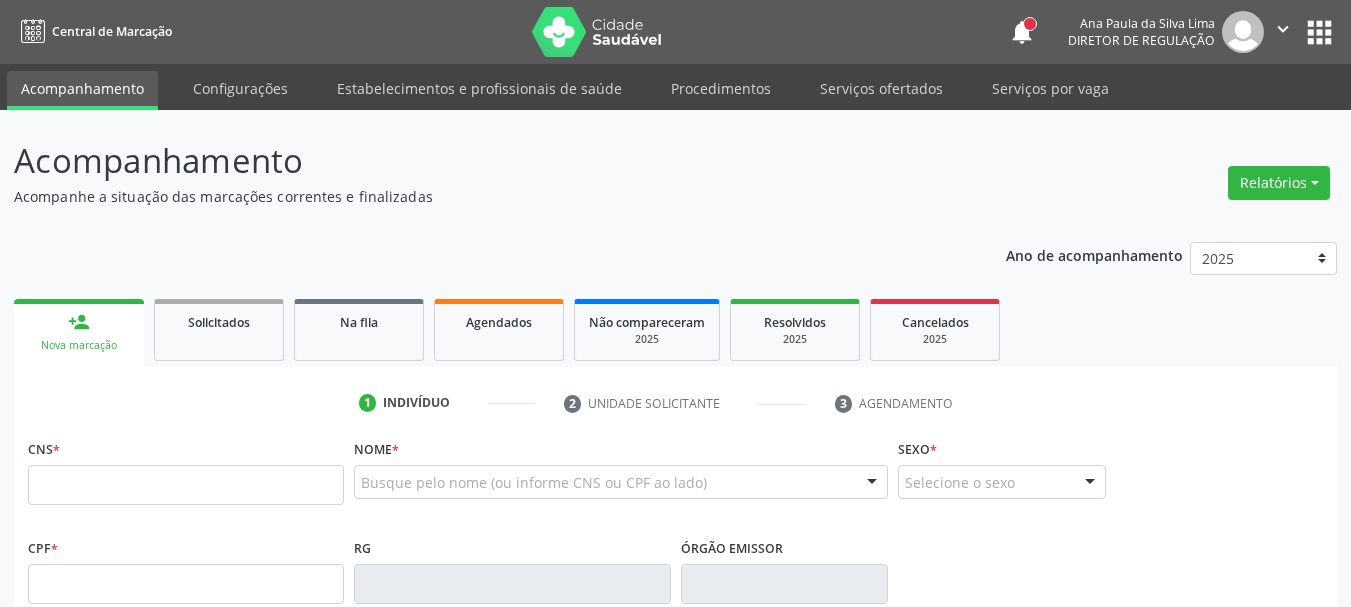 scroll, scrollTop: 0, scrollLeft: 0, axis: both 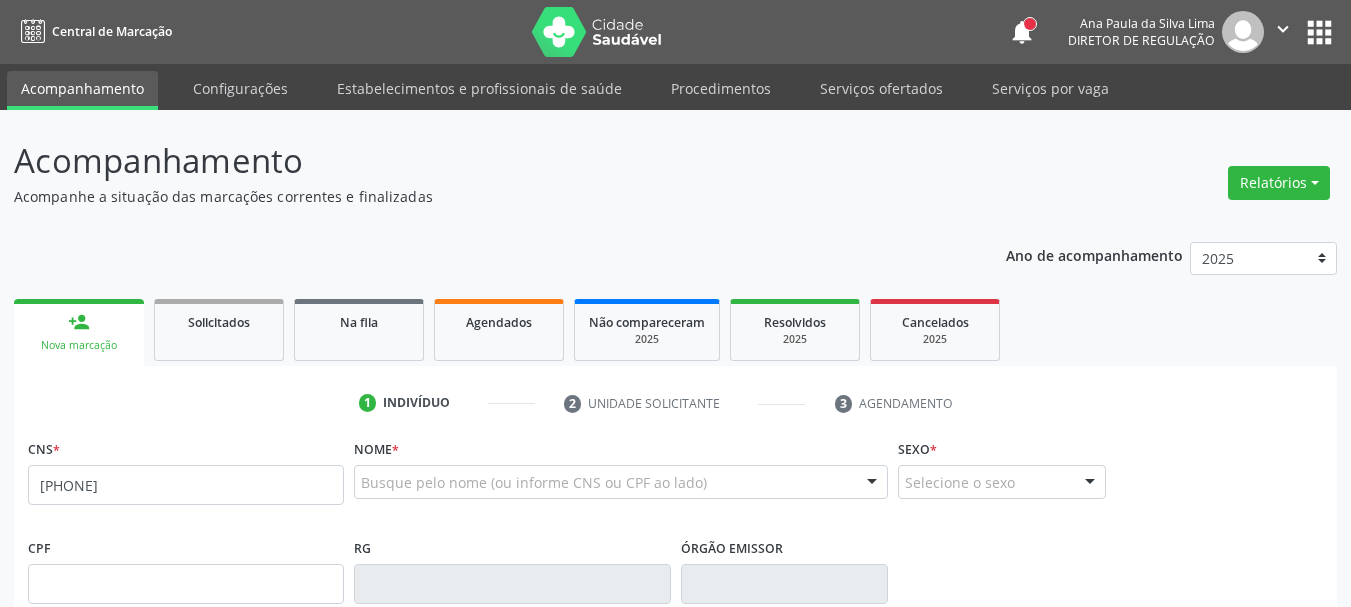 type on "[PHONE]" 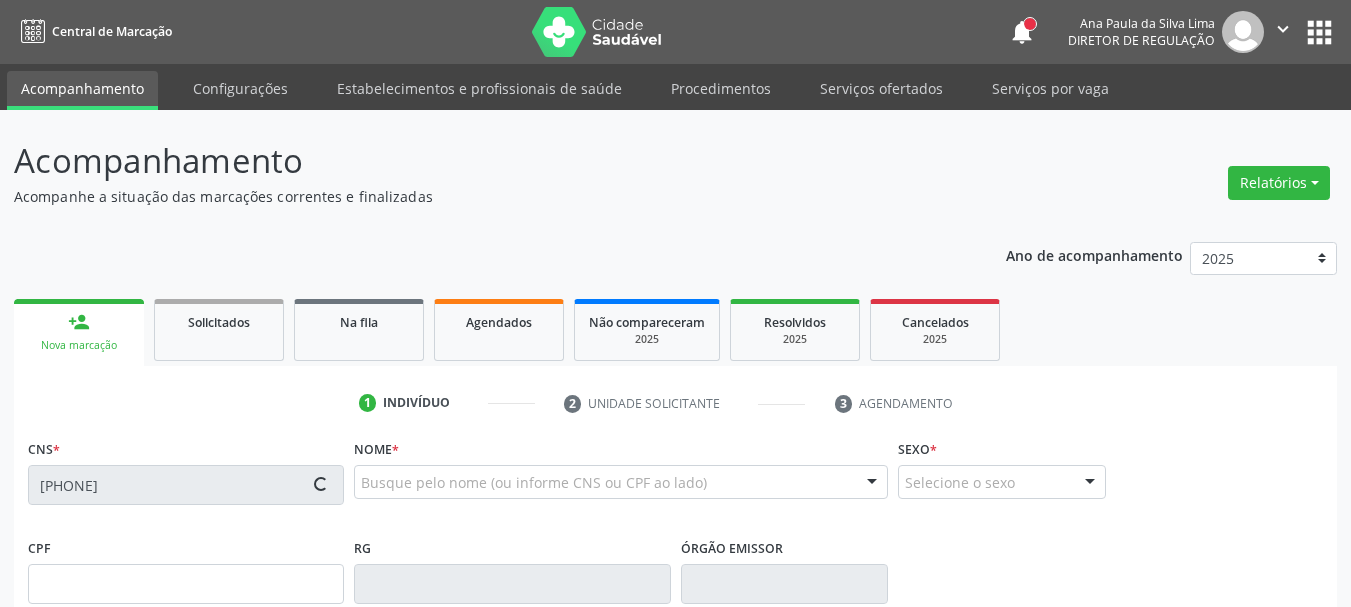 type on "[SSN]" 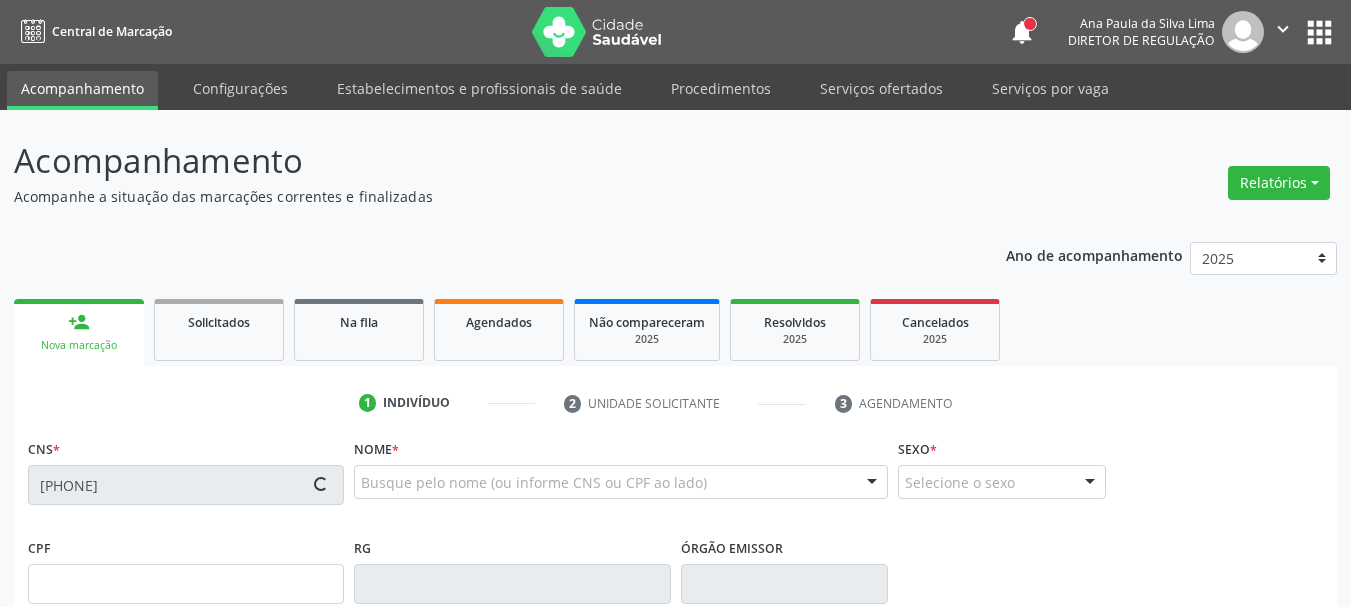 type on "[DATE]" 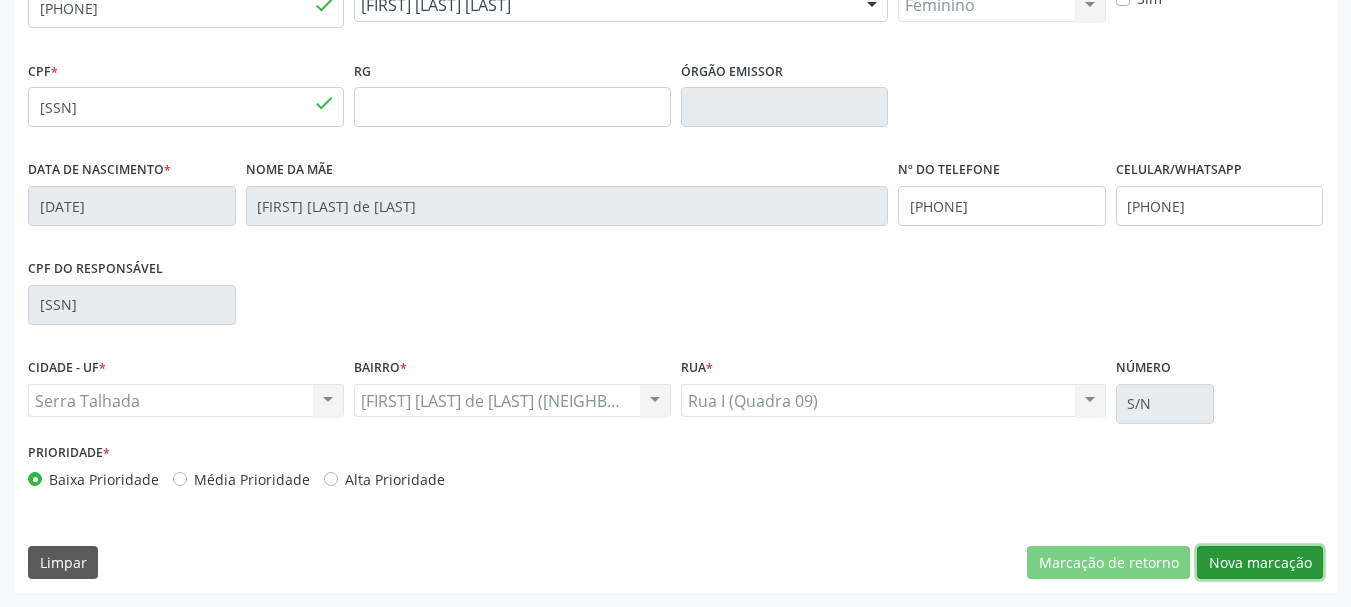 click on "Nova marcação" at bounding box center [1260, 563] 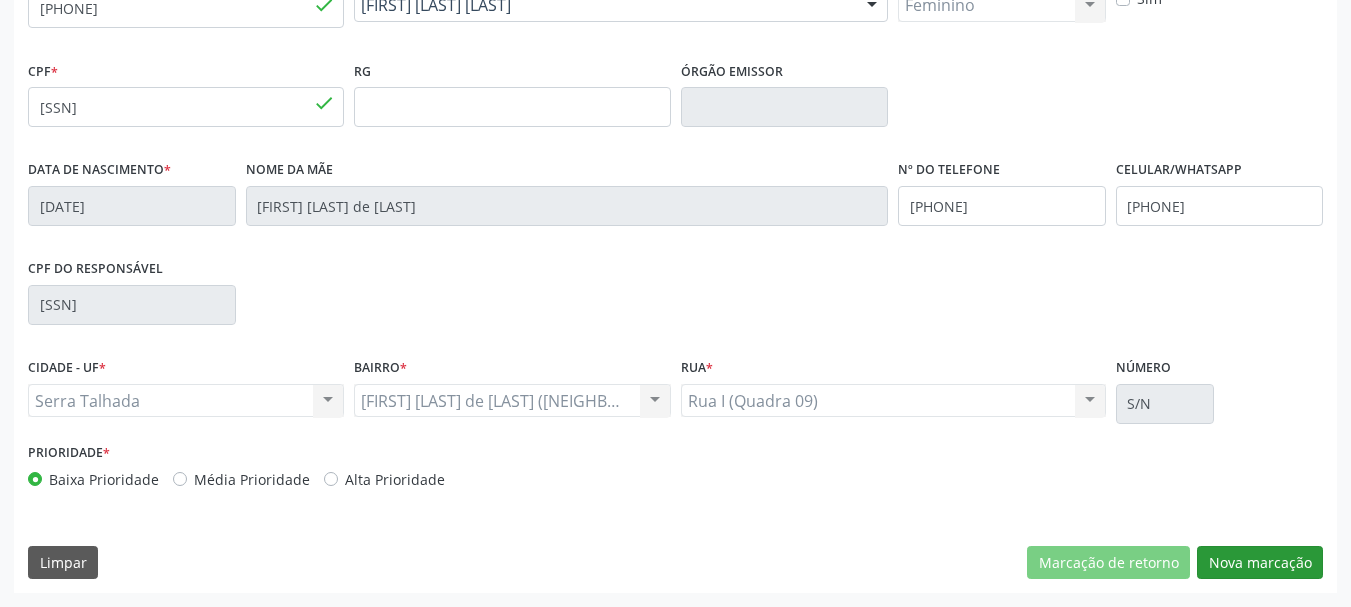 scroll, scrollTop: 299, scrollLeft: 0, axis: vertical 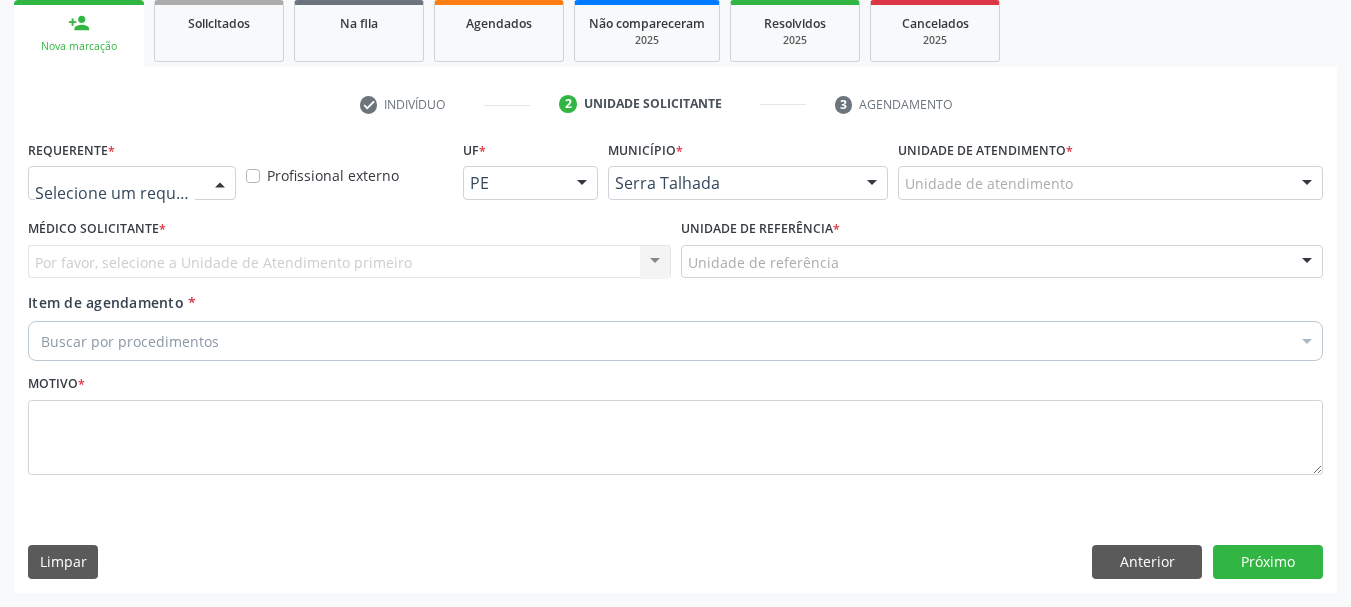click at bounding box center (220, 184) 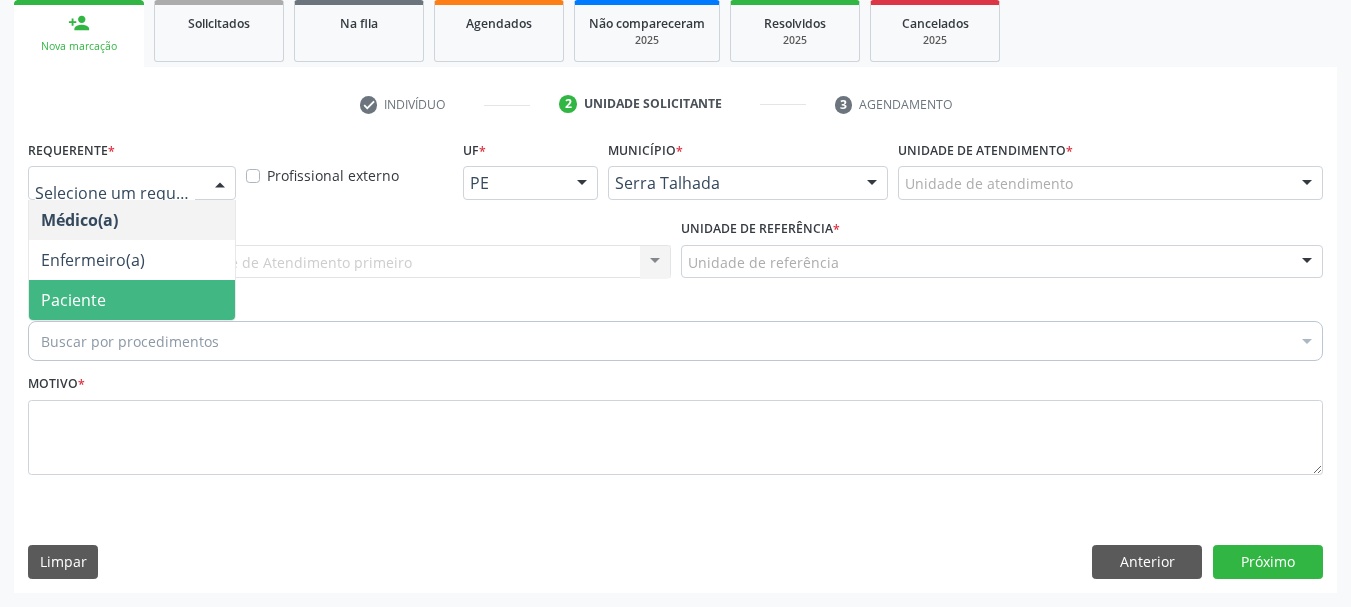 drag, startPoint x: 141, startPoint y: 310, endPoint x: 152, endPoint y: 315, distance: 12.083046 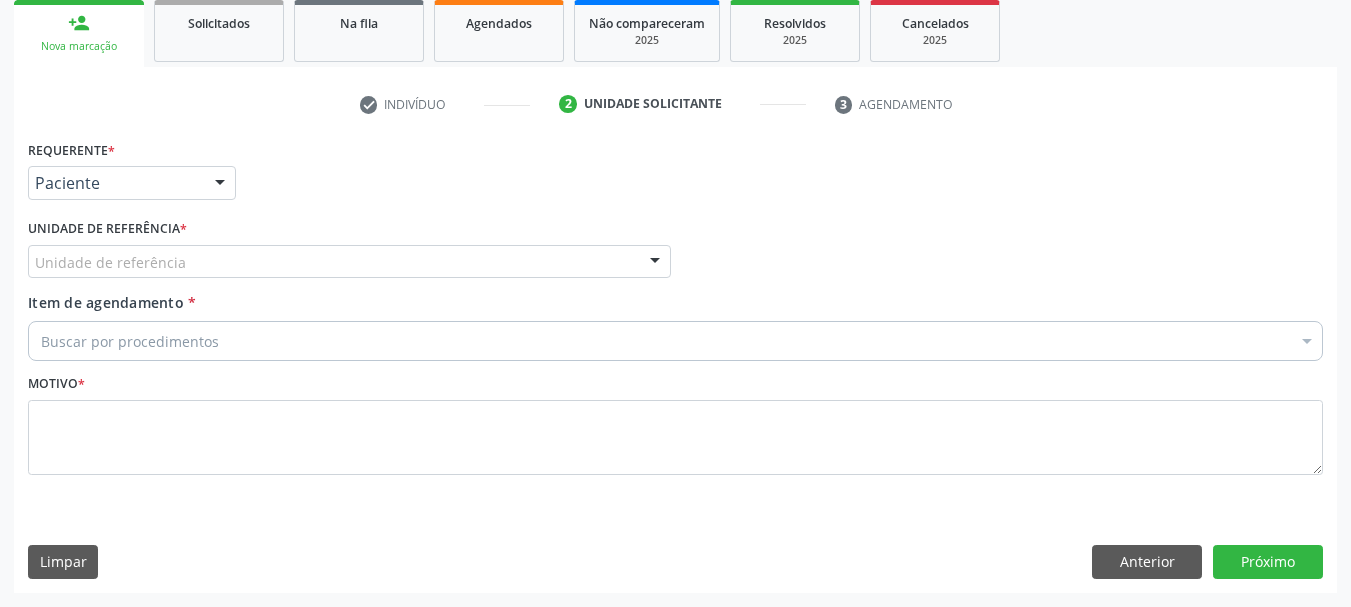 click on "Unidade de referência
*
Unidade de referência
Usf do Mutirao   Usf Cohab   Usf Caicarinha da Penha Tauapiranga   Posto de Saude Bernardo Vieira   Usf Borborema   Usf Bom Jesus I   Usf Ipsep   Usf Sao Cristovao   Usf Santa Rita Bernardo Vieira   Usf Cagep   Usf Caxixola   Usf Bom Jesus II   Usf Malhada Cortada   Usf Alto da Conceicao   Usf Varzea Aabb   Usf Ipsep II   Usf Varzinha   Usf Ipa Faz Nova   Usf Centro I   Usf Vila Bela   Usf Centro II   Usf Luanda Jardim   Usf Ipsep III   Posto de Saude Logradouro   Posto de Saude Poco da Cerca   Posto de Saude de Juazeirinho   Central Regional de Rede de Frio Xi Geres   Hospital Eduardo Campos   Rede de Atencao Ao Covid 19 Leitos de Retaguarda Municipal   Posto de Saude Malhada da Areia   Posto de Saude Malhada do Jua   Vigilancia Epidemiologica   Central de Regulacao Medica das Urgencias Serra Talhada Pe   Usb Base Samu Serra Talhada   Usa Base Samu Serra Talhada   3 Grupamento de Bombeiros" at bounding box center [349, 253] 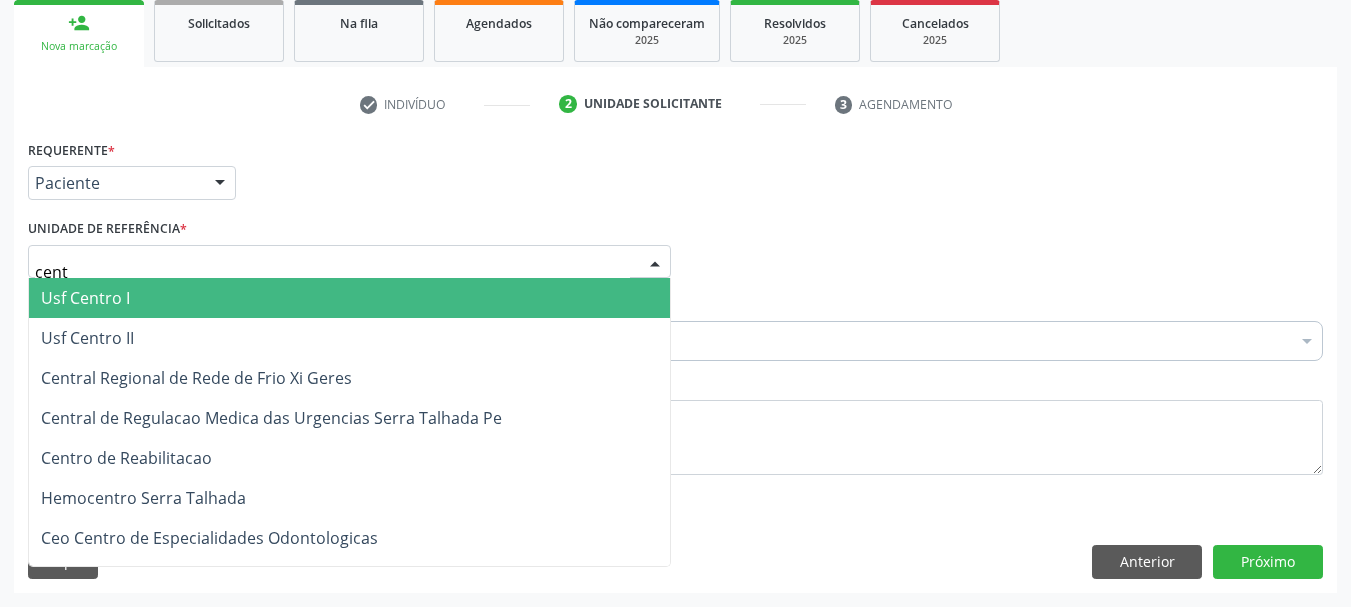 type on "centr" 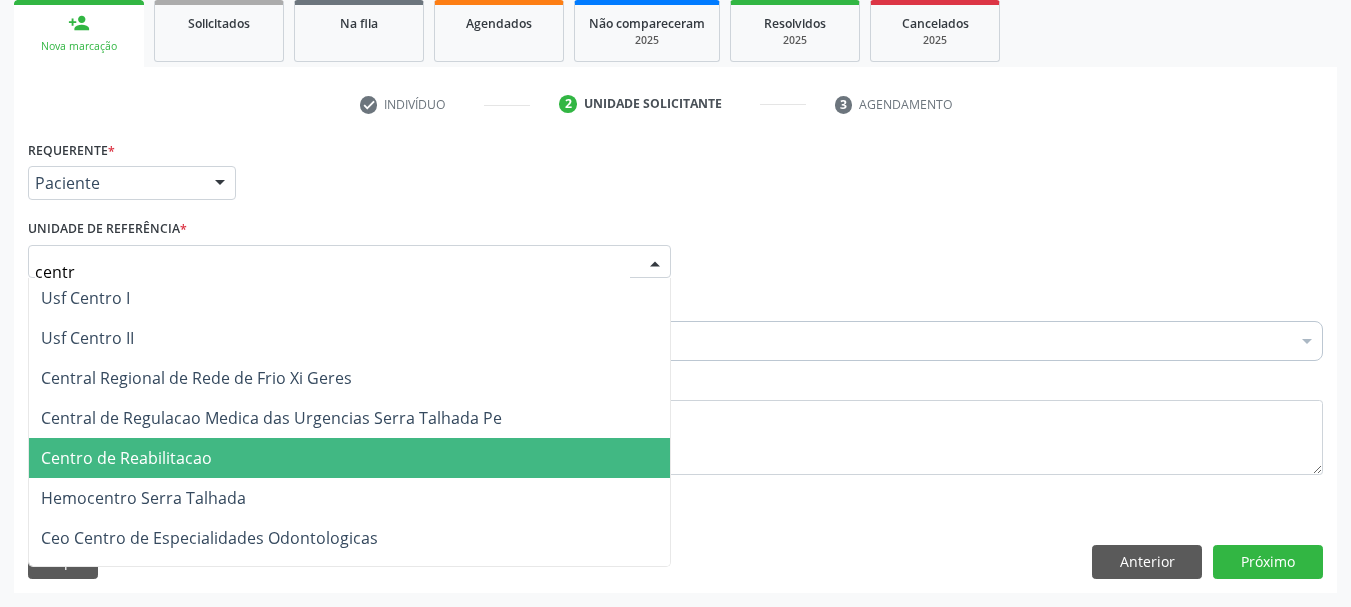 click on "Centro de Reabilitacao" at bounding box center (126, 458) 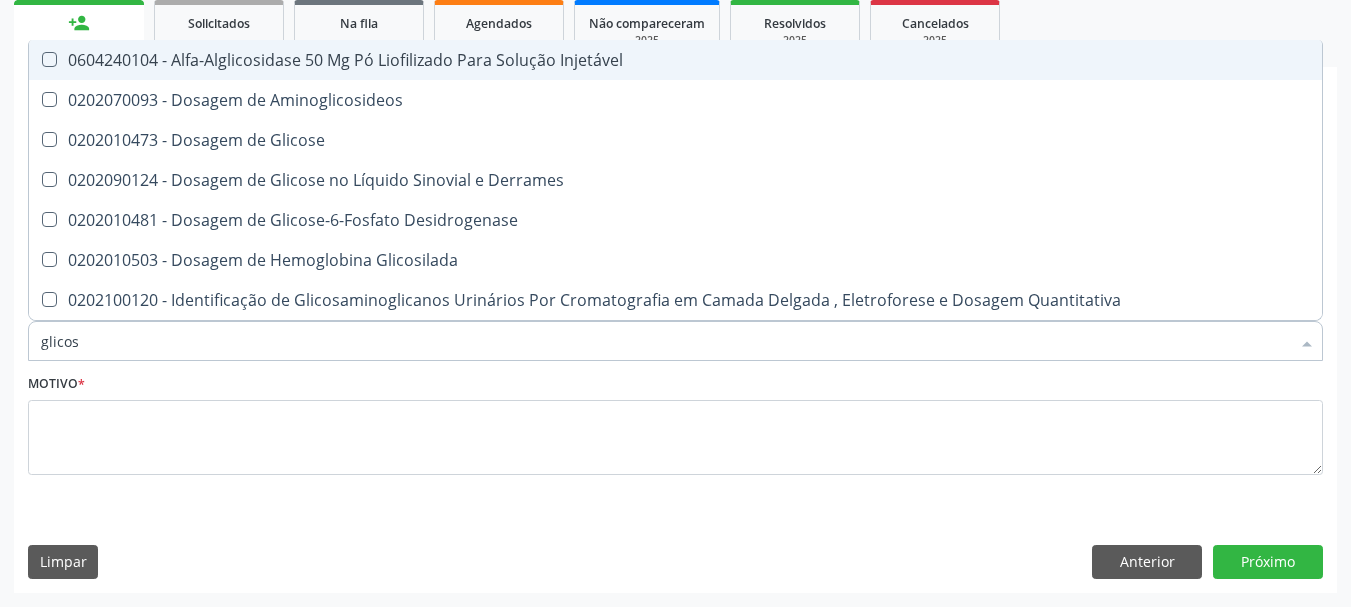 type on "glicose" 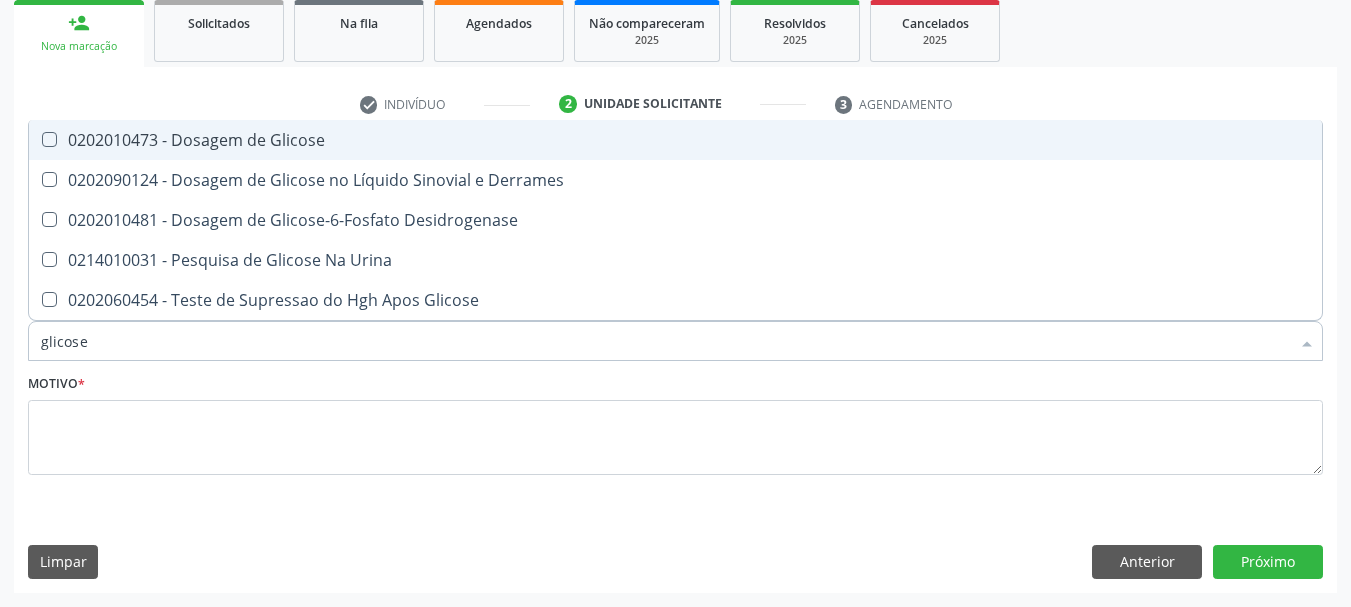 click on "0202010473 - Dosagem de Glicose" at bounding box center [675, 140] 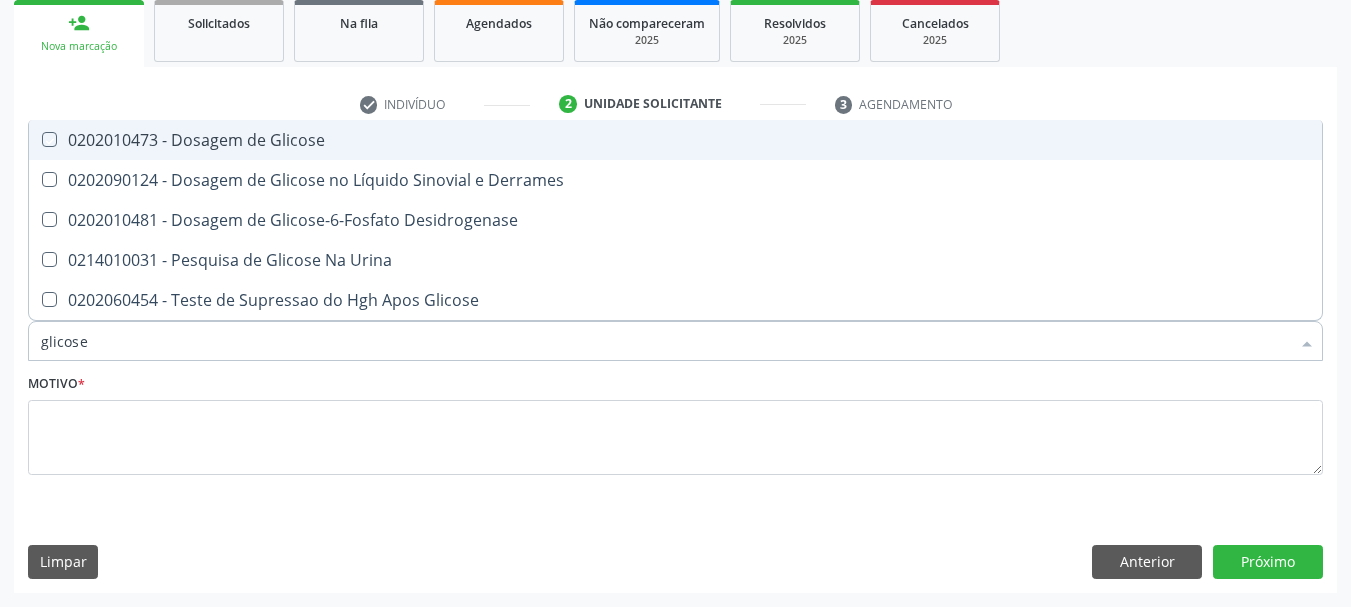 checkbox on "true" 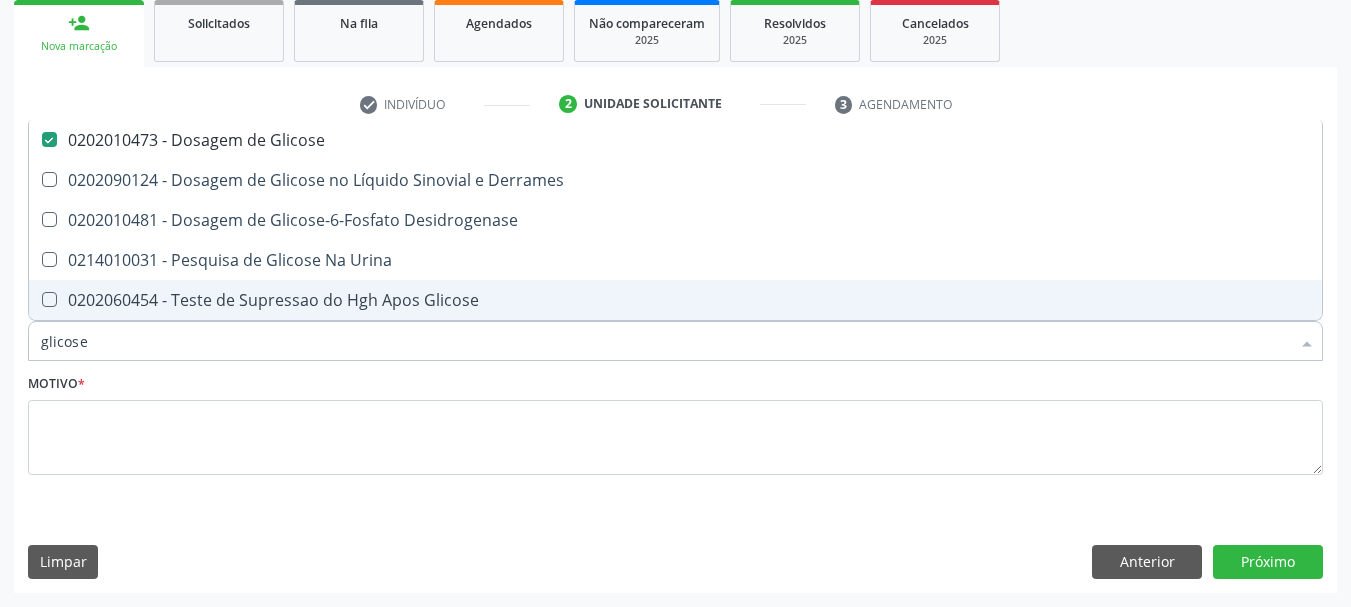 type on "glicos" 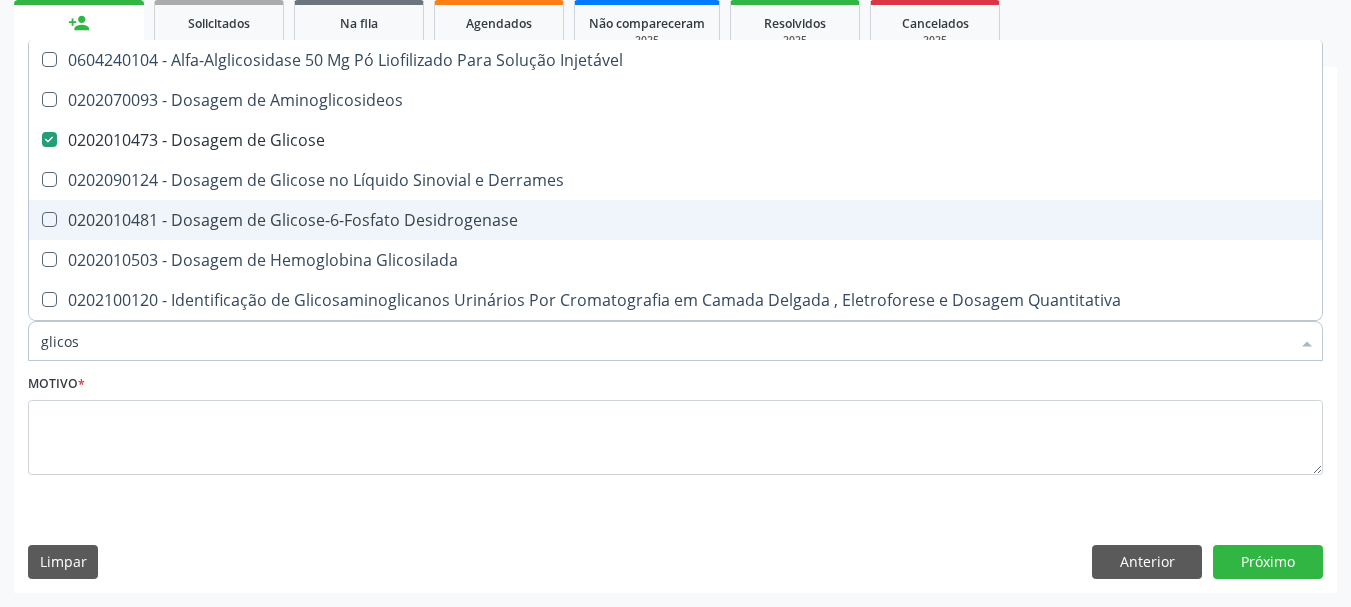 type on "glico" 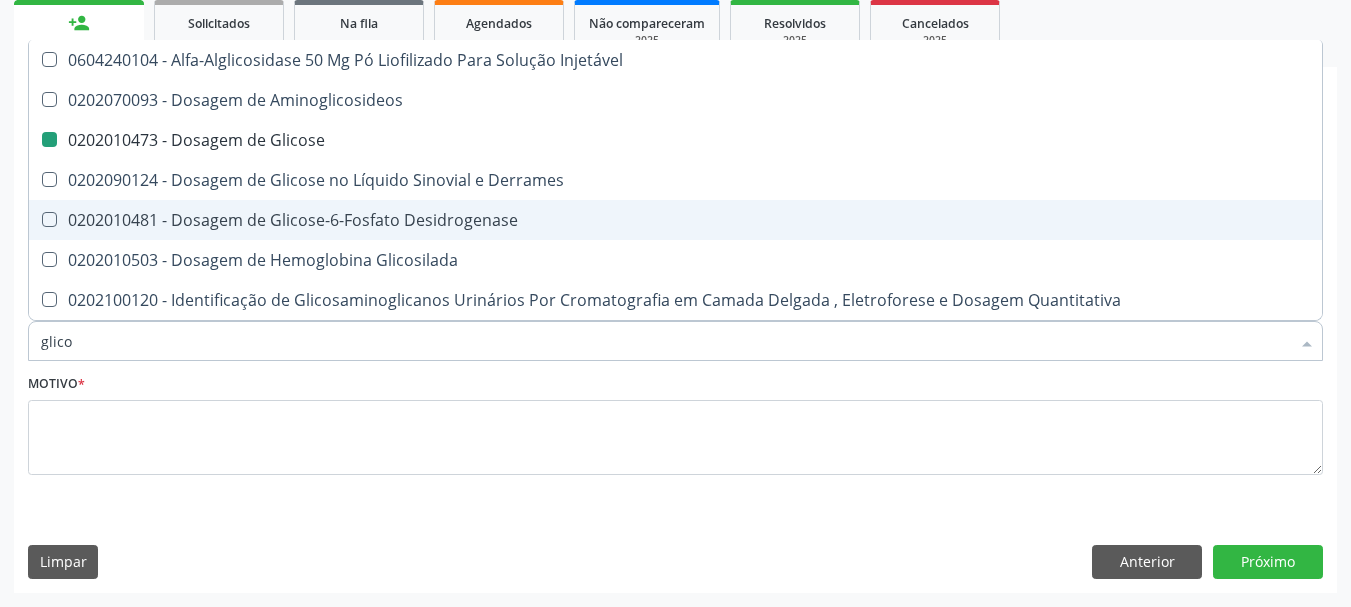 type on "glic" 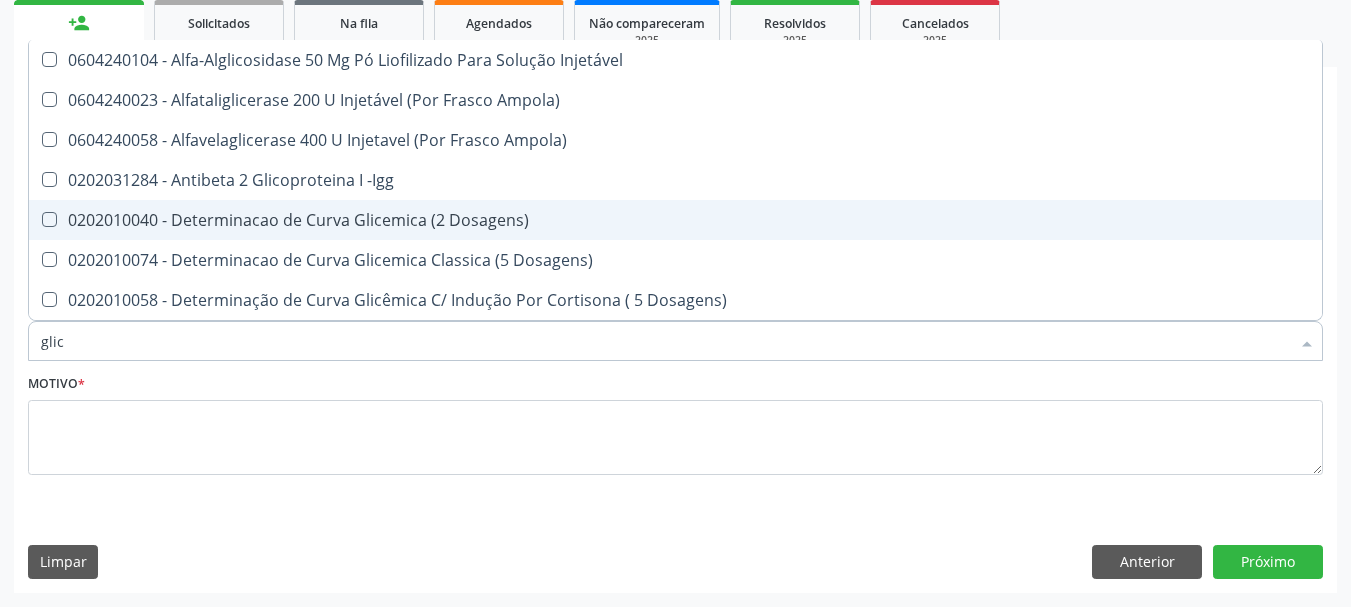 type on "gli" 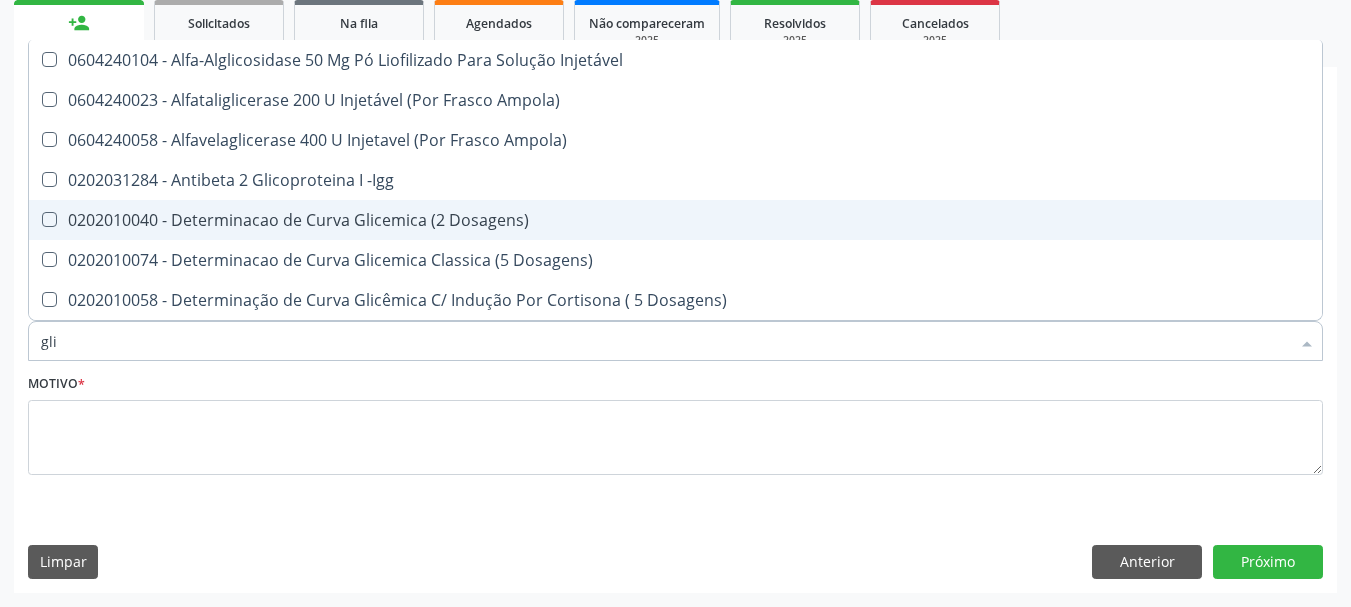 type on "gl" 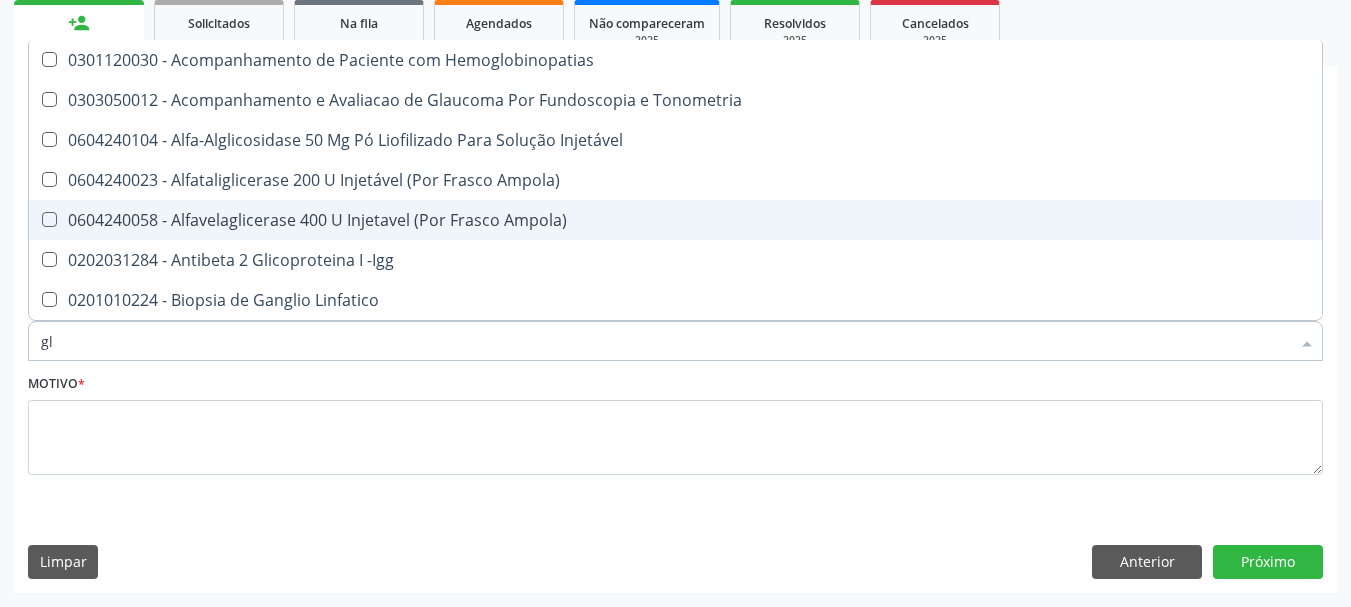type on "g" 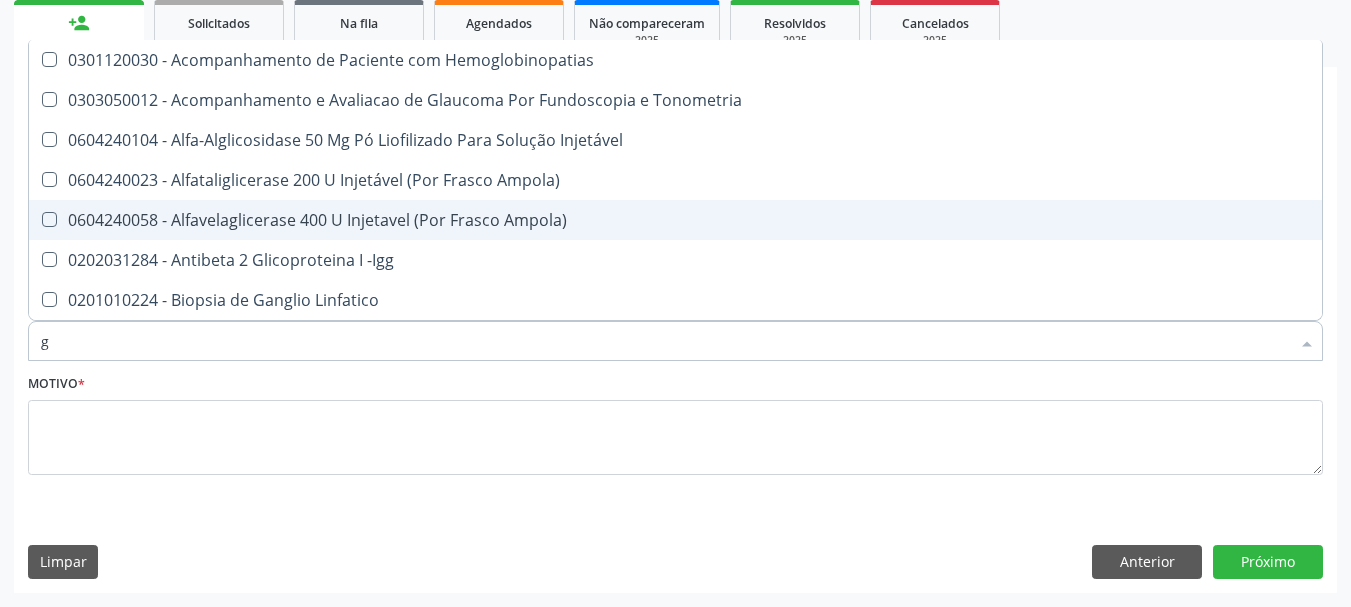 checkbox on "false" 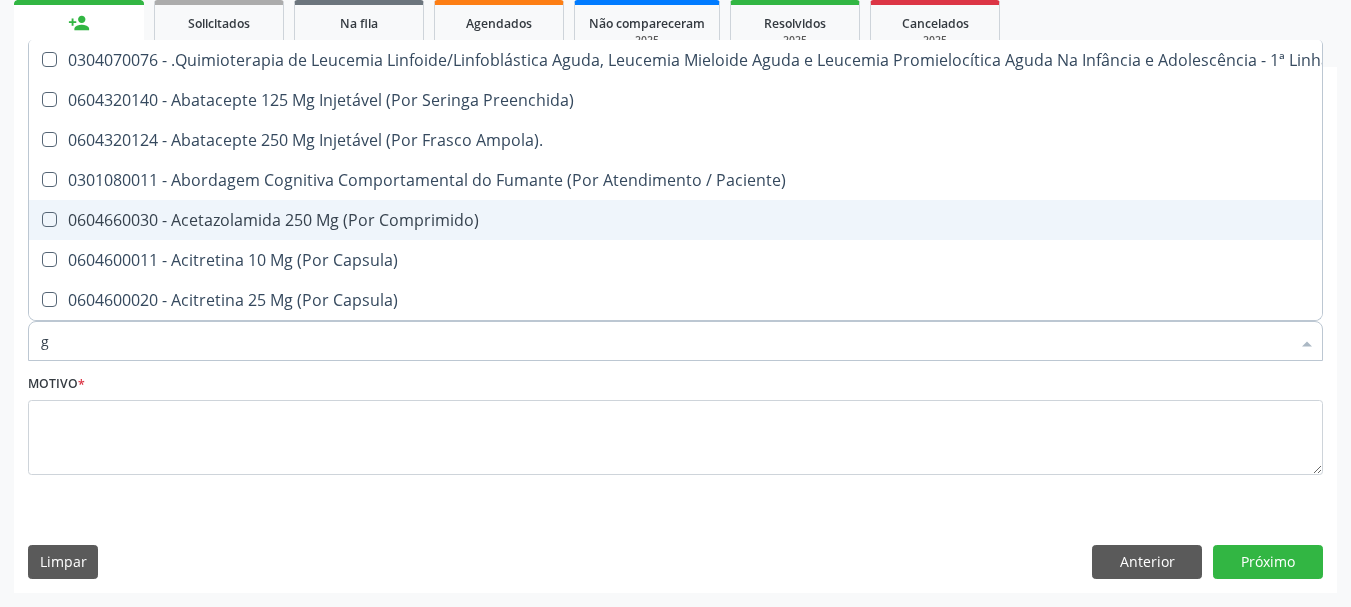 type 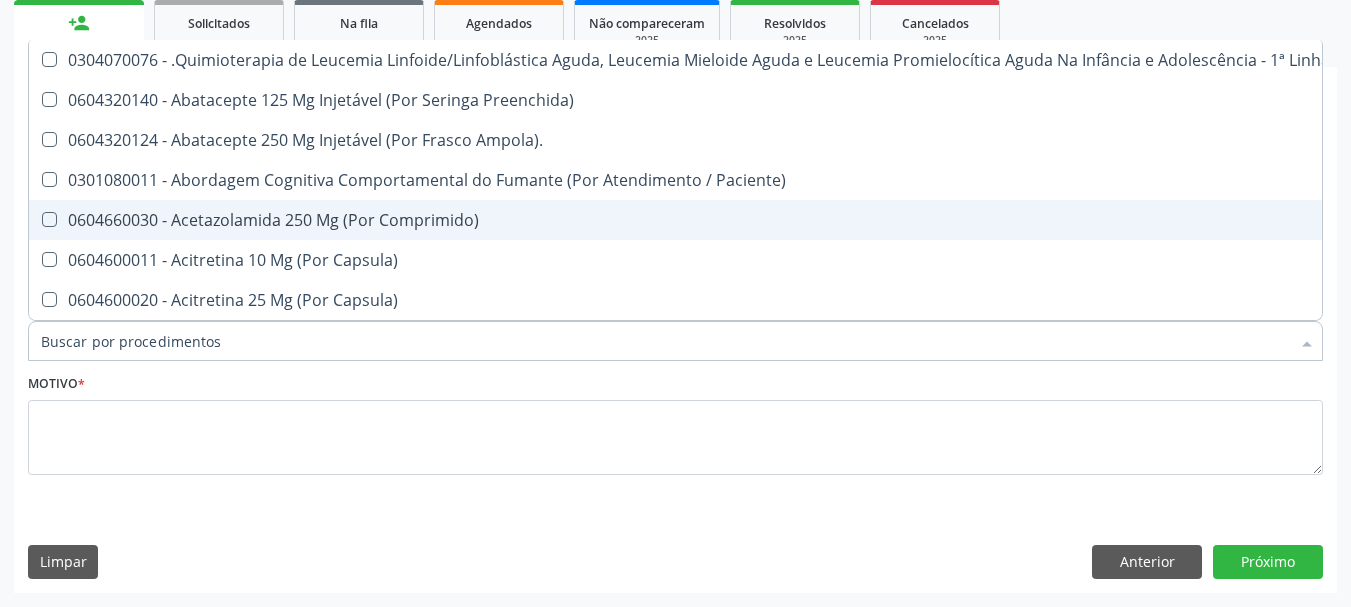 checkbox on "false" 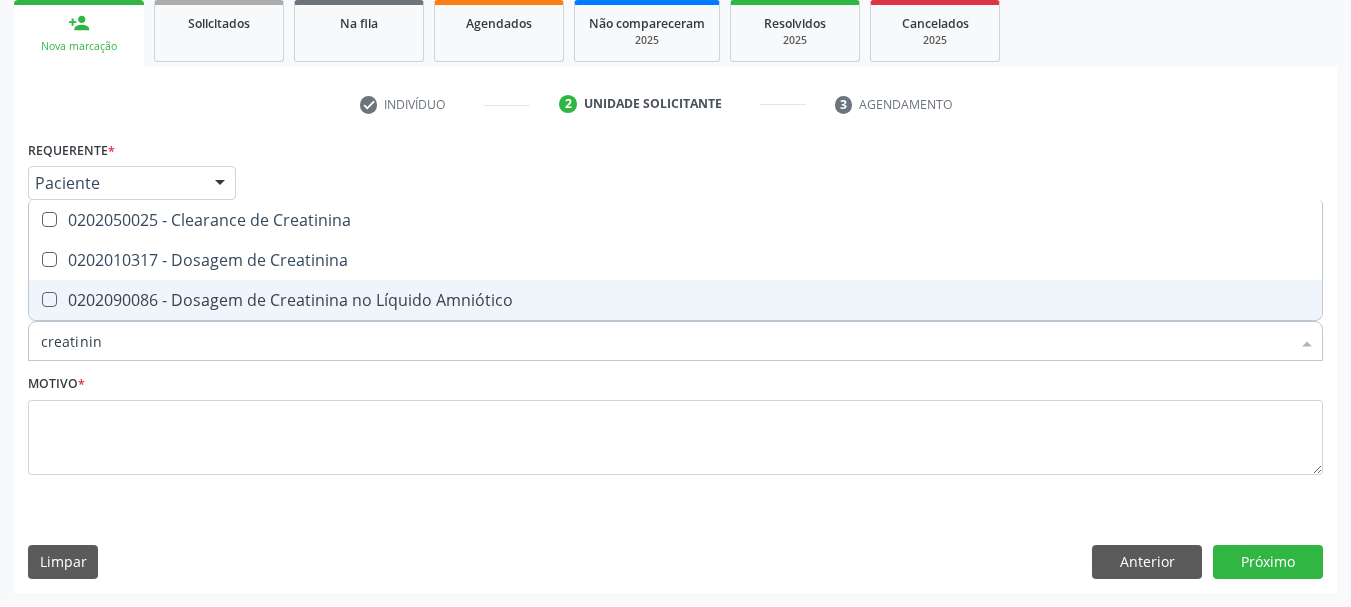 type on "creatinina" 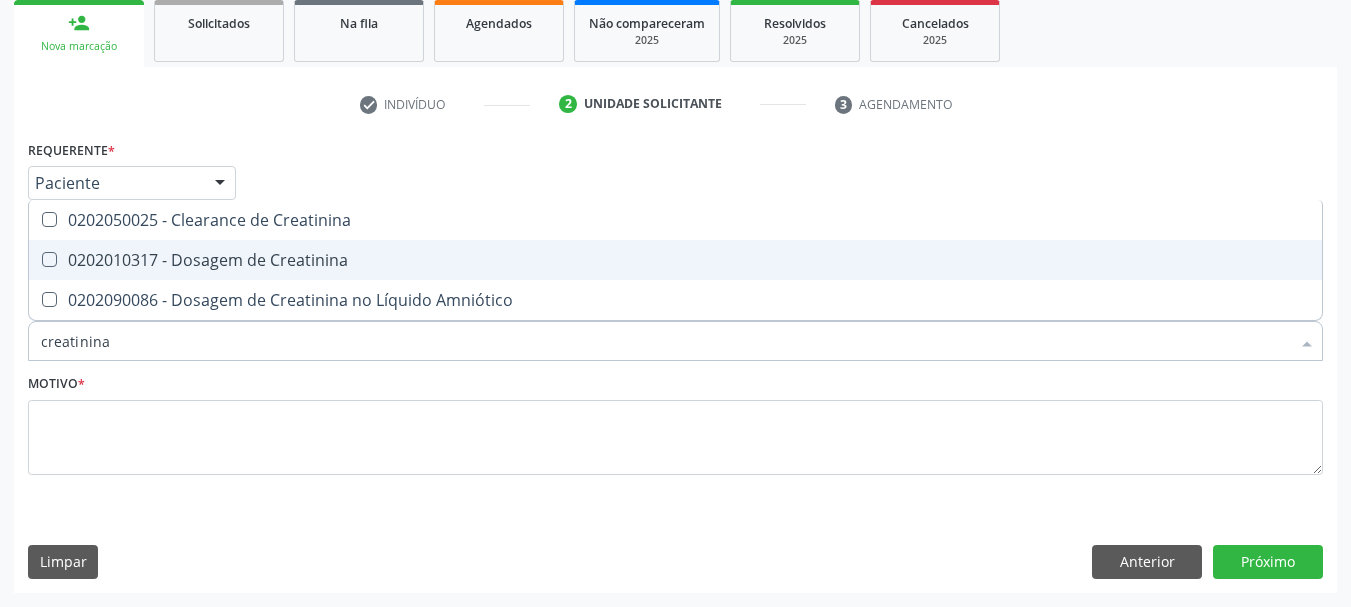click on "0202010317 - Dosagem de Creatinina" at bounding box center (675, 260) 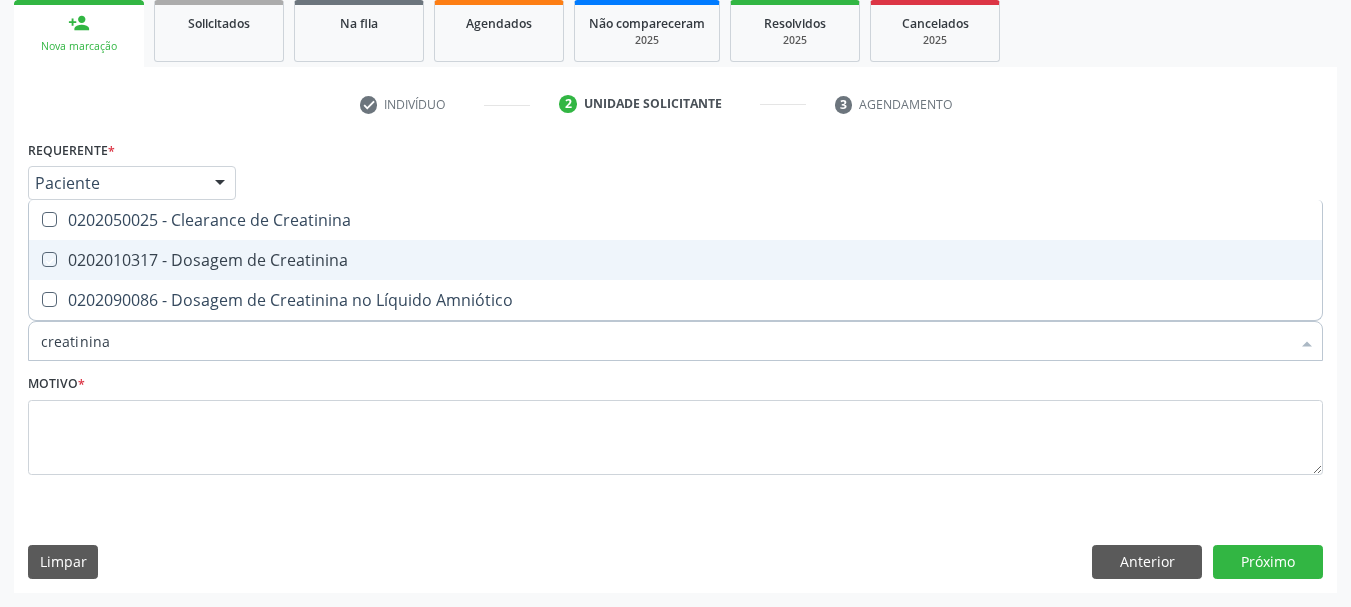 checkbox on "true" 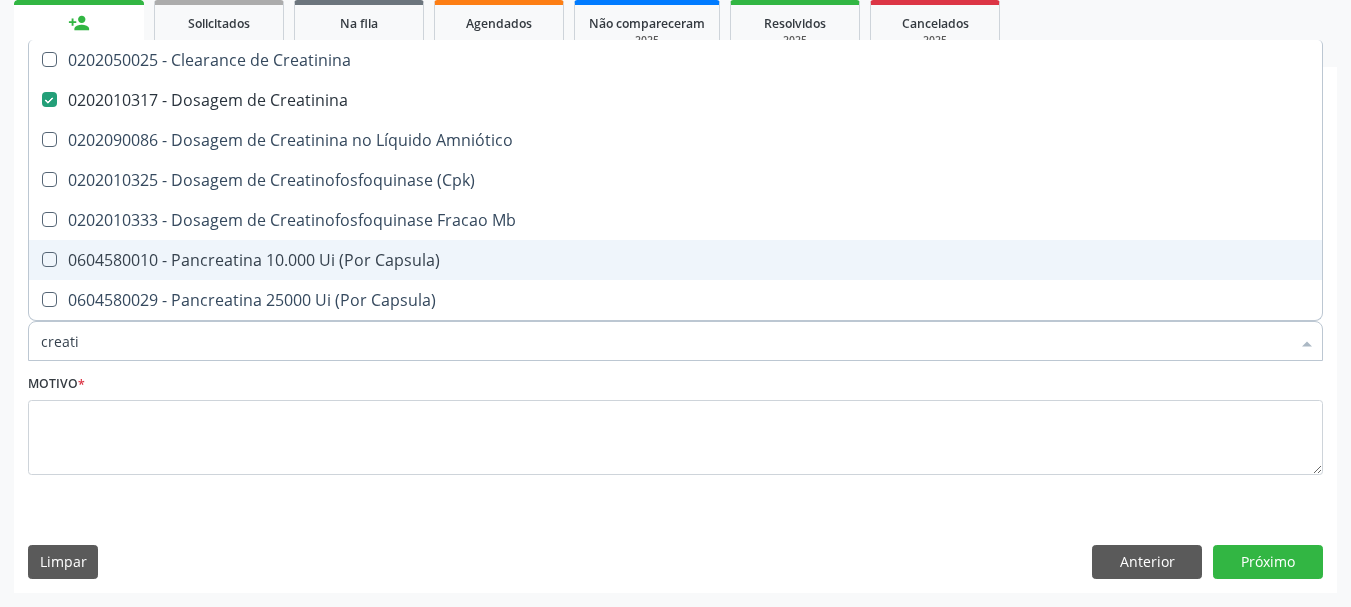 type on "creat" 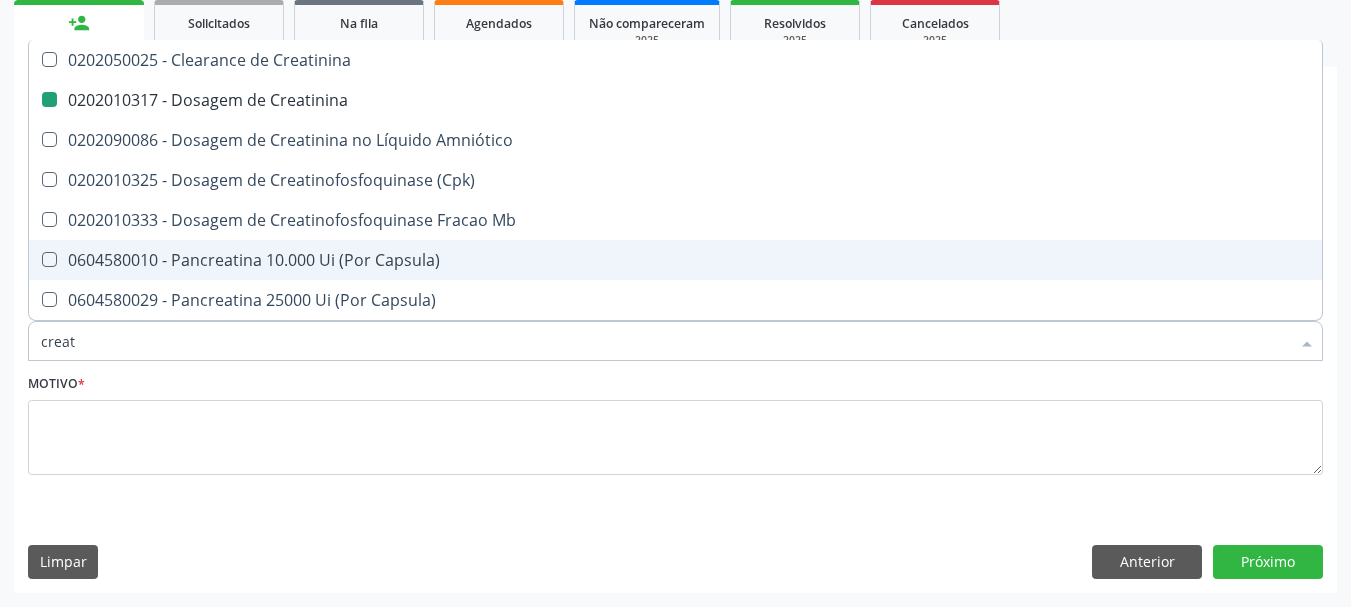 type on "crea" 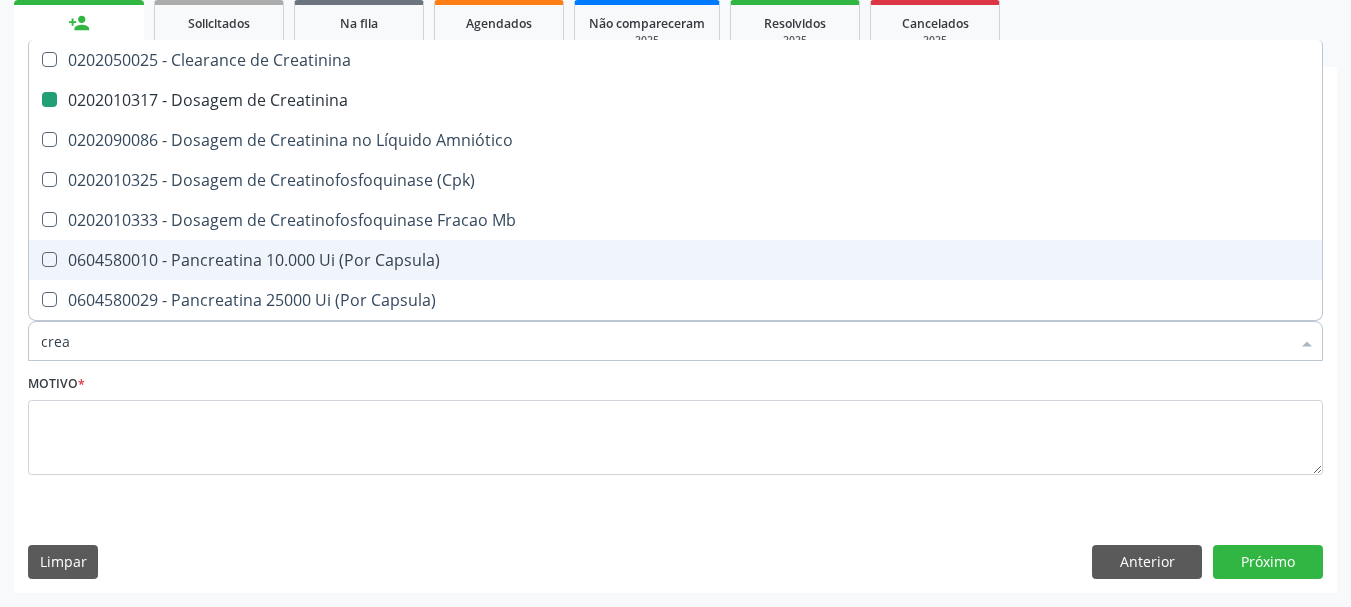 checkbox on "false" 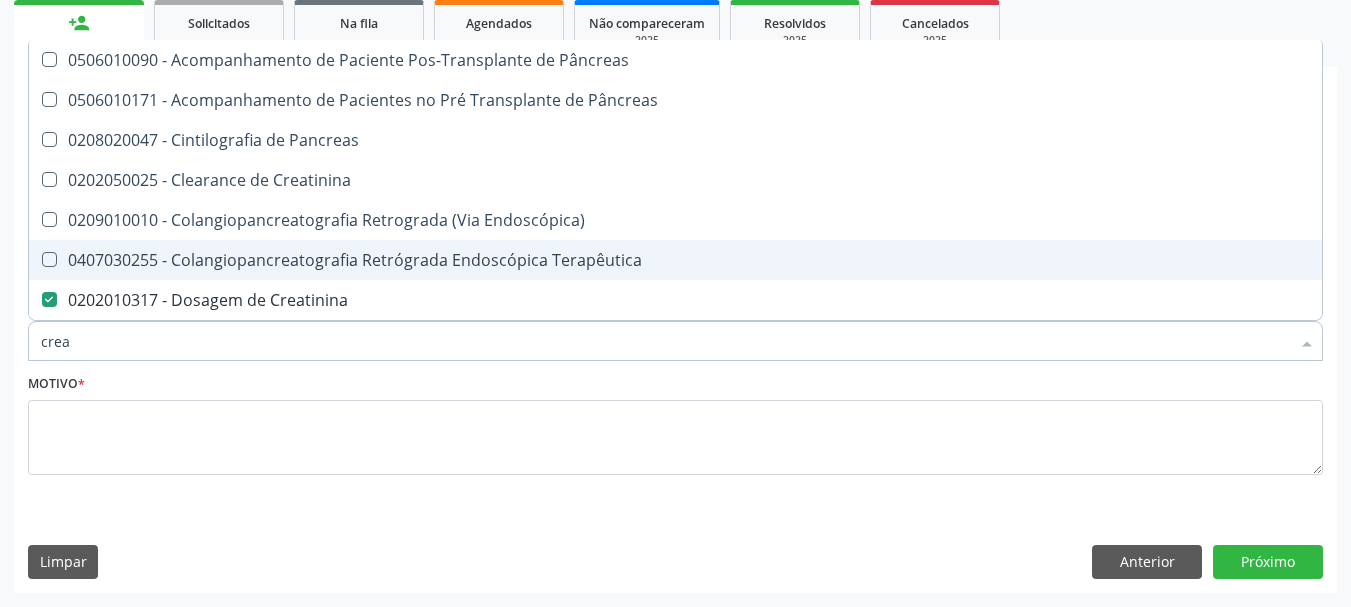type on "cre" 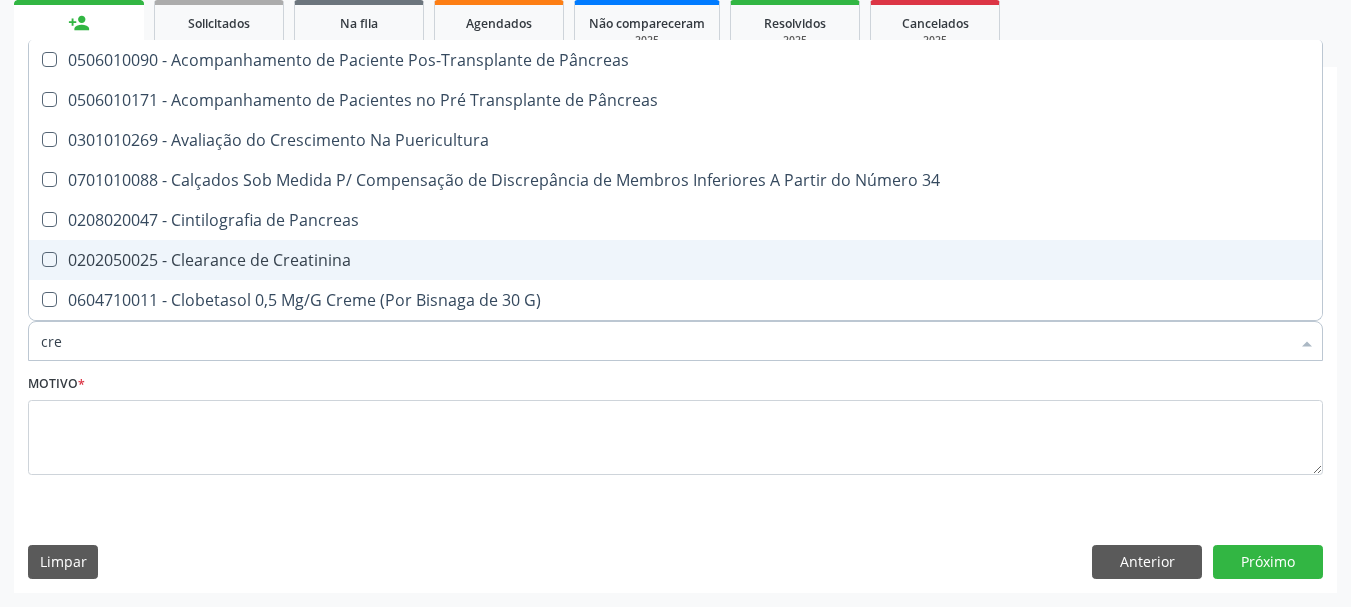 type on "cr" 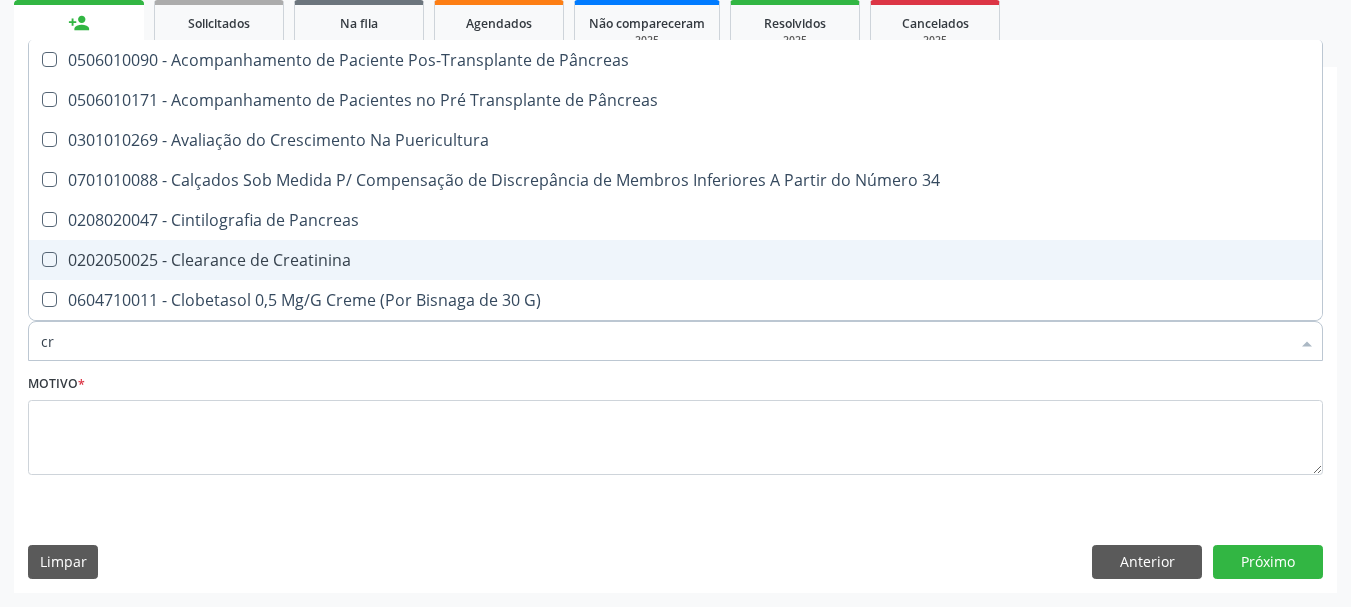 checkbox on "false" 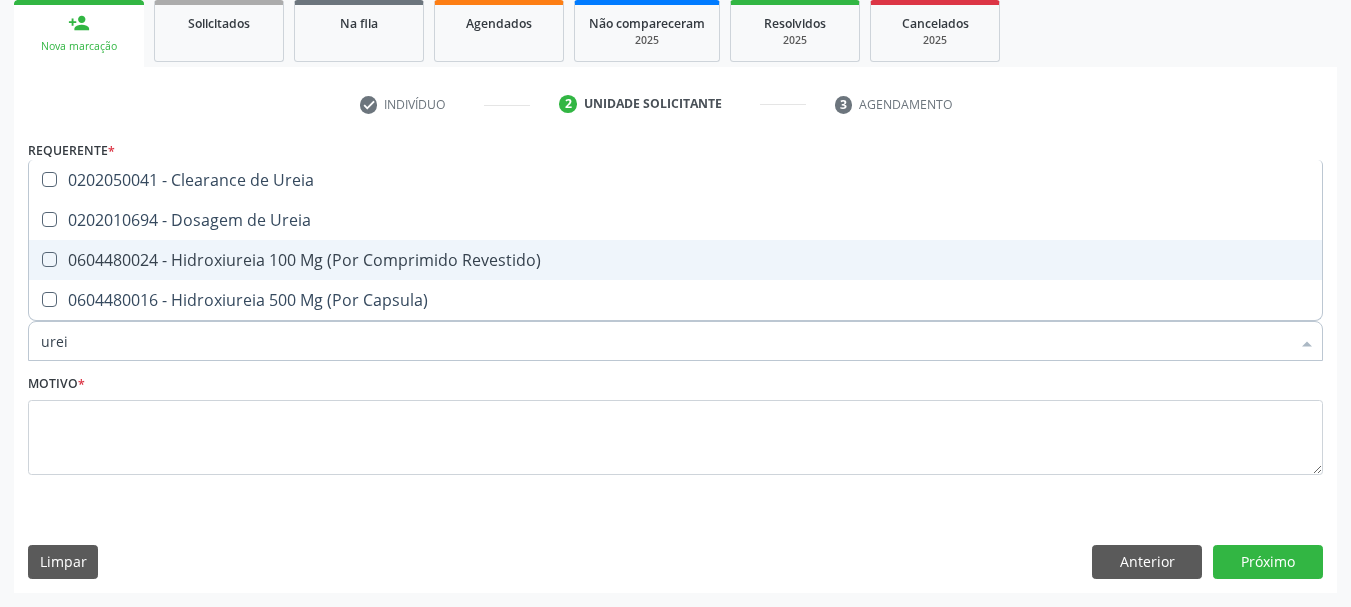 type on "ureia" 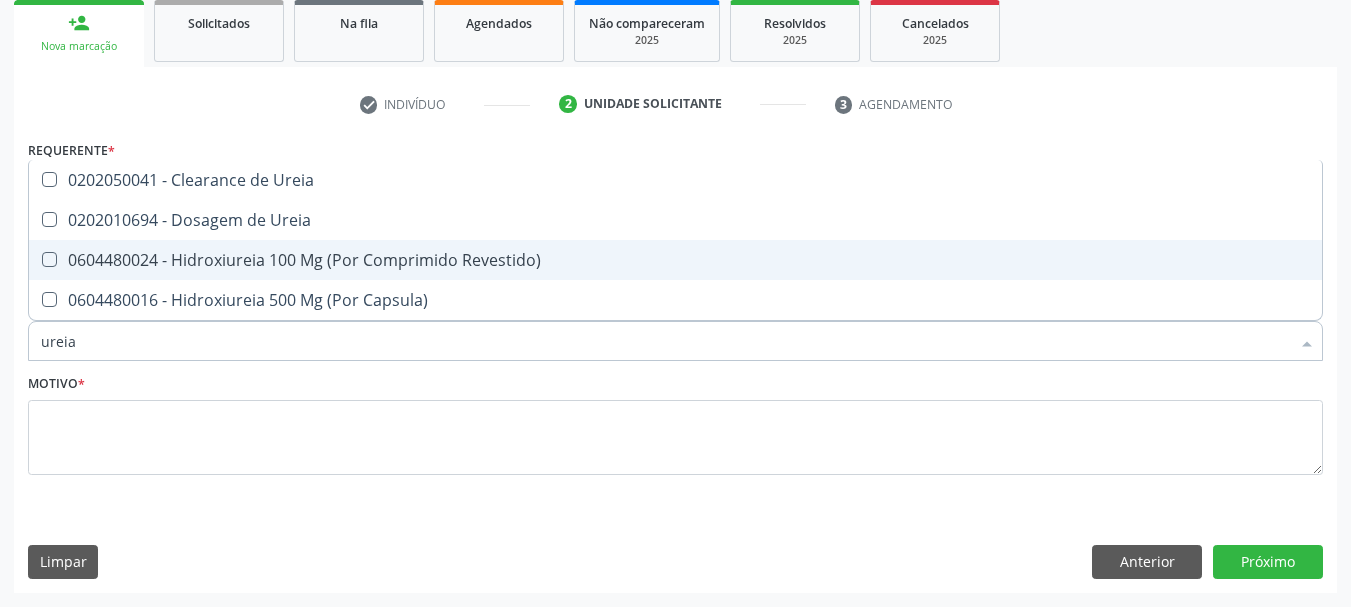 click on "0202010694 - Dosagem de Ureia" at bounding box center (675, 220) 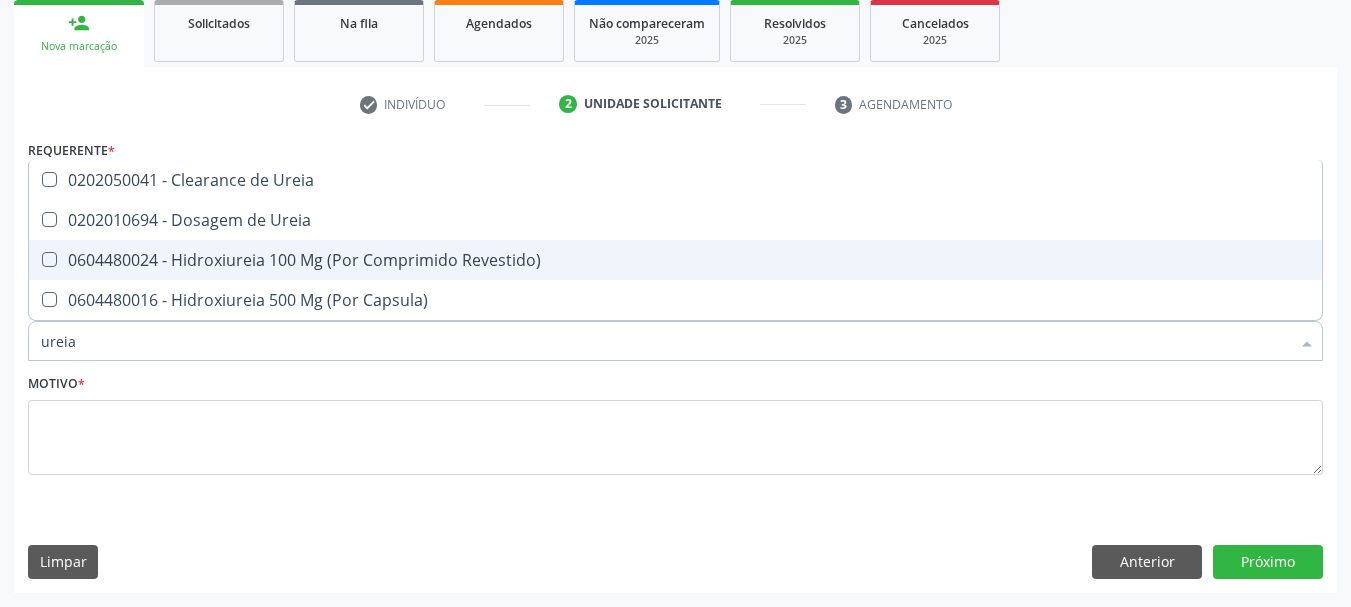 checkbox on "true" 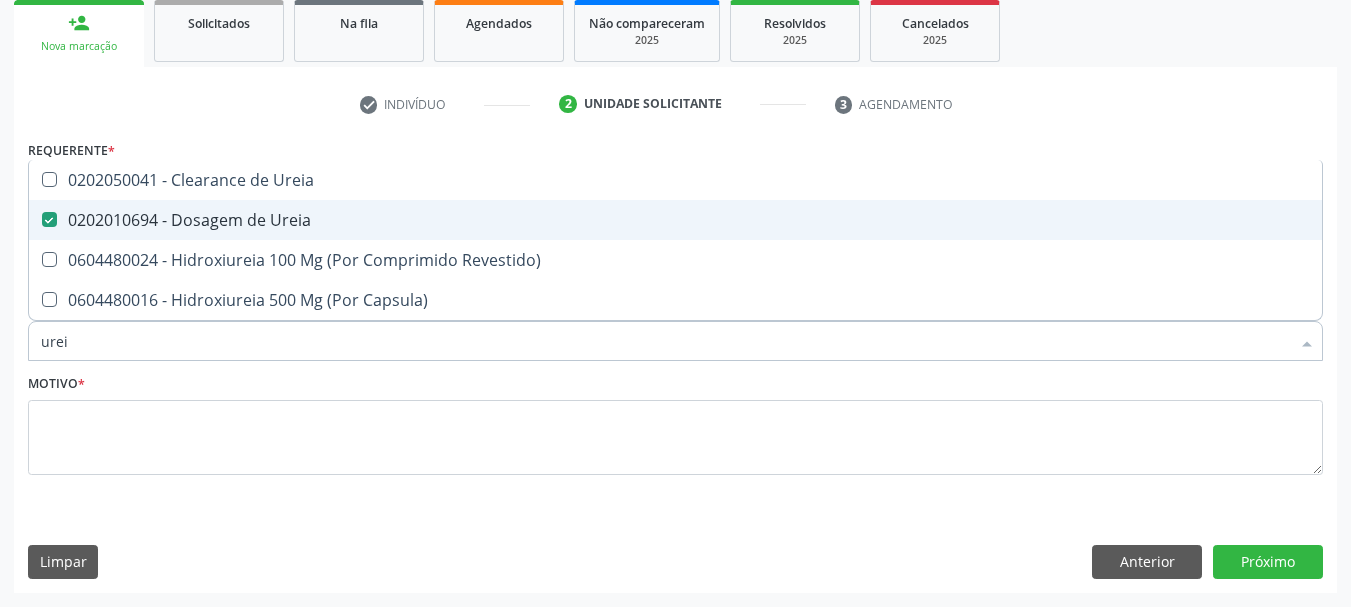 type on "ure" 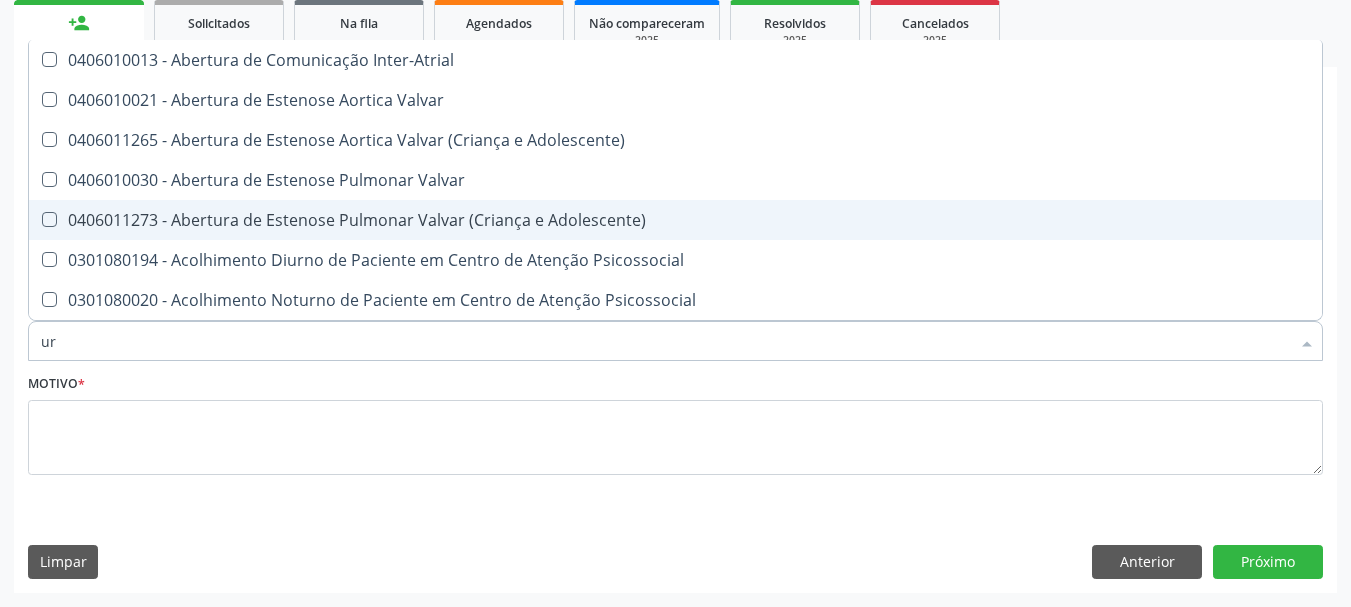type on "u" 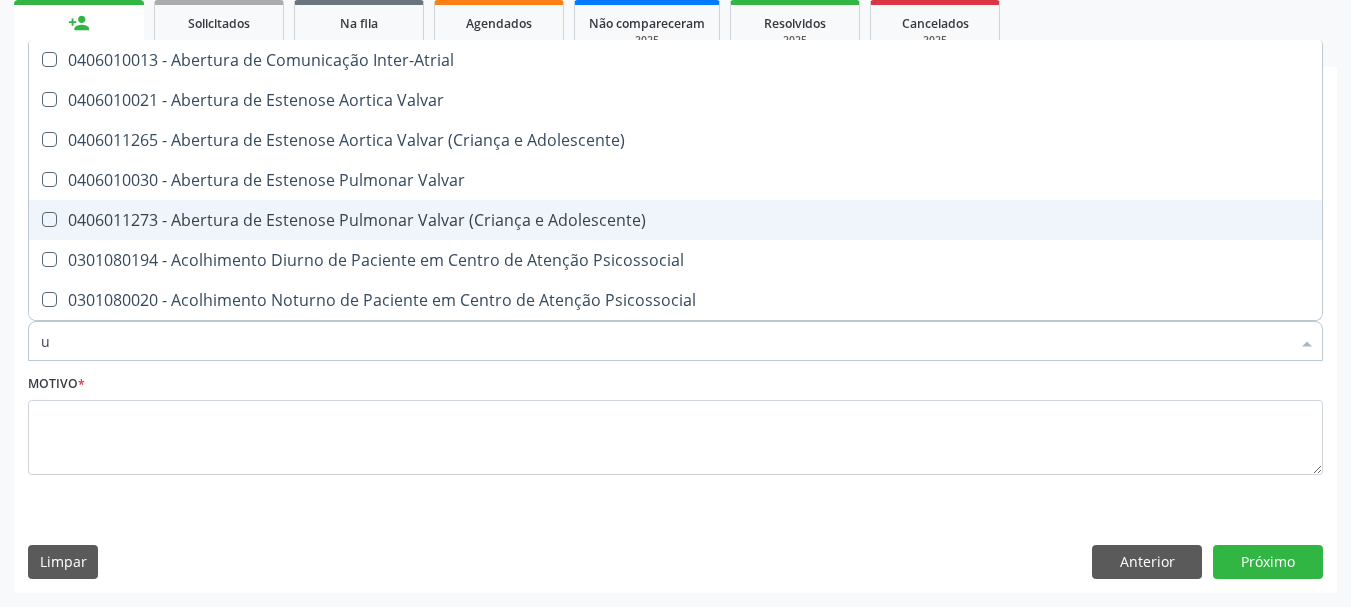 checkbox on "false" 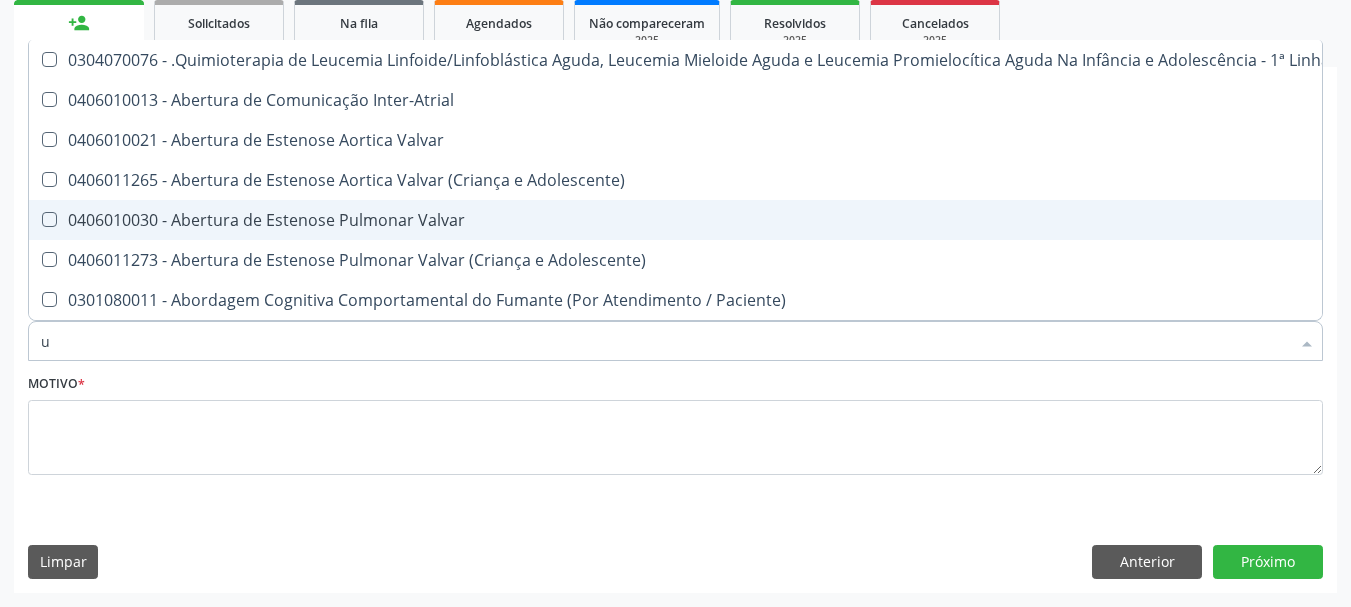 type 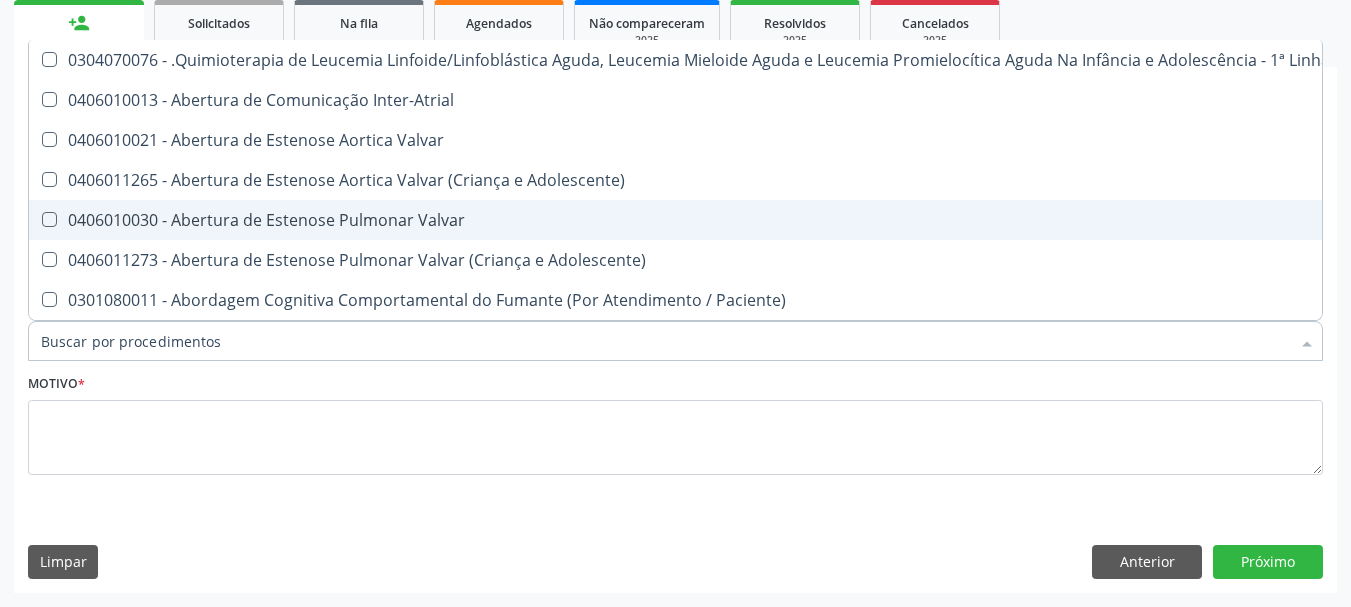 checkbox on "false" 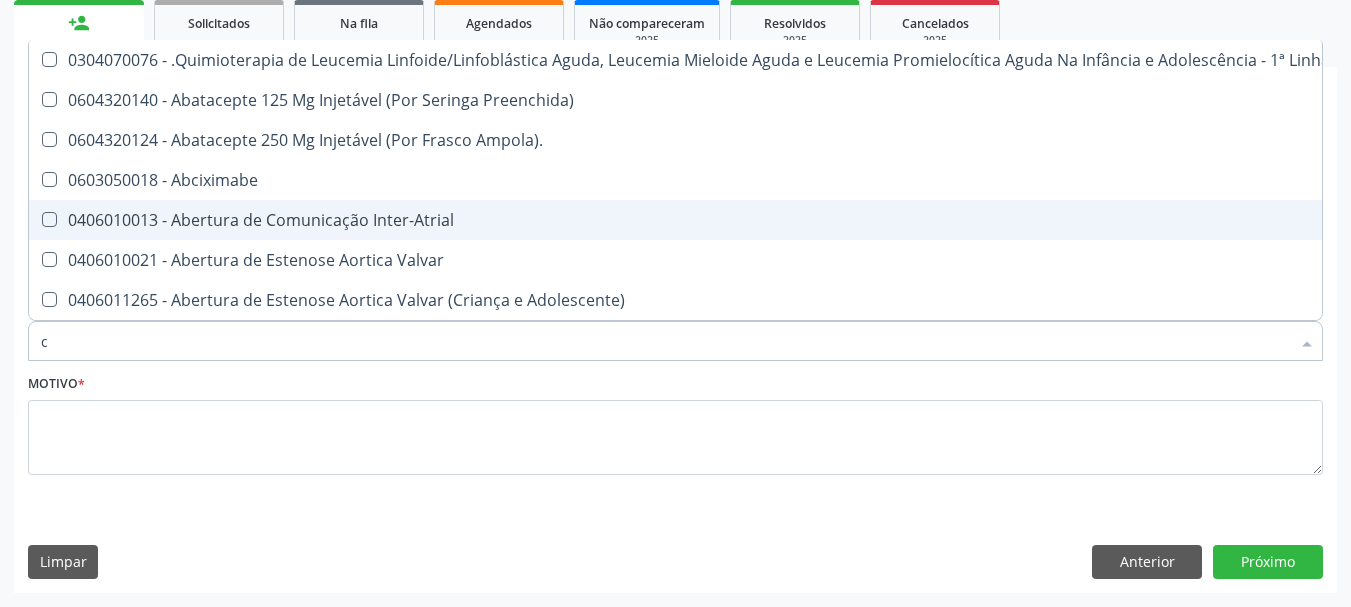 type on "co" 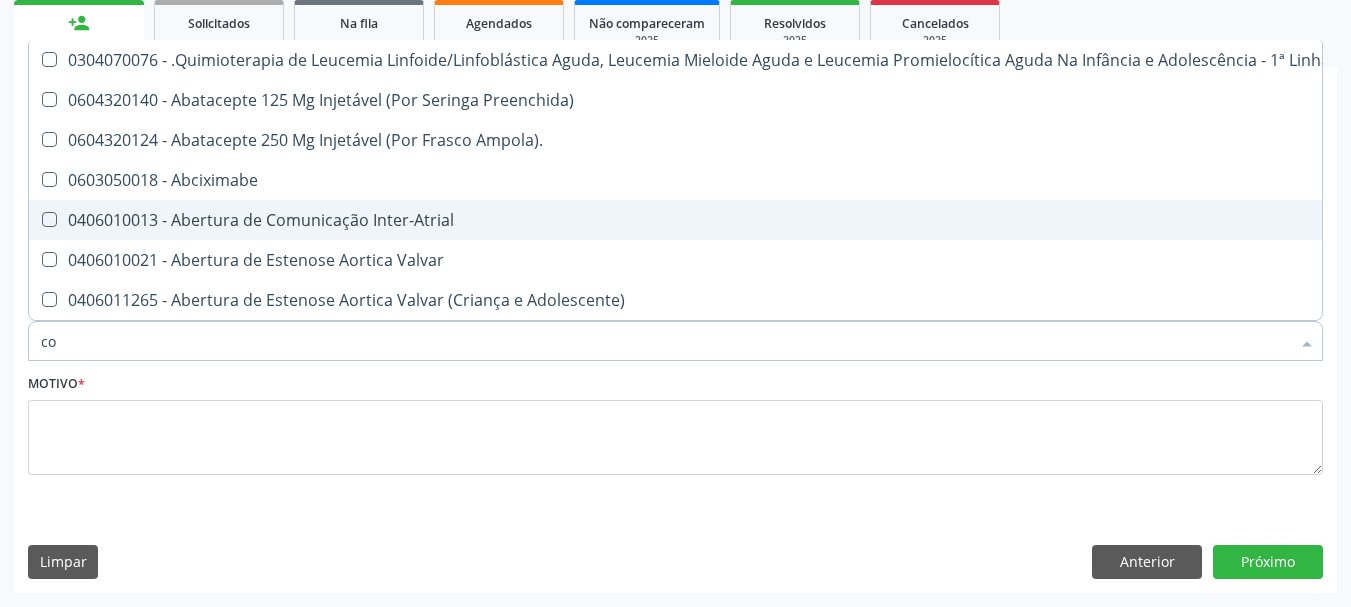 checkbox on "true" 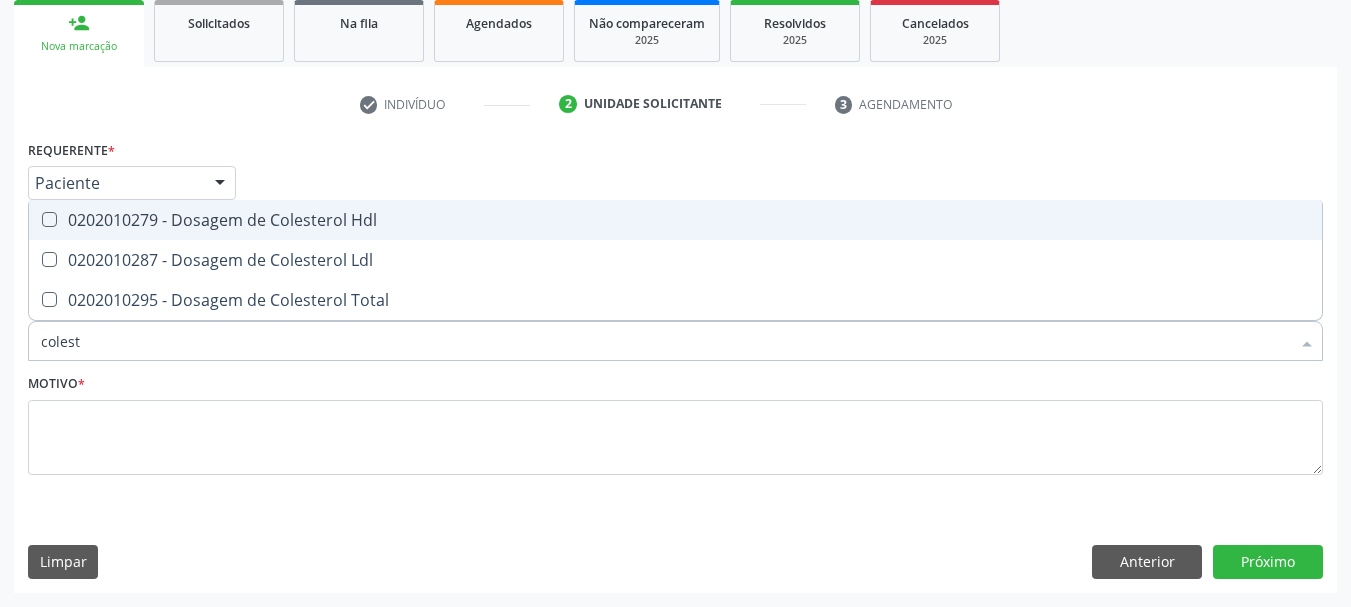 type on "coleste" 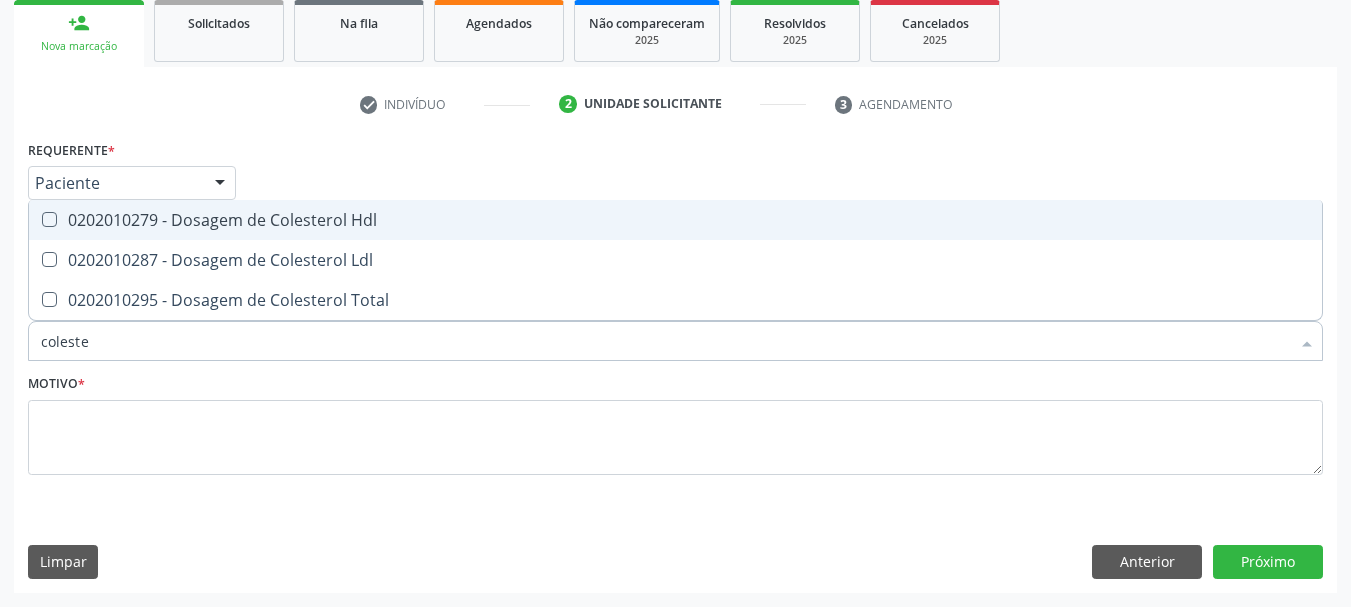 click on "0202010279 - Dosagem de Colesterol Hdl" at bounding box center (675, 220) 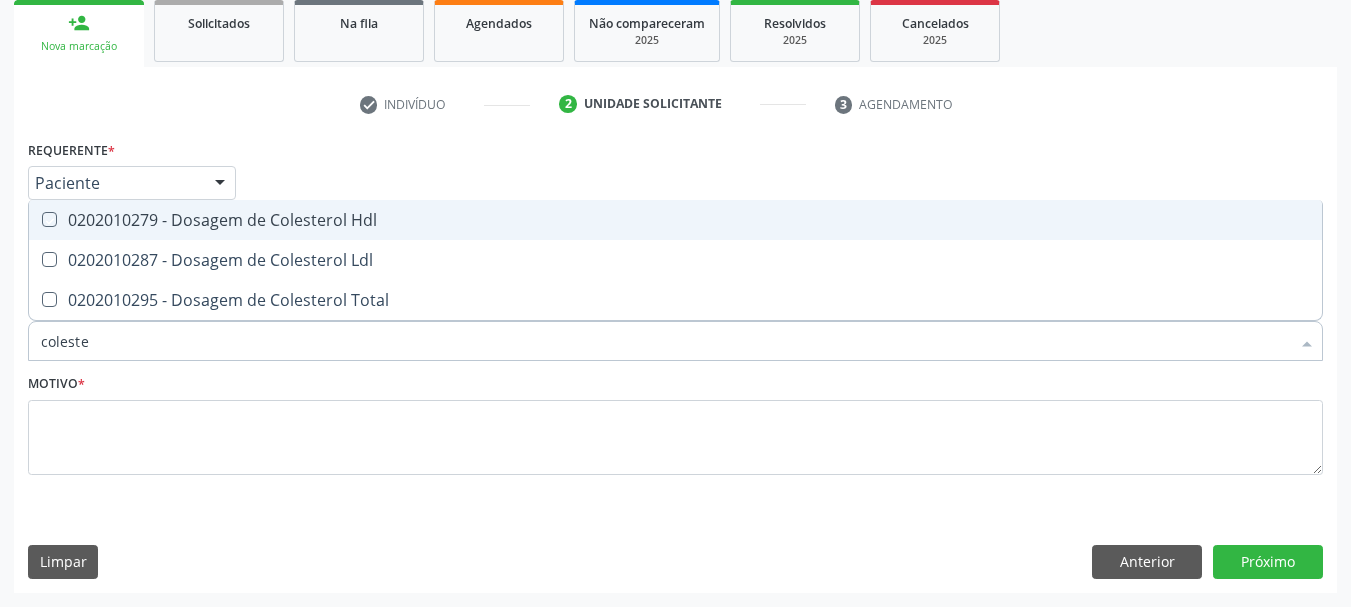 checkbox on "true" 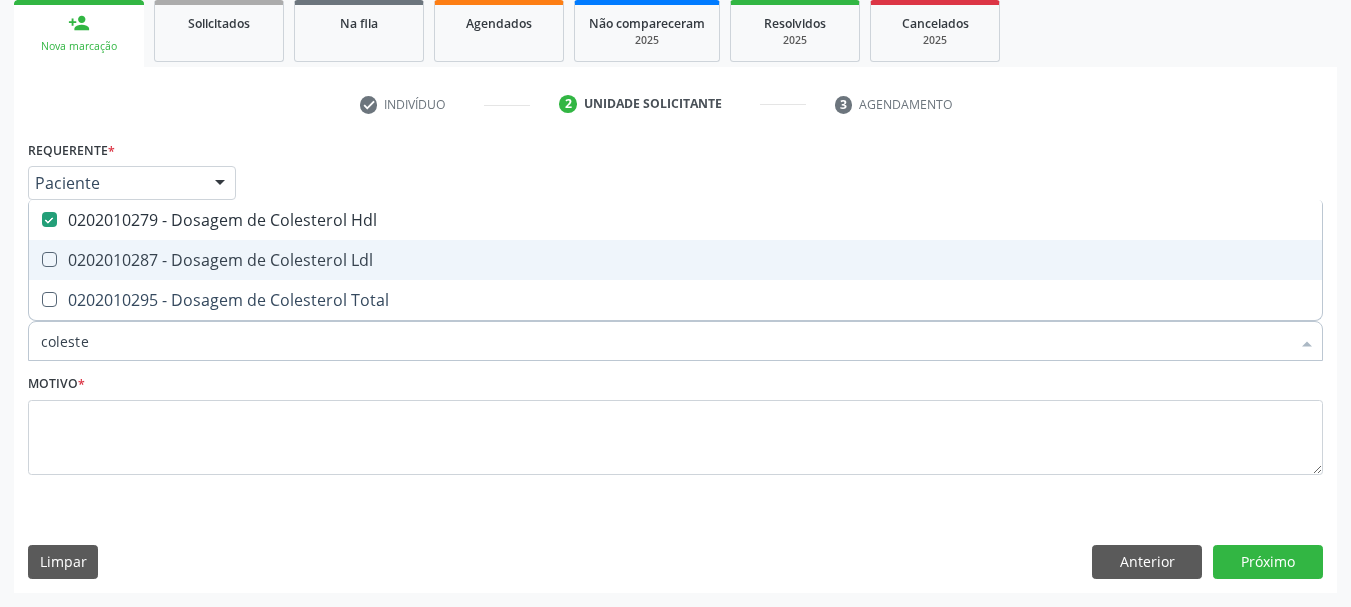 click on "0202010287 - Dosagem de Colesterol Ldl" at bounding box center [675, 260] 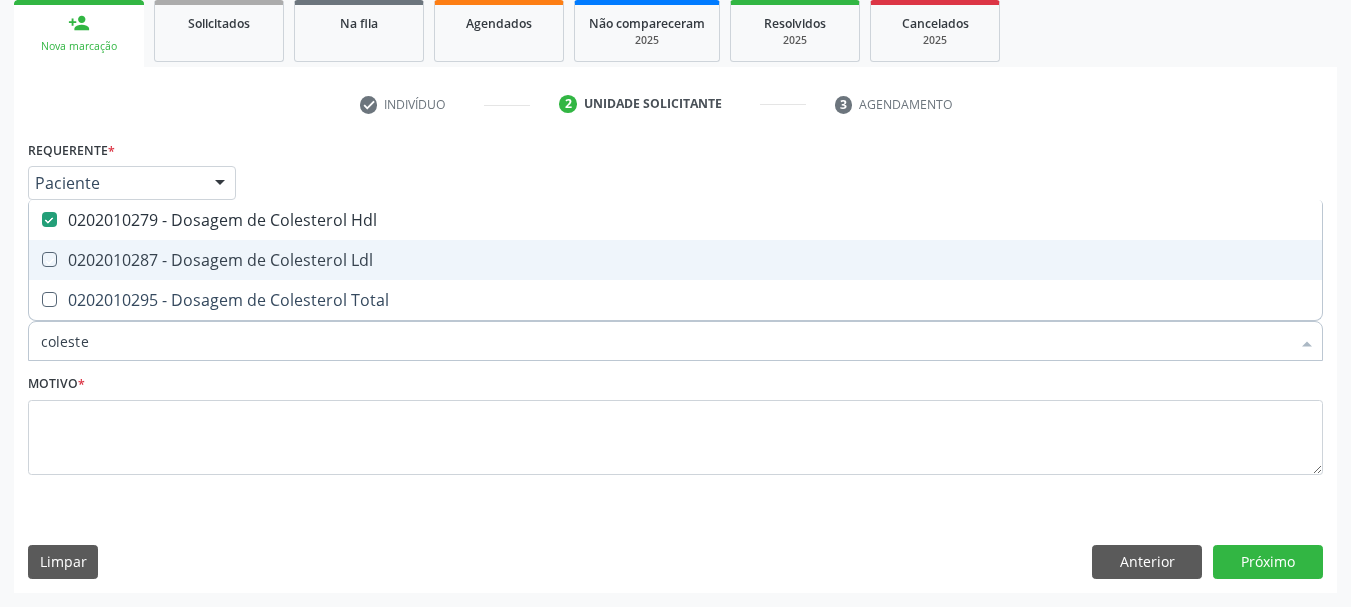 checkbox on "true" 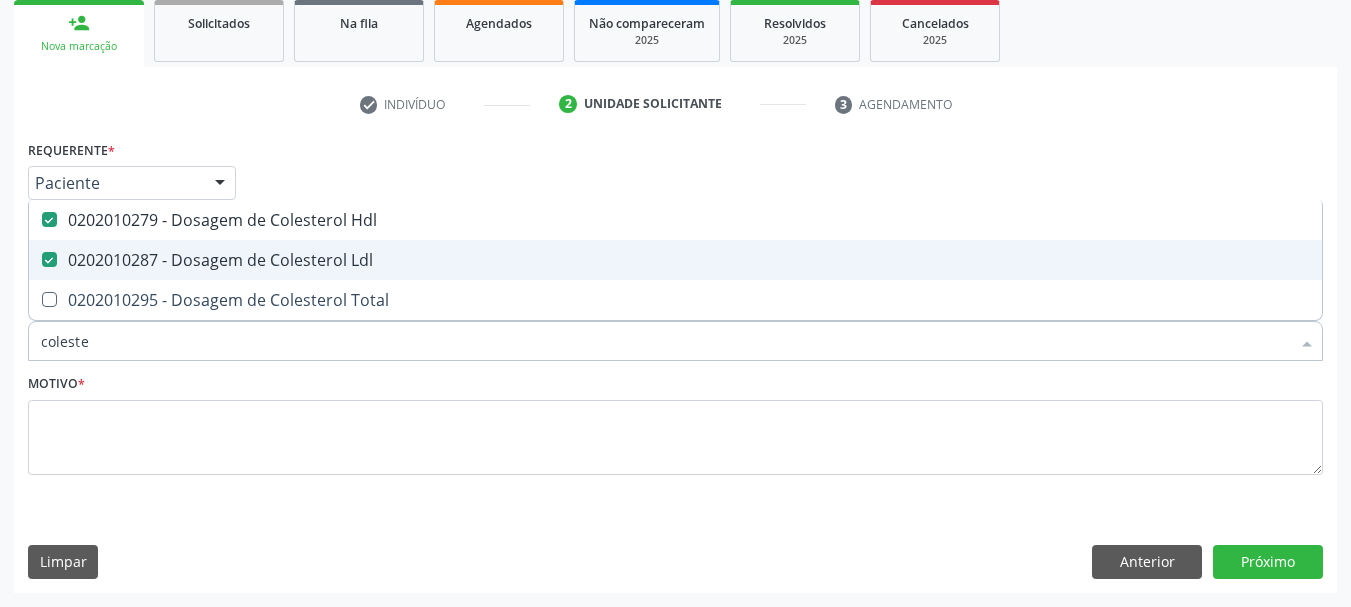 click on "0202010295 - Dosagem de Colesterol Total" at bounding box center [675, 300] 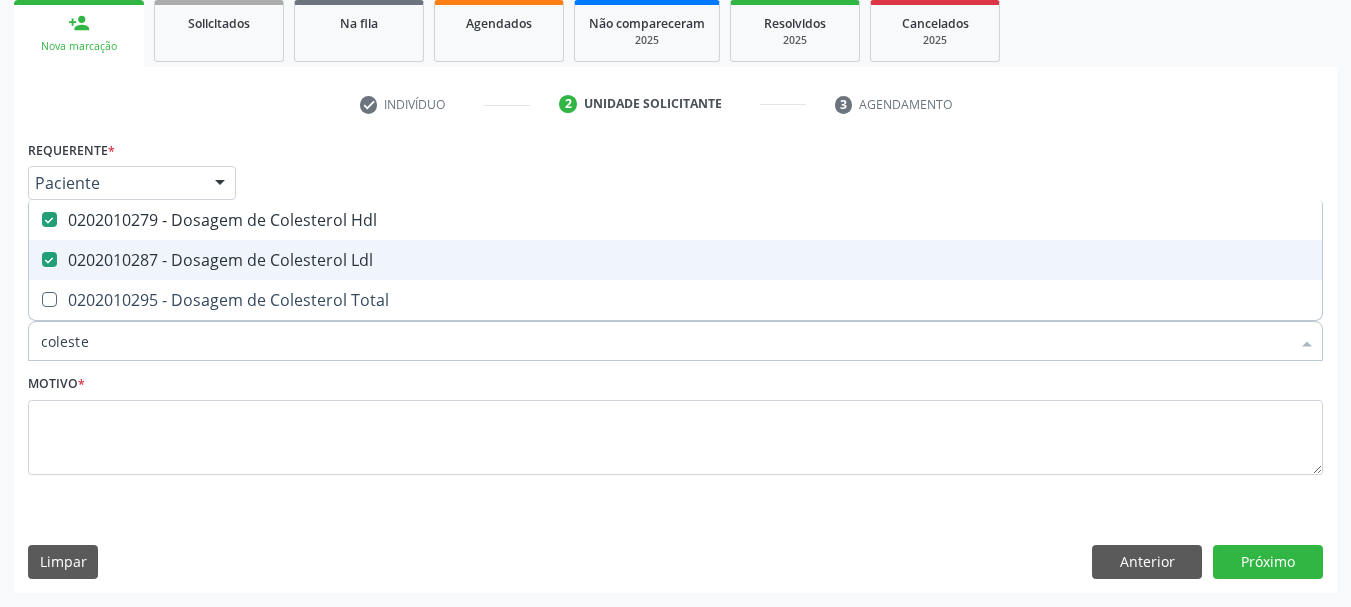 checkbox on "true" 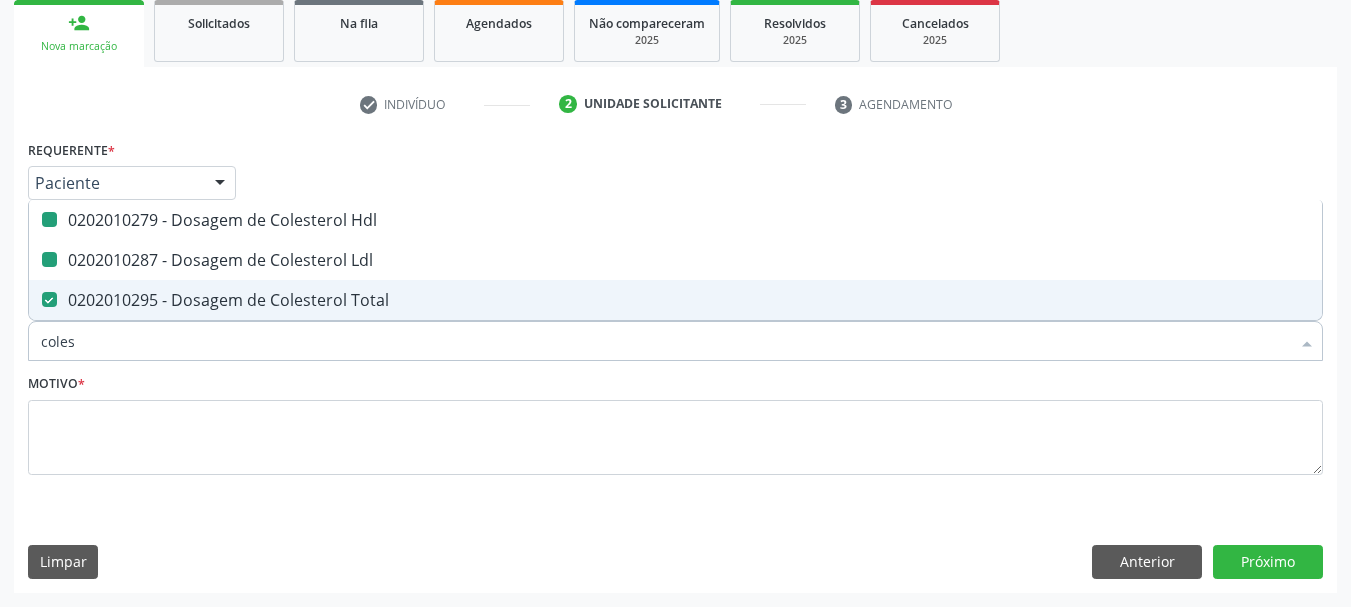 type on "cole" 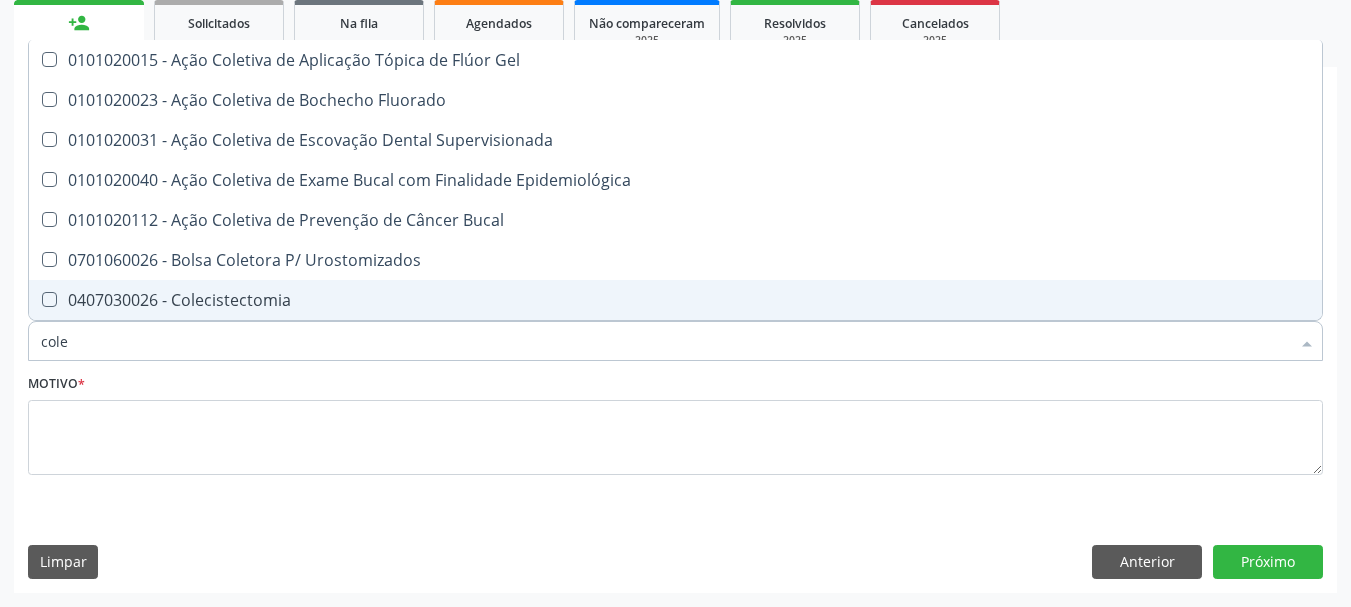type on "col" 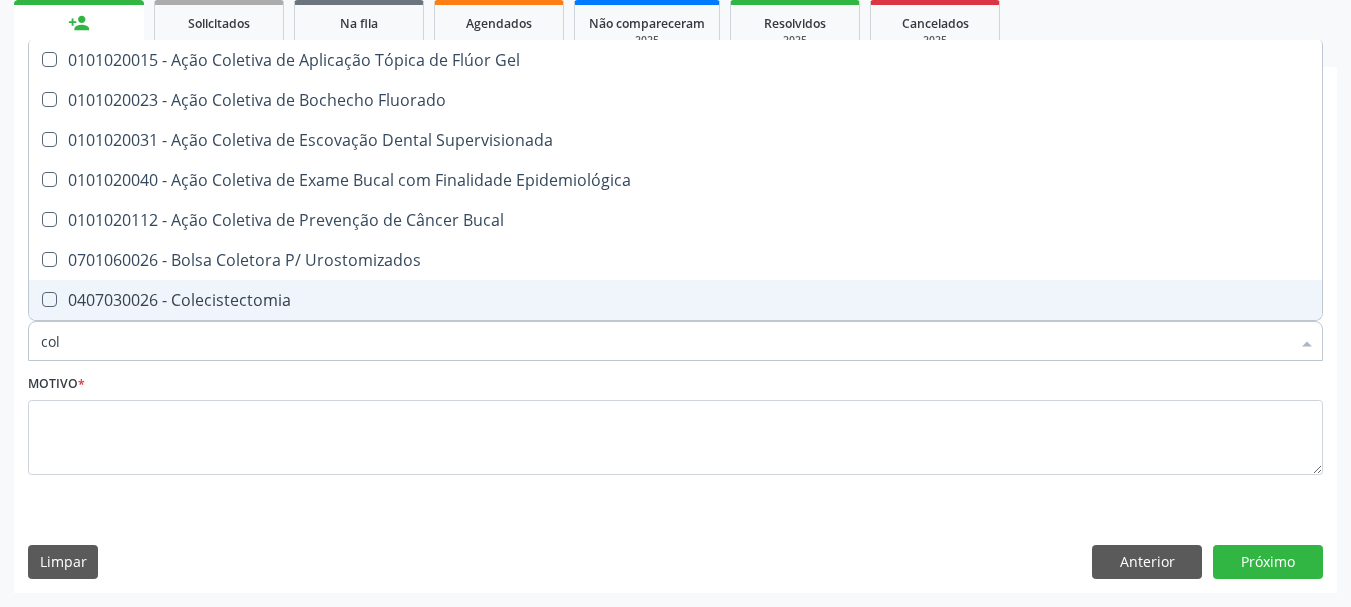 checkbox on "false" 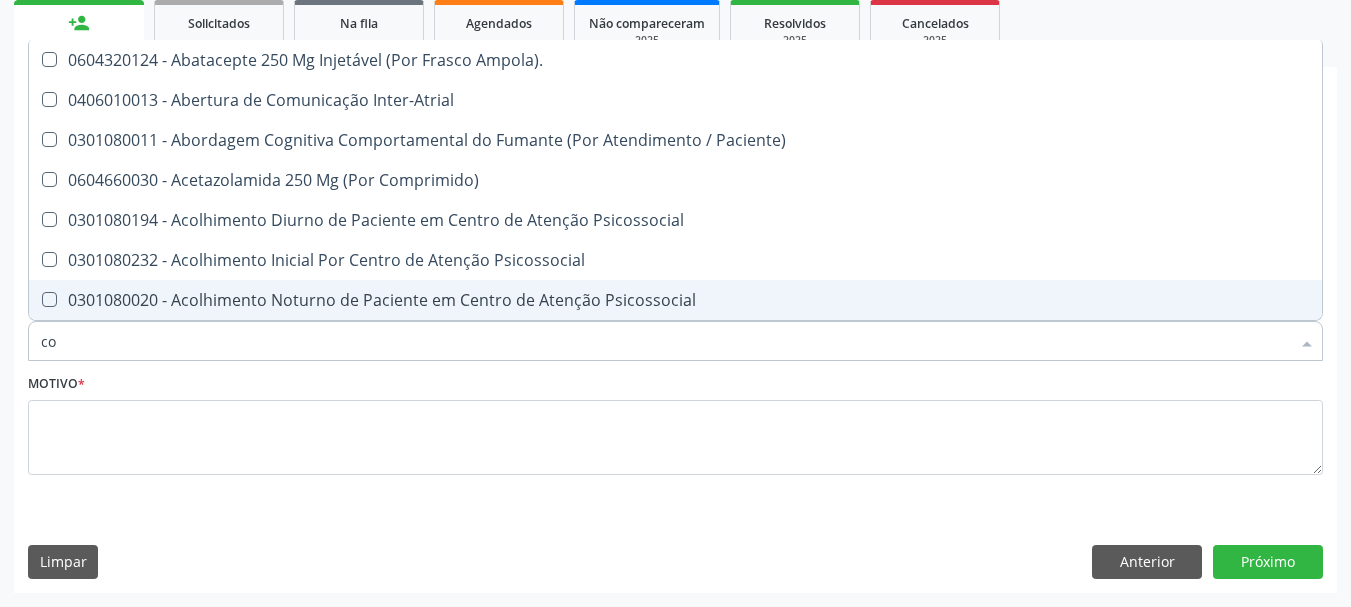 type on "c" 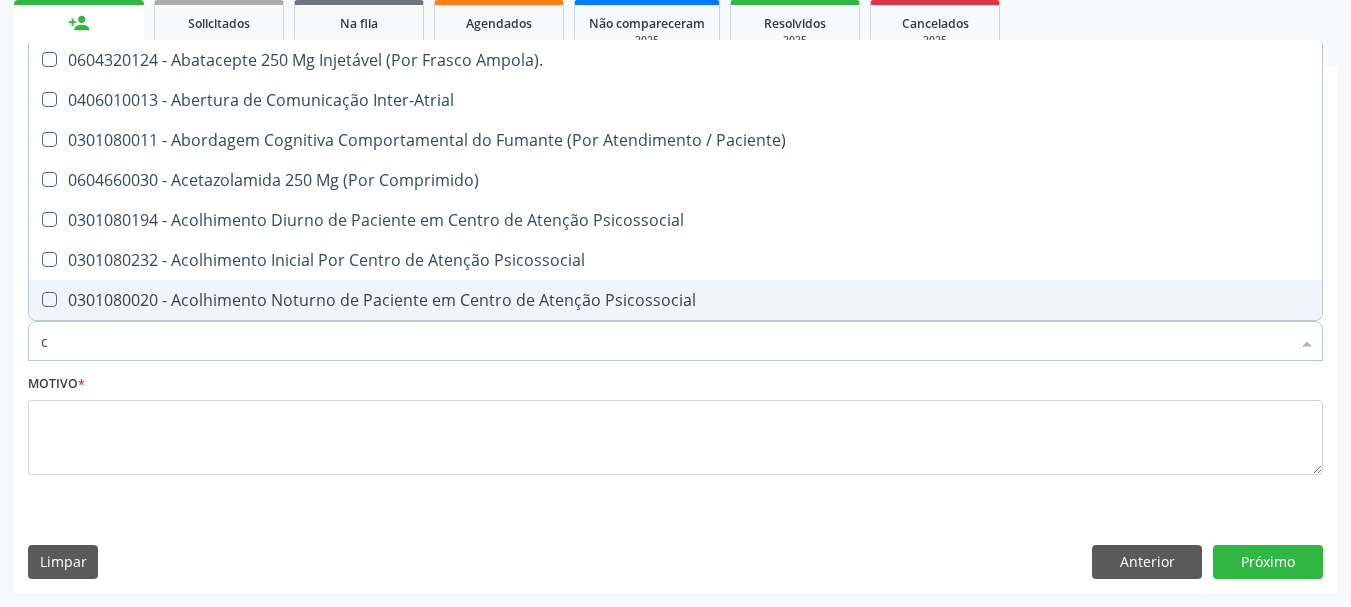 checkbox on "false" 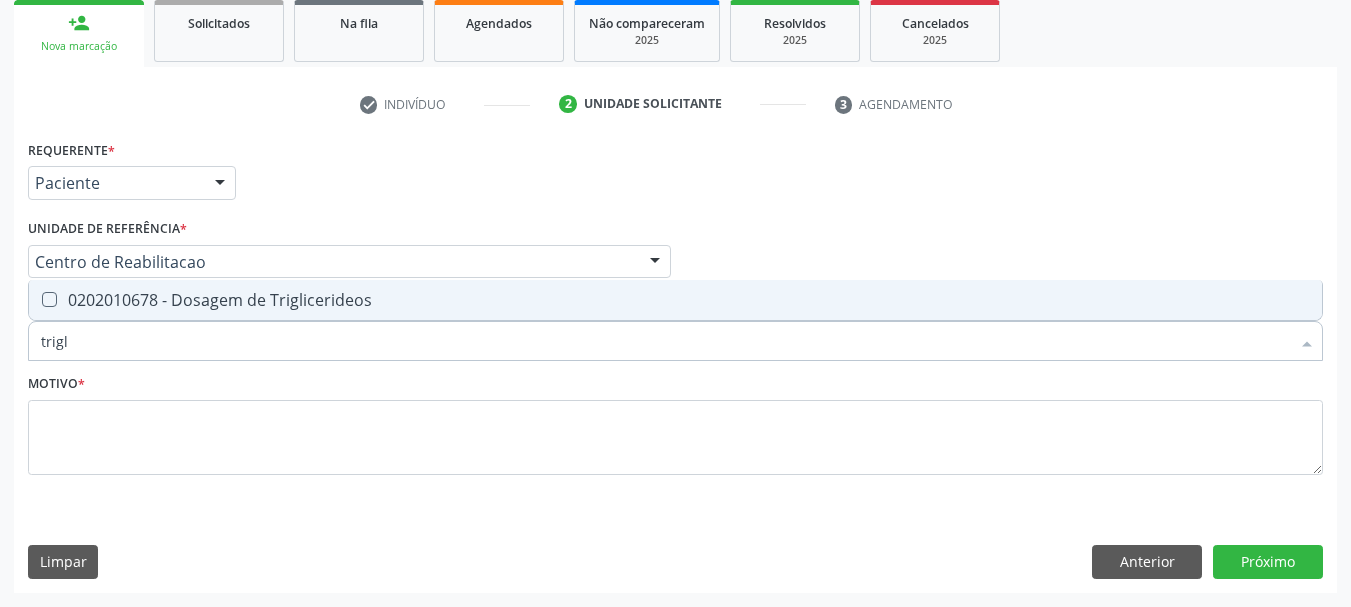 type on "trigli" 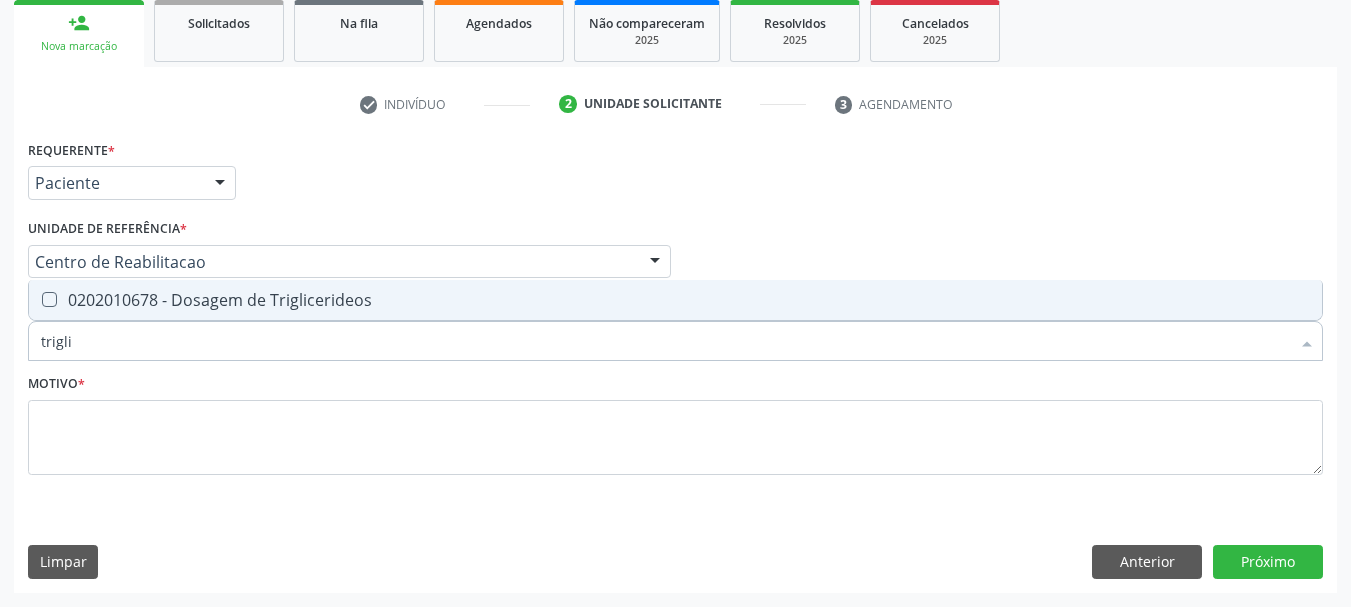 click on "0202010678 - Dosagem de Triglicerideos" at bounding box center [675, 300] 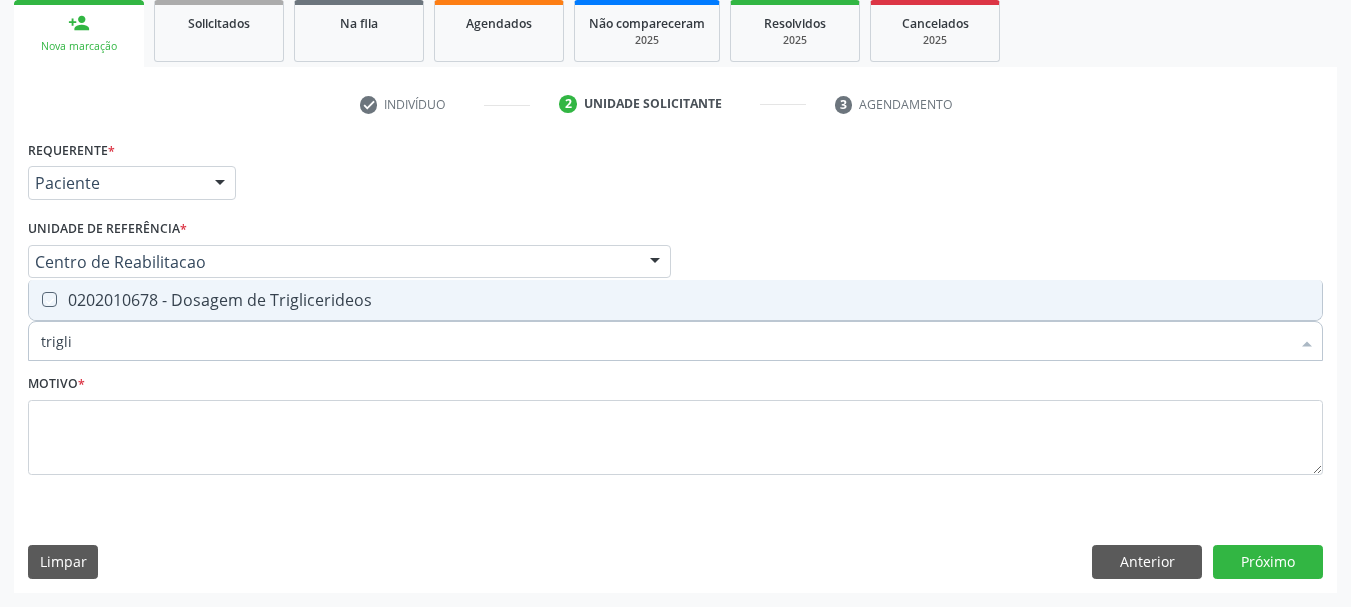 checkbox on "true" 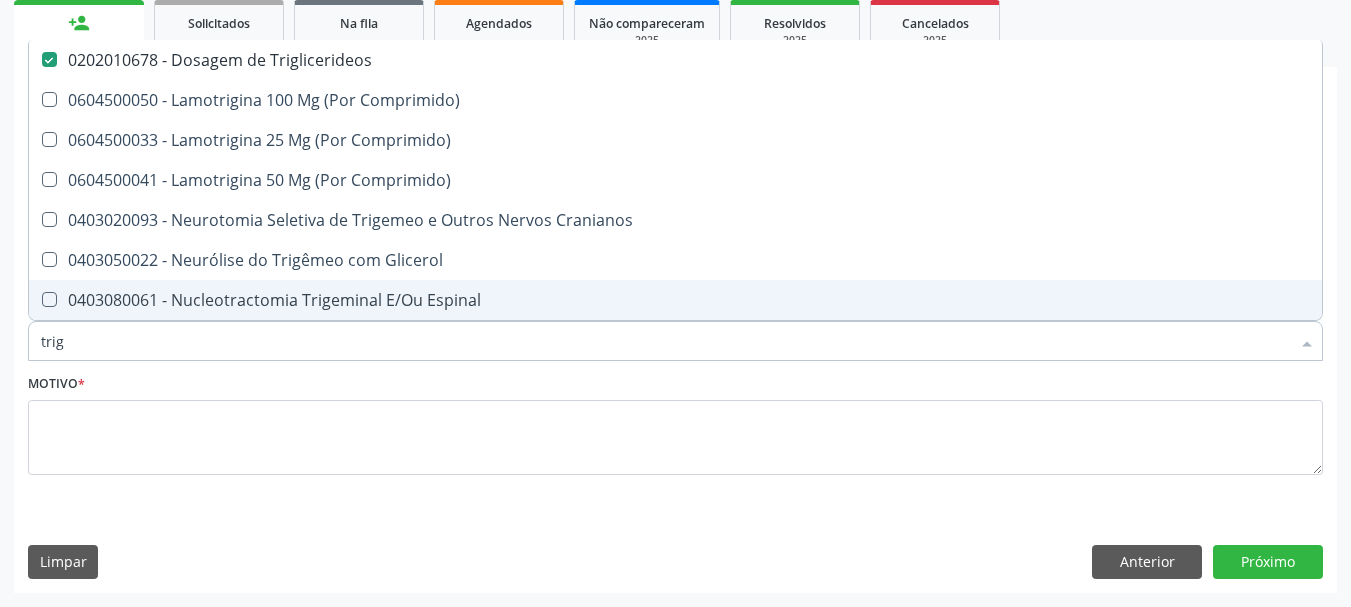type on "tri" 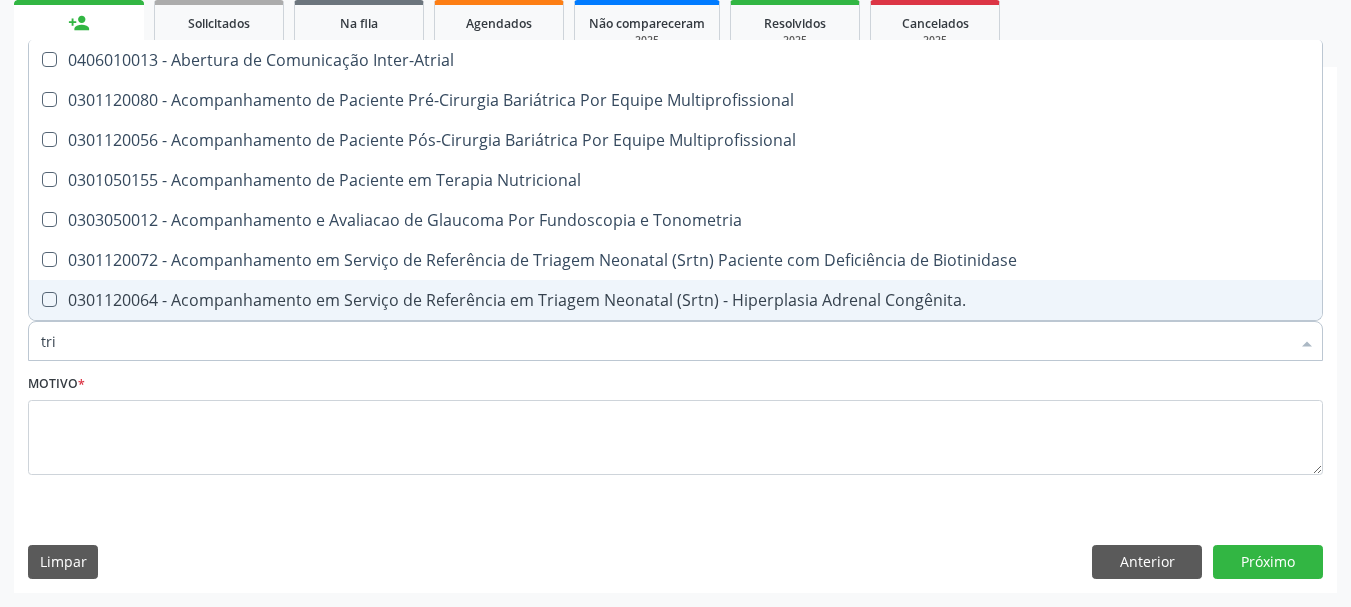 type on "tr" 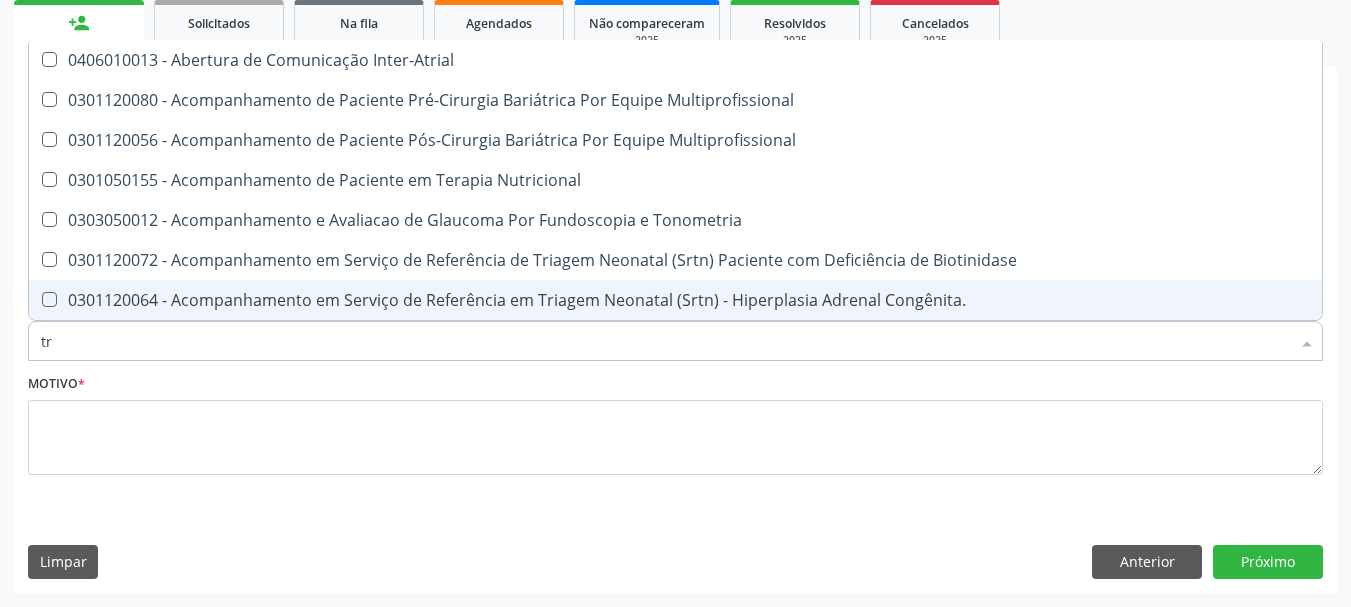 checkbox on "false" 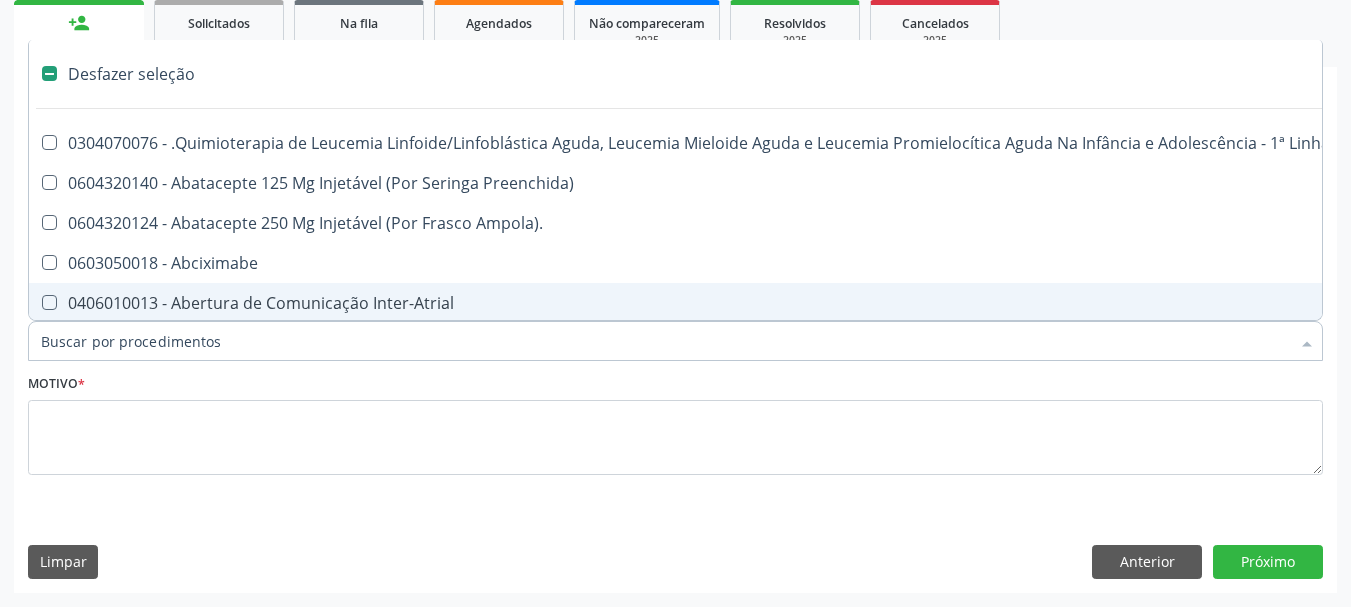 type on "h" 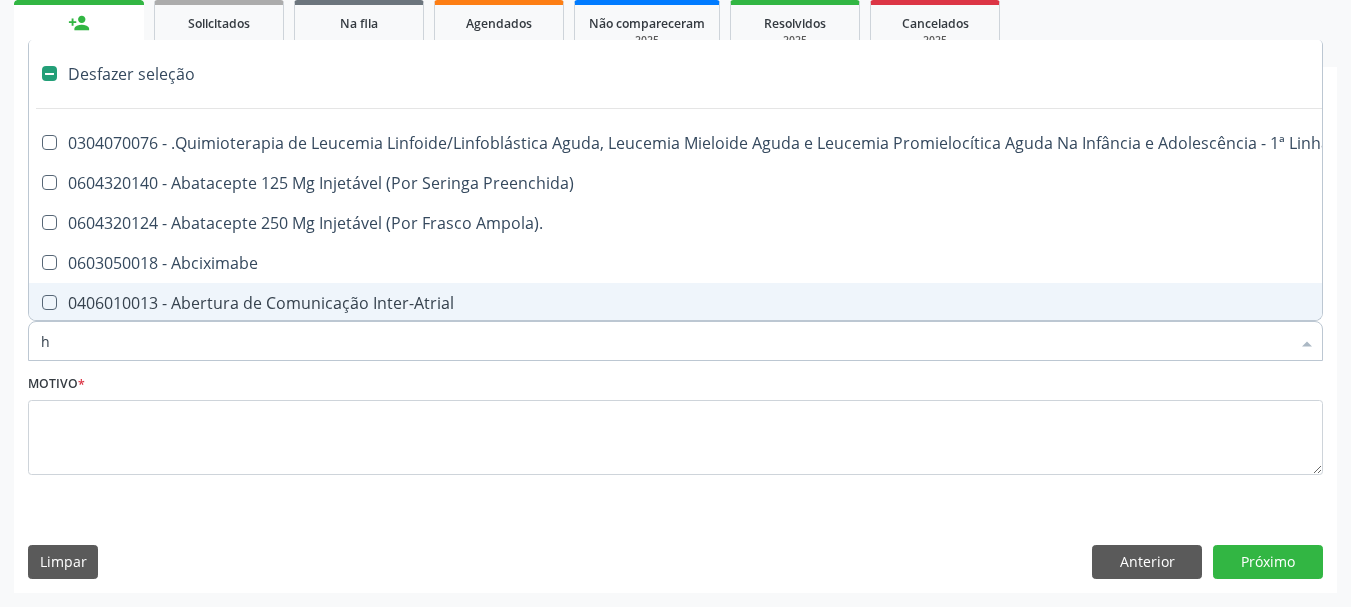 checkbox on "true" 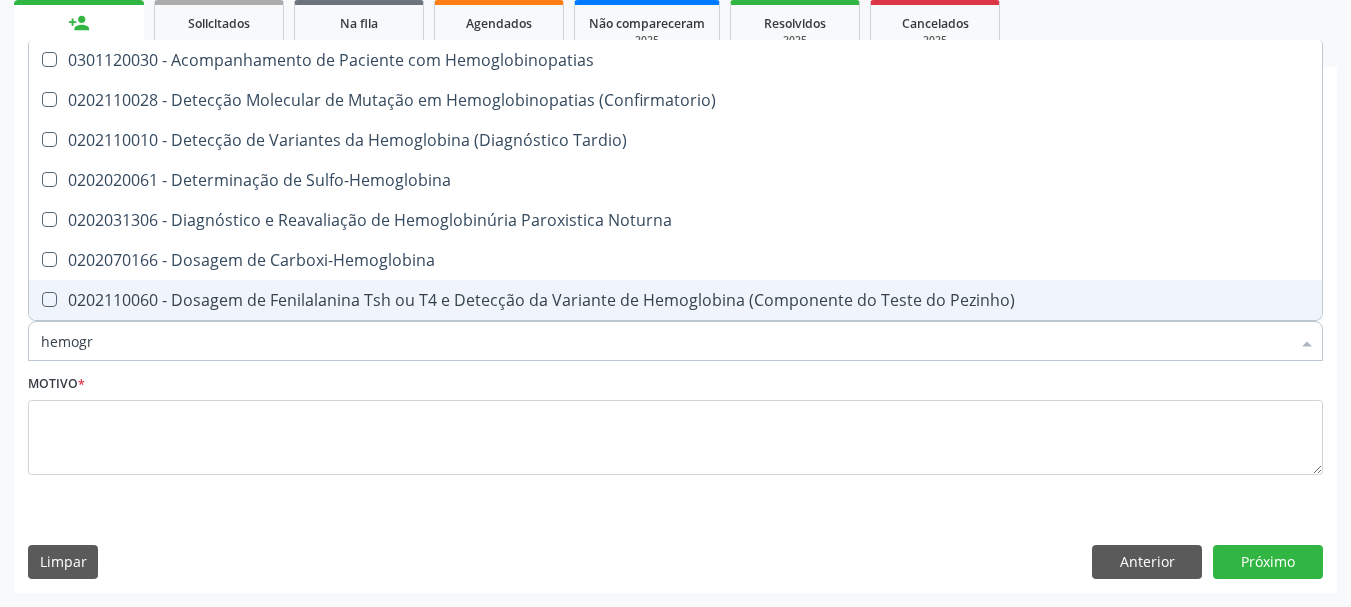 type on "hemogra" 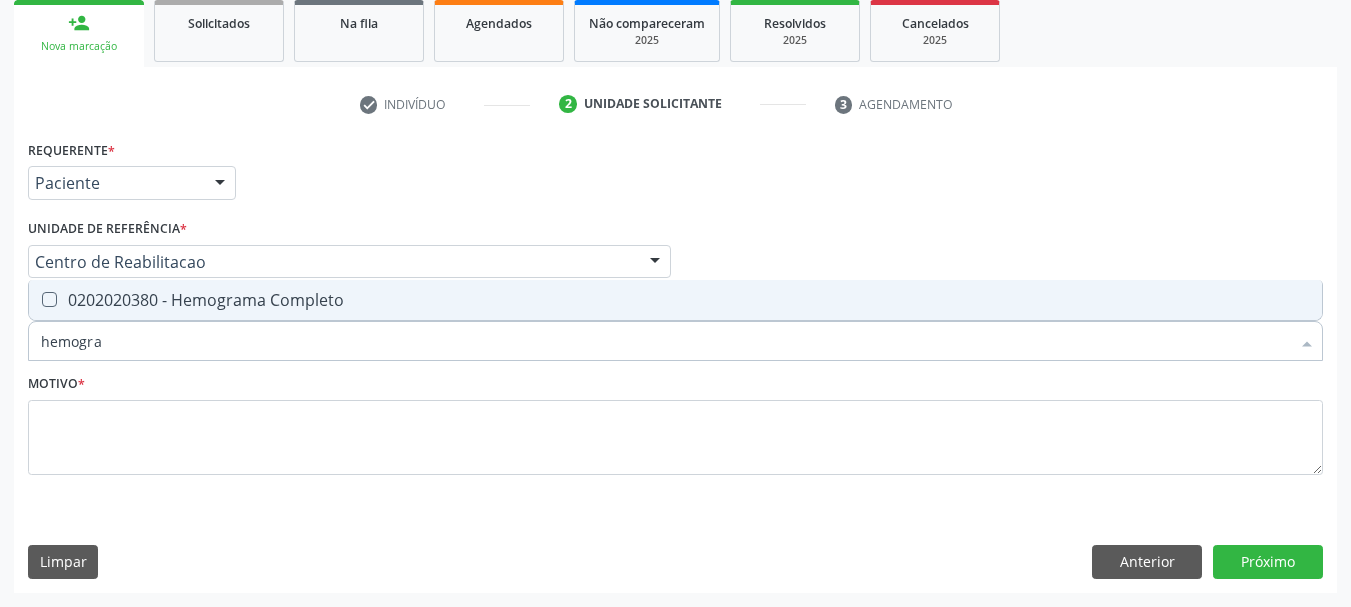 click on "0202020380 - Hemograma Completo" at bounding box center [675, 300] 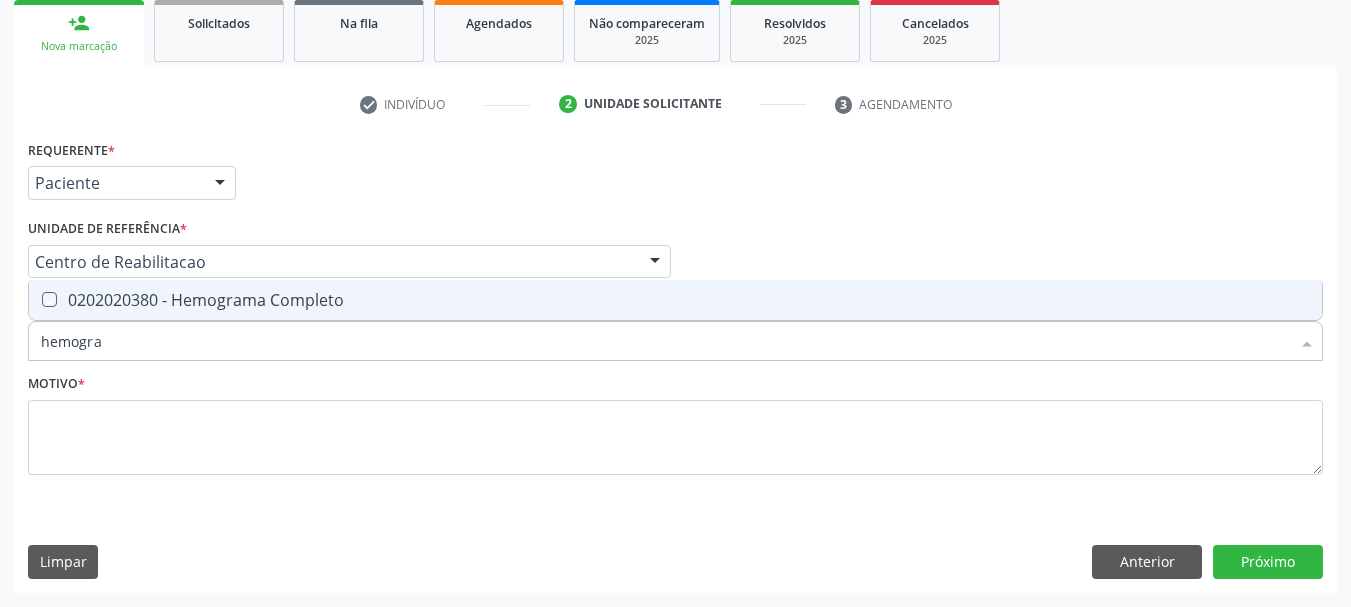 checkbox on "true" 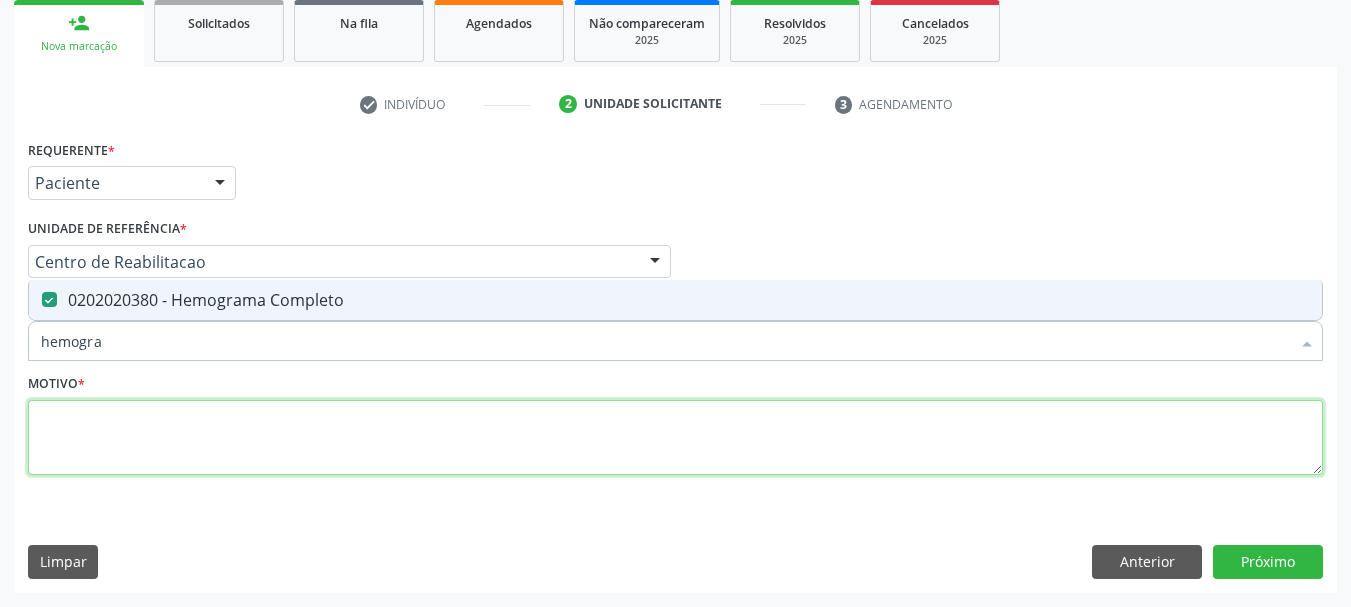 click at bounding box center (675, 438) 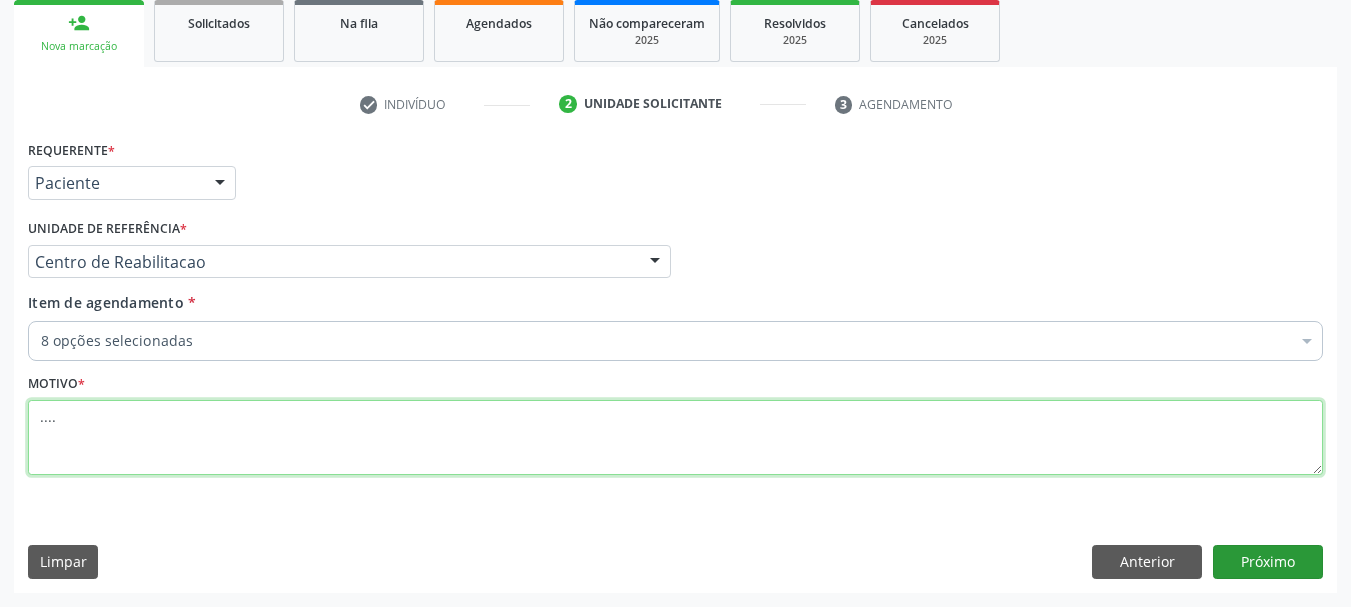type on "...." 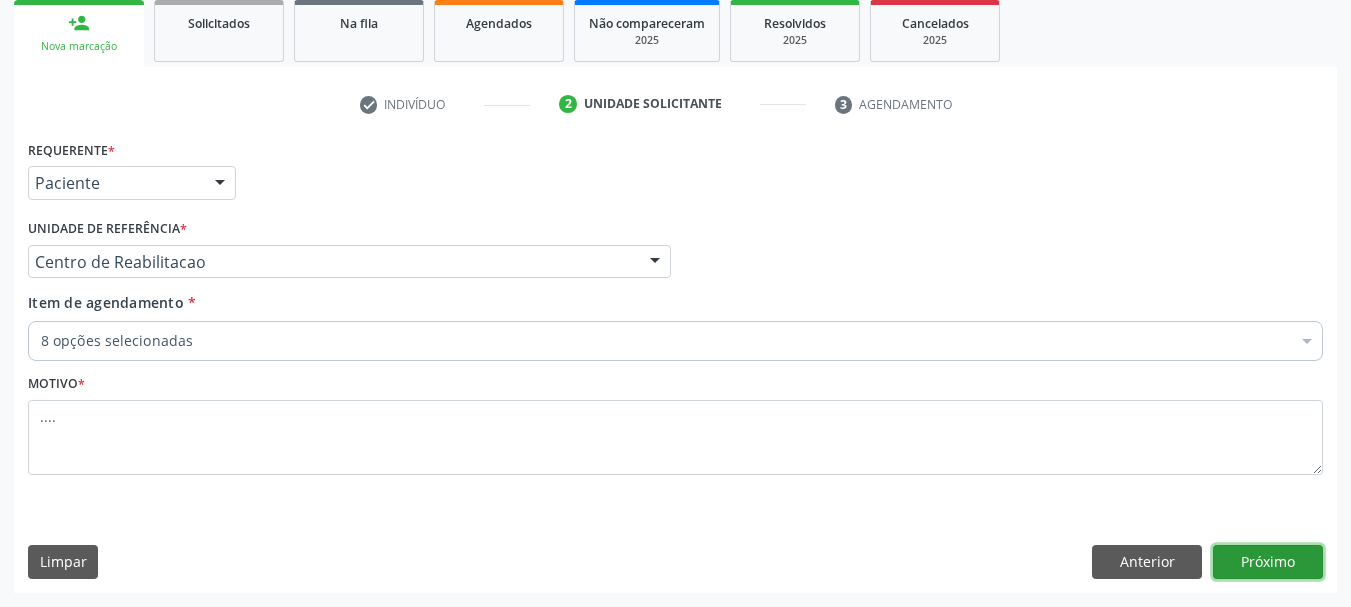 click on "Próximo" at bounding box center [1268, 562] 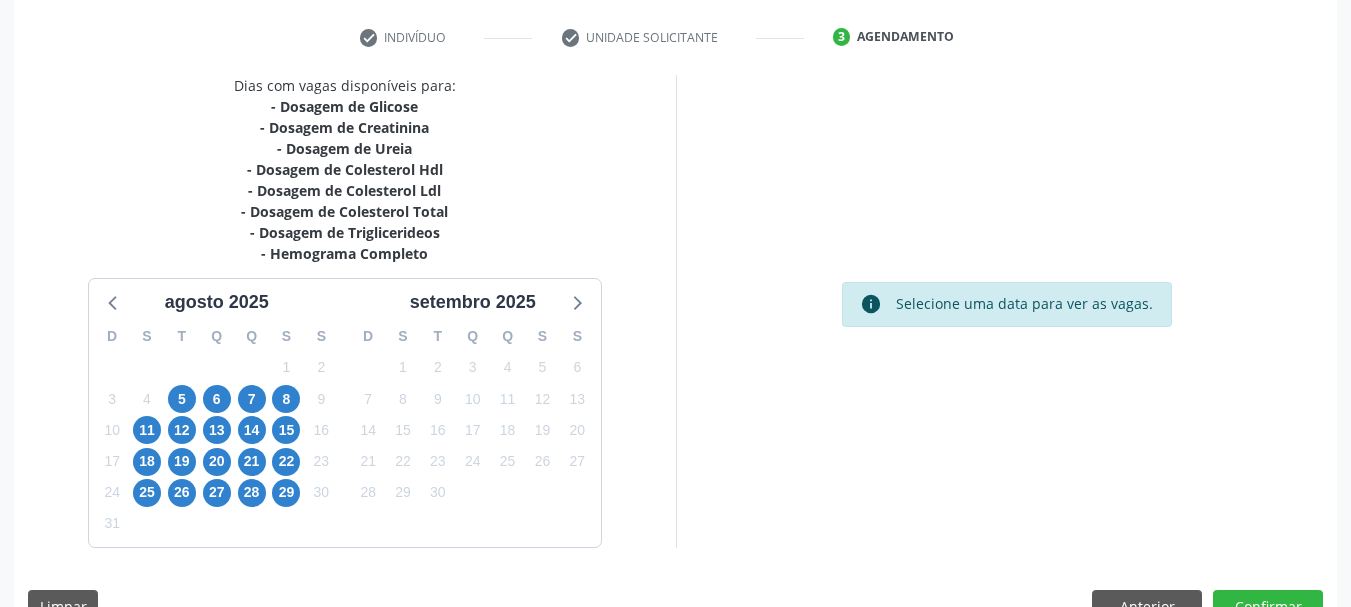scroll, scrollTop: 399, scrollLeft: 0, axis: vertical 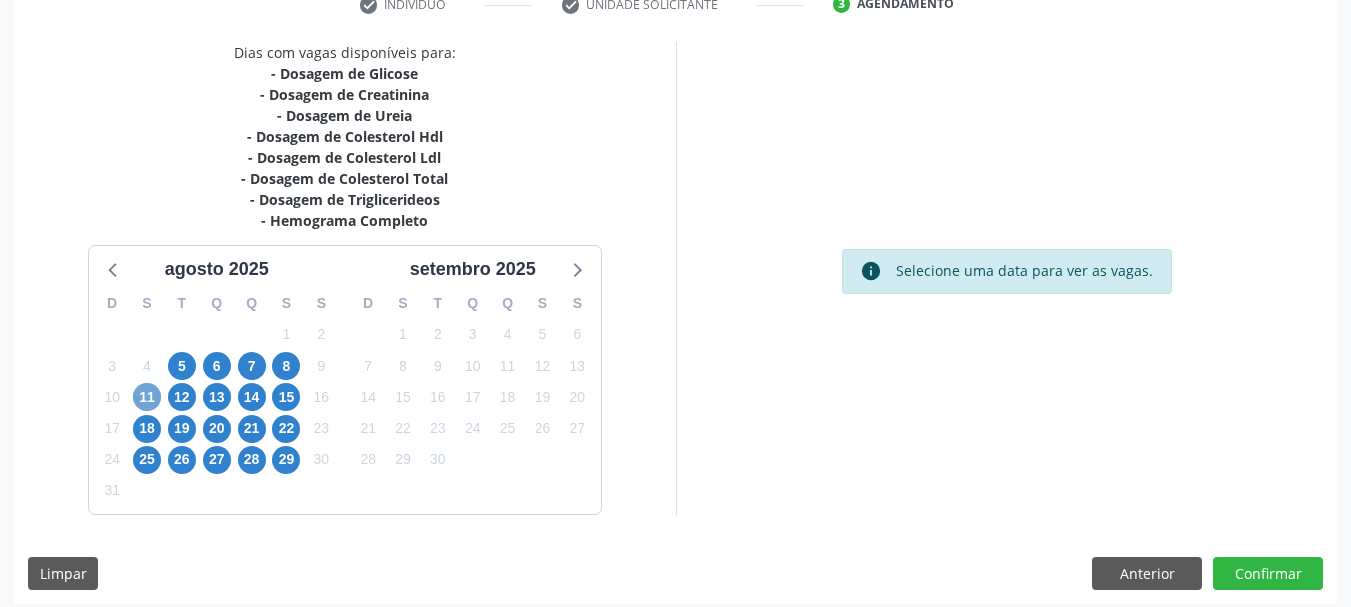 click on "11" at bounding box center [147, 397] 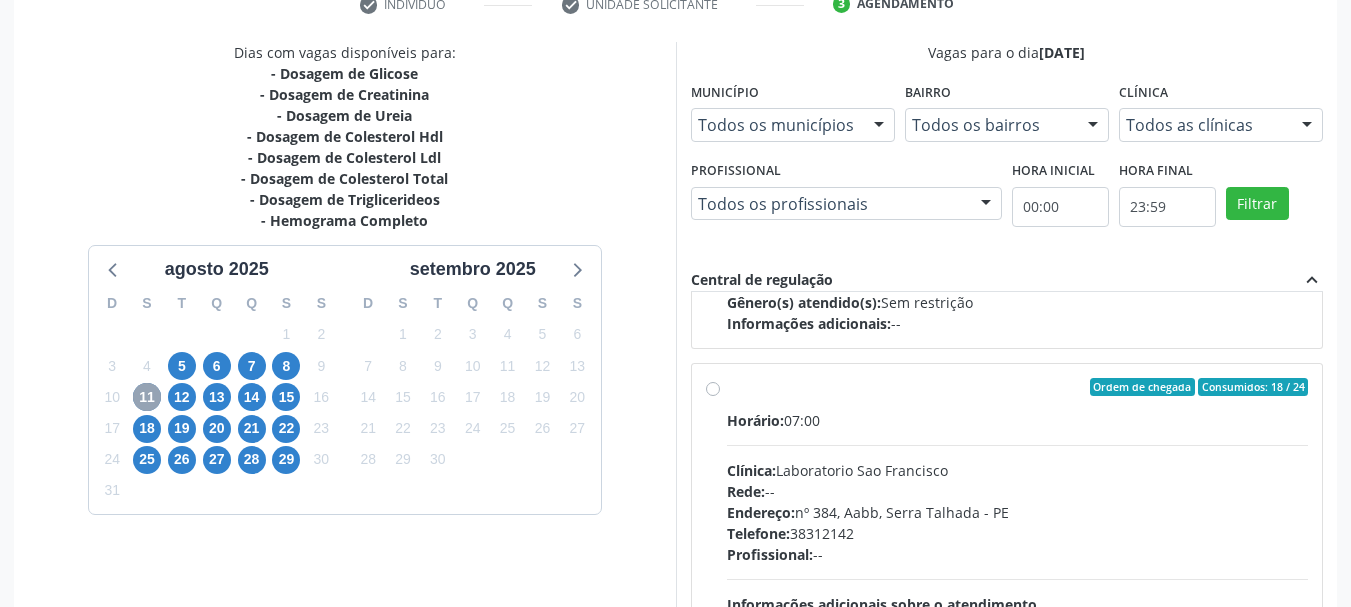 scroll, scrollTop: 666, scrollLeft: 0, axis: vertical 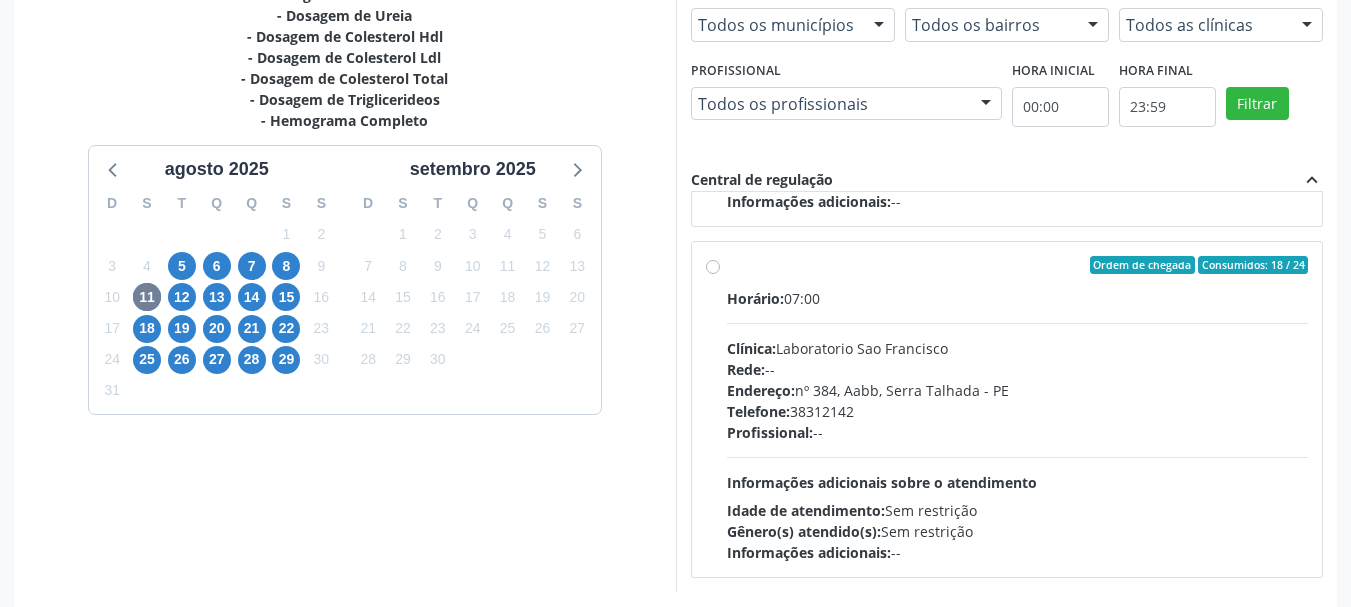 click on "Ordem de chegada
Consumidos: 18 / 24
Horário:   07:00
Clínica:  Laboratorio Sao Francisco
Rede:
--
Endereço:   nº 384, Aabb, Serra Talhada - PE
Telefone:   38312142
Profissional:
--
Informações adicionais sobre o atendimento
Idade de atendimento:
Sem restrição
Gênero(s) atendido(s):
Sem restrição
Informações adicionais:
--" at bounding box center [1007, 409] 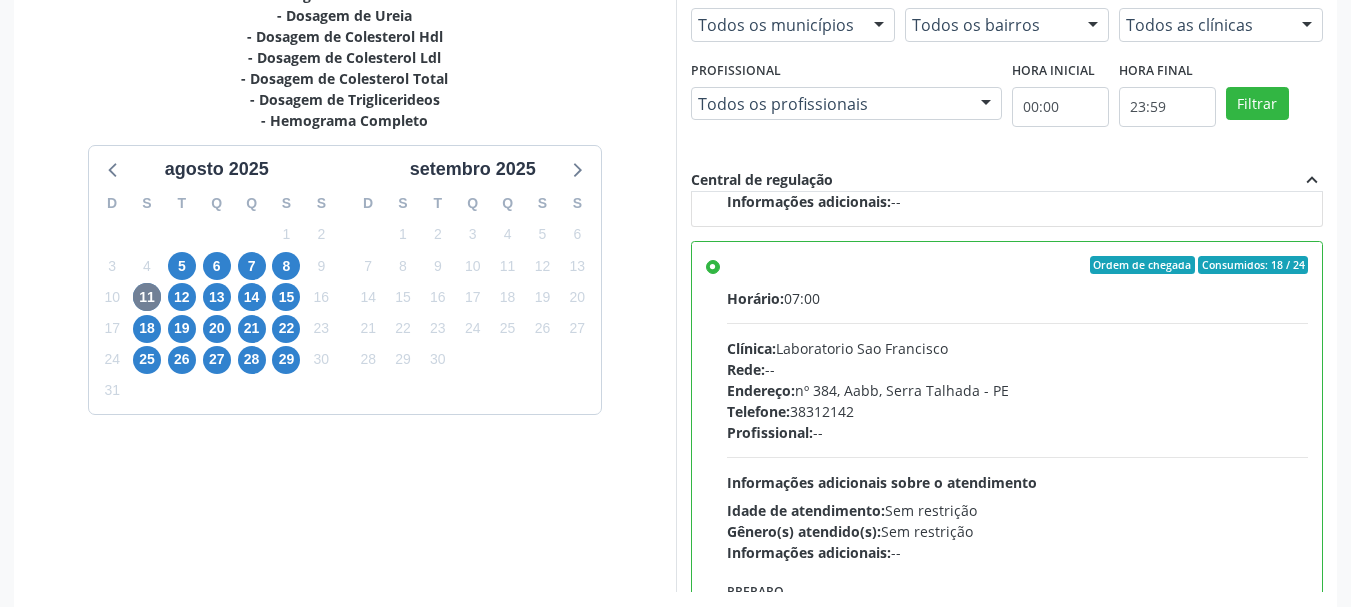 scroll, scrollTop: 800, scrollLeft: 0, axis: vertical 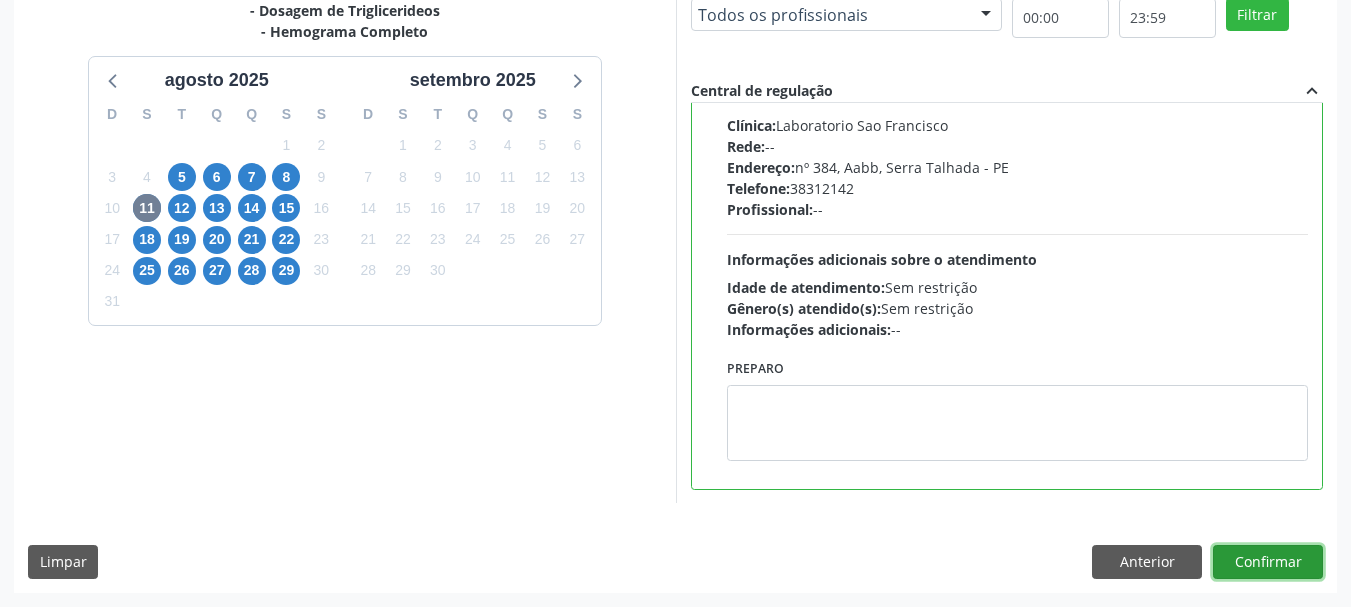 click on "Confirmar" at bounding box center (1268, 562) 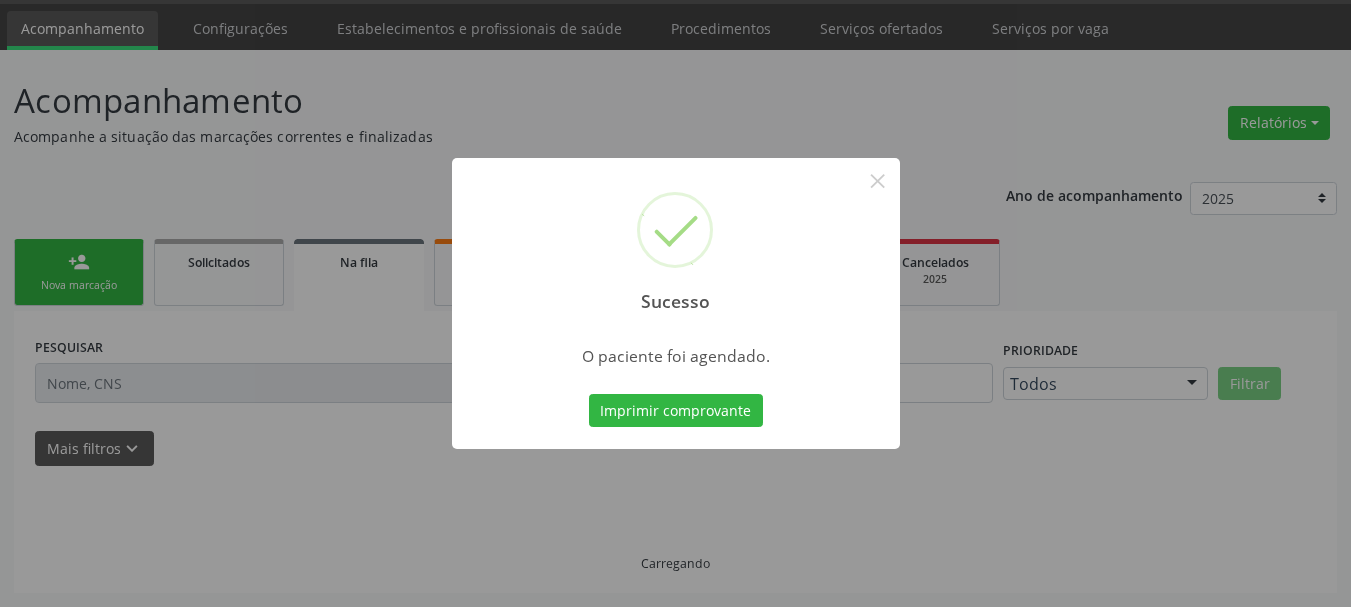 scroll, scrollTop: 60, scrollLeft: 0, axis: vertical 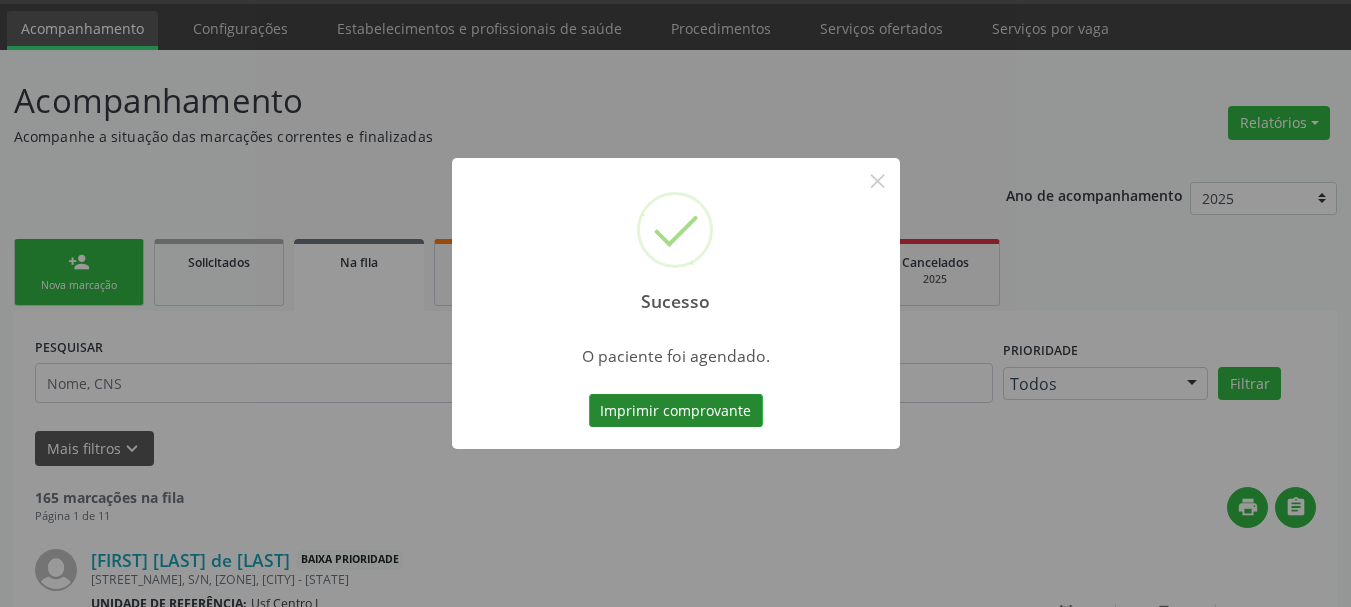 click on "Imprimir comprovante" at bounding box center (676, 411) 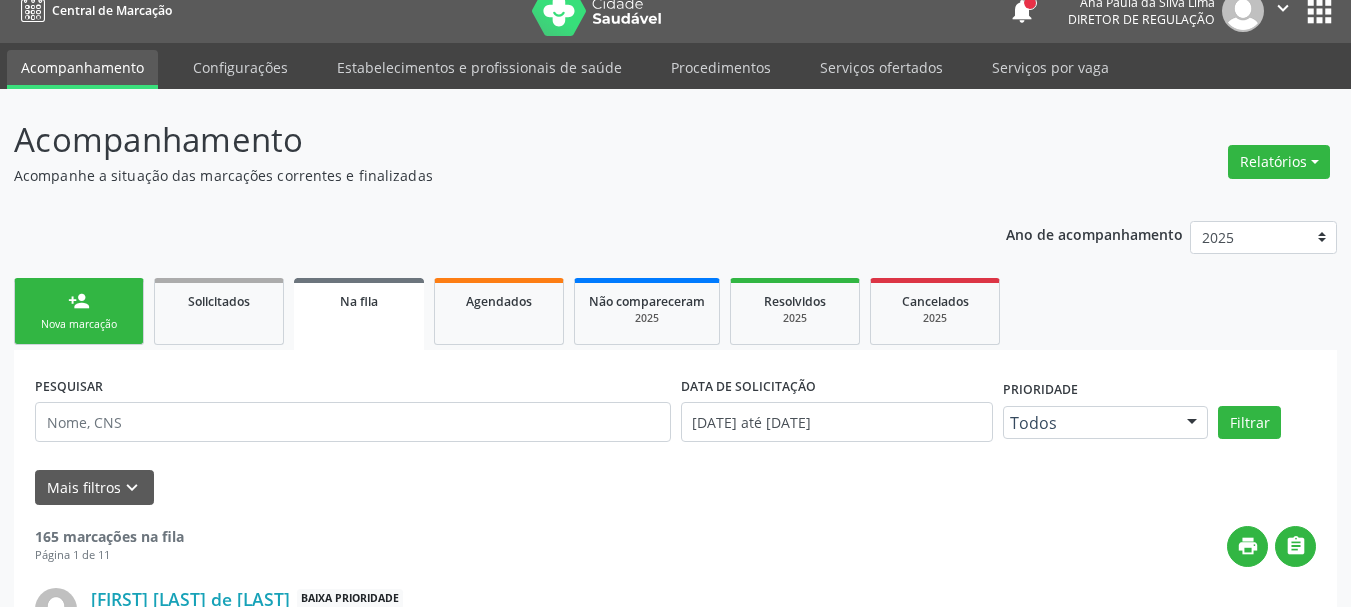 scroll, scrollTop: 0, scrollLeft: 0, axis: both 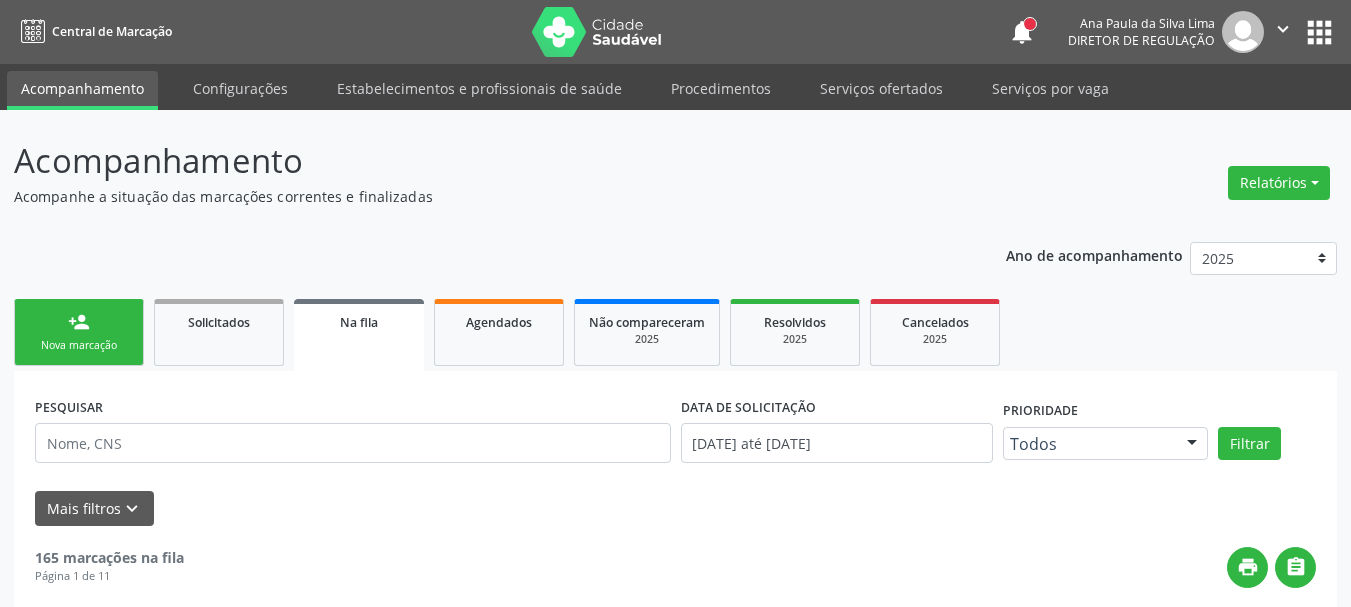 click on "apps" at bounding box center [1319, 32] 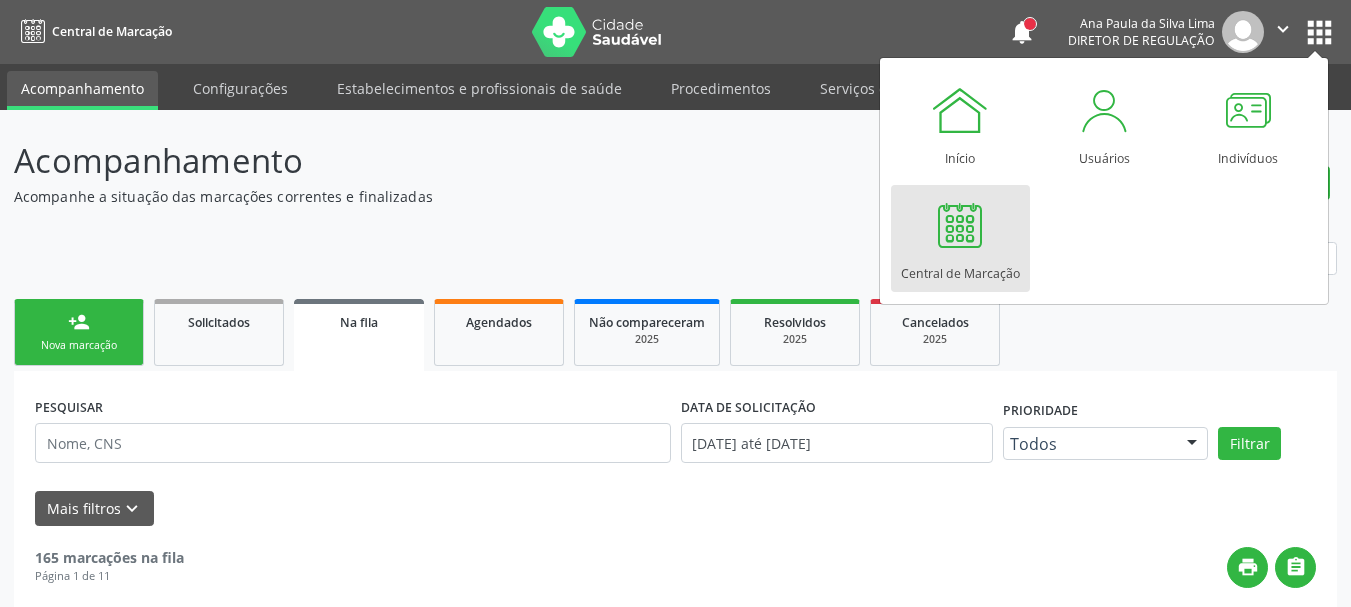 click on "Central de Marcação" at bounding box center (960, 238) 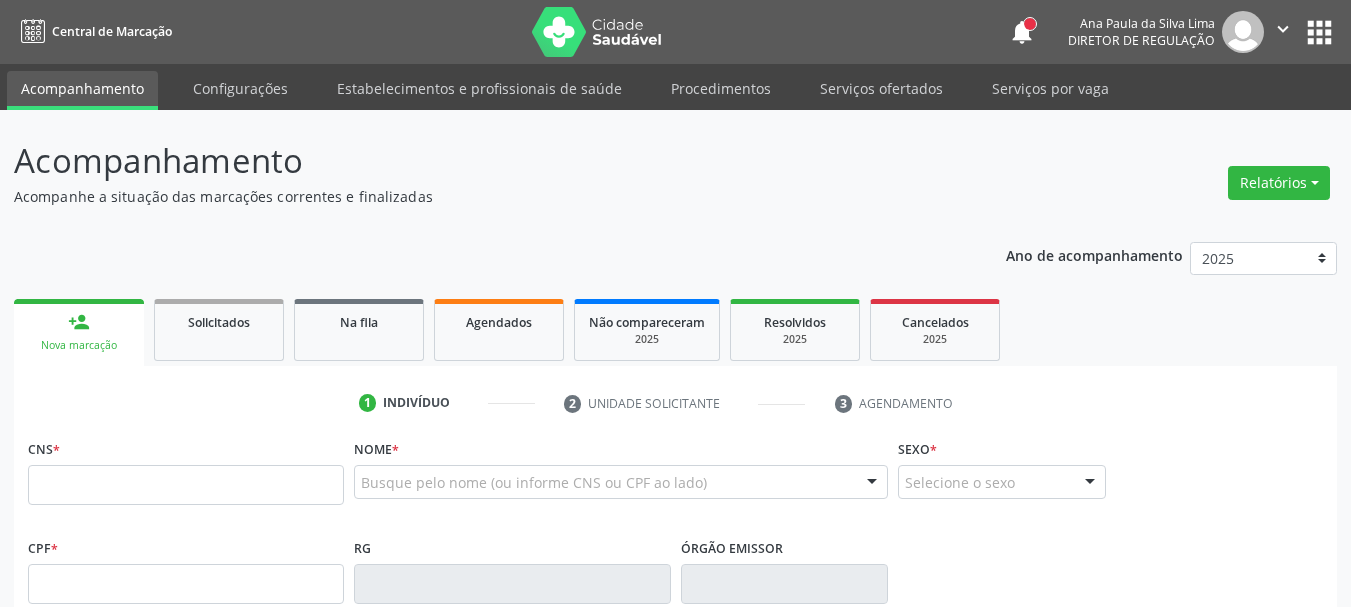 scroll, scrollTop: 0, scrollLeft: 0, axis: both 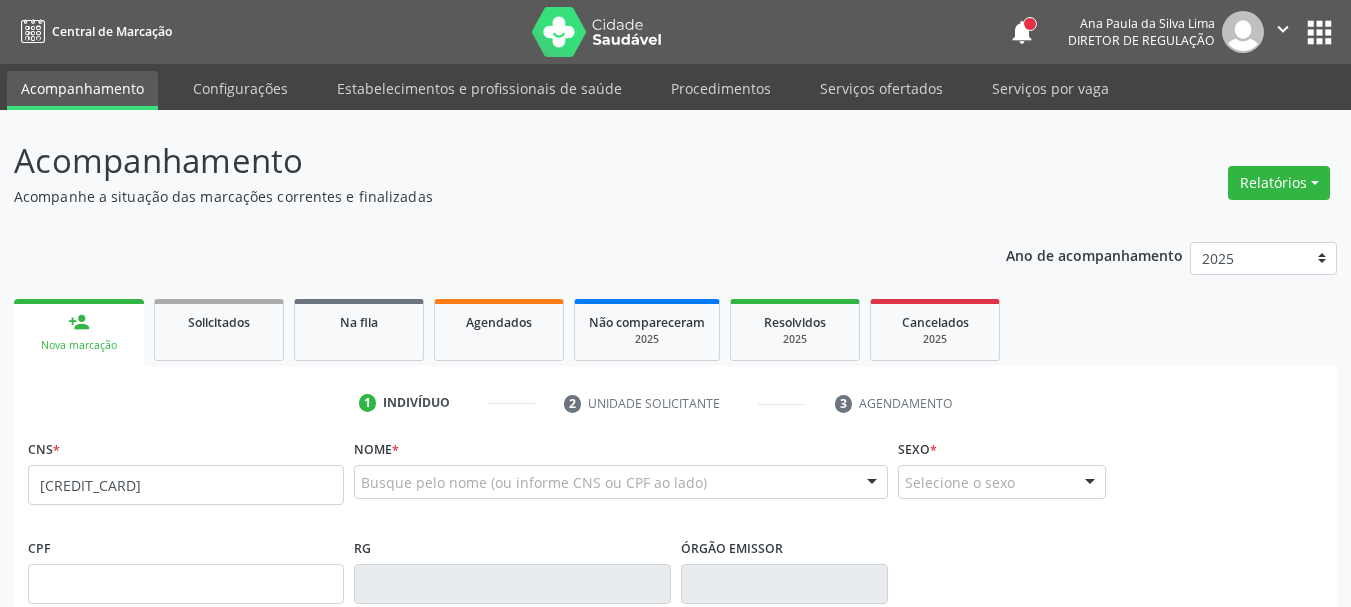 type on "708 2016 2863 1048" 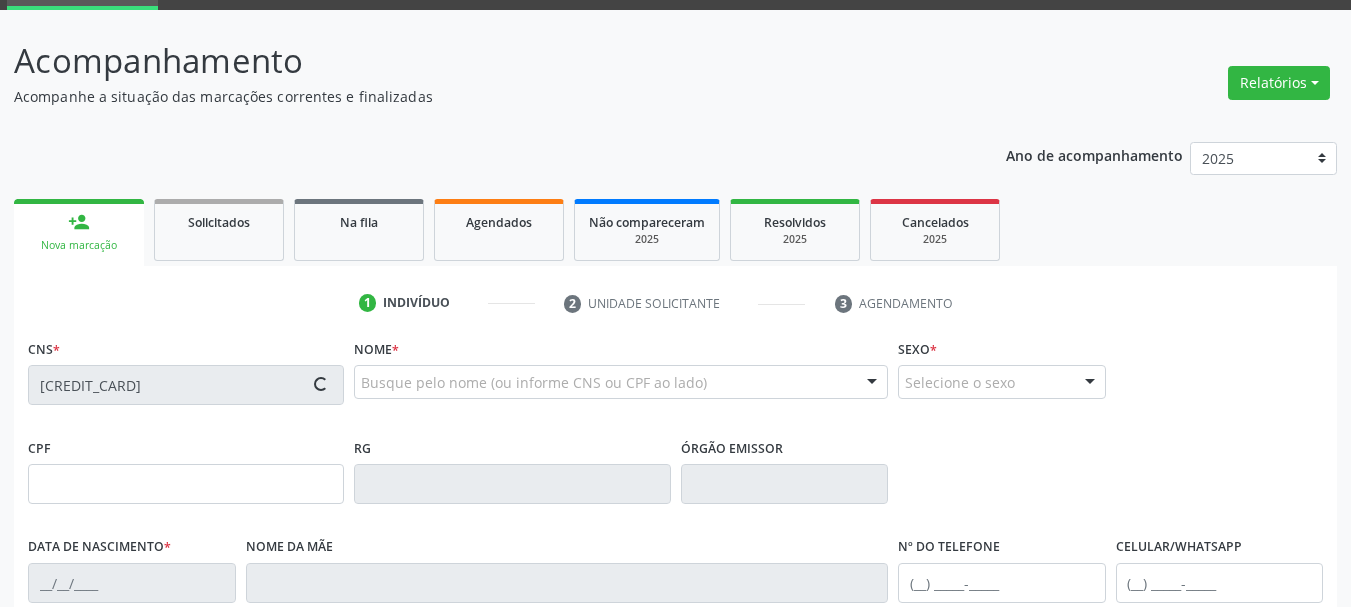 type on "112.447.684-99" 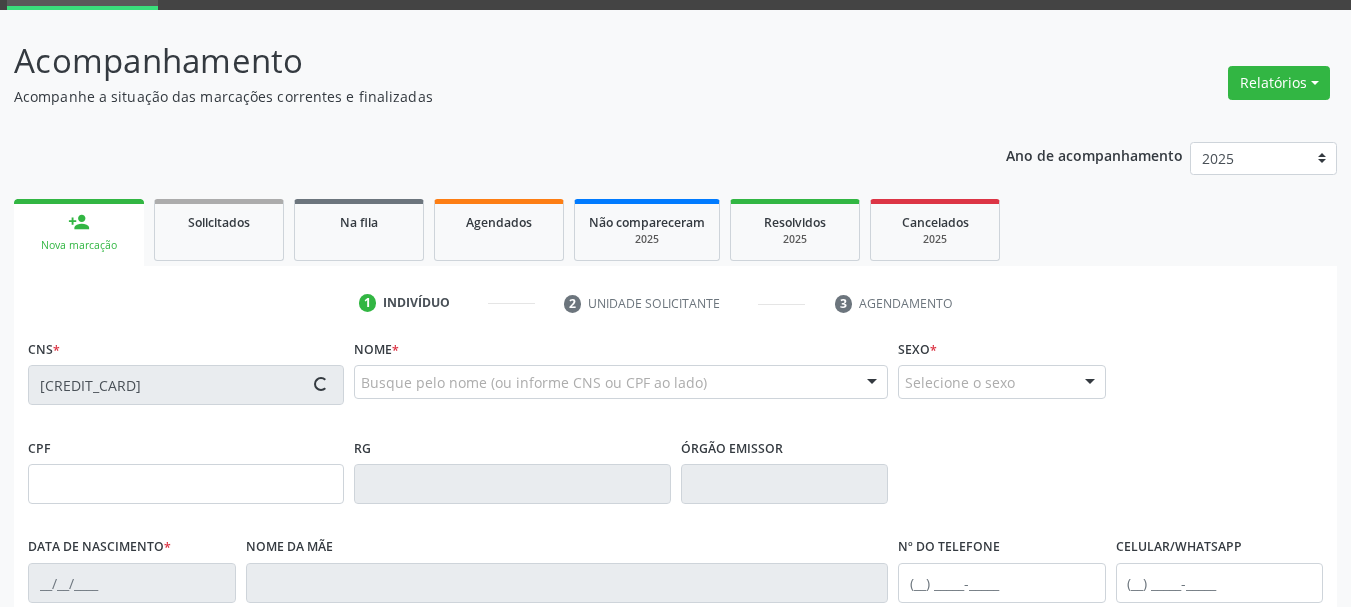 type on "16/09/1995" 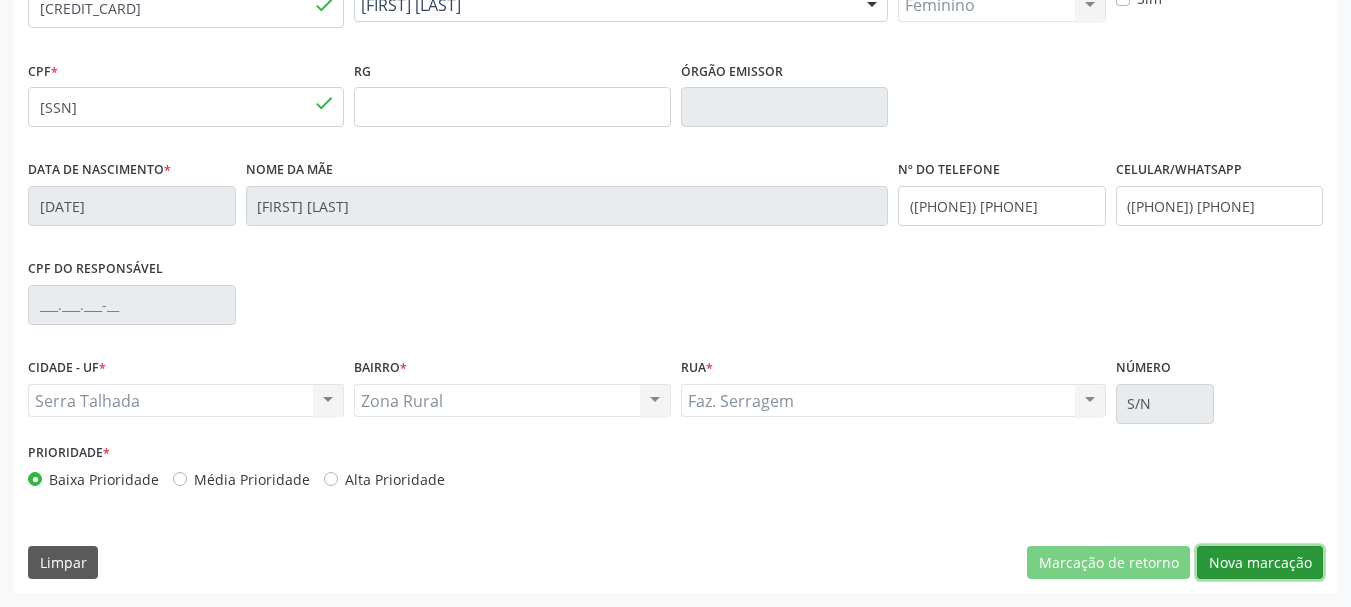 click on "Nova marcação" at bounding box center [1260, 563] 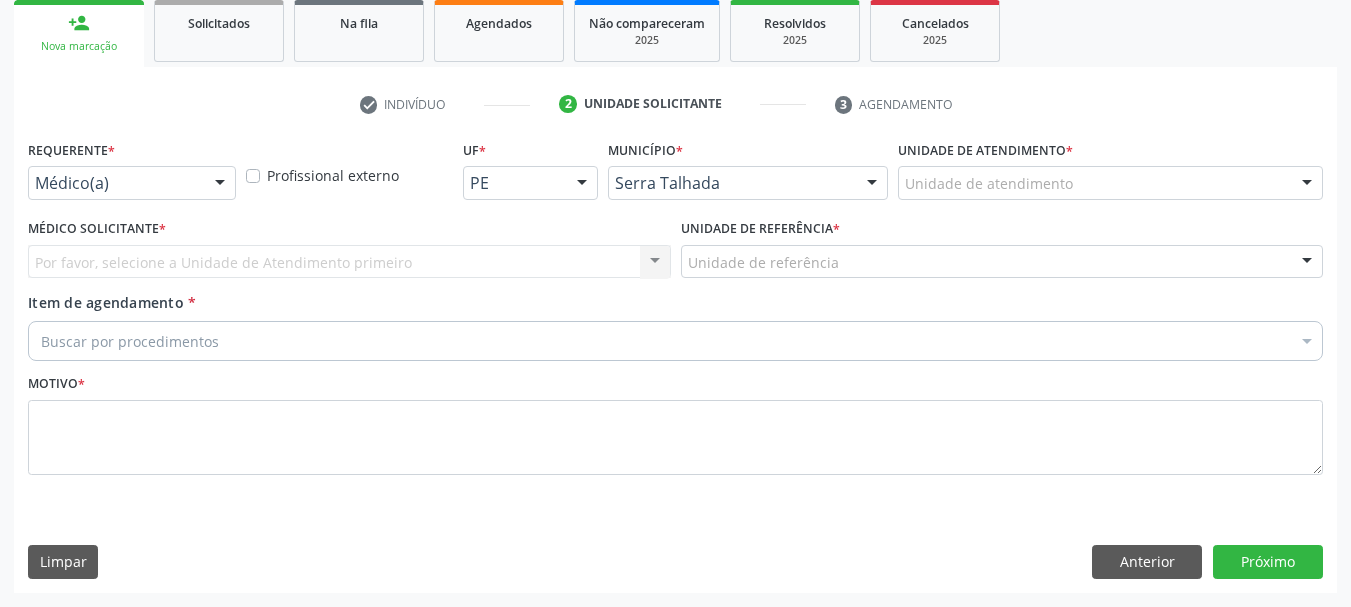 scroll, scrollTop: 299, scrollLeft: 0, axis: vertical 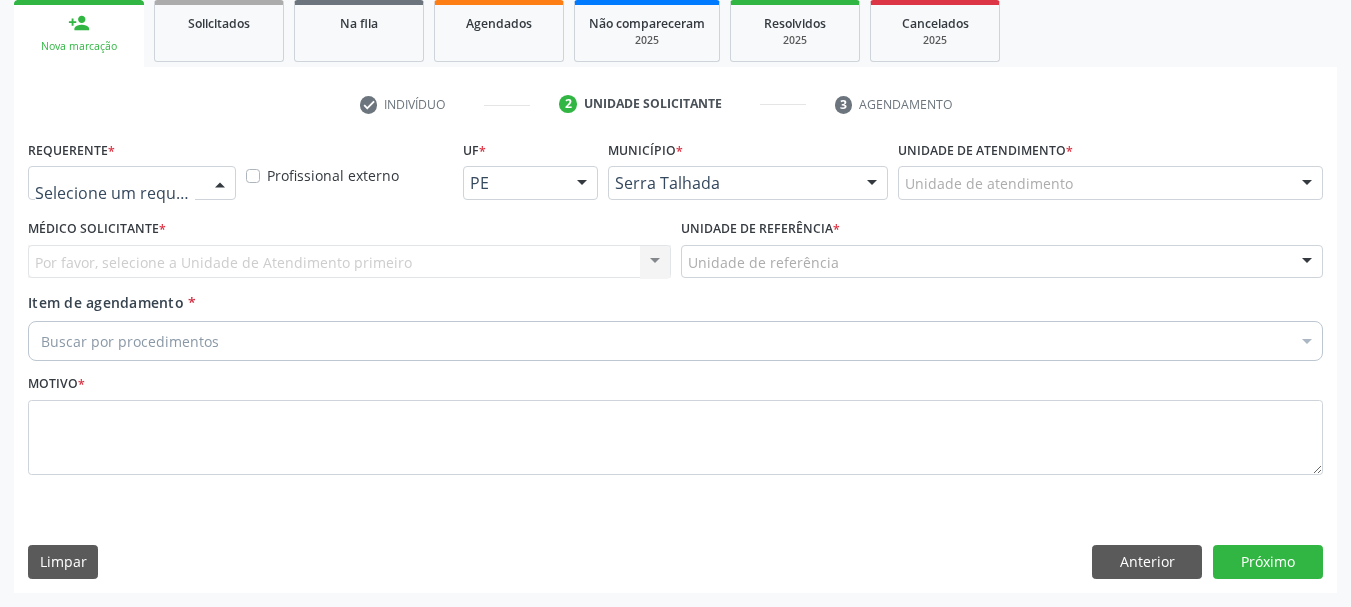 click at bounding box center (132, 183) 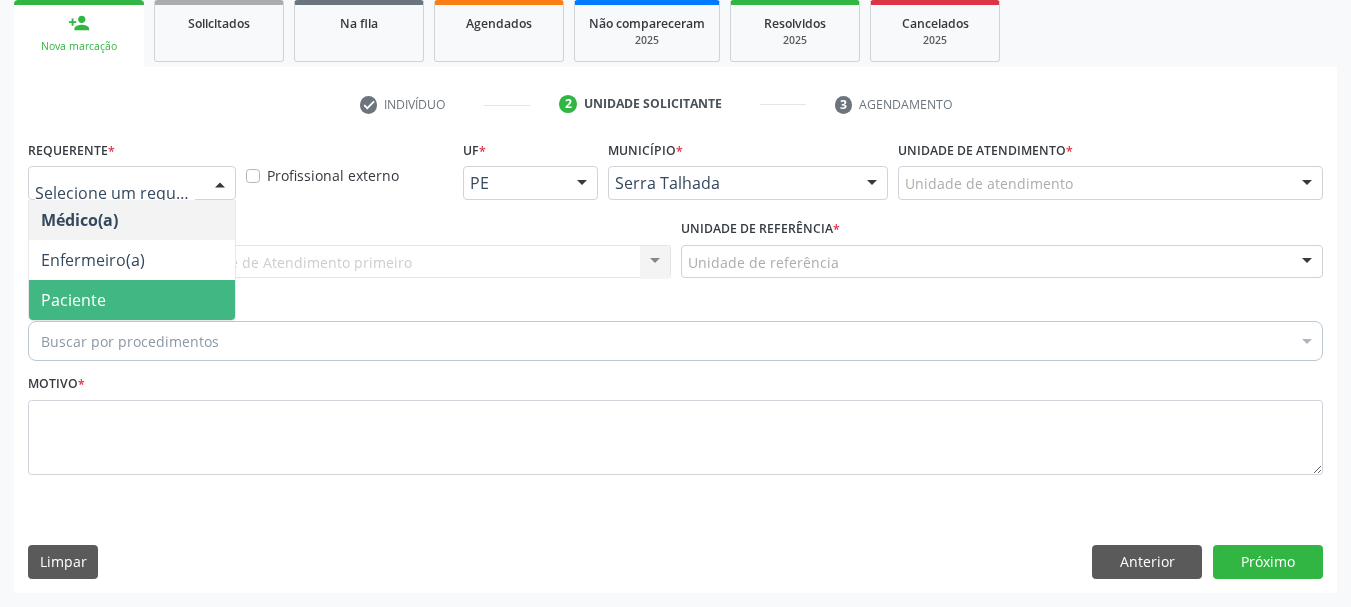 click on "Paciente" at bounding box center (132, 300) 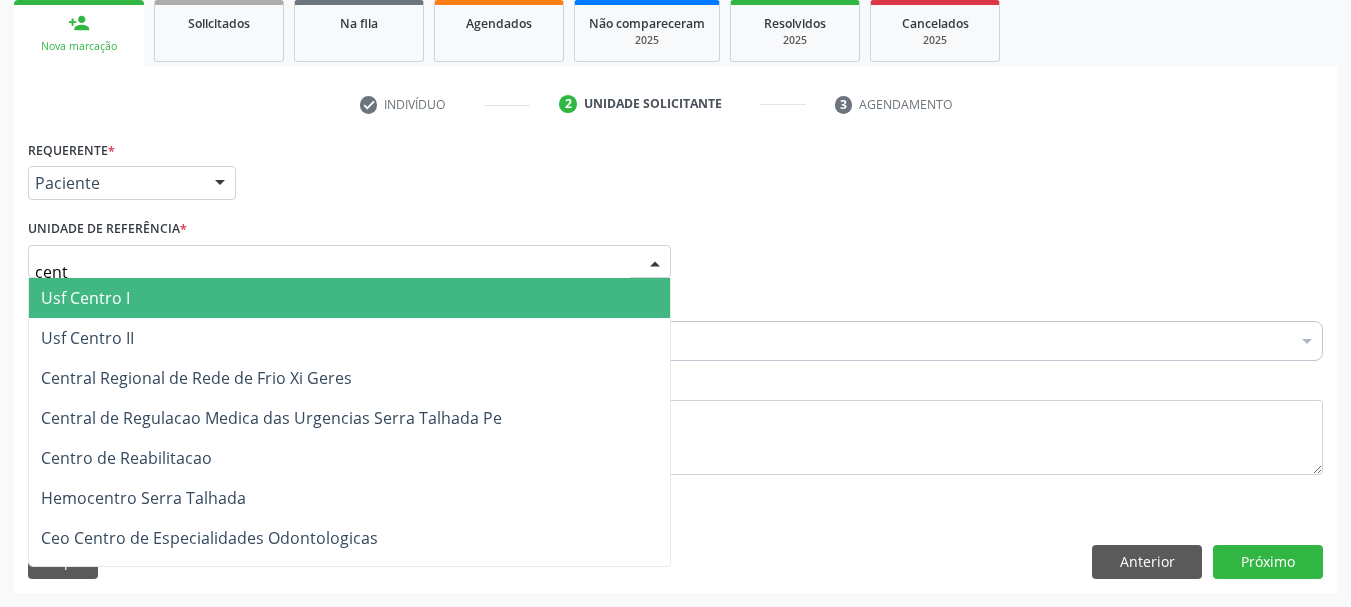 type on "centr" 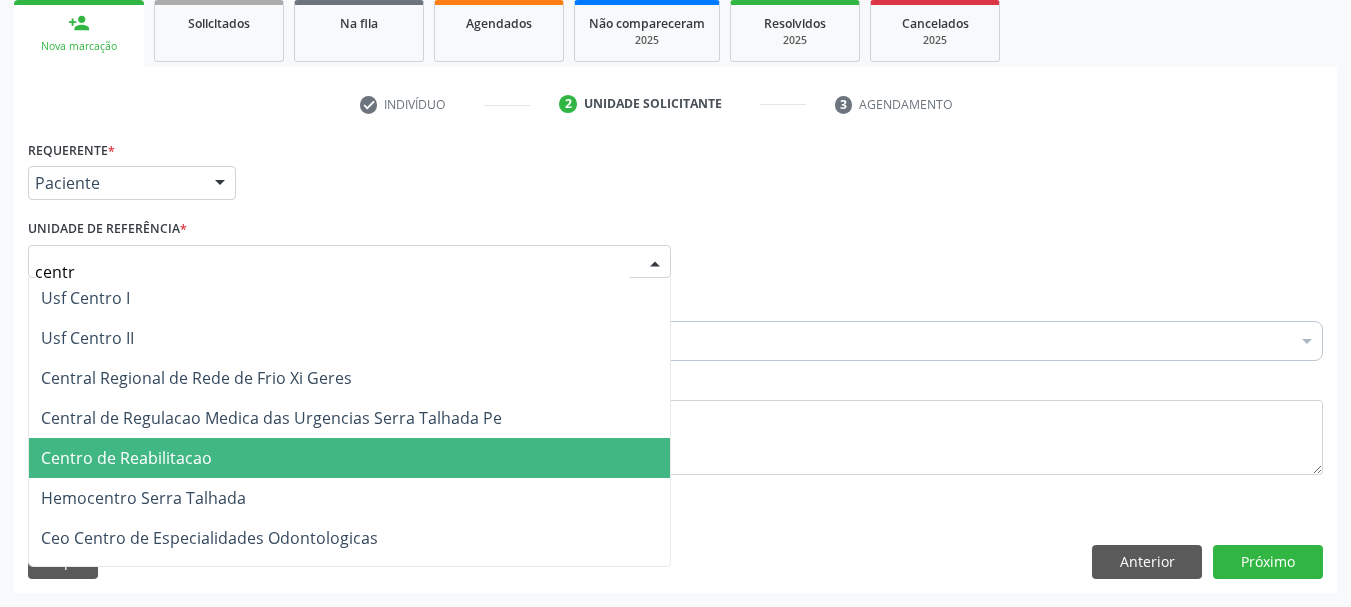 click on "Centro de Reabilitacao" at bounding box center [126, 458] 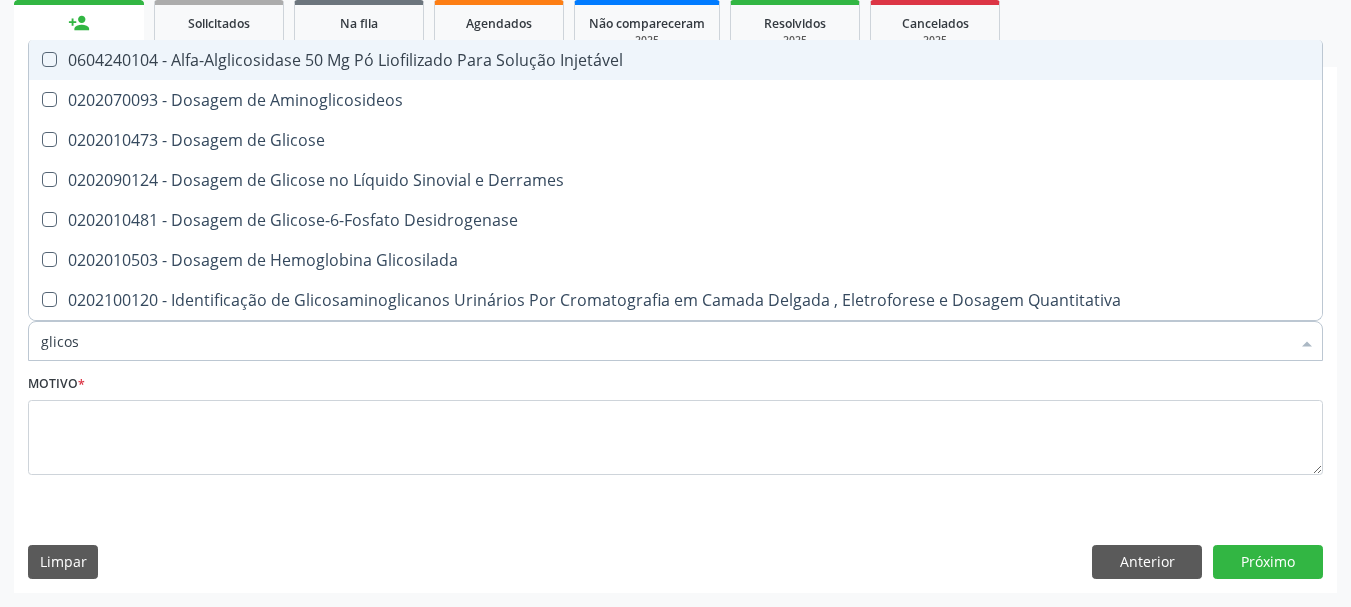type on "glicose" 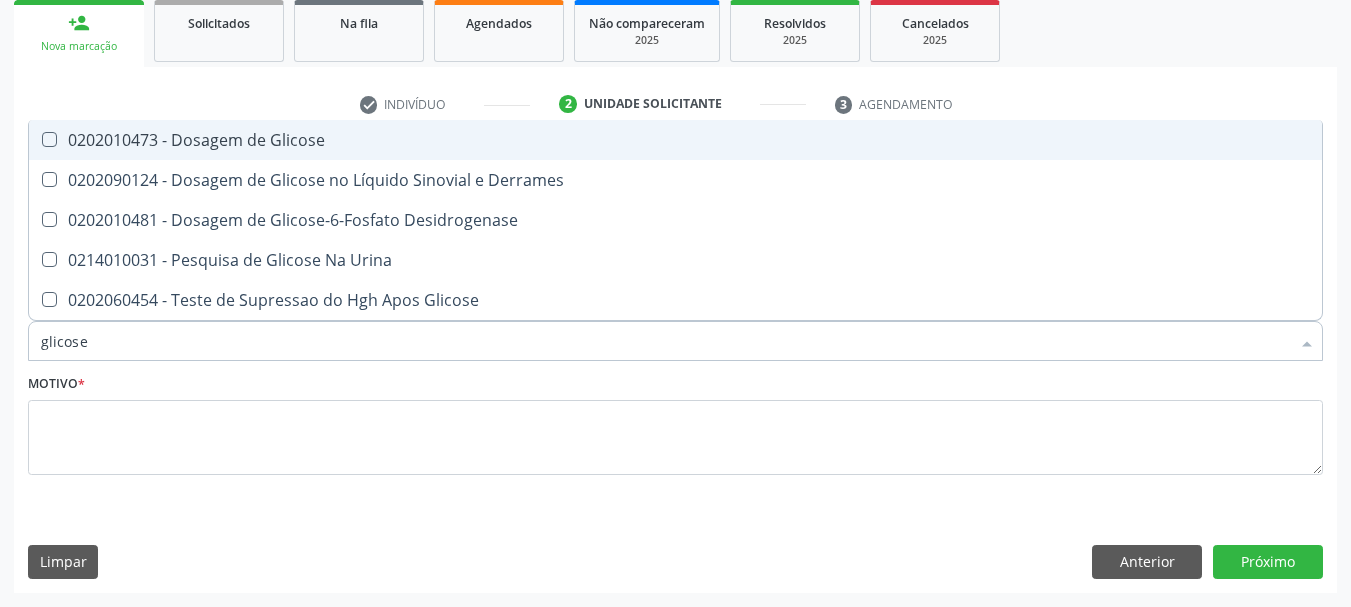 click on "0202010473 - Dosagem de Glicose" at bounding box center [675, 140] 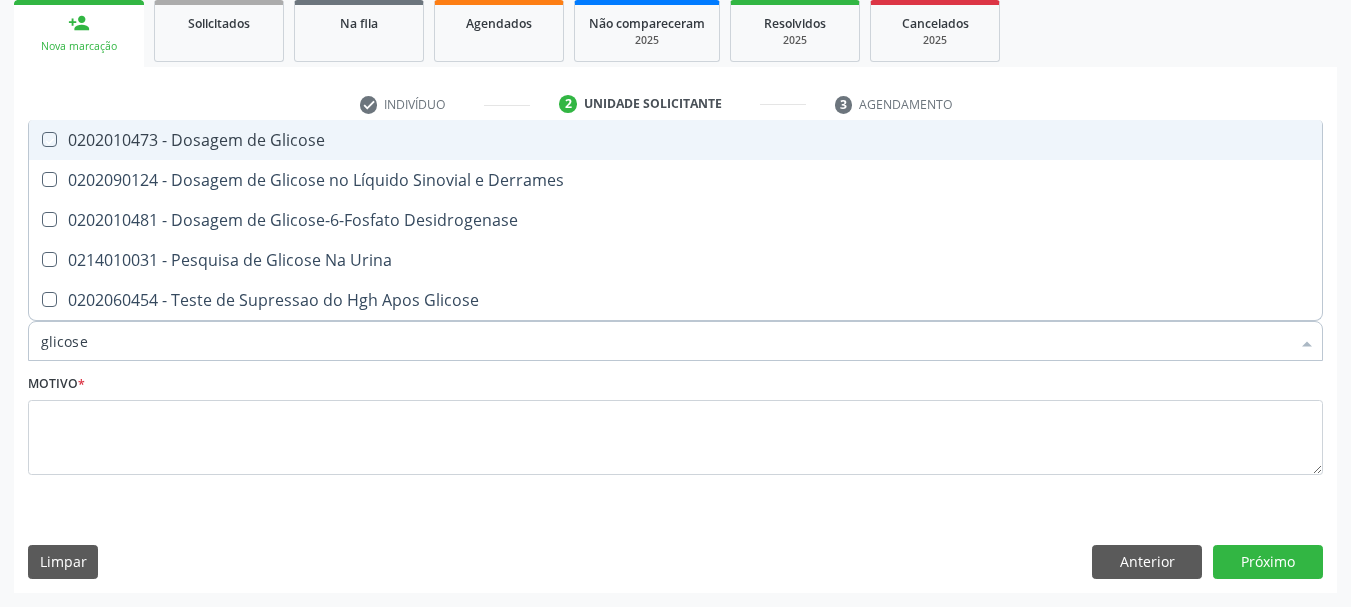 checkbox on "true" 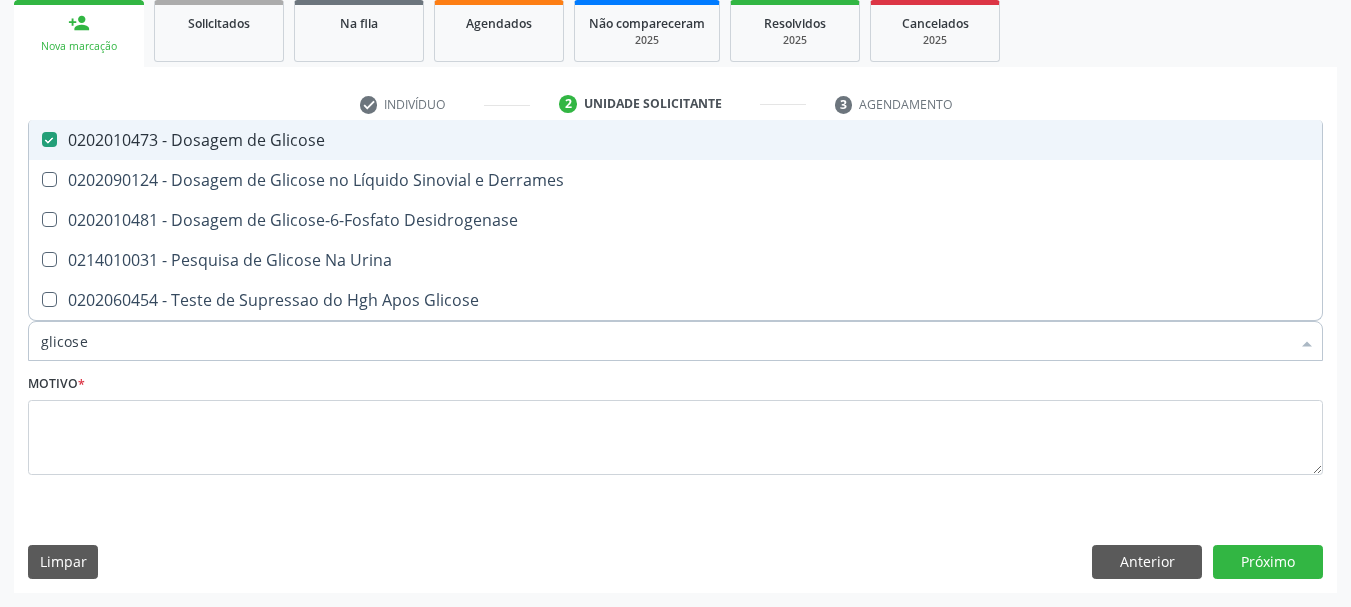 type on "glicos" 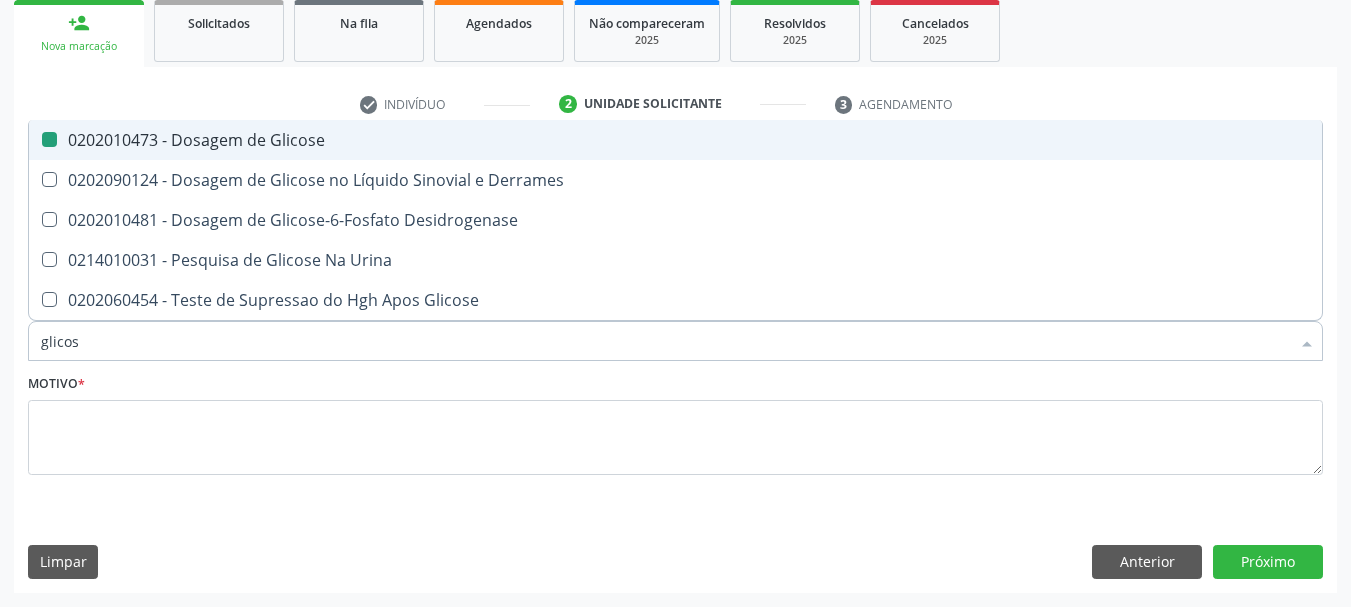 type on "glico" 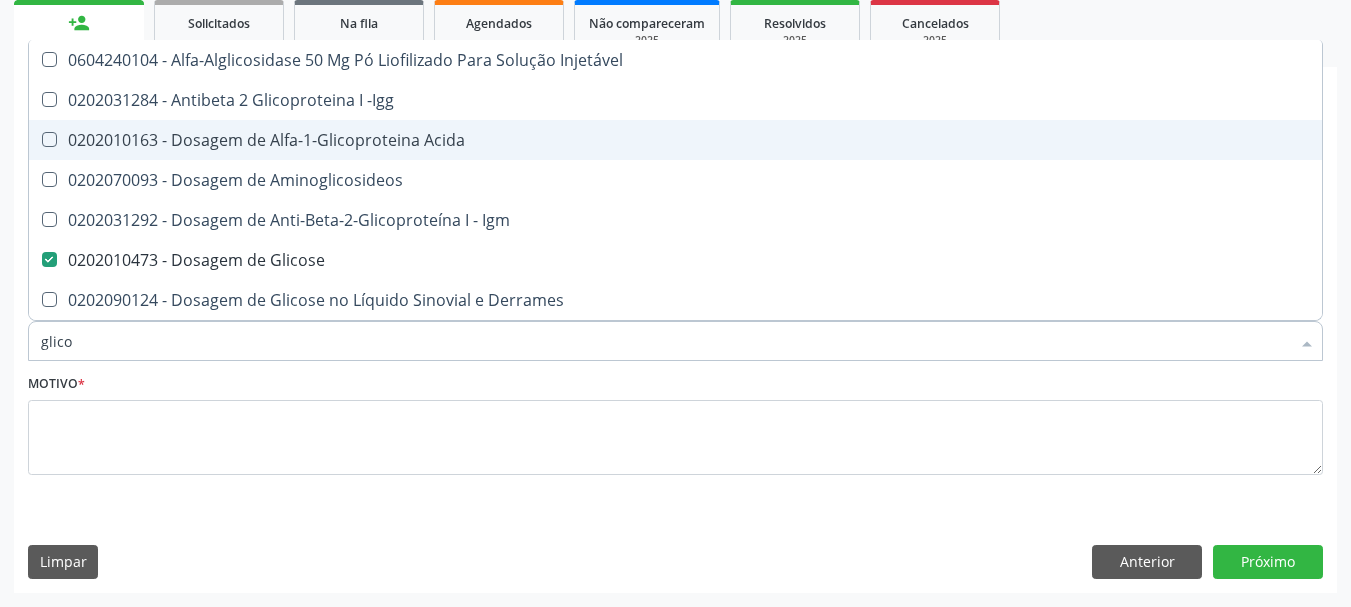 type on "glic" 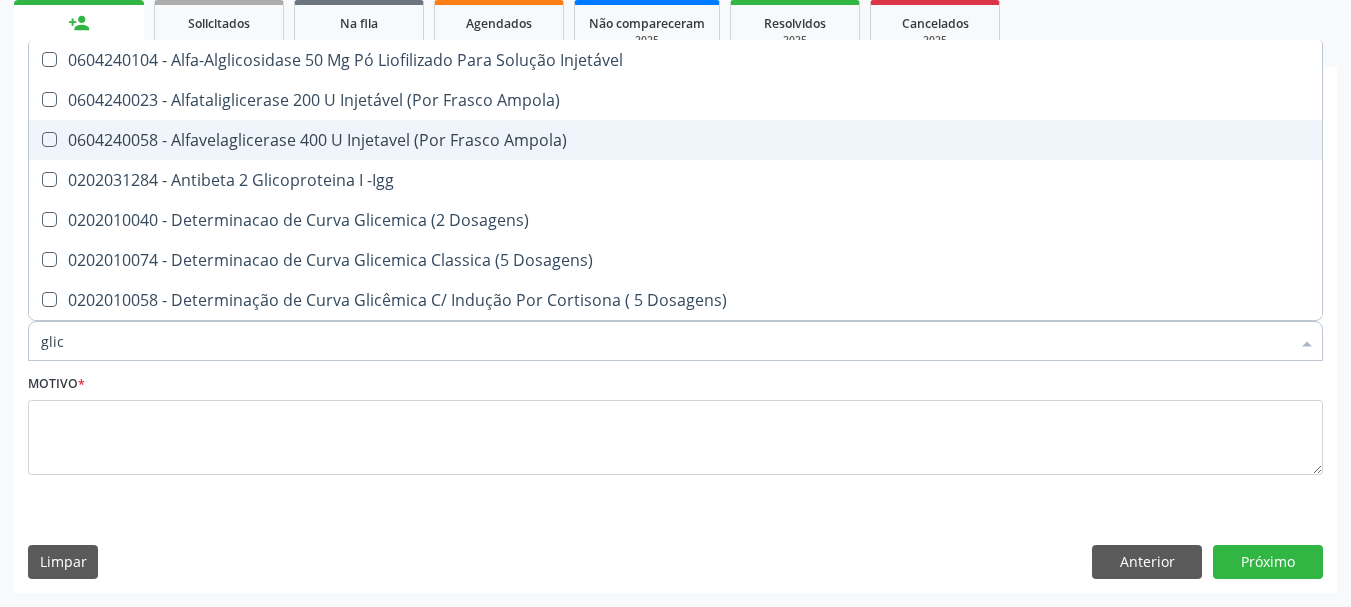 type on "gli" 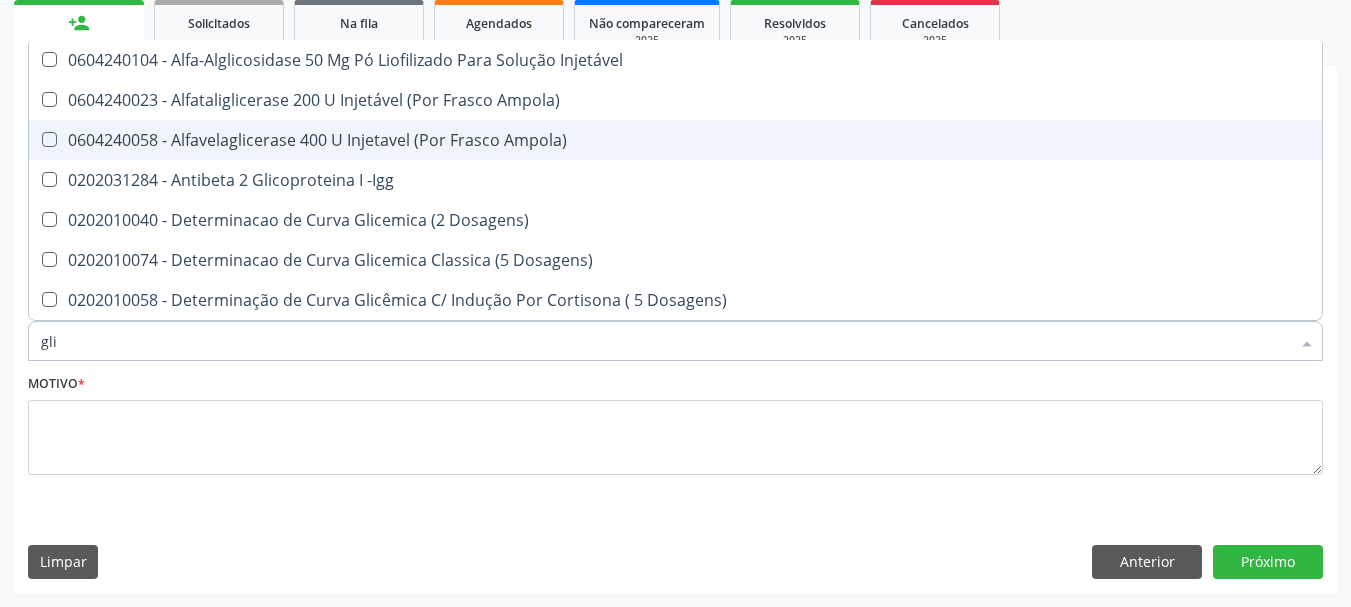 type on "gl" 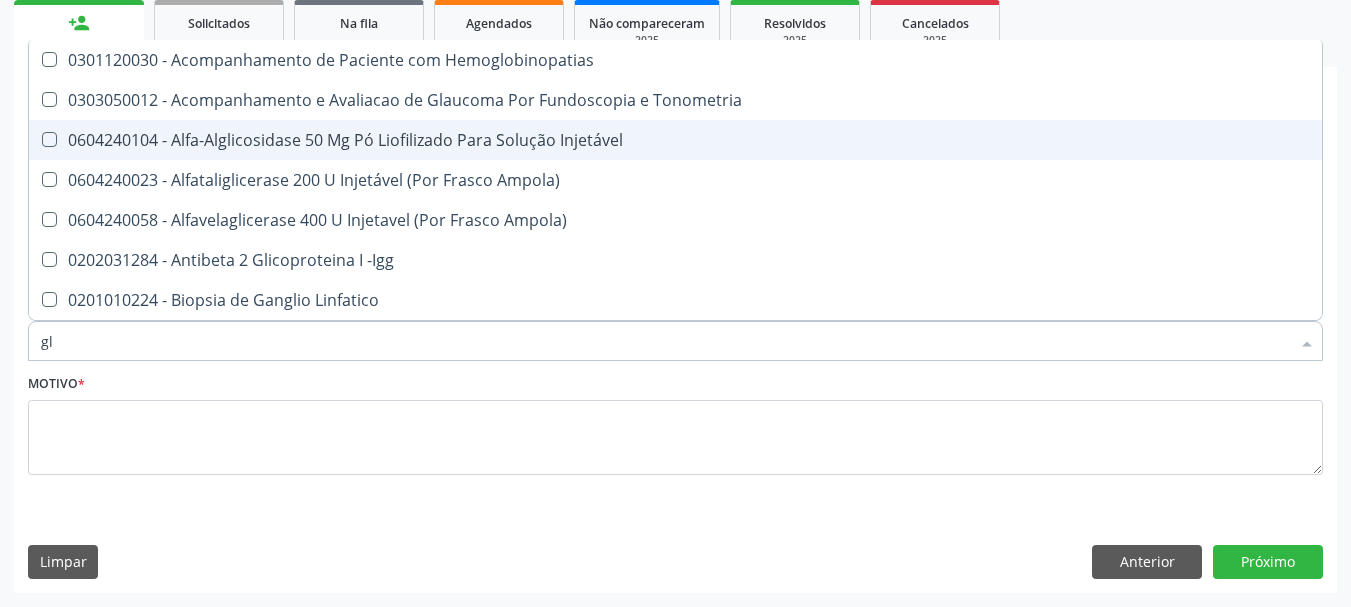 type on "g" 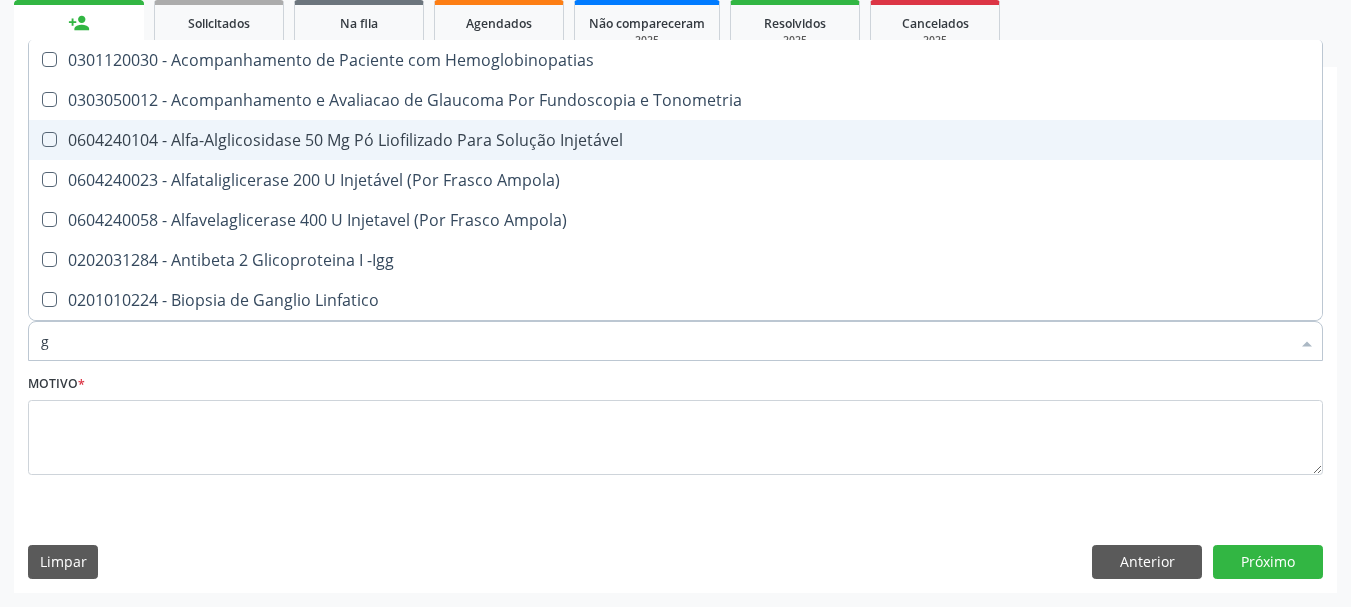 checkbox on "false" 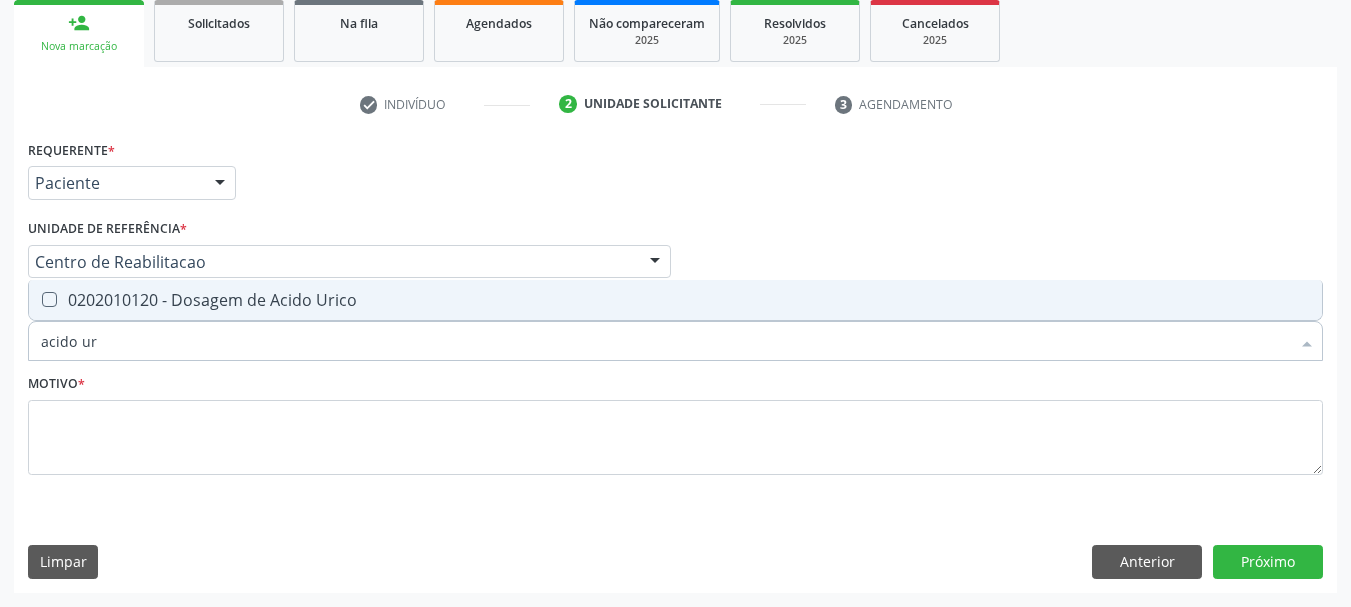 type on "acido uri" 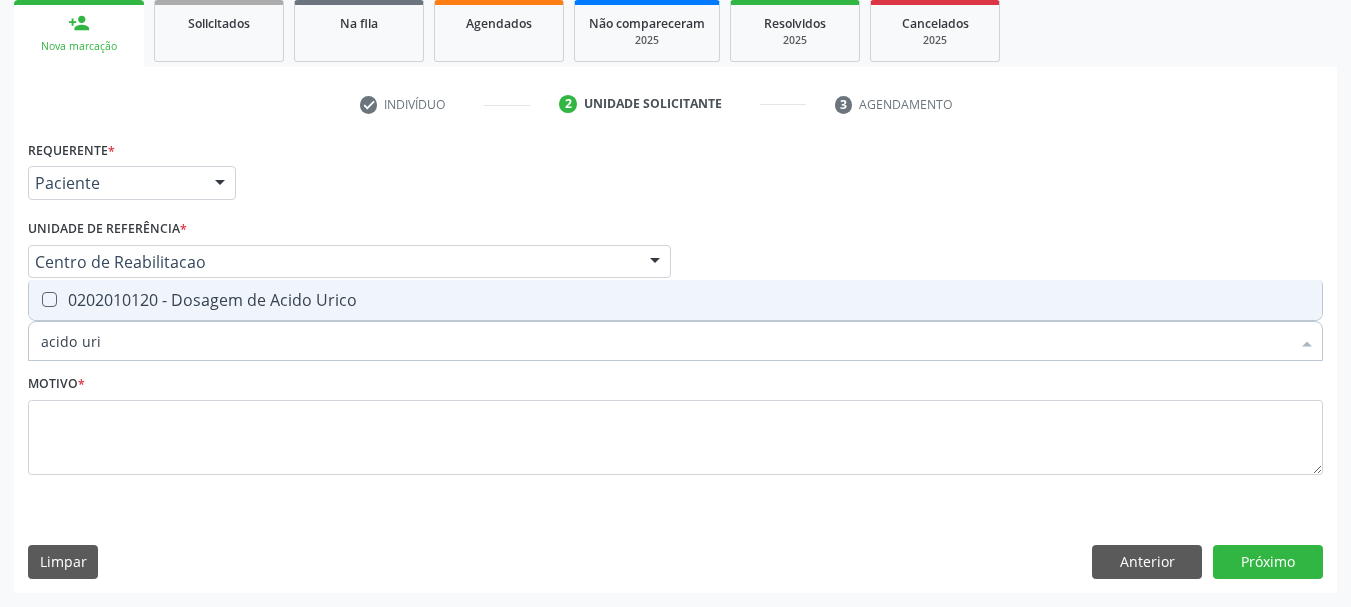 click on "0202010120 - Dosagem de Acido Urico" at bounding box center (675, 300) 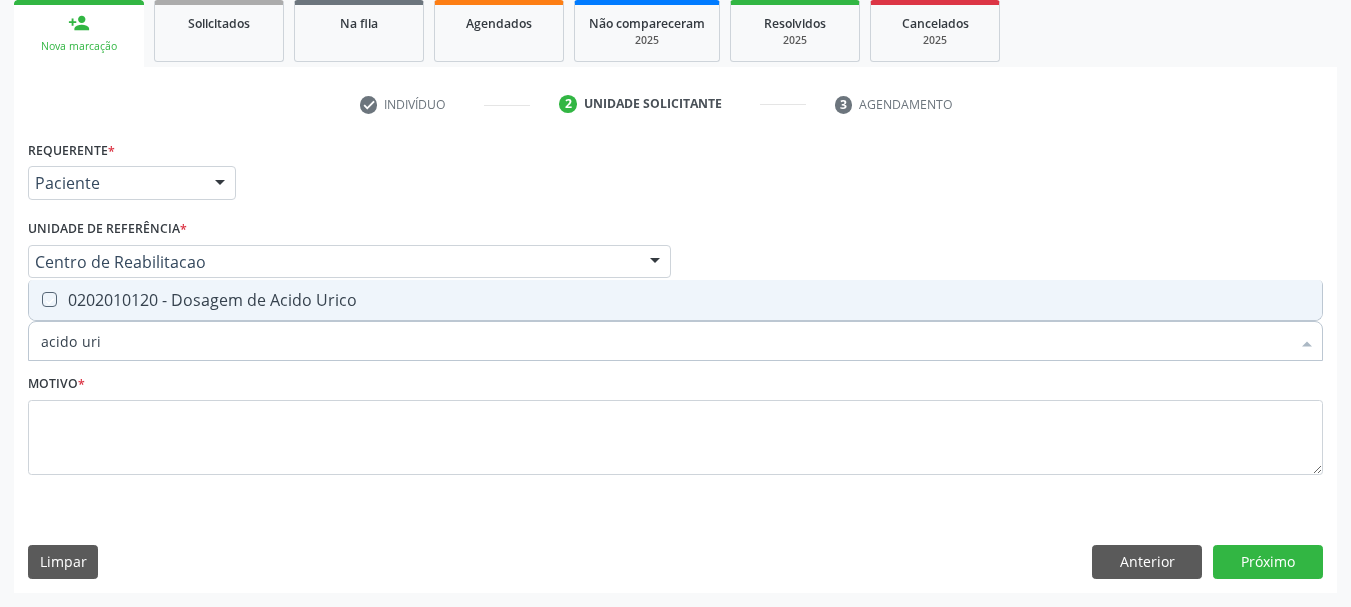 checkbox on "true" 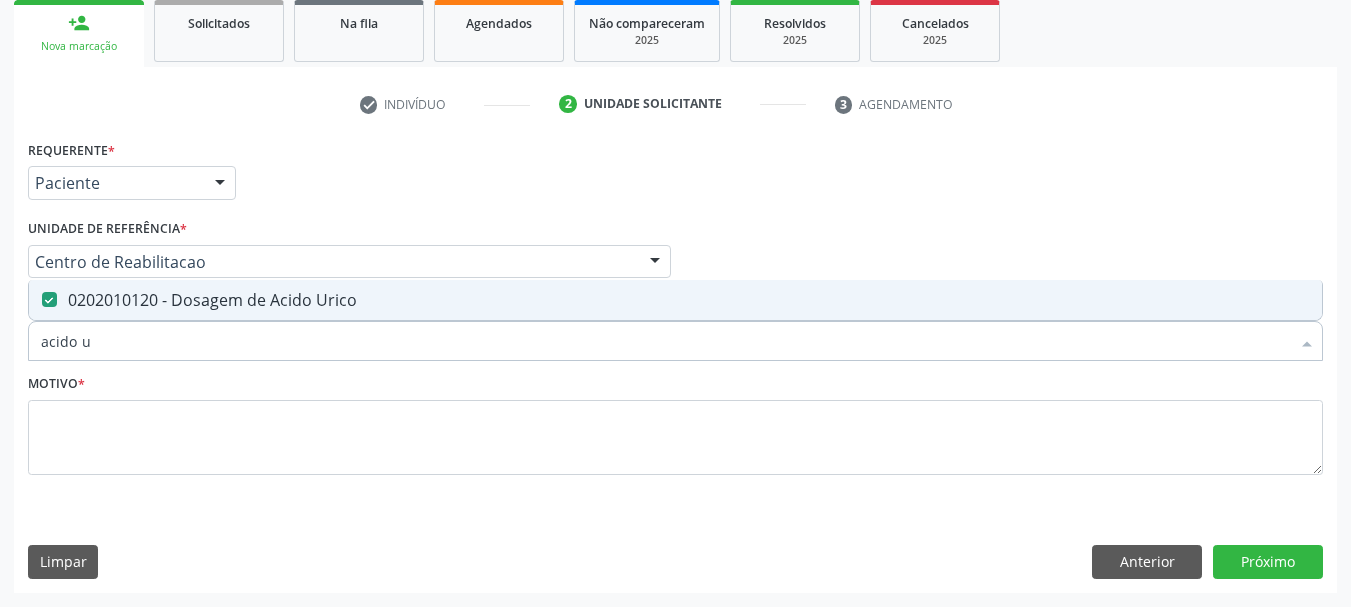 type on "acido" 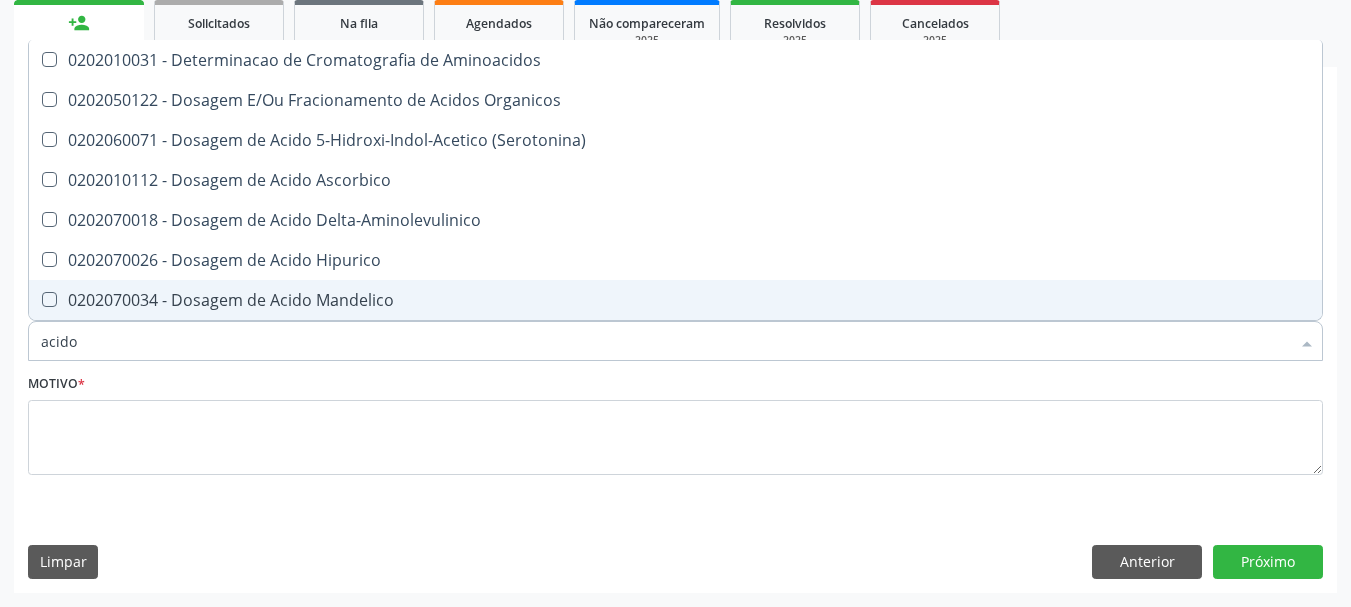 type on "acid" 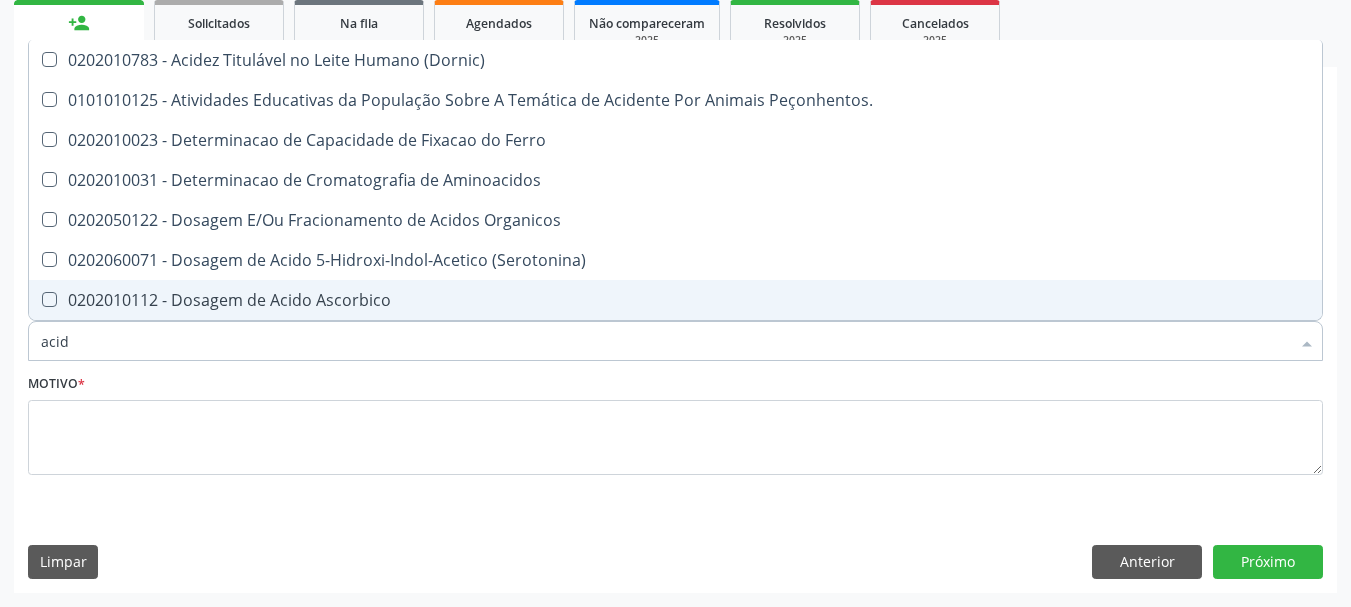 type on "aci" 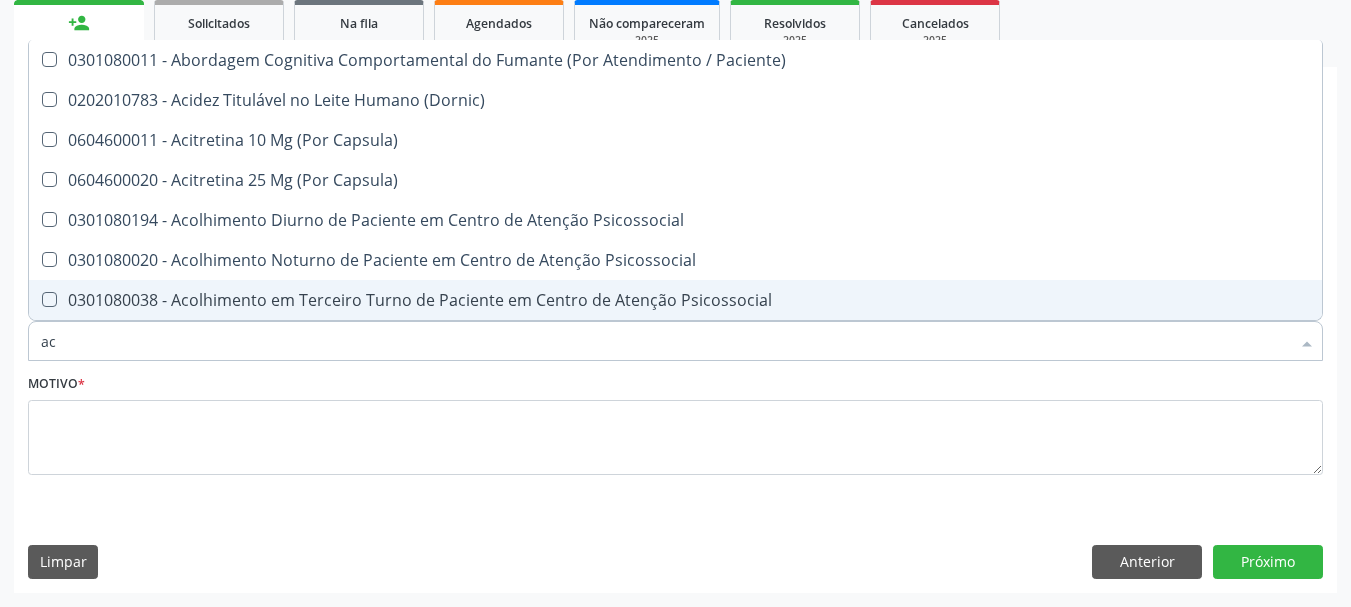type on "a" 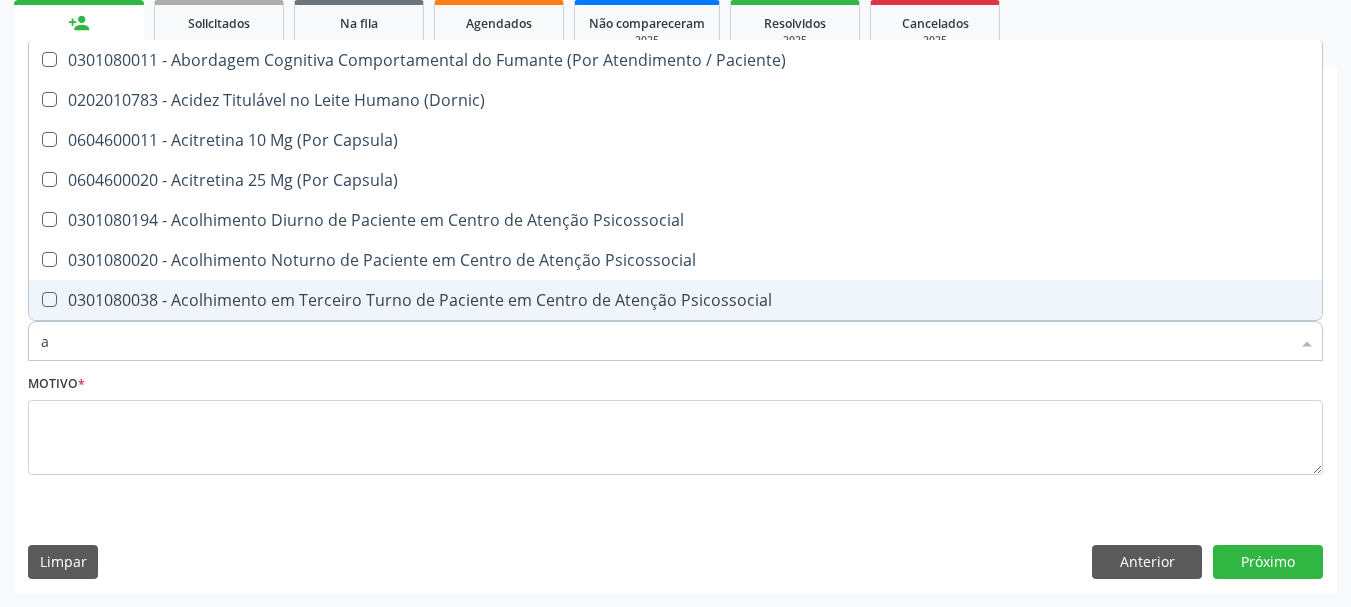 checkbox on "false" 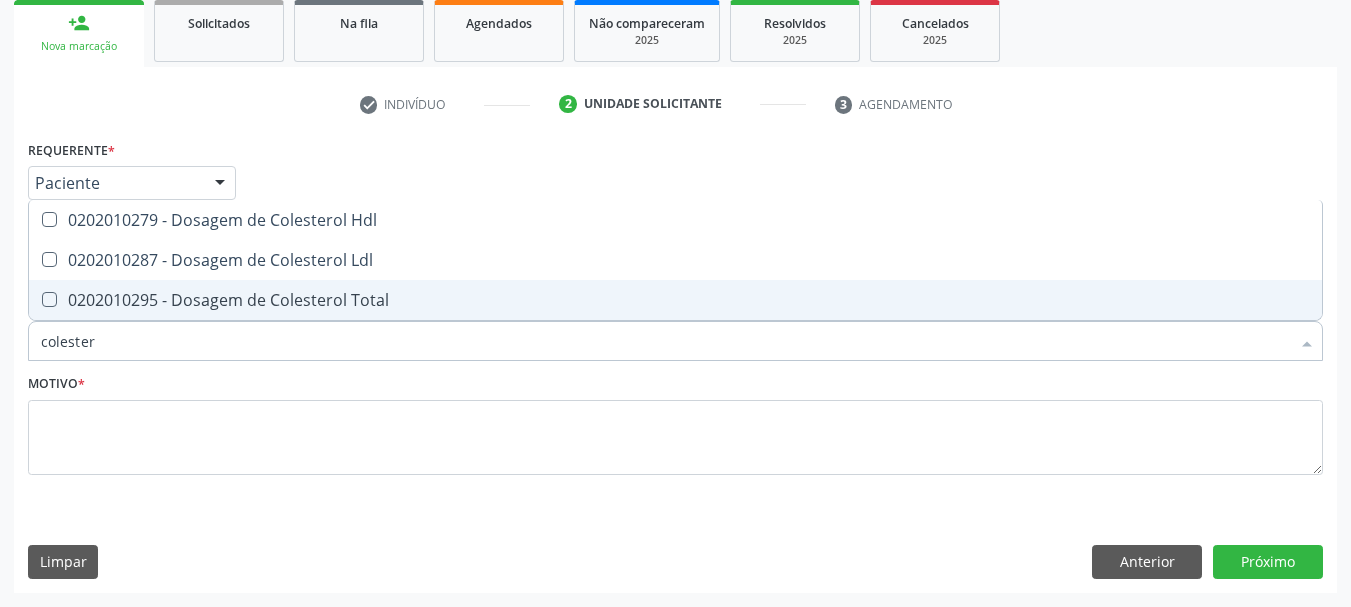 type on "colestero" 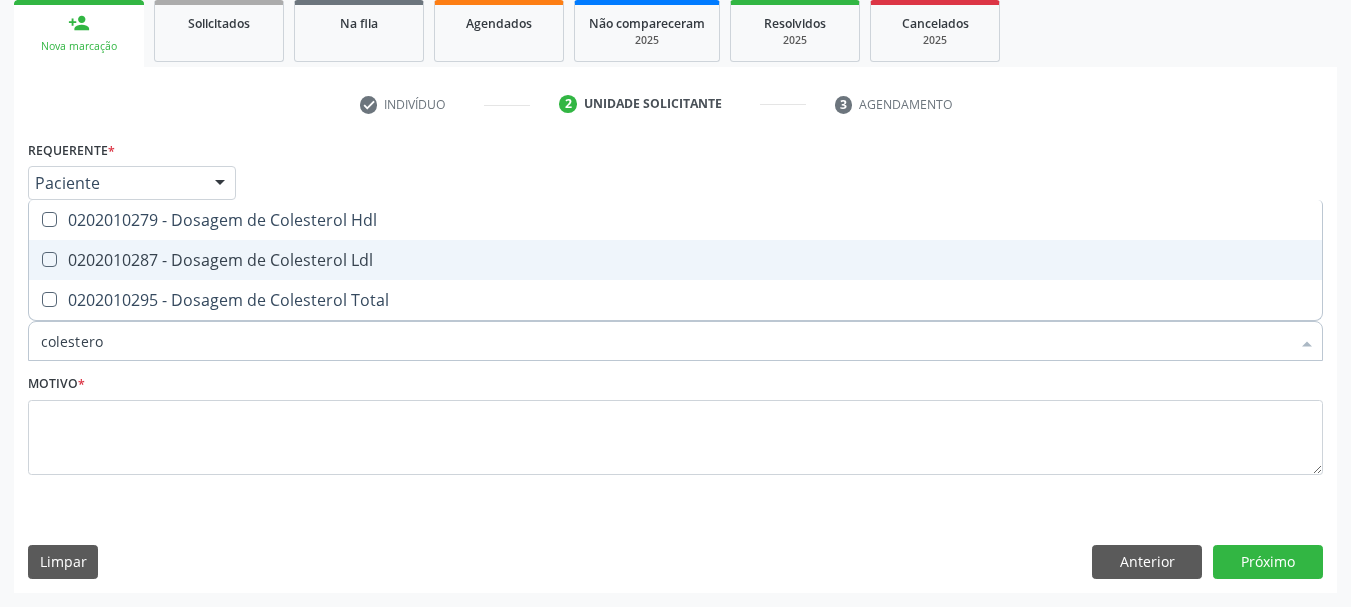 click on "0202010279 - Dosagem de Colesterol Hdl" at bounding box center [675, 220] 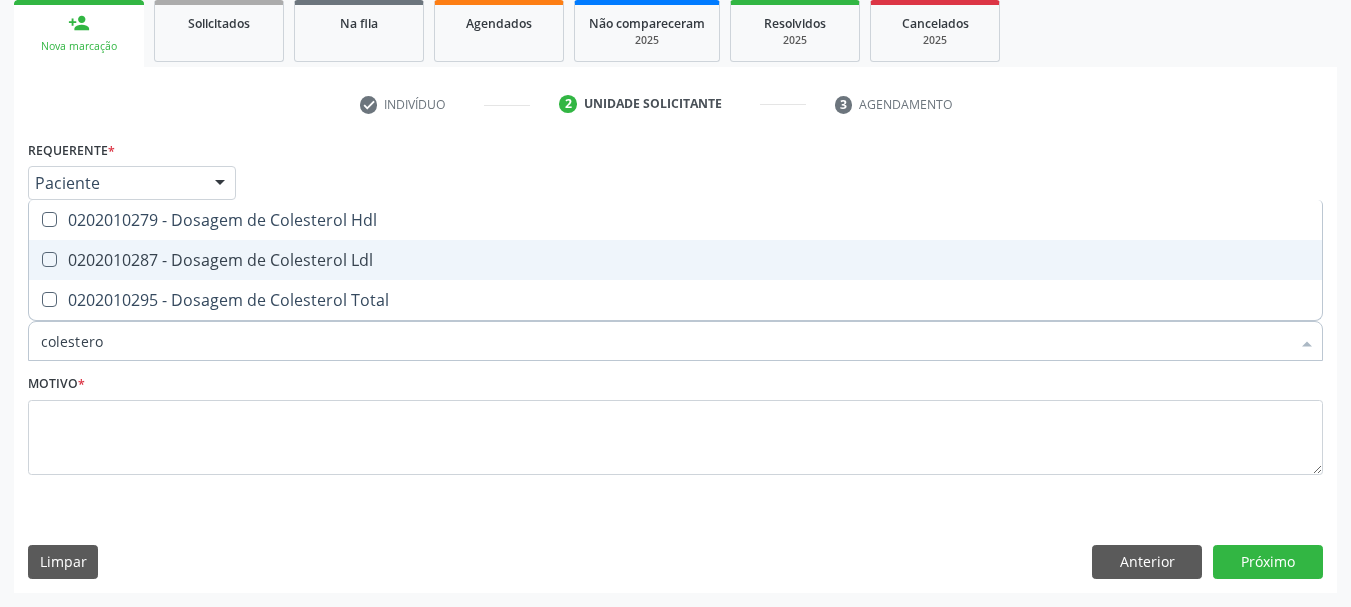 checkbox on "true" 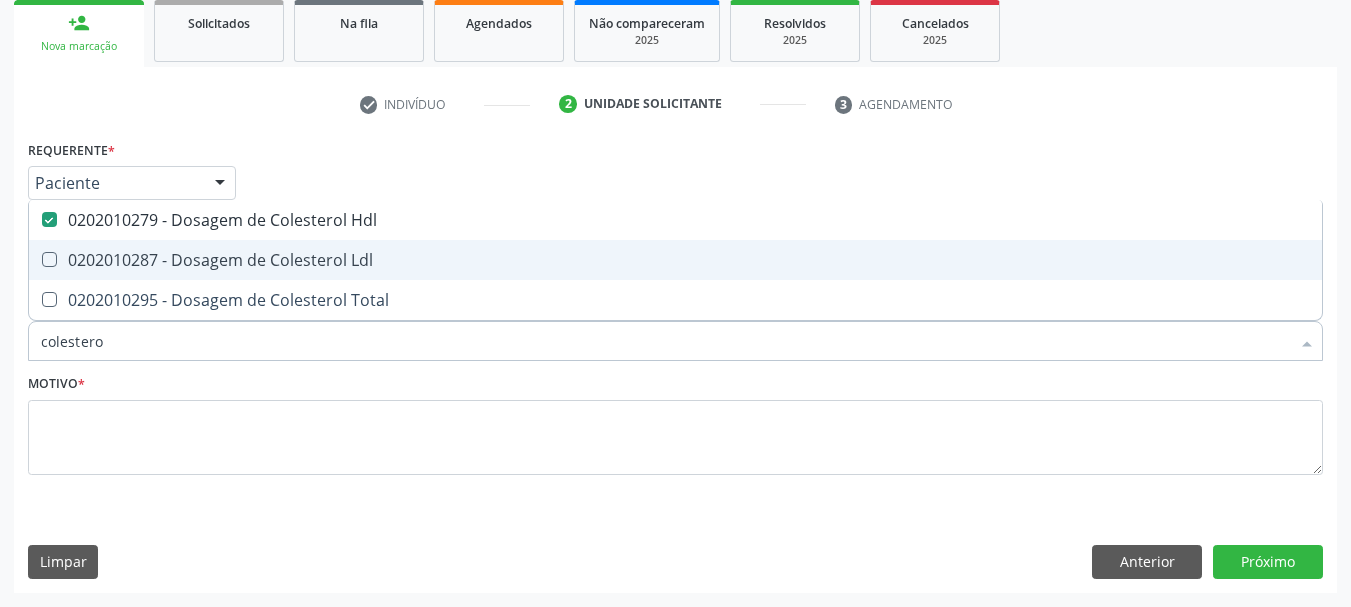 click on "0202010287 - Dosagem de Colesterol Ldl" at bounding box center [675, 260] 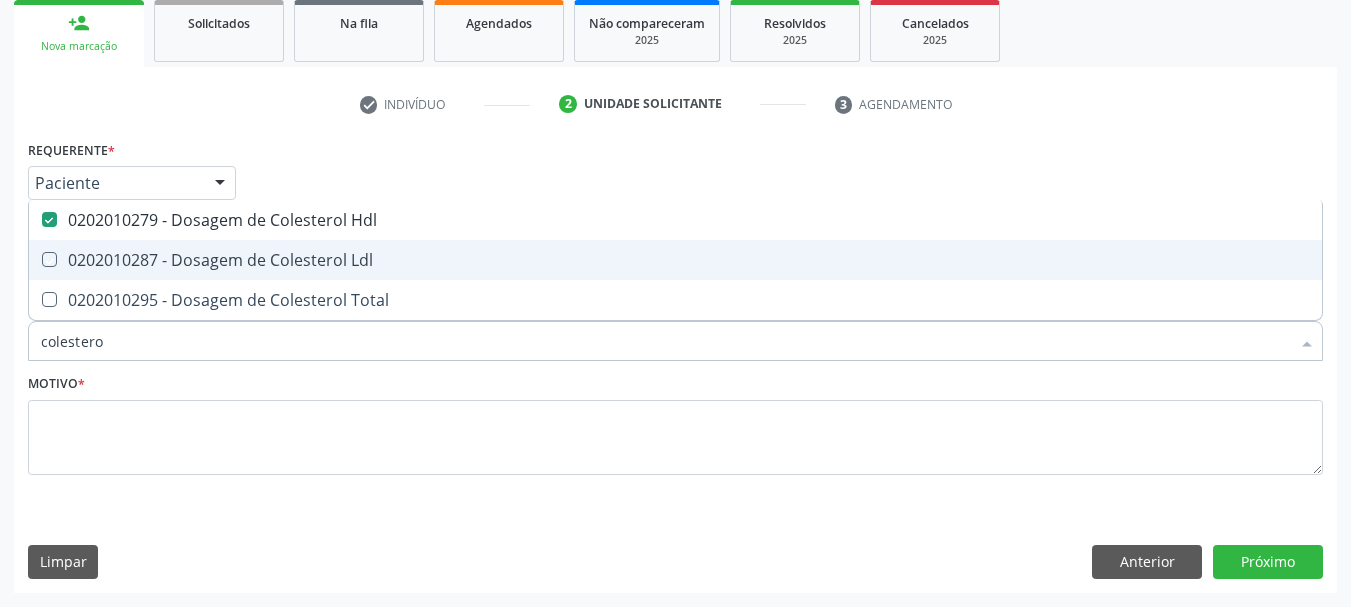 checkbox on "true" 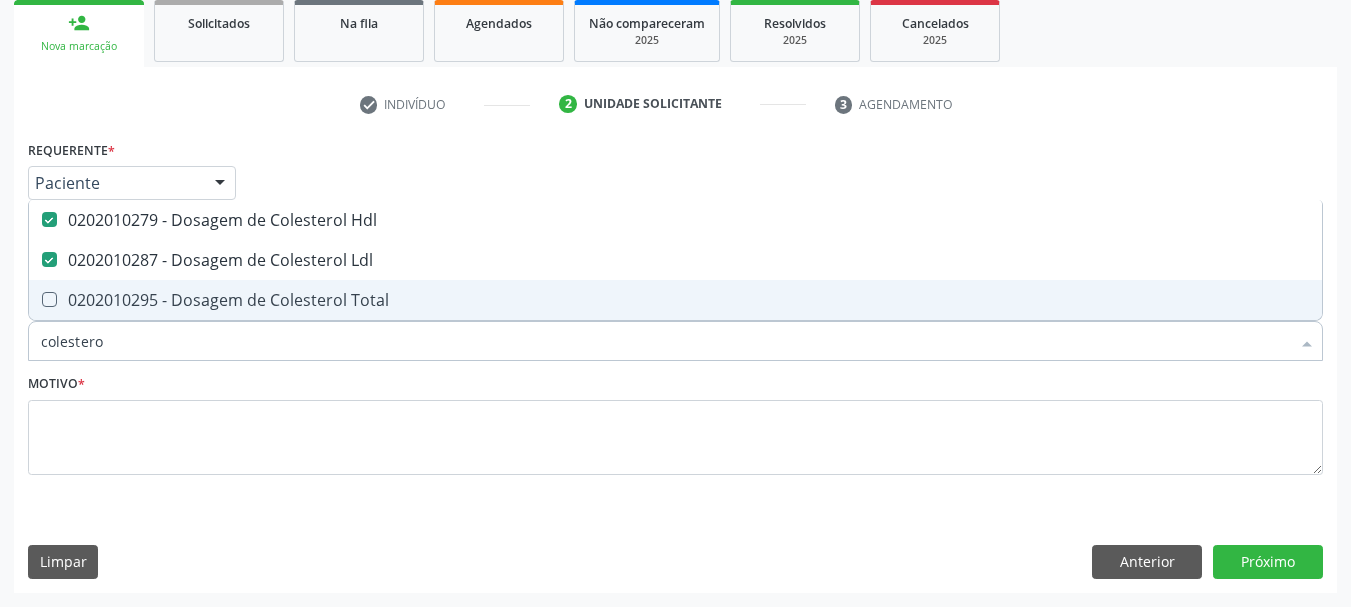 click on "0202010295 - Dosagem de Colesterol Total" at bounding box center (675, 300) 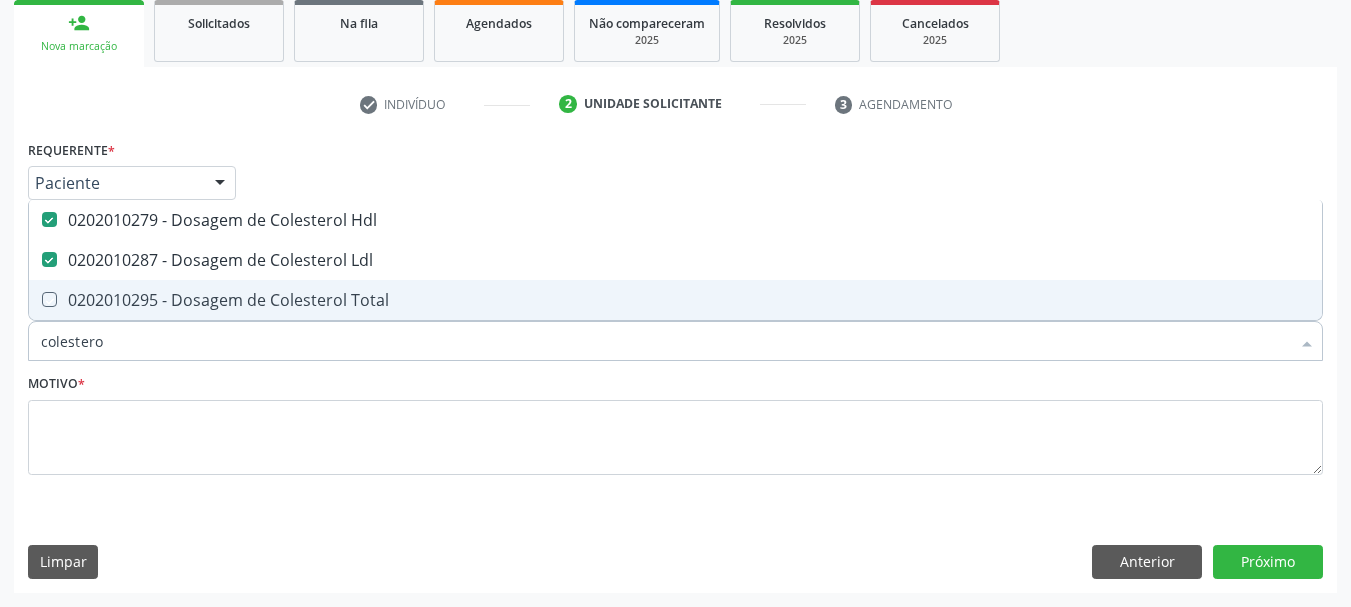 checkbox on "true" 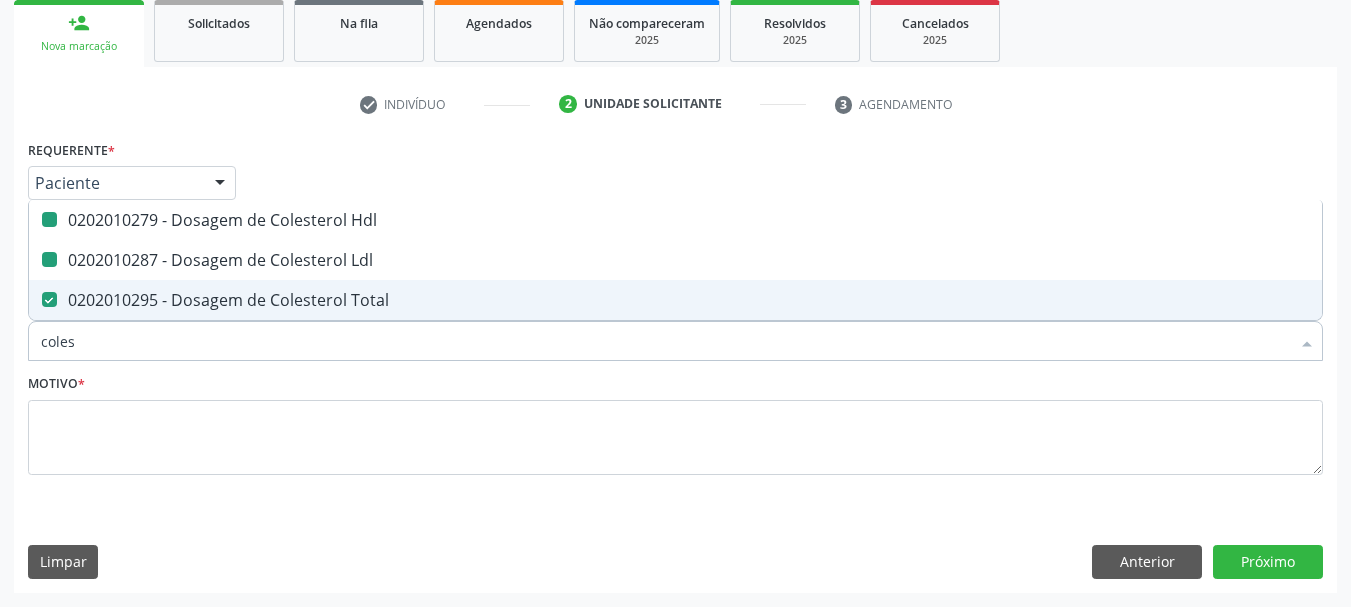 type on "cole" 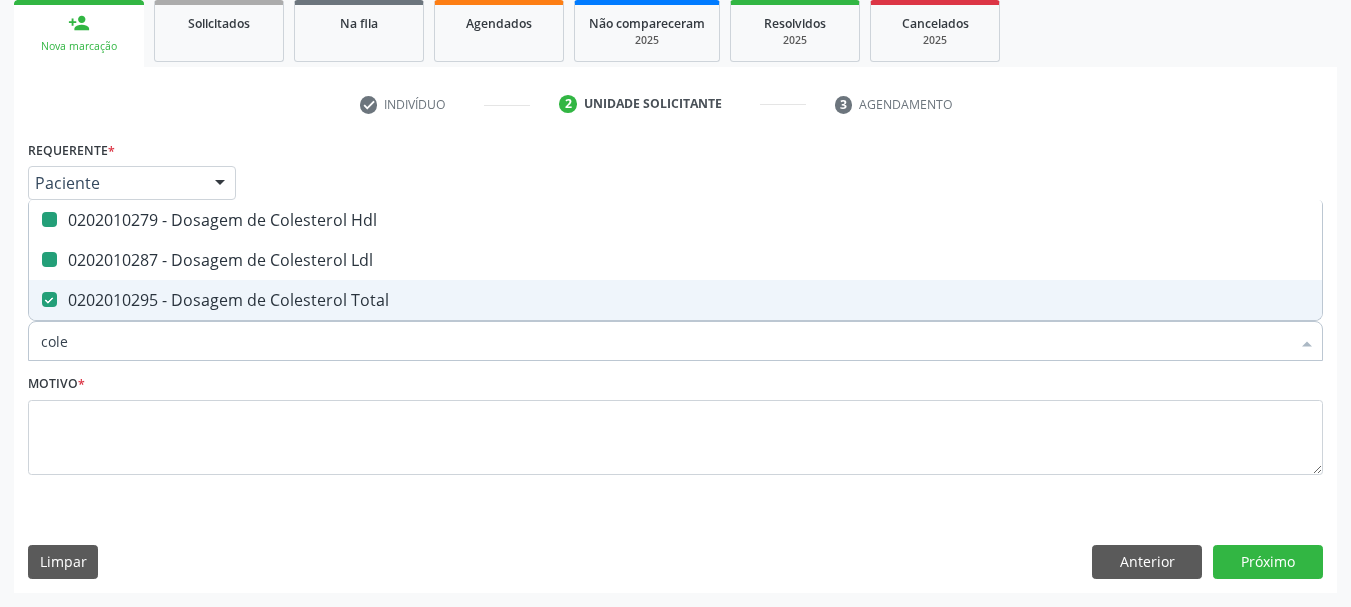 checkbox on "false" 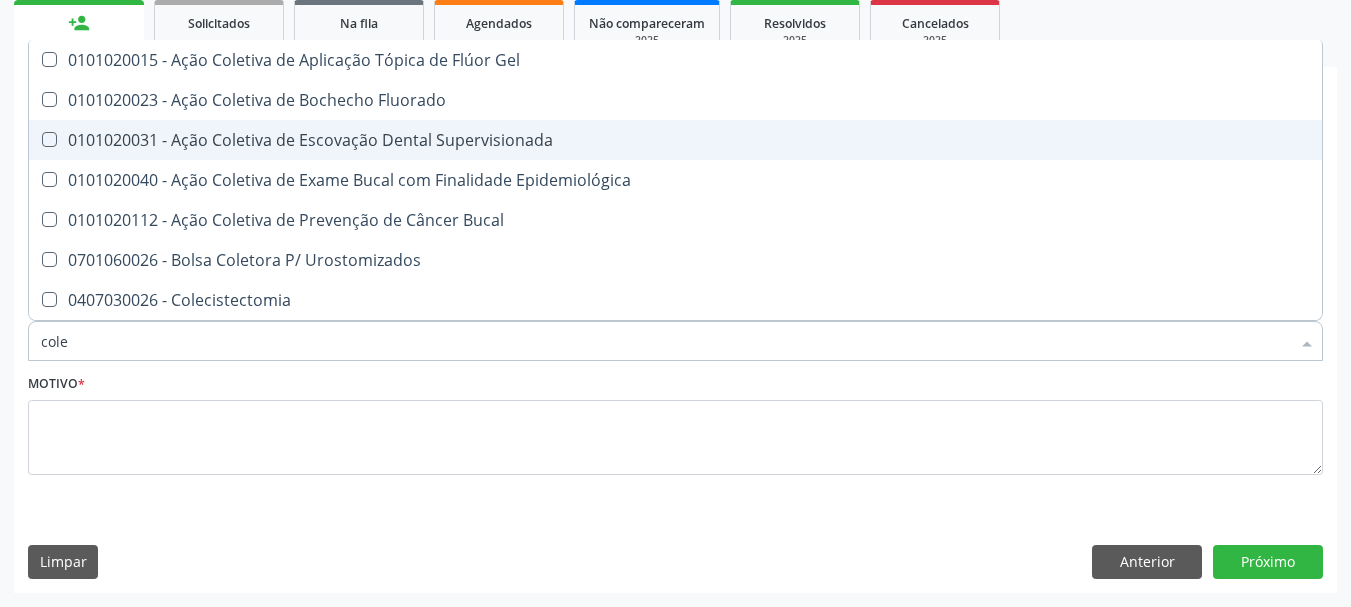type on "col" 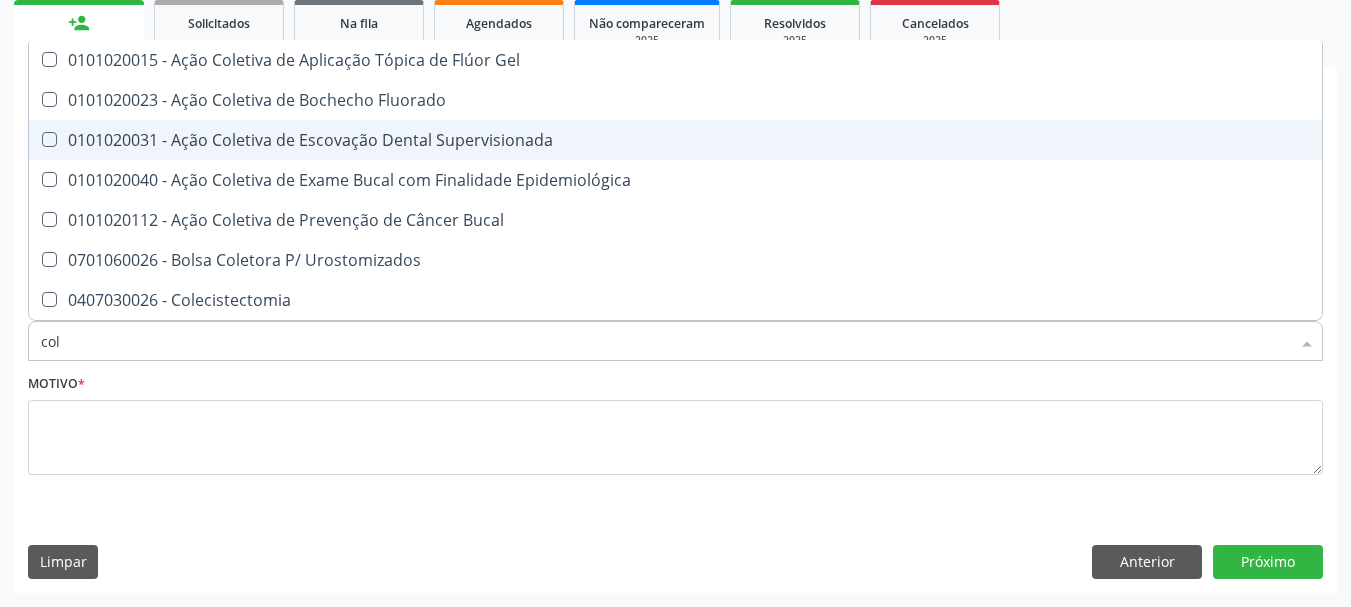 checkbox on "false" 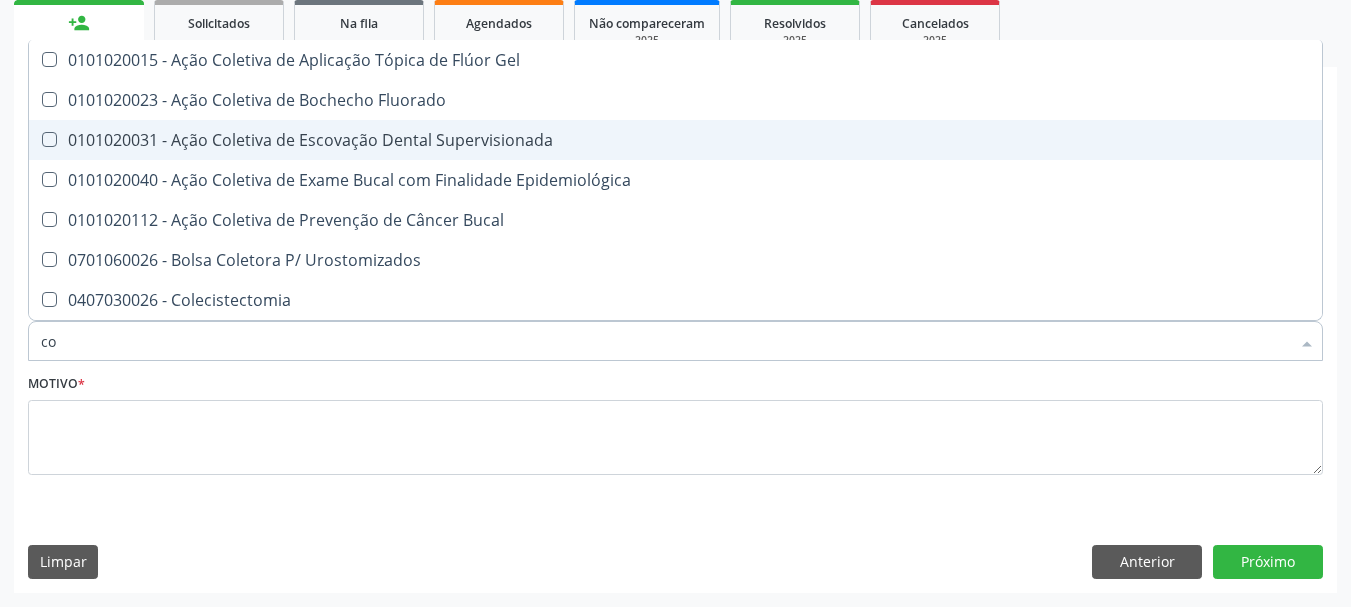 type on "c" 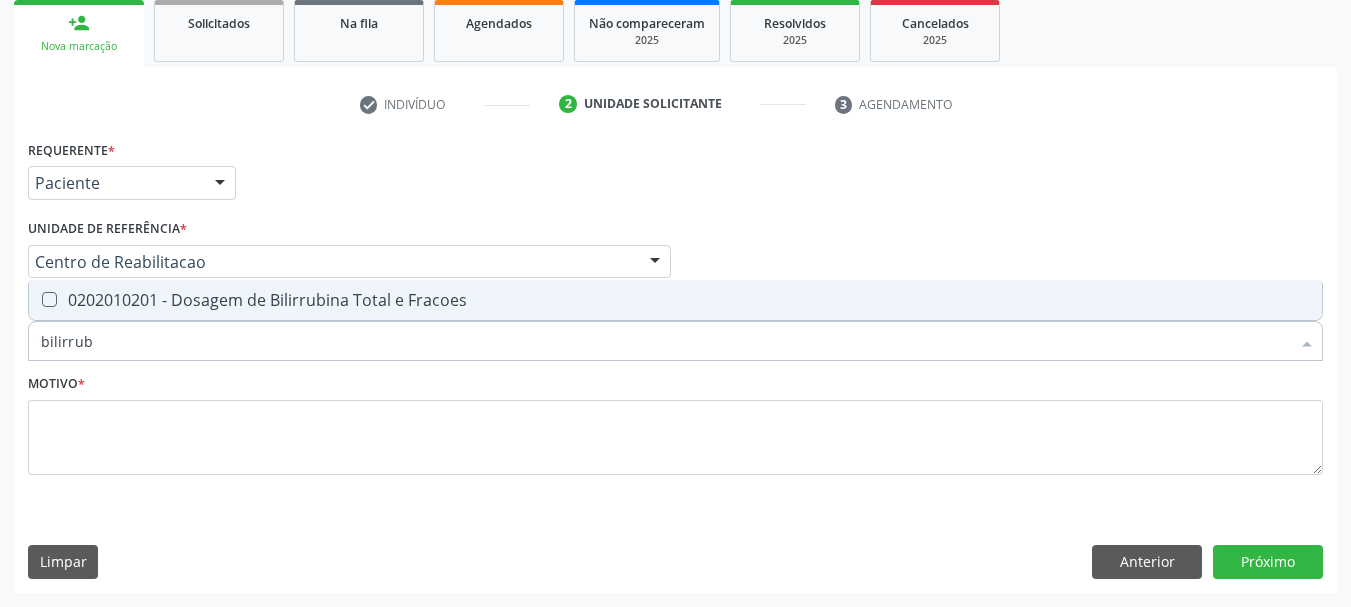 type on "bilirrubi" 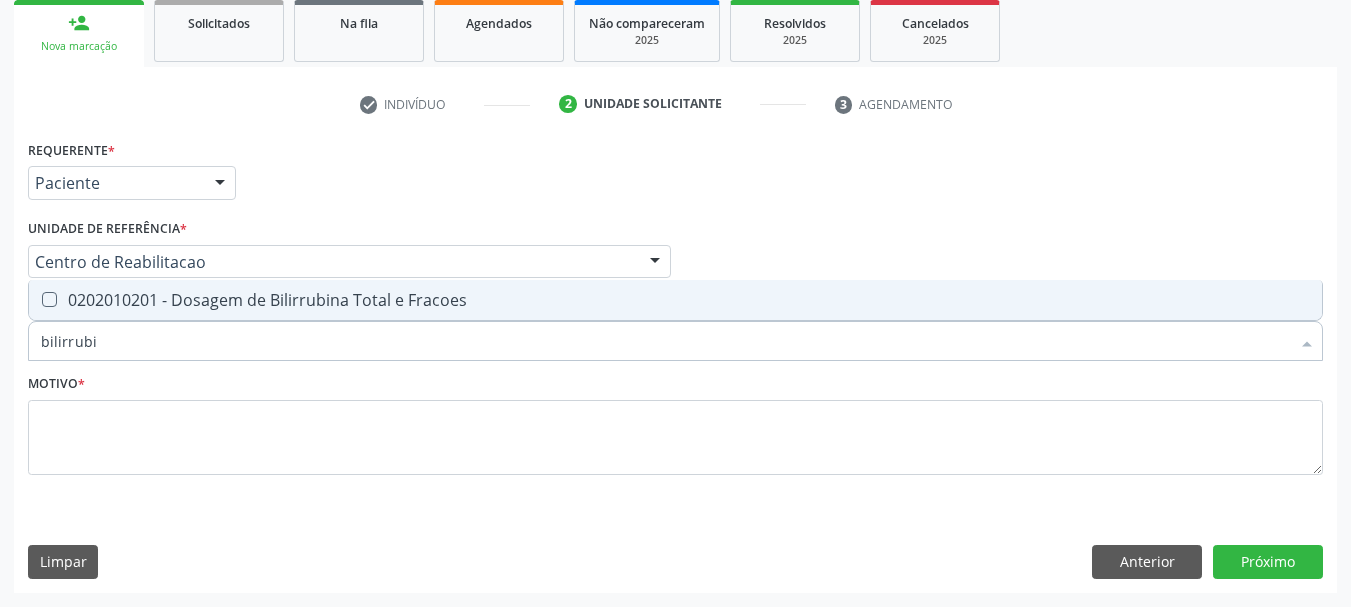 click on "0202010201 - Dosagem de Bilirrubina Total e Fracoes" at bounding box center [675, 300] 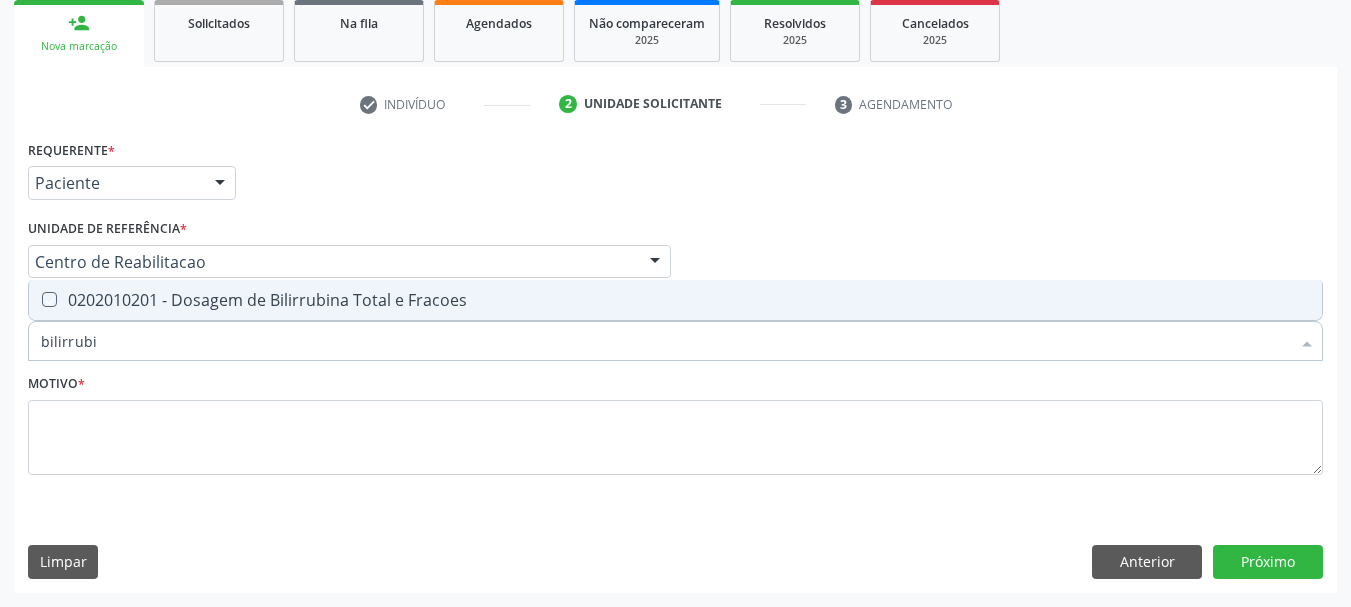 checkbox on "true" 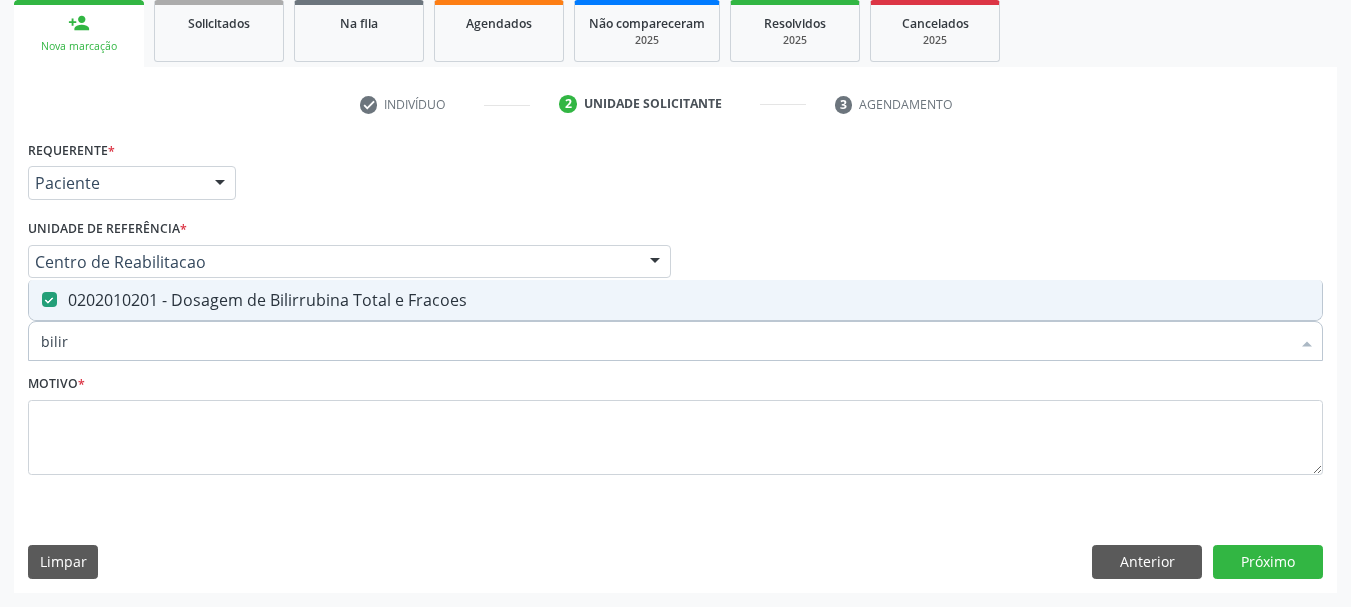 type on "bili" 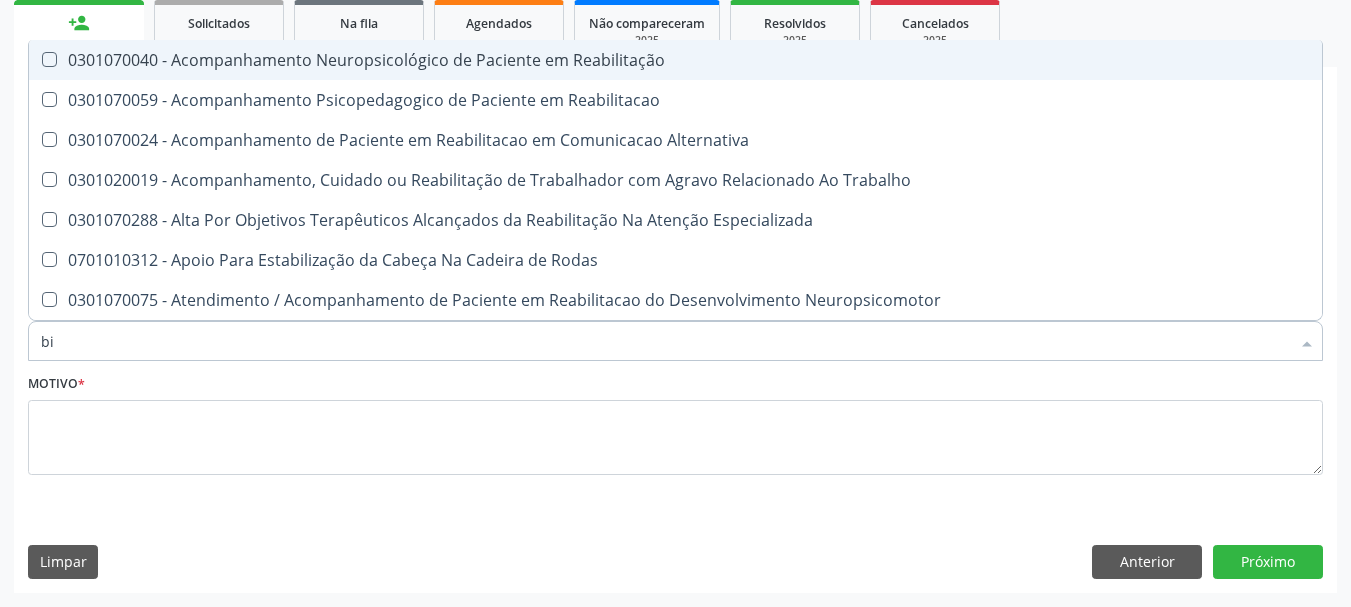 type on "b" 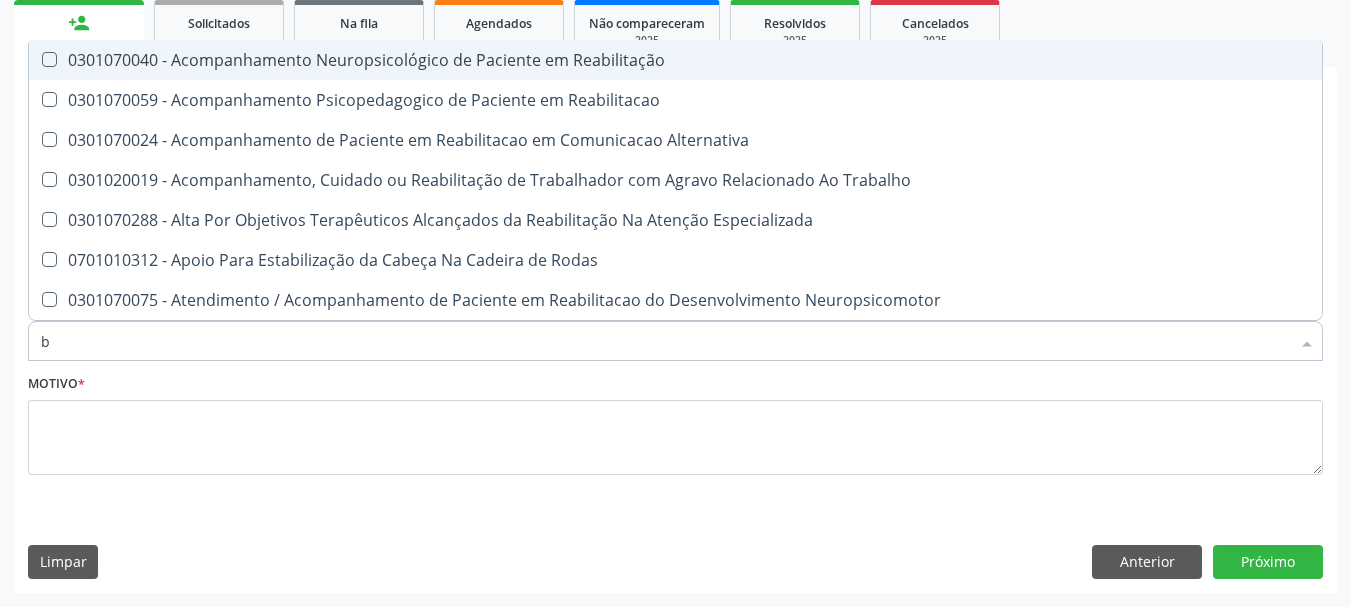 type 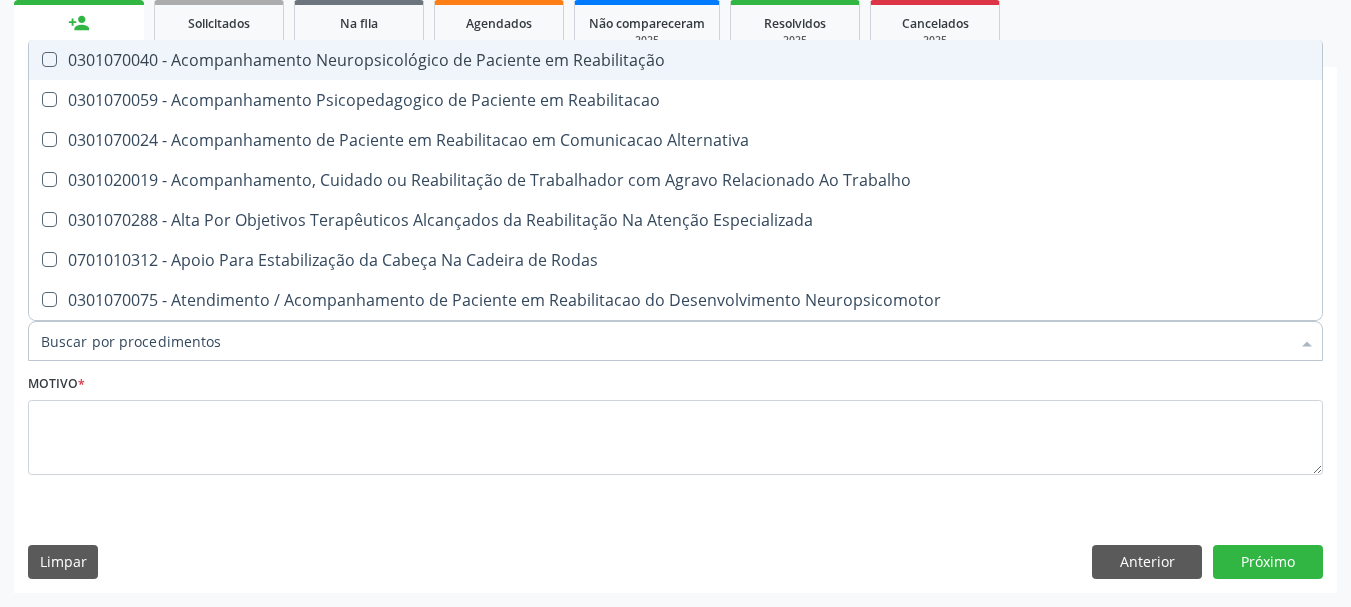 checkbox on "false" 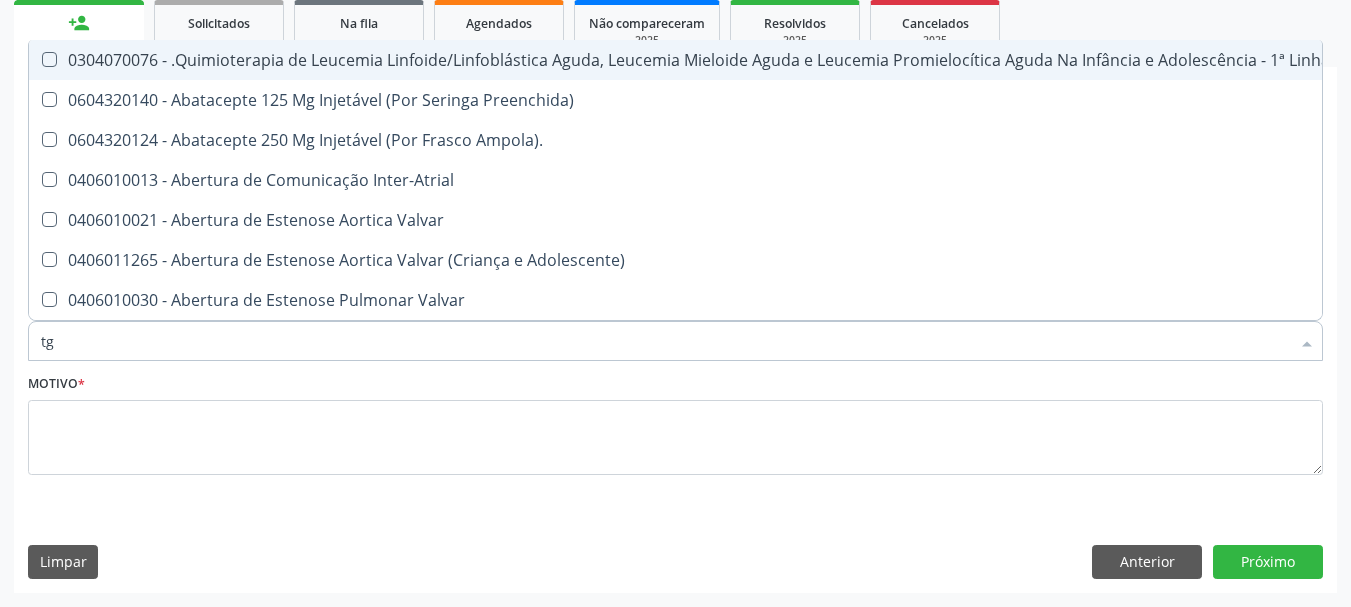 type on "tgo" 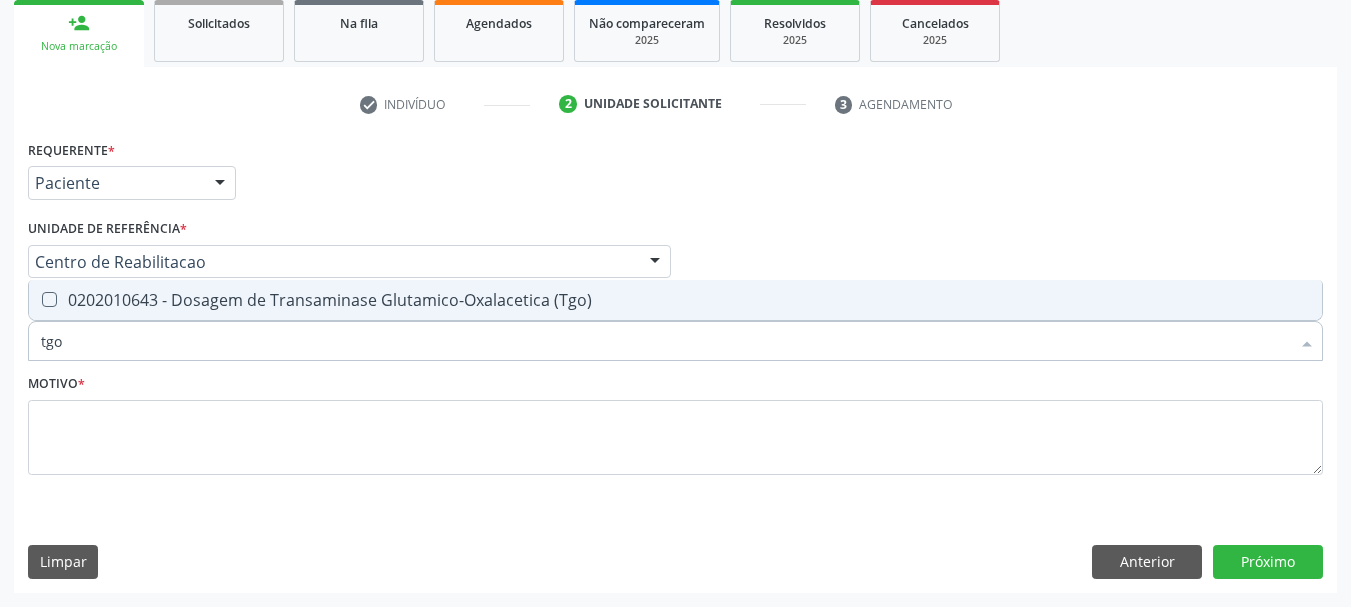 click on "0202010643 - Dosagem de Transaminase Glutamico-Oxalacetica (Tgo)" at bounding box center (675, 300) 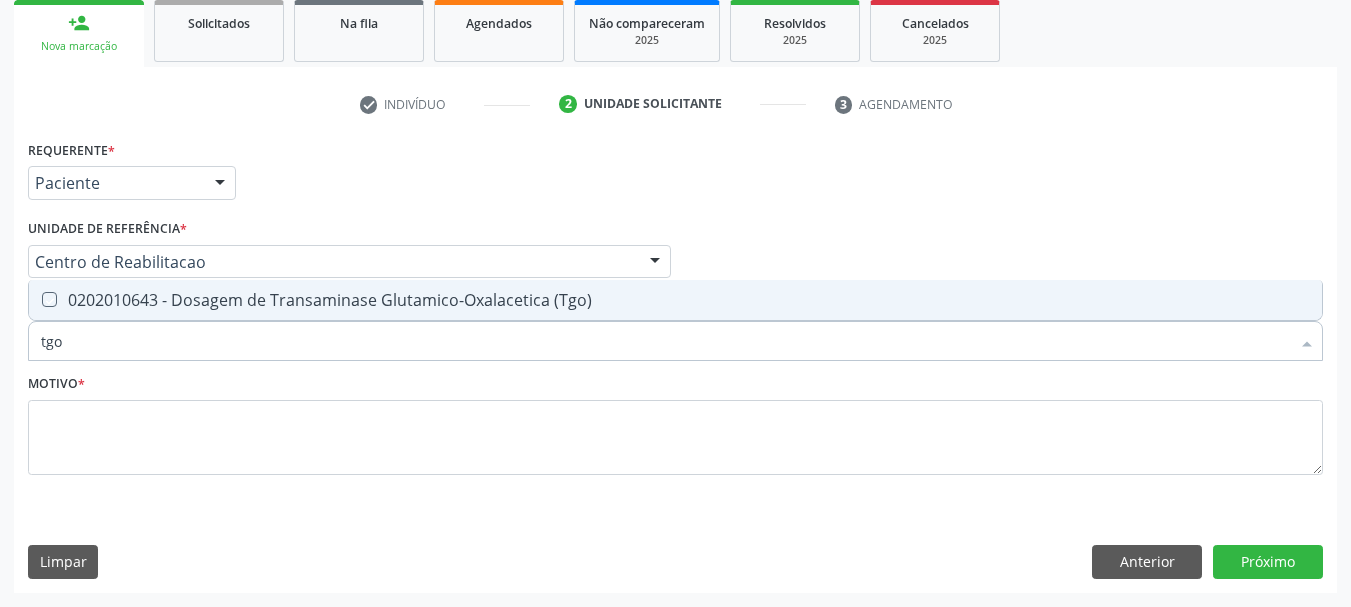 checkbox on "true" 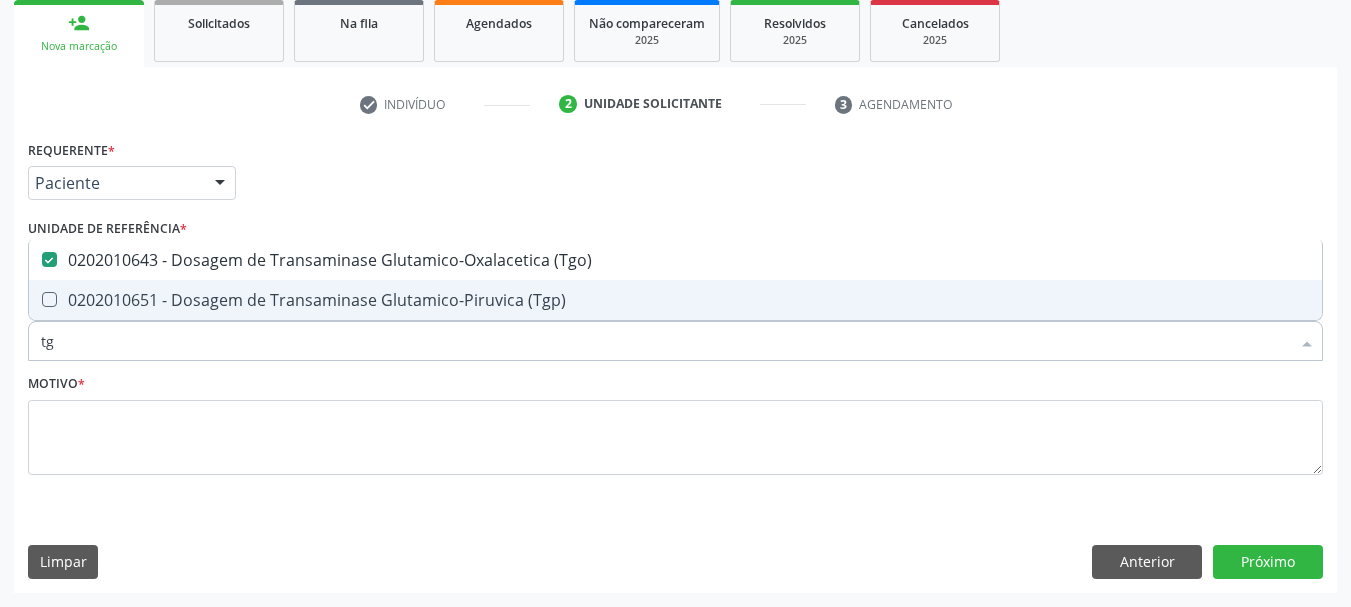 type on "tgp" 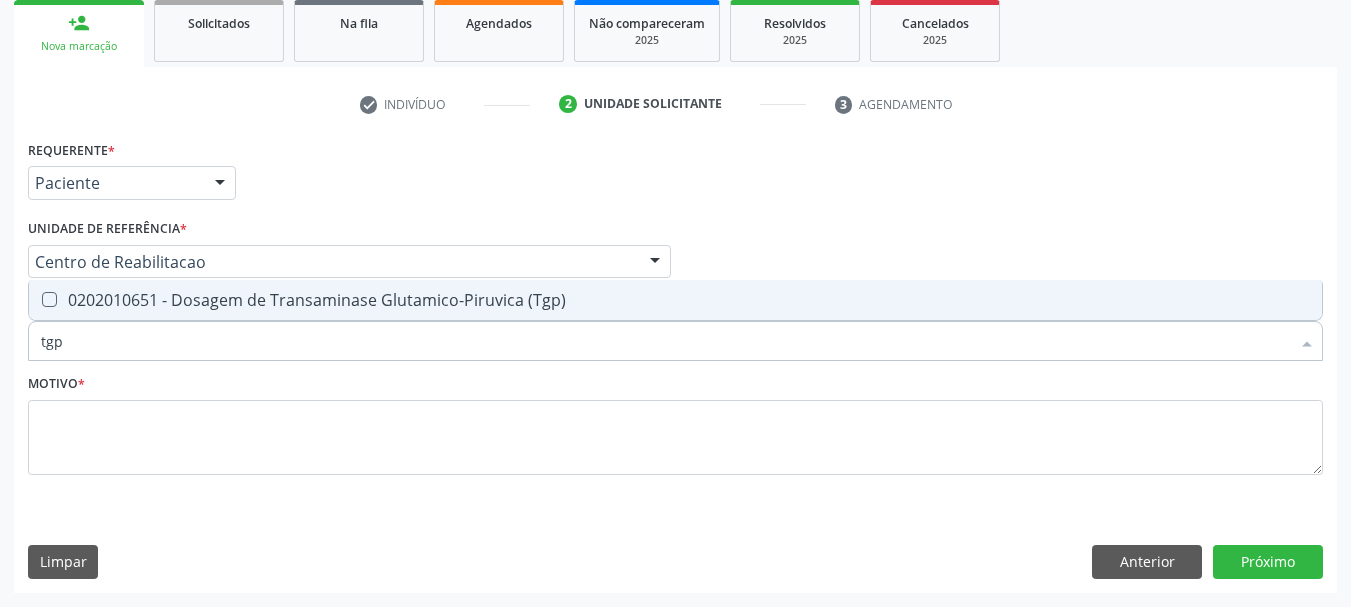 click on "0202010651 - Dosagem de Transaminase Glutamico-Piruvica (Tgp)" at bounding box center (675, 300) 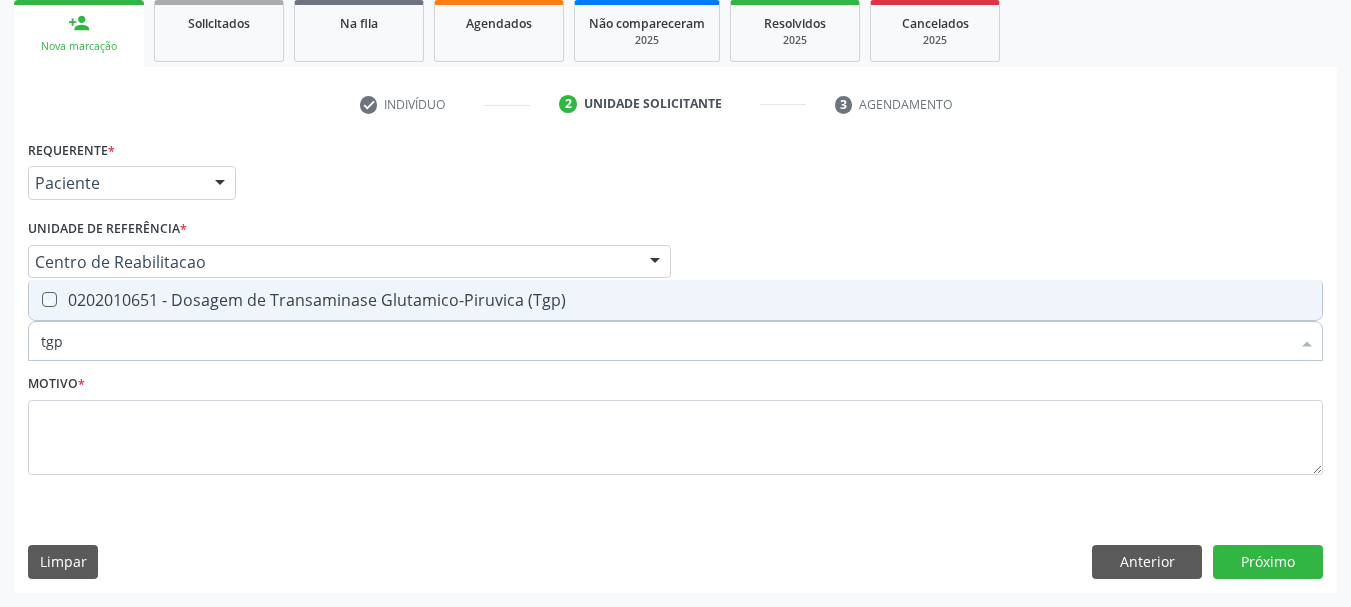 checkbox on "true" 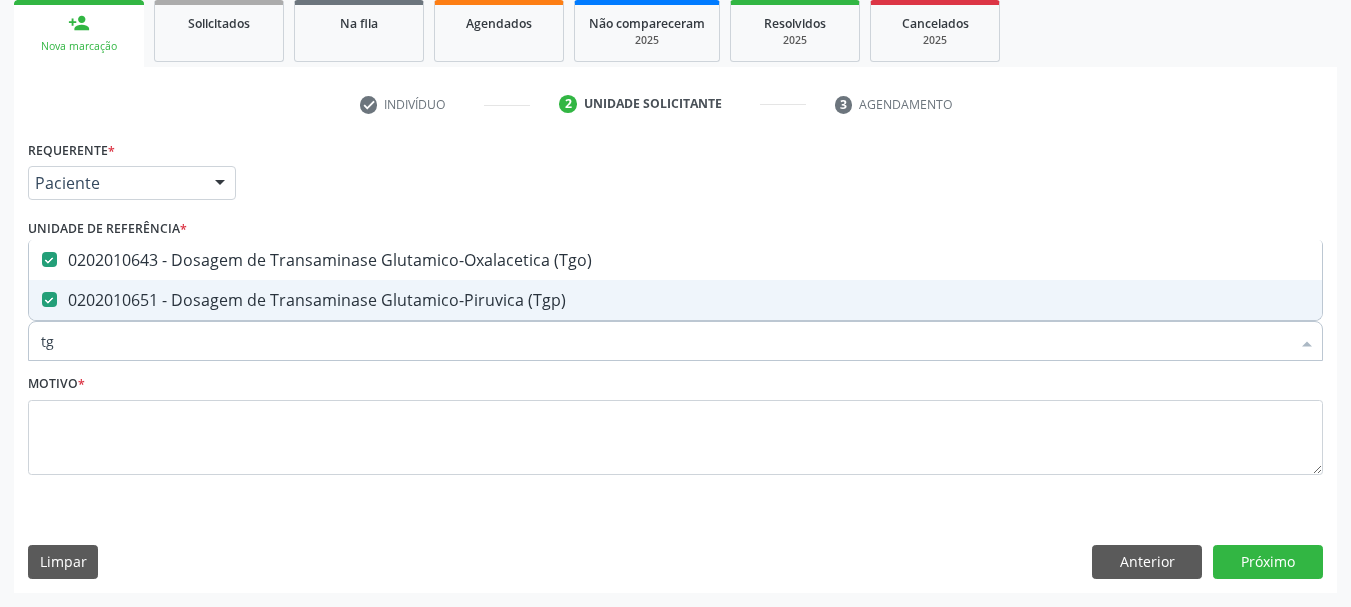 type on "t" 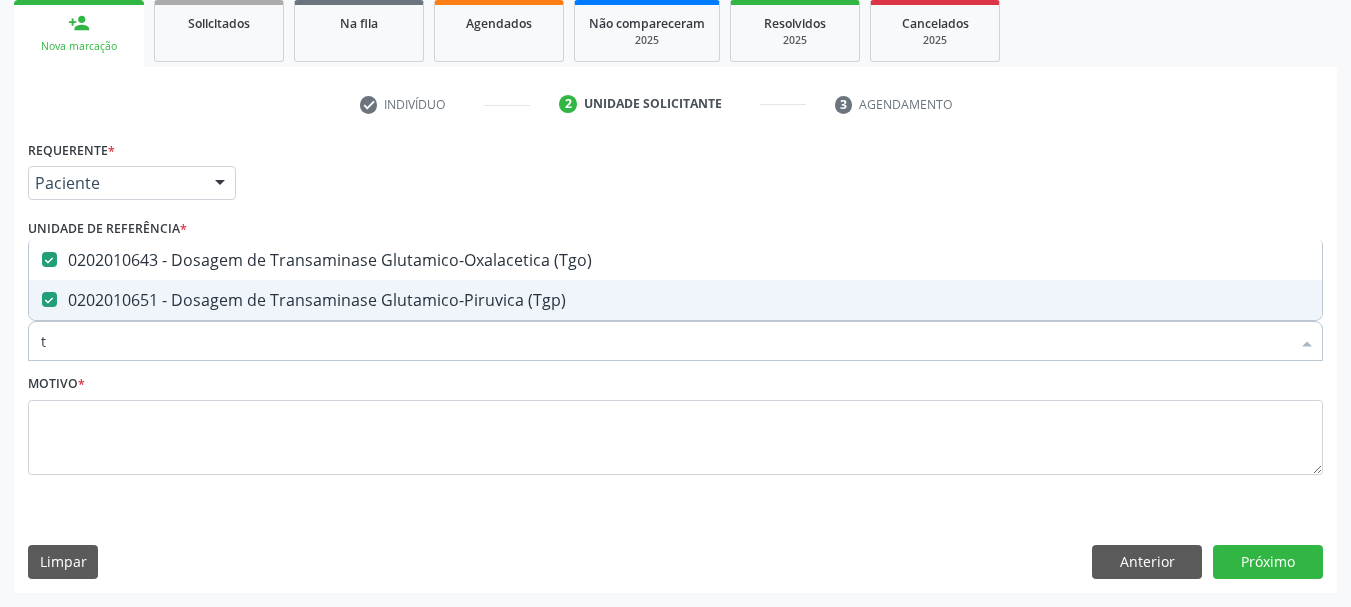 type 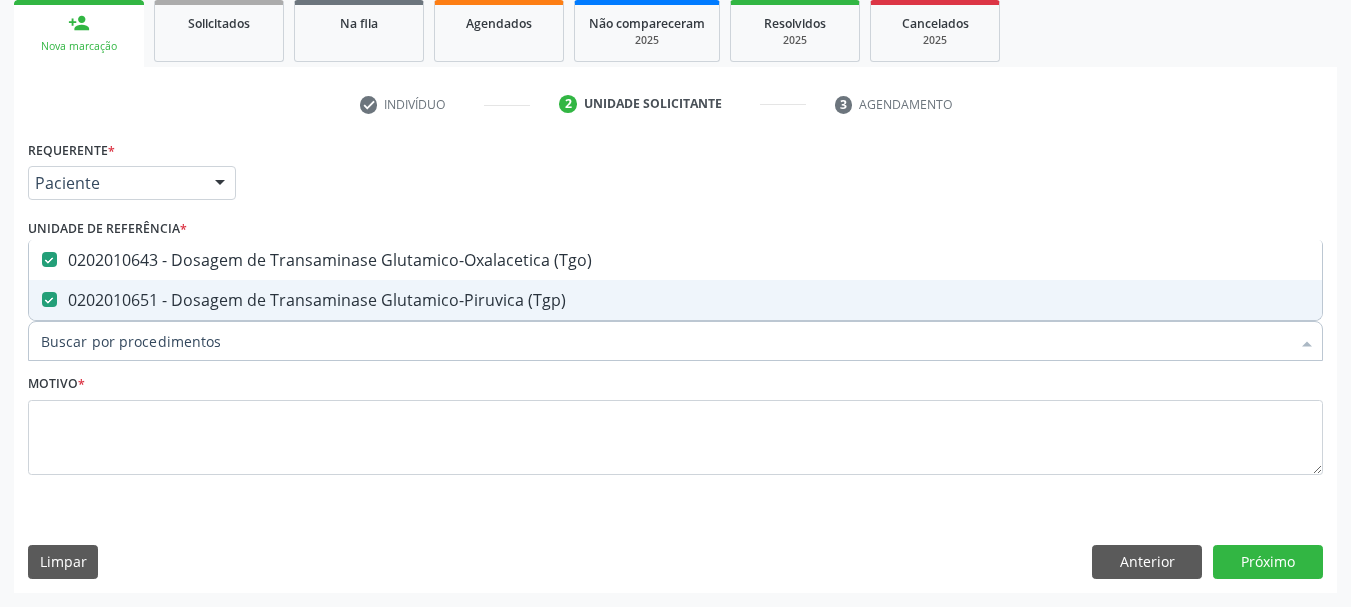 checkbox on "false" 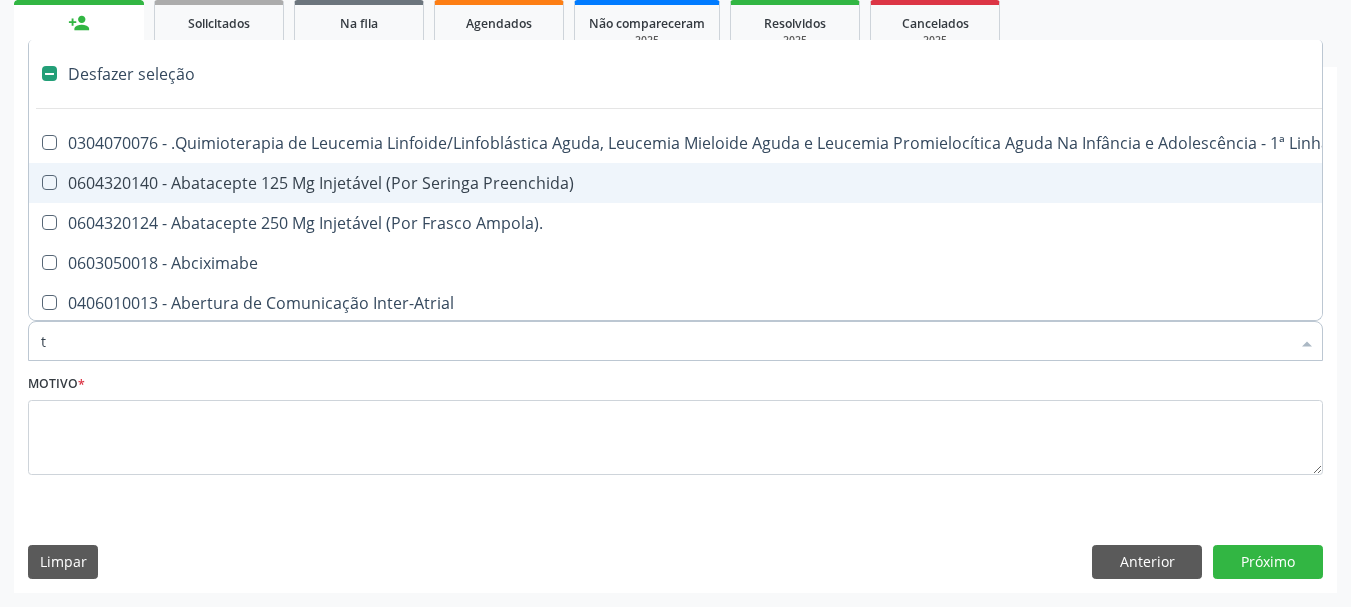 type on "tr" 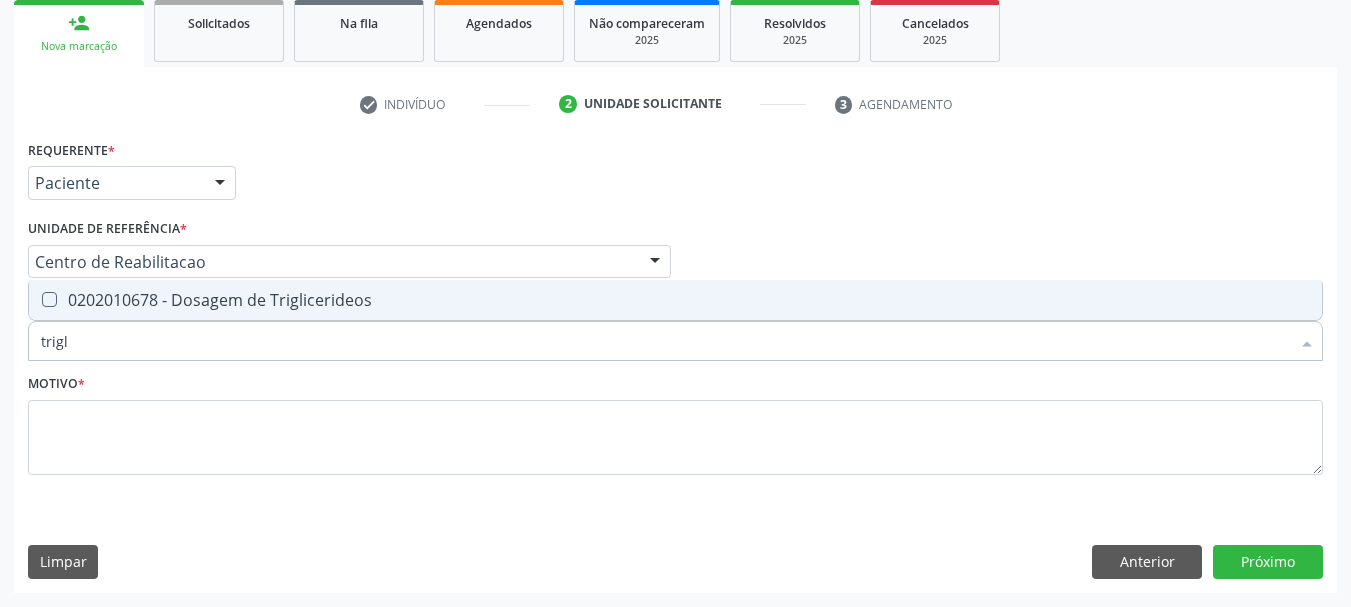 type on "trigli" 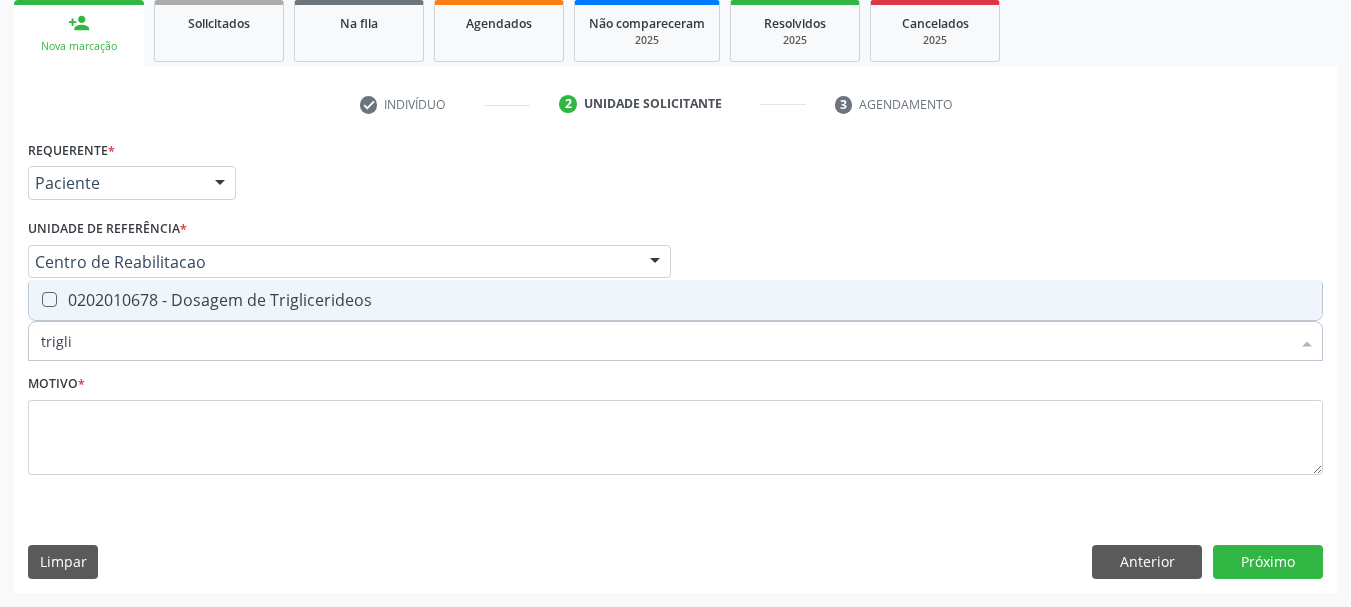 click on "0202010678 - Dosagem de Triglicerideos" at bounding box center (675, 300) 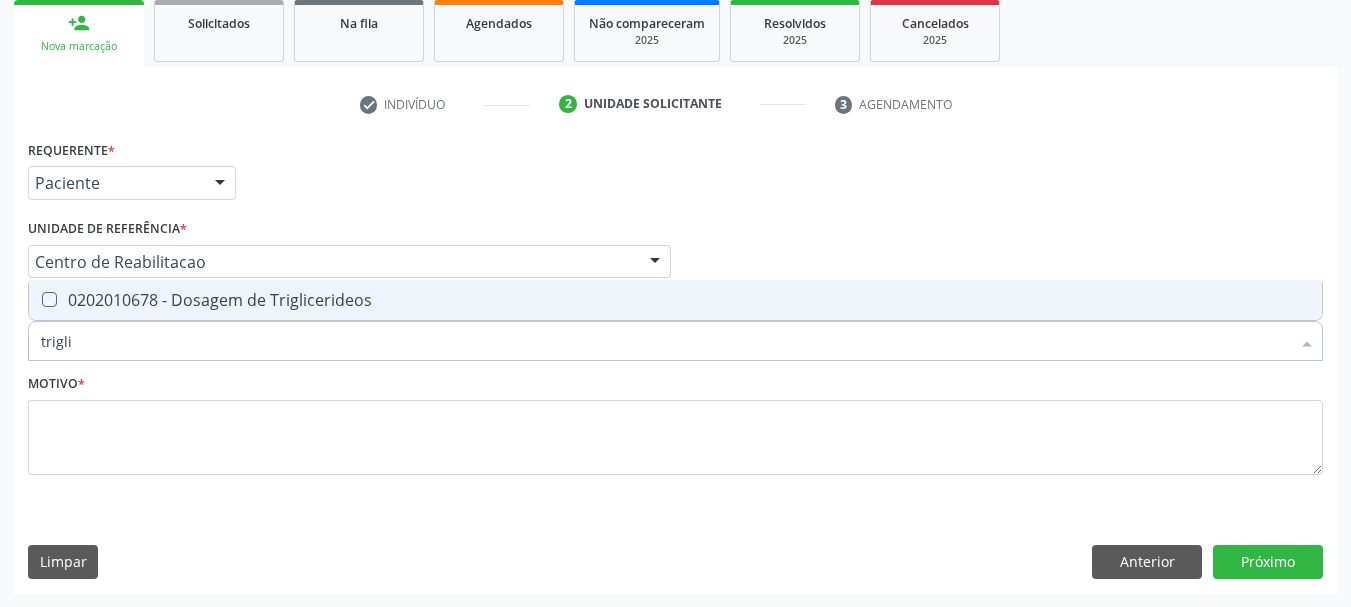 checkbox on "true" 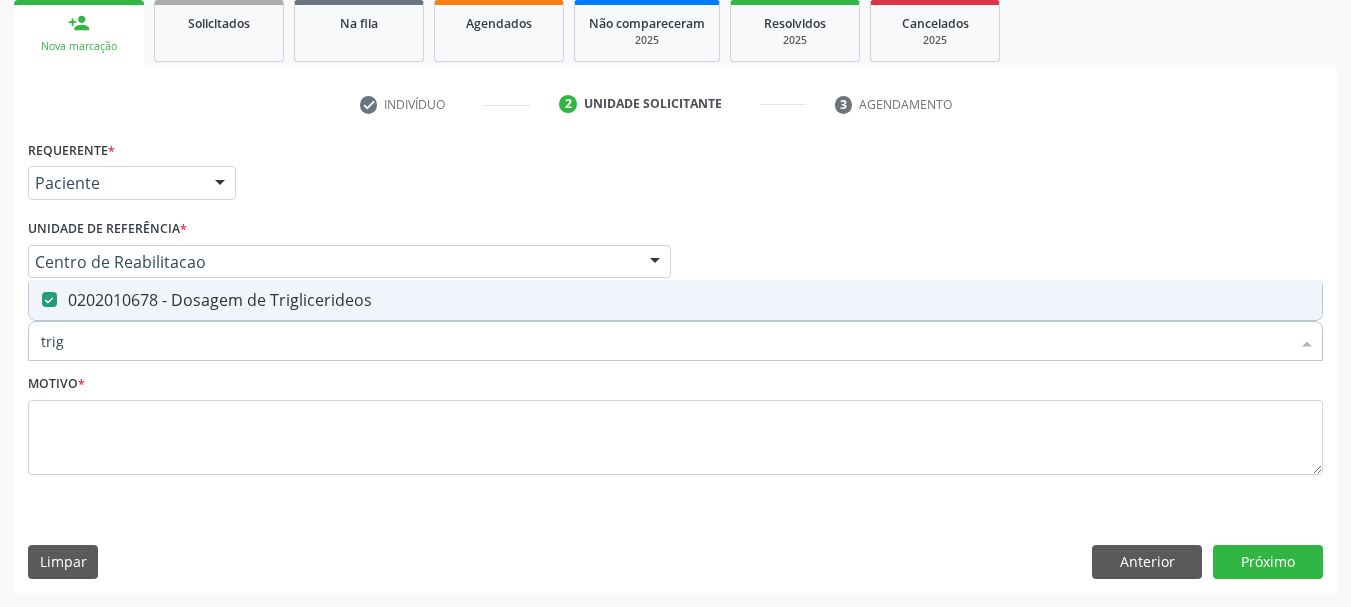 type on "tri" 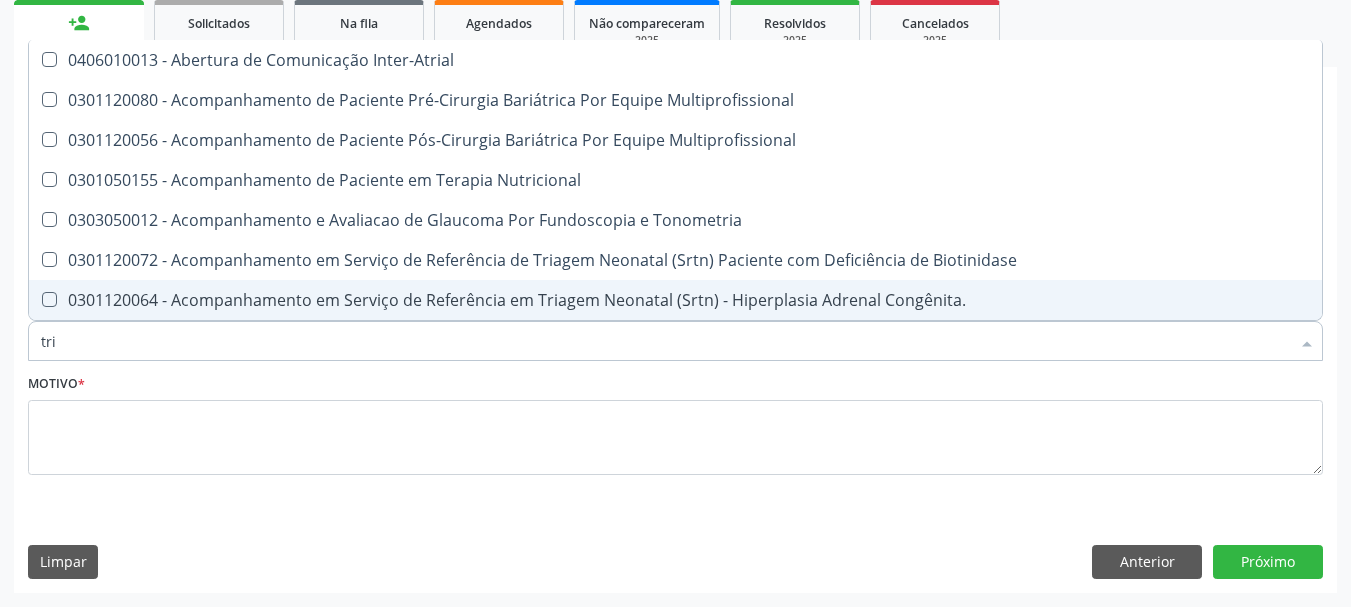 type on "tr" 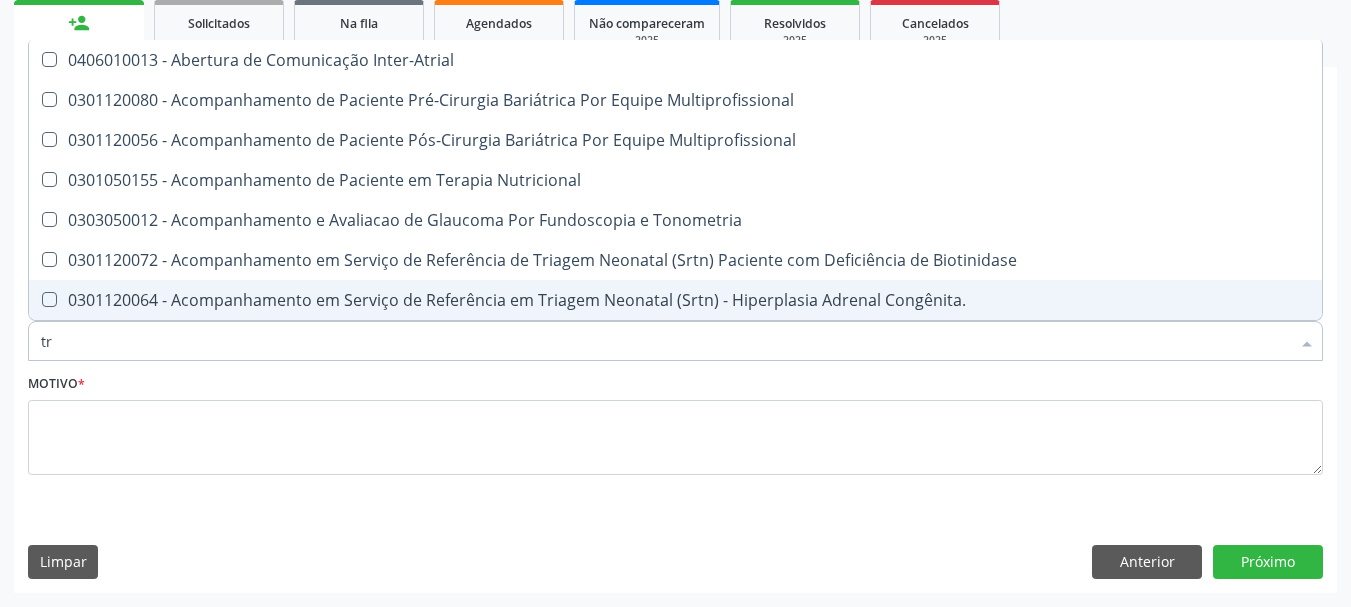 checkbox on "false" 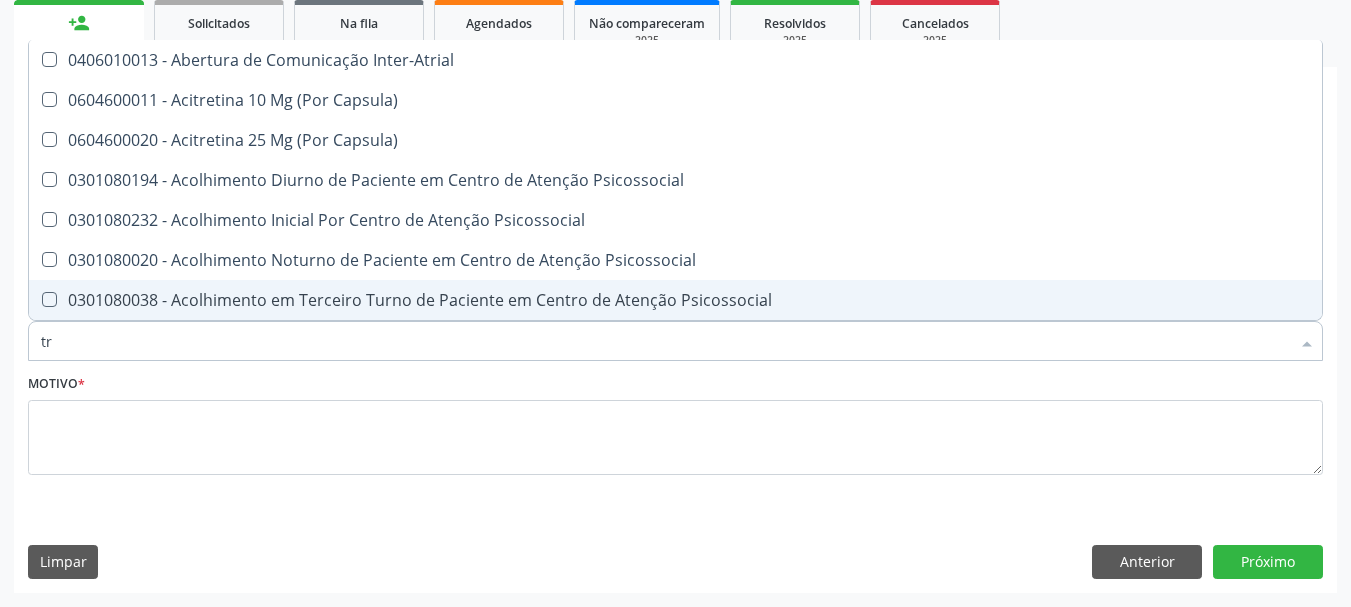 type on "t" 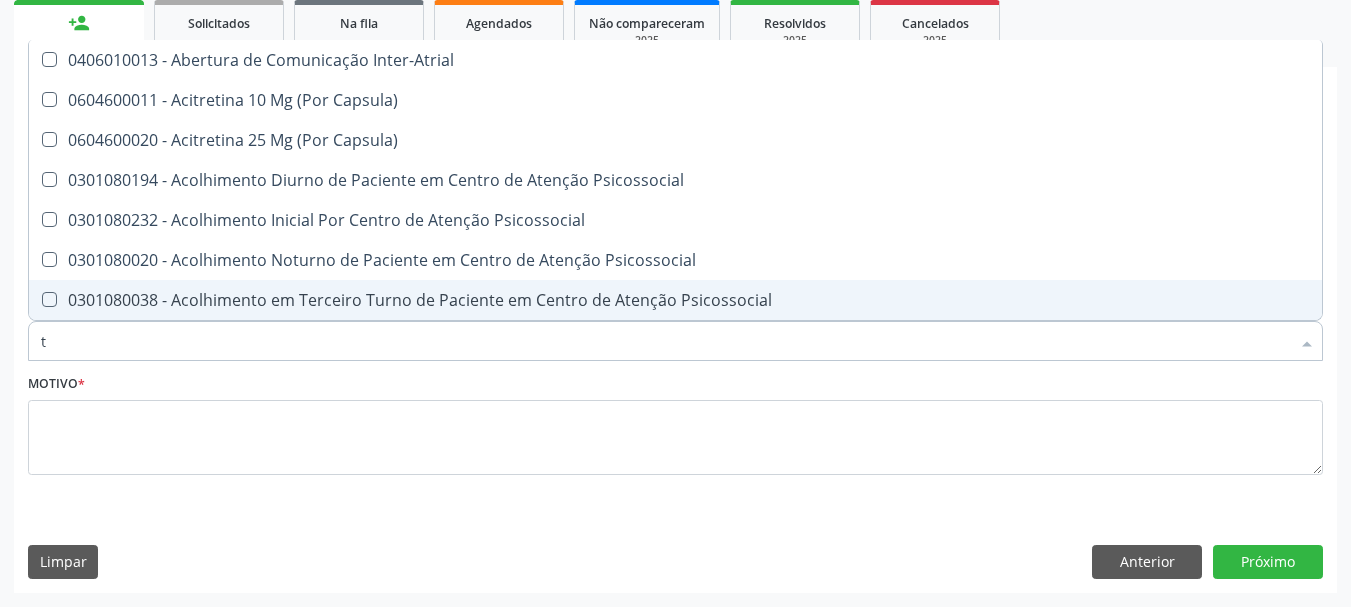 checkbox on "false" 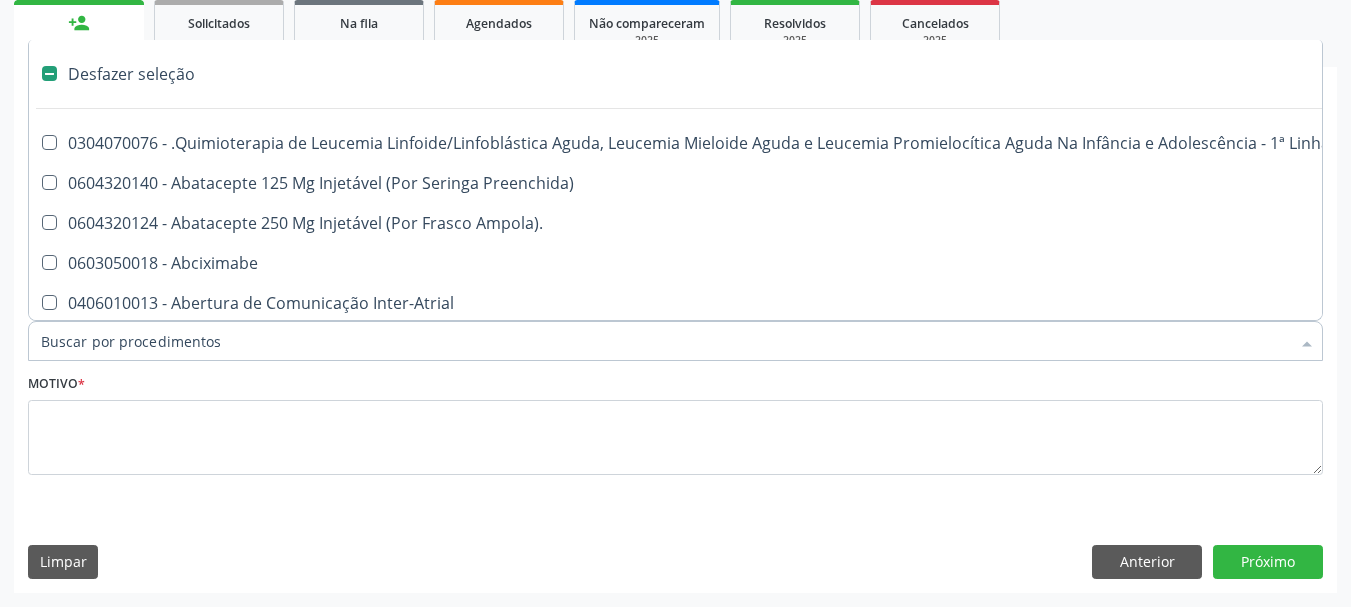 type on "u" 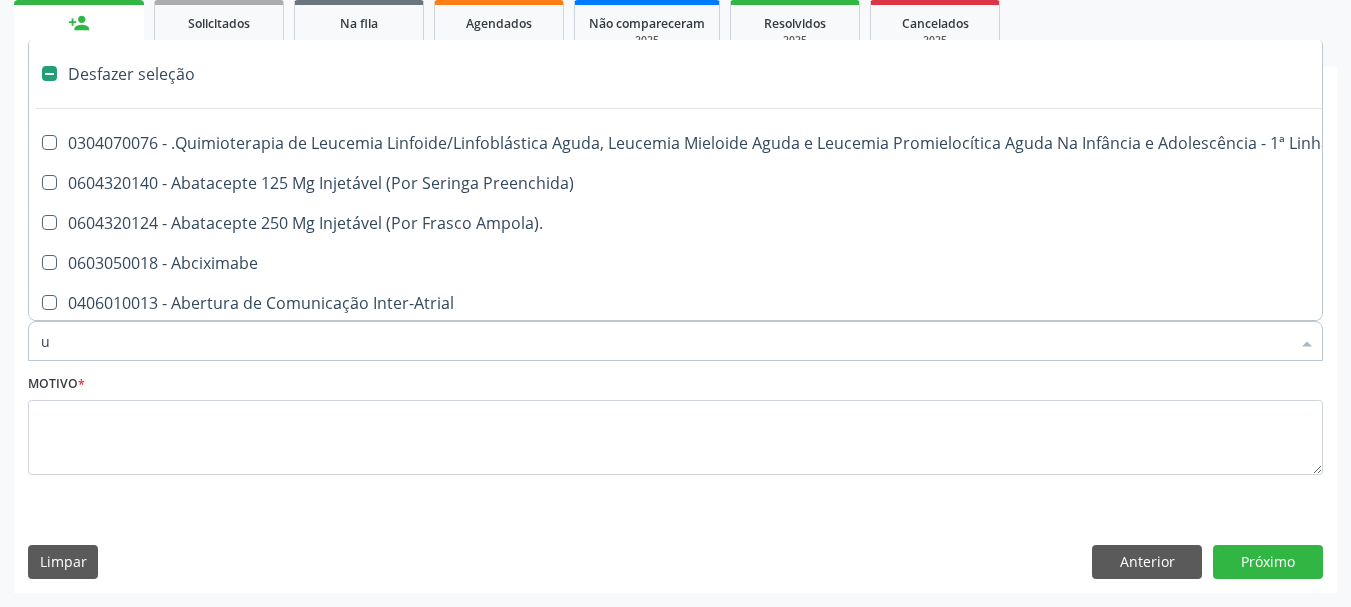 checkbox on "true" 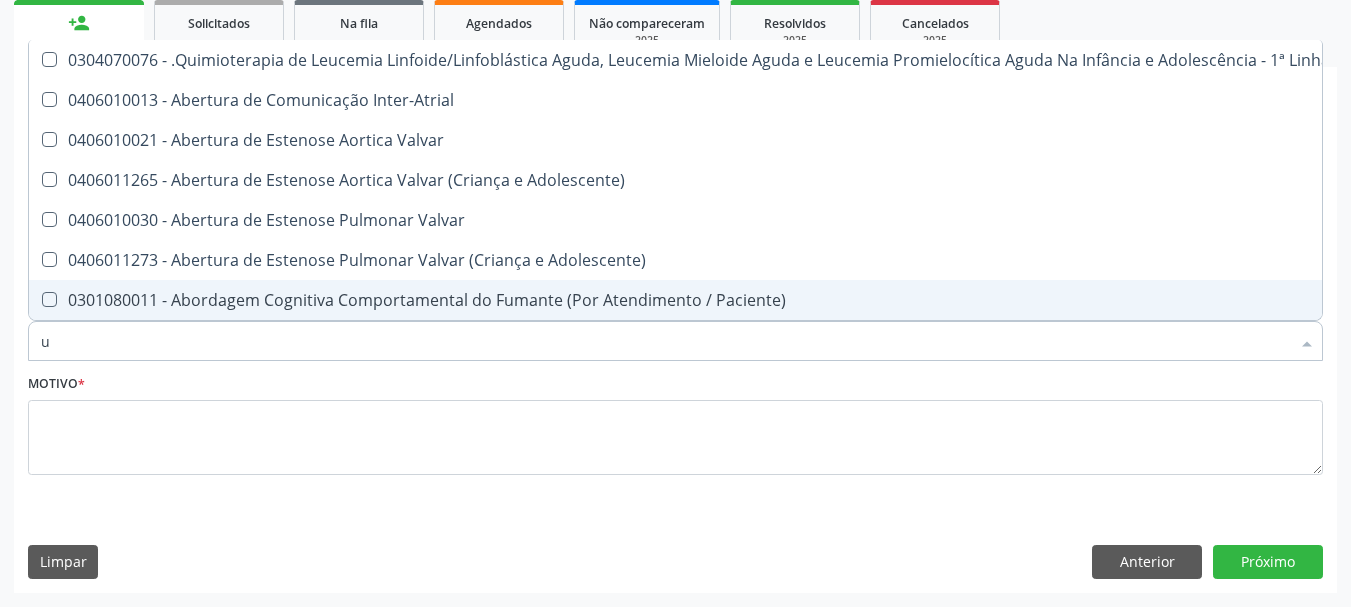 type on "ur" 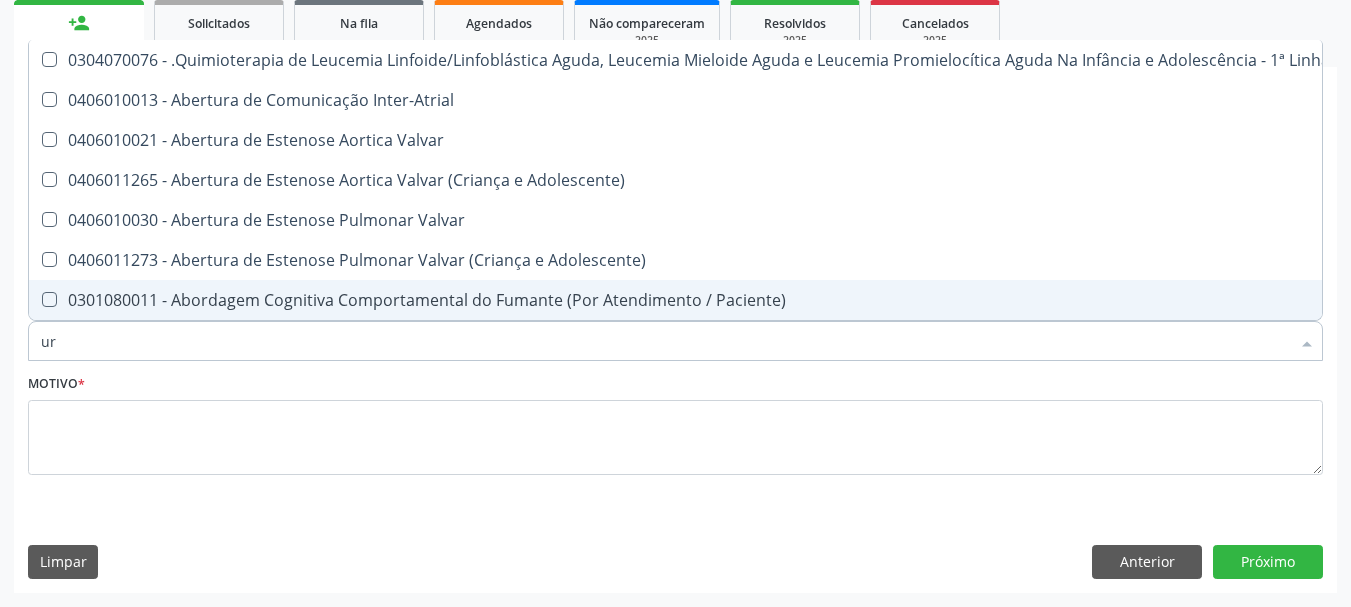 checkbox on "true" 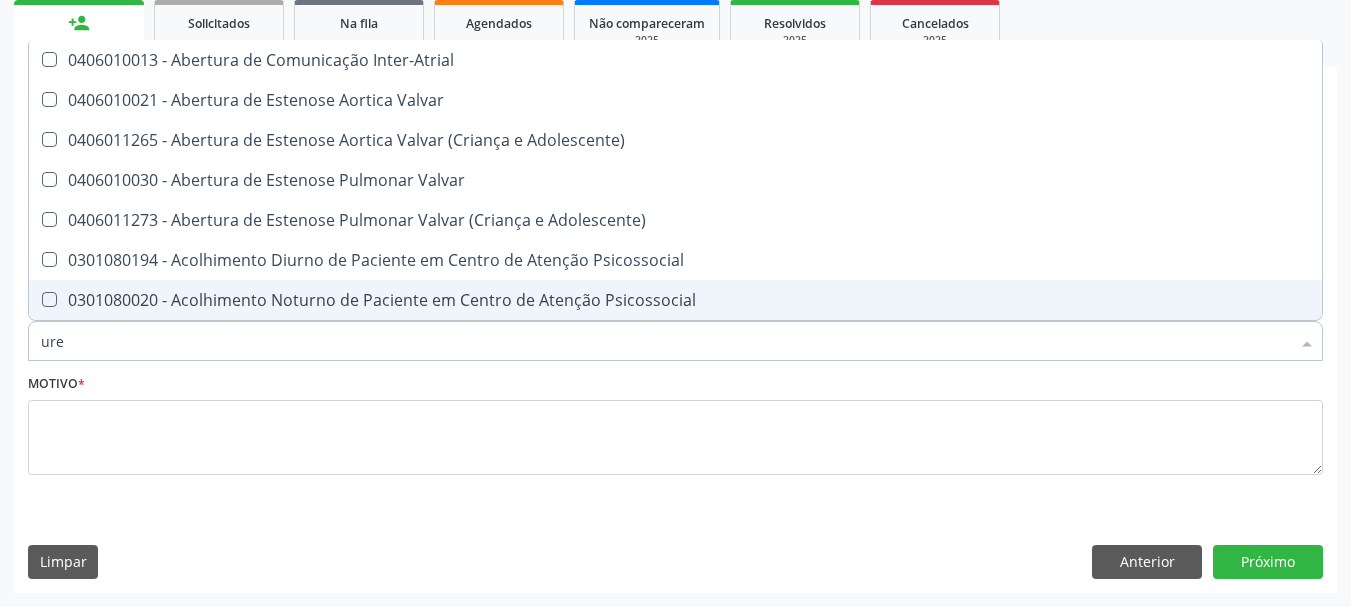 type on "urei" 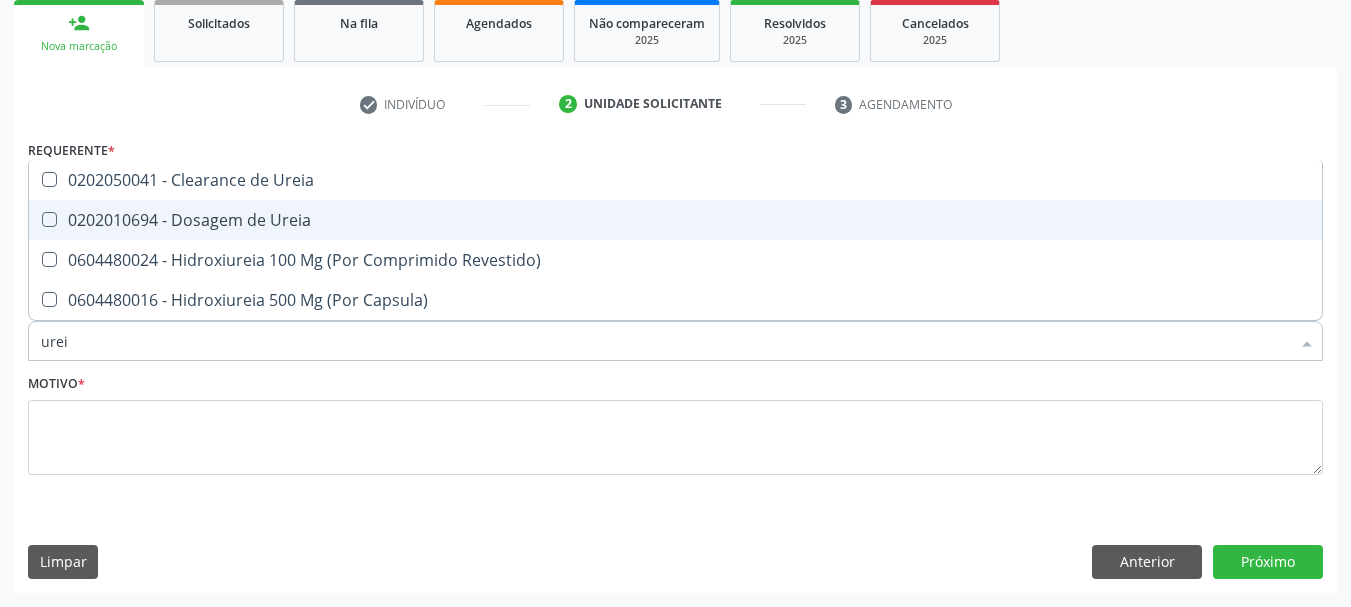 click on "0202010694 - Dosagem de Ureia" at bounding box center [675, 220] 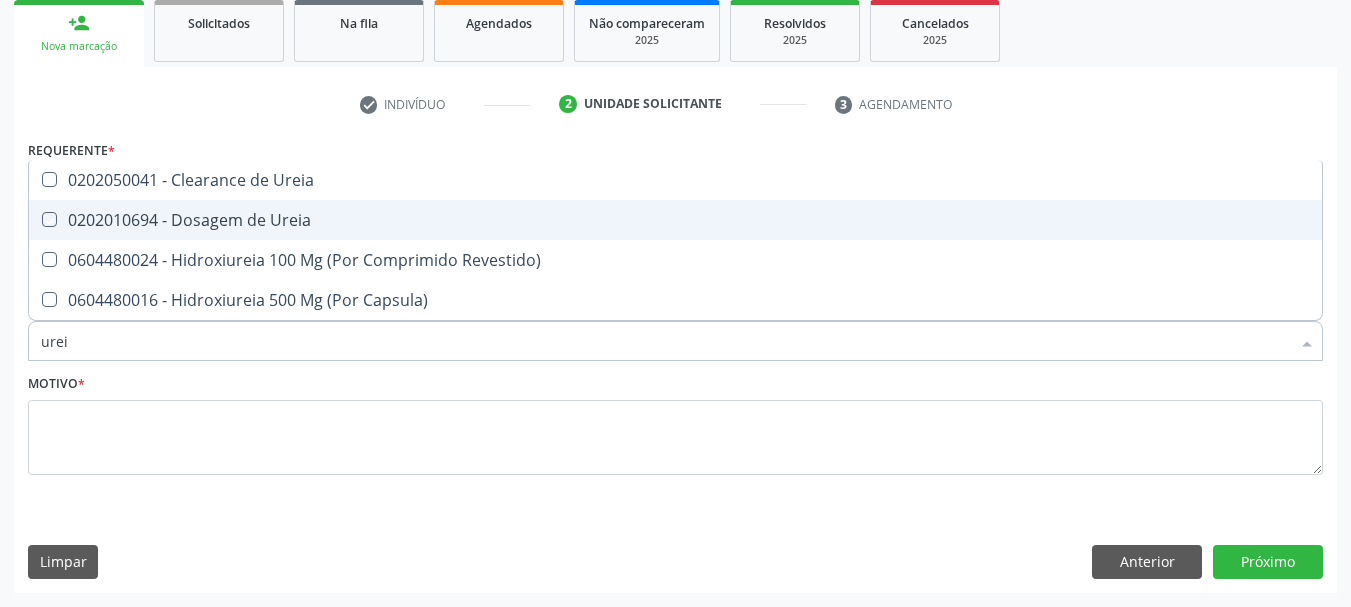 checkbox on "true" 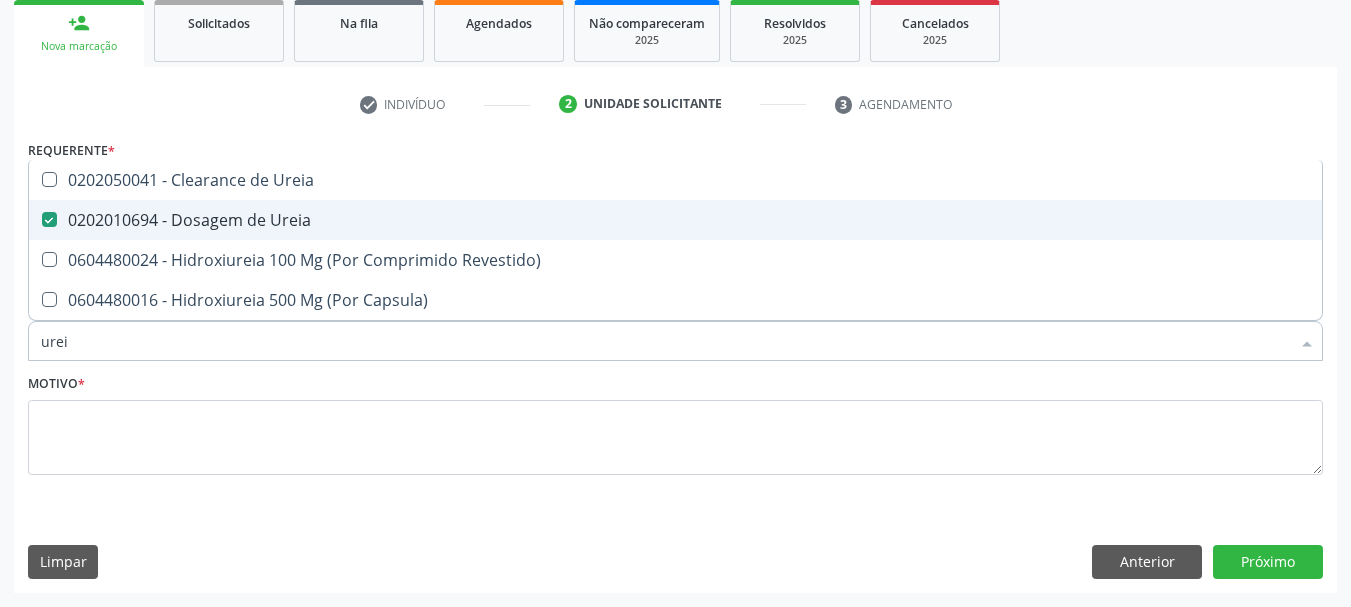type on "ure" 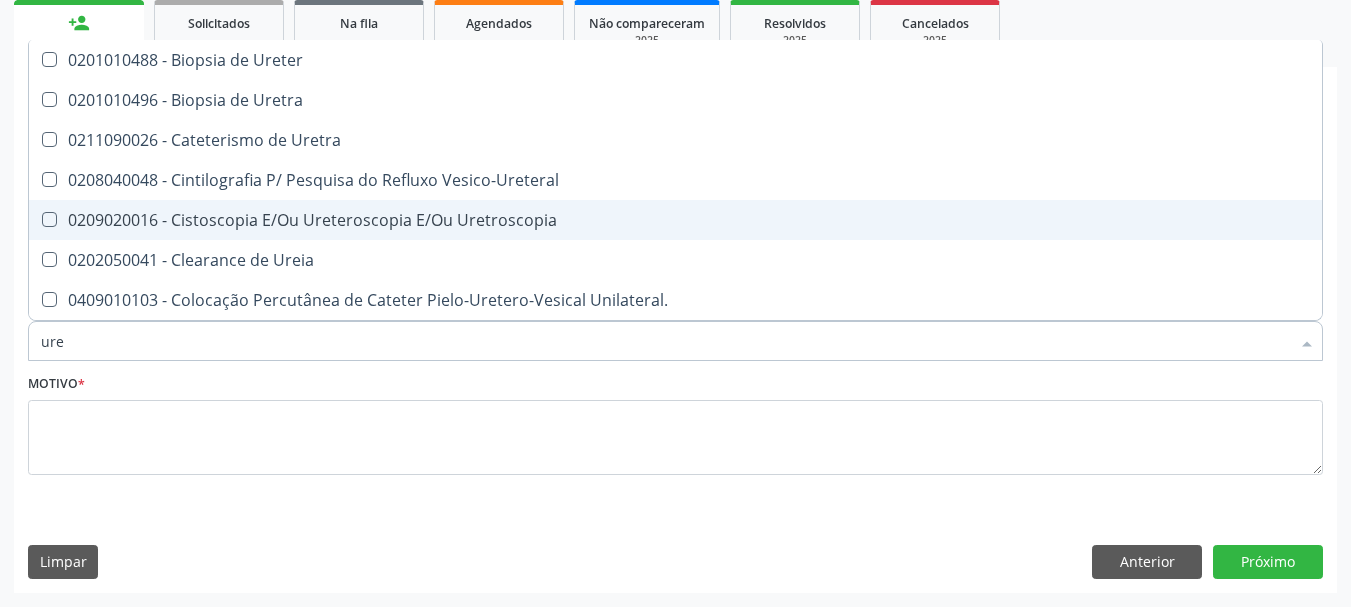 type on "ur" 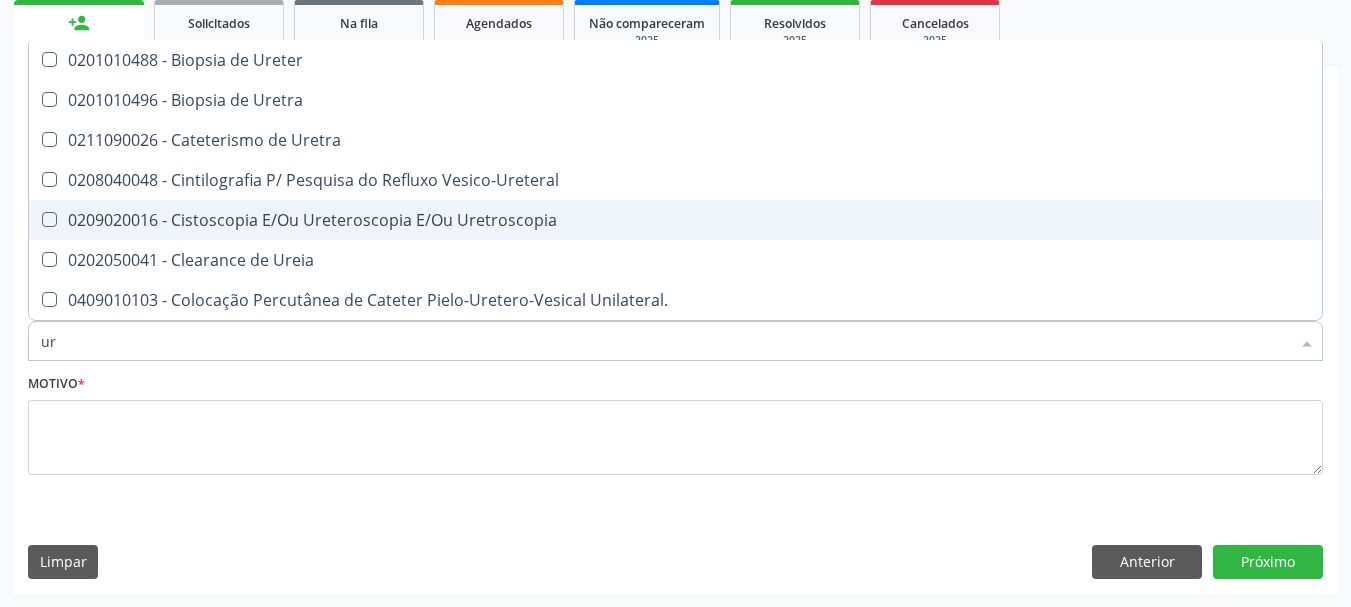 checkbox on "false" 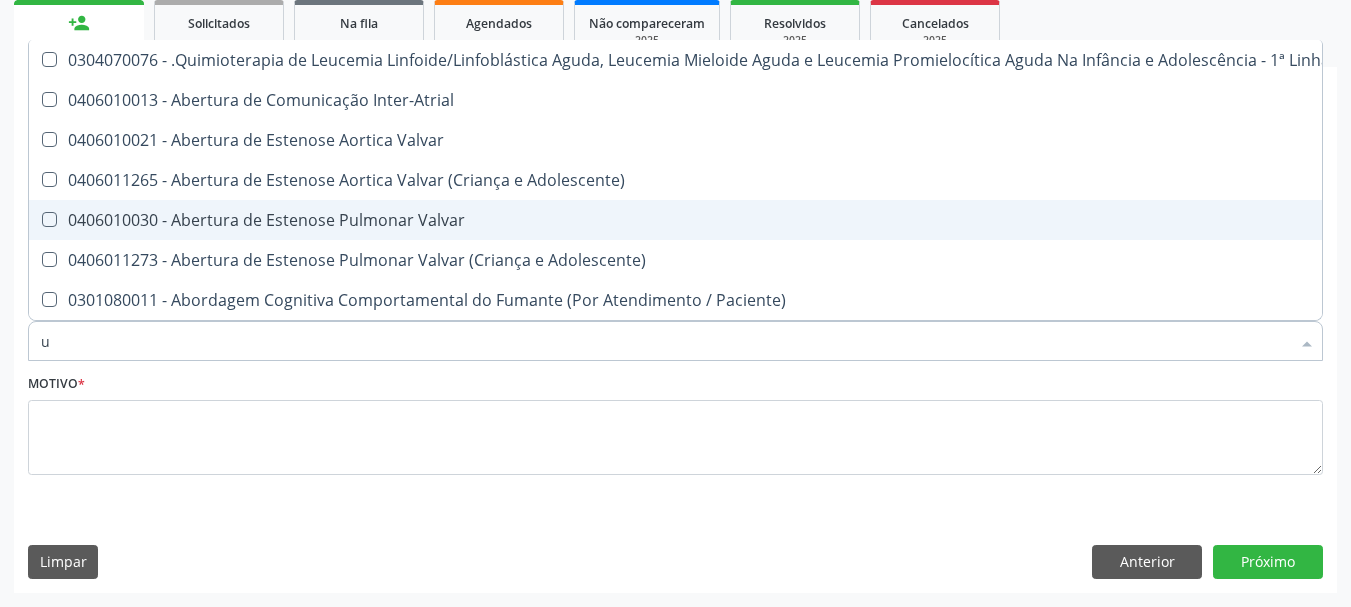 type 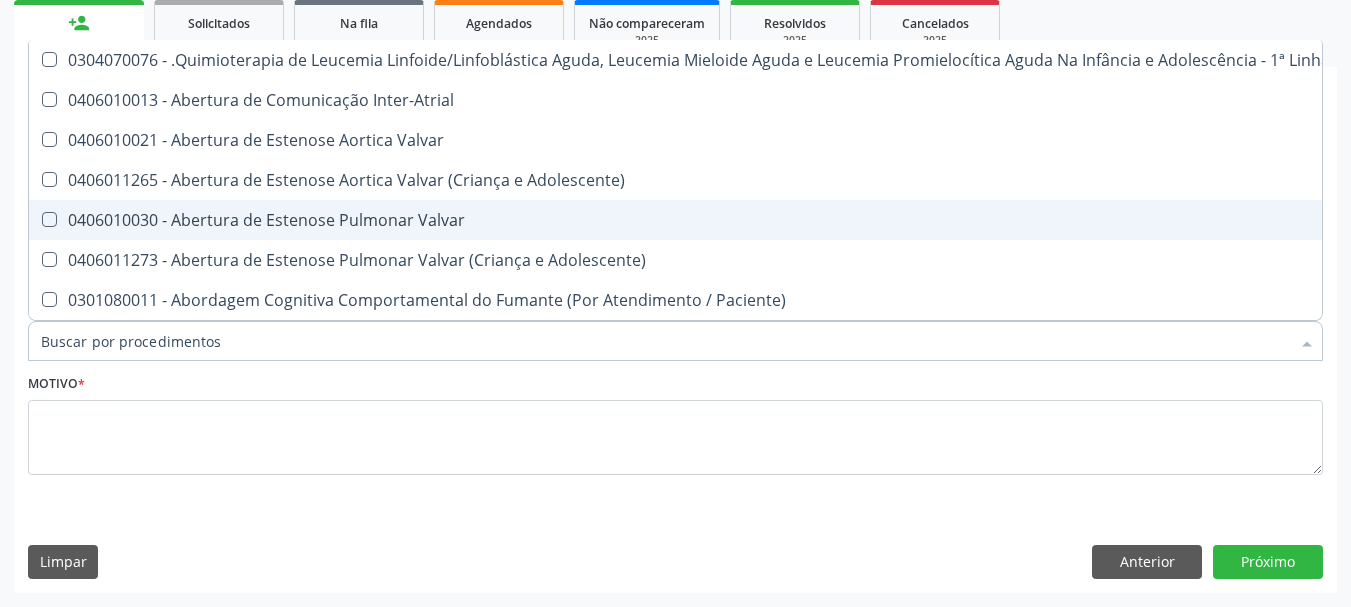 checkbox on "false" 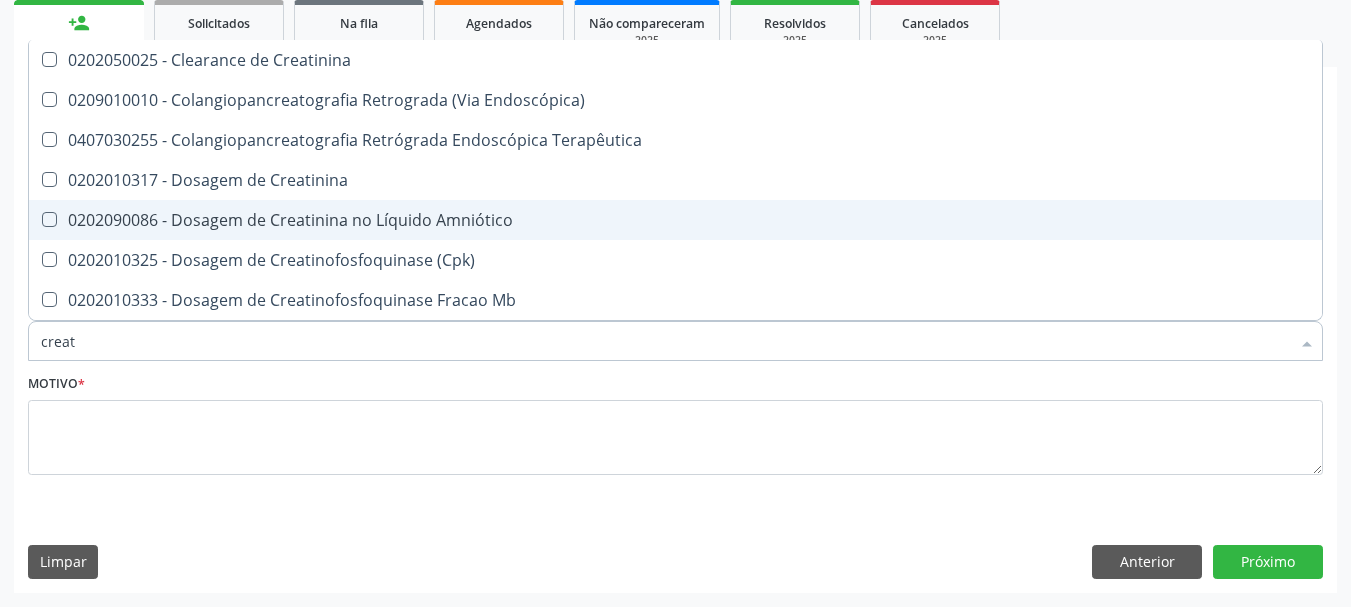 type on "creati" 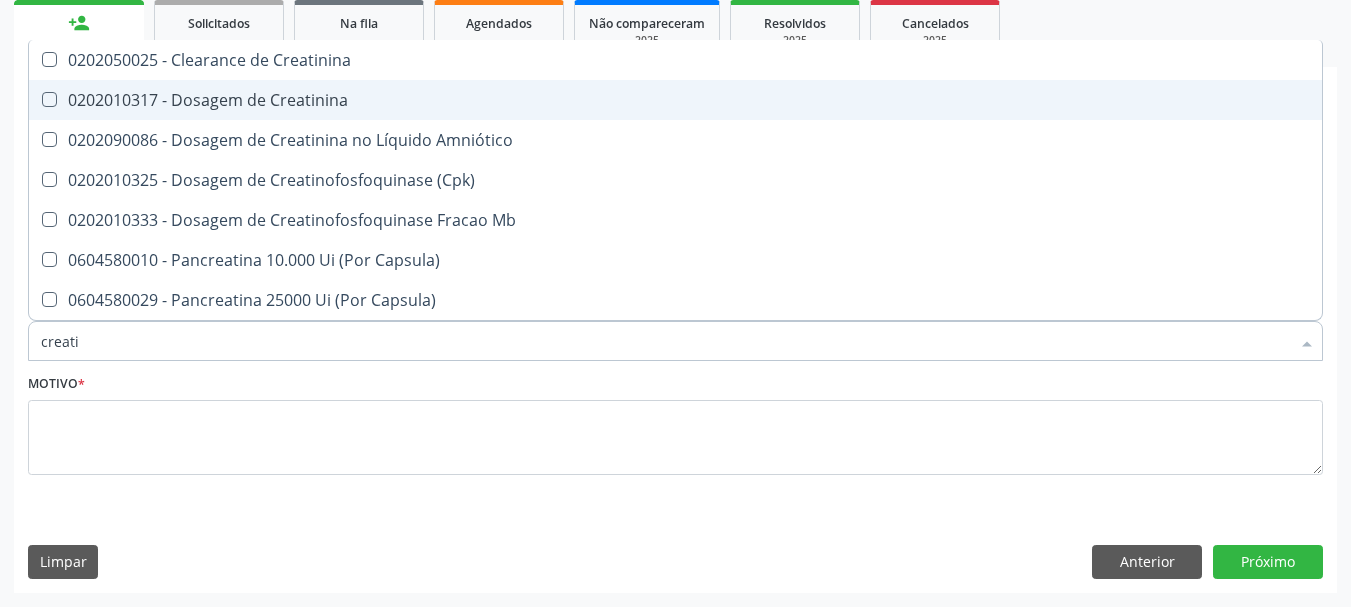 click on "0202010317 - Dosagem de Creatinina" at bounding box center (675, 100) 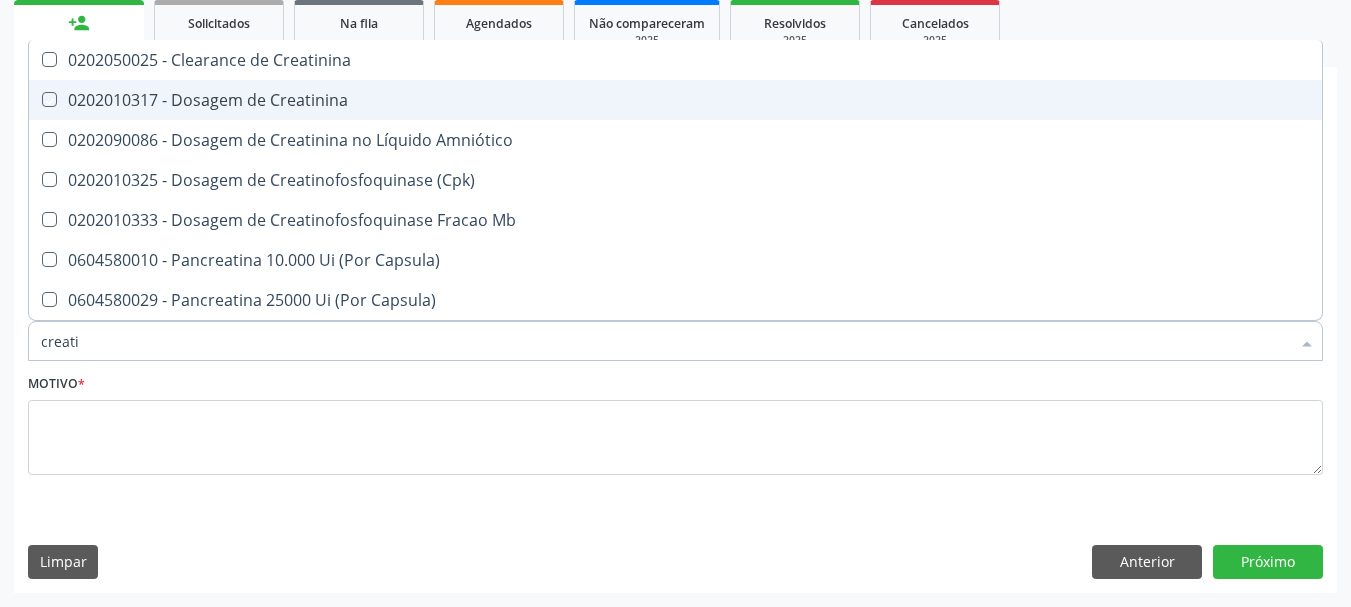 checkbox on "true" 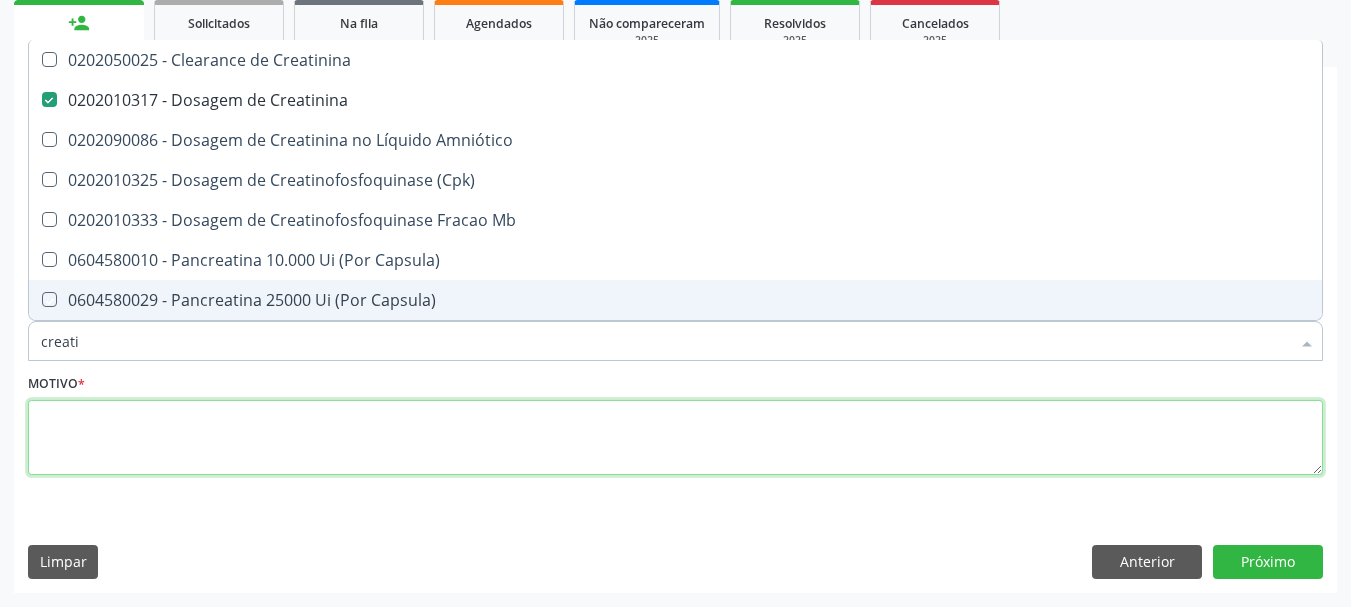 click at bounding box center [675, 438] 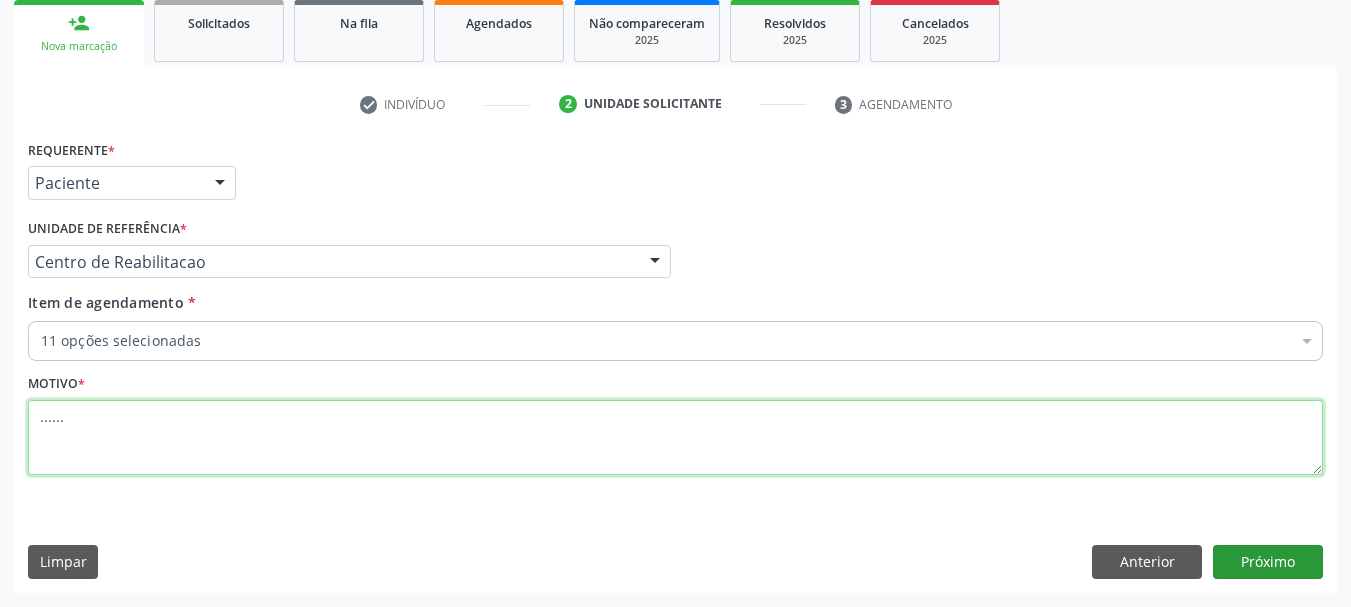 type on "......" 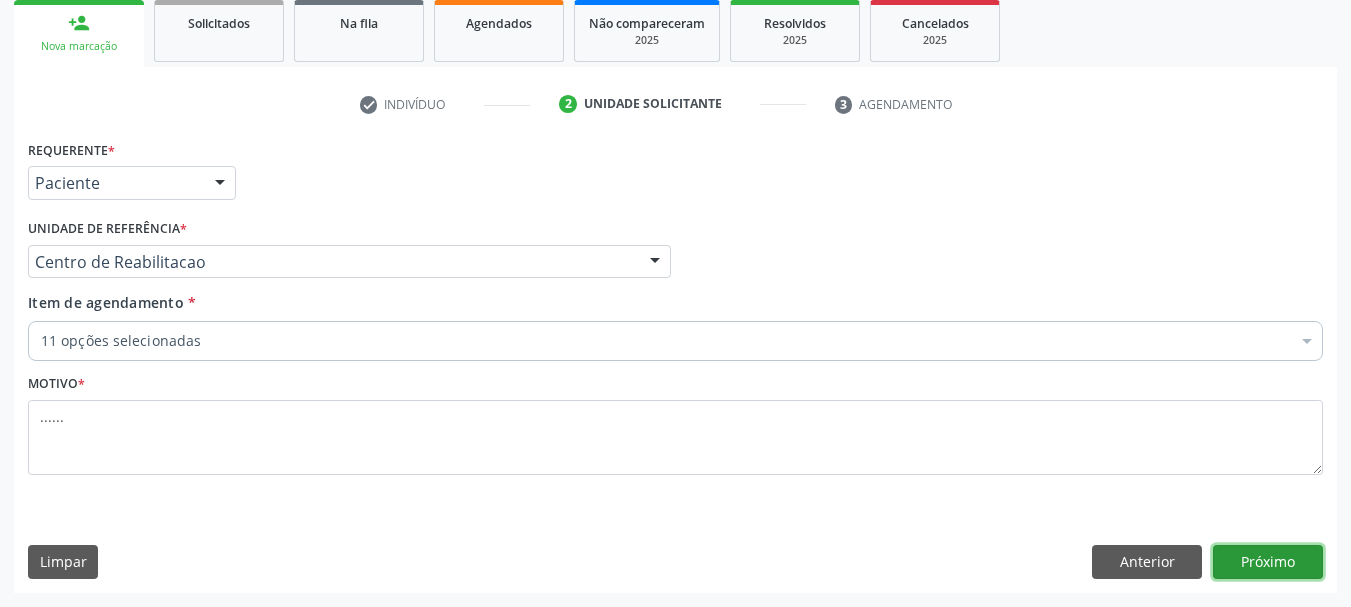 click on "Próximo" at bounding box center [1268, 562] 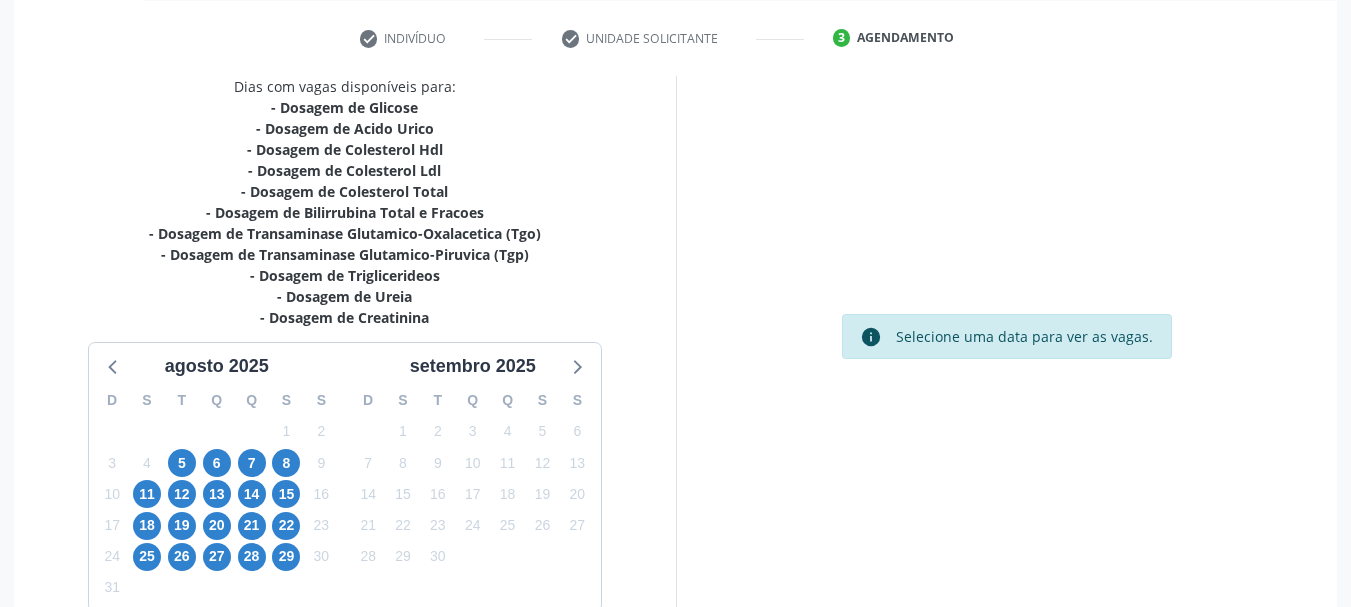 scroll, scrollTop: 473, scrollLeft: 0, axis: vertical 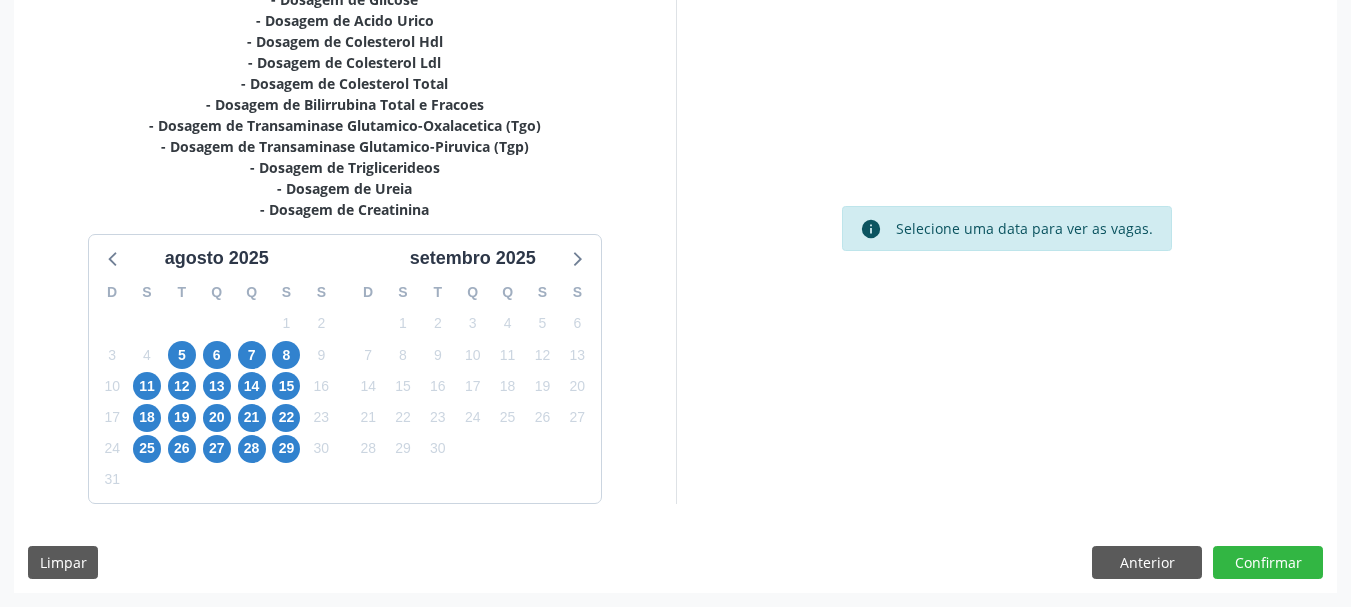 click on "18" at bounding box center [147, 417] 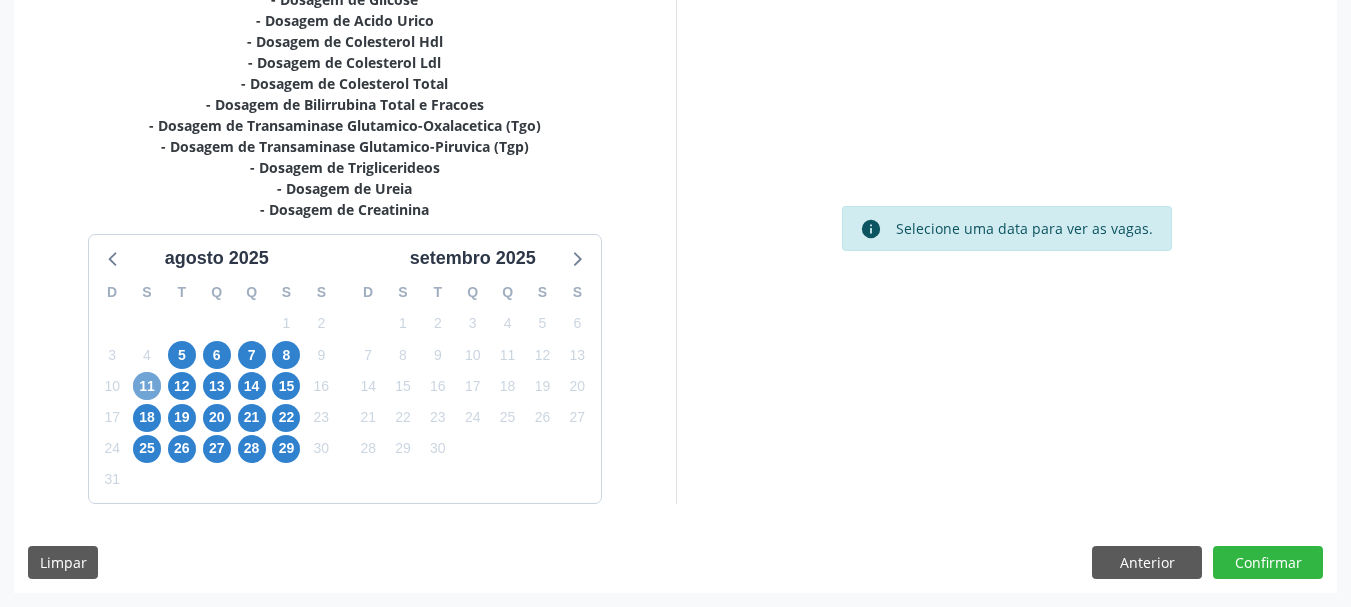 click on "11" at bounding box center (147, 386) 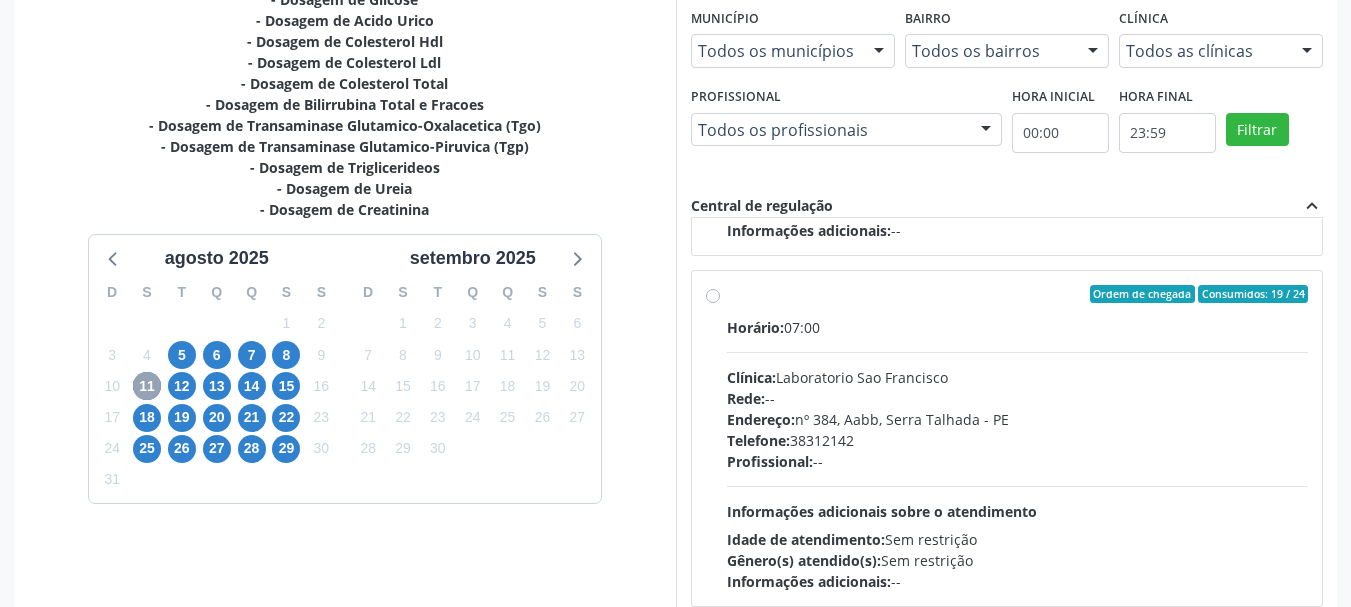 scroll, scrollTop: 666, scrollLeft: 0, axis: vertical 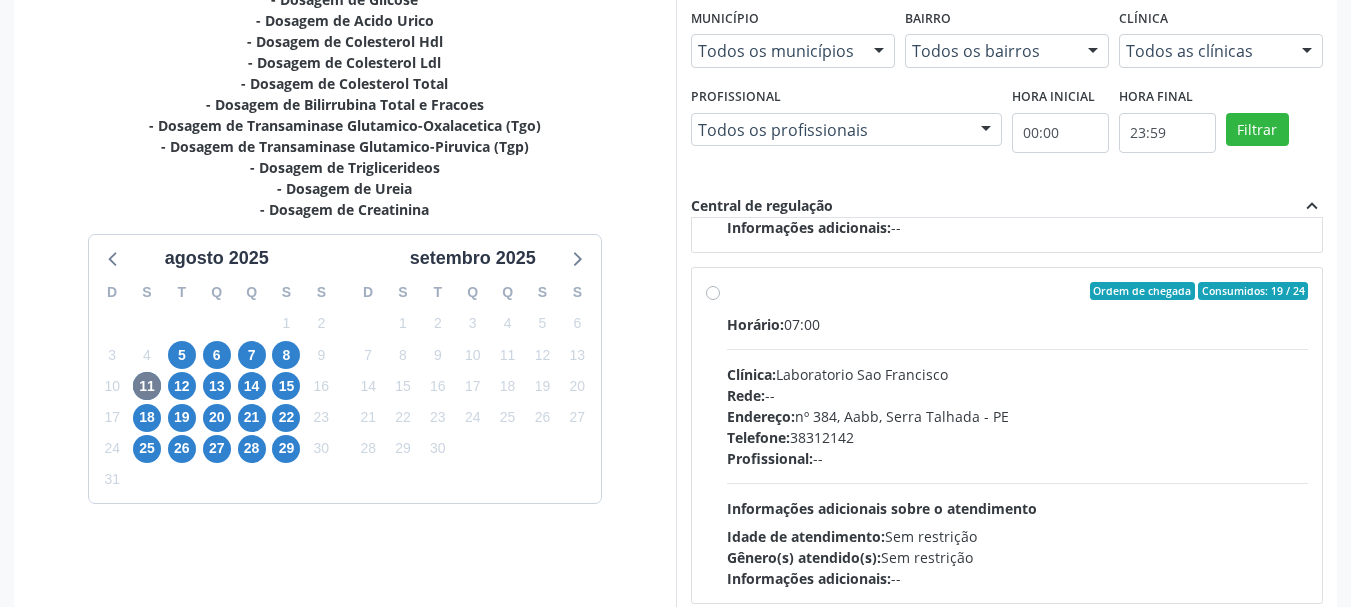 click on "Horário:" at bounding box center (755, 324) 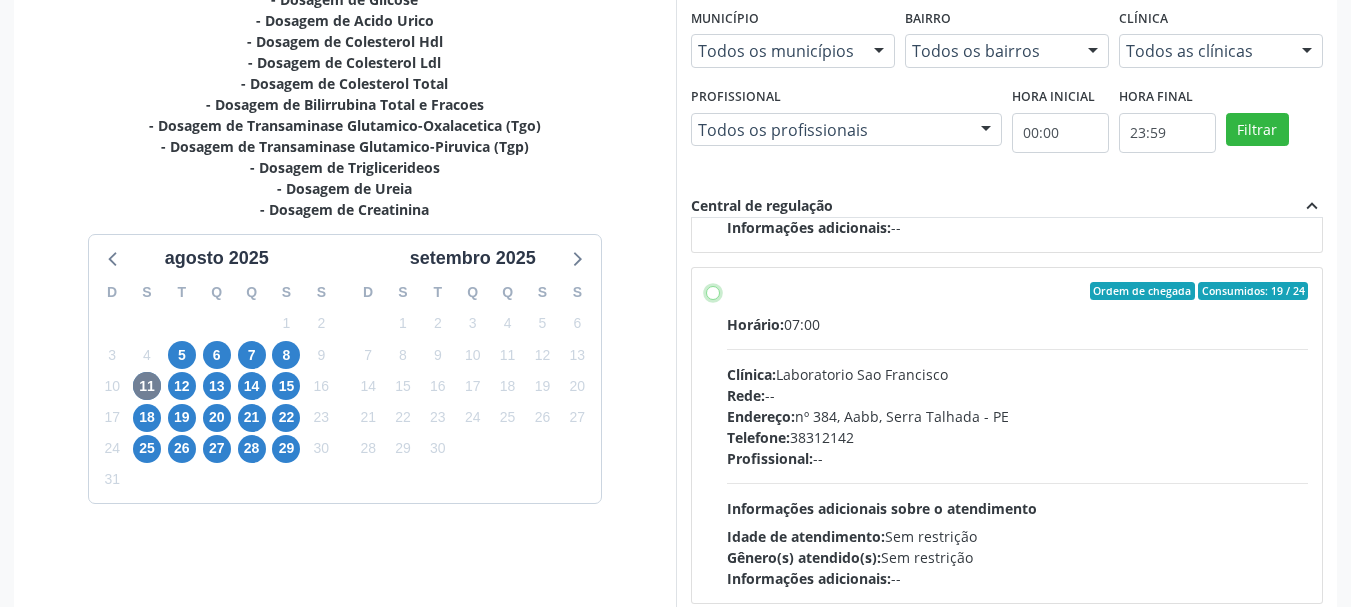click on "Ordem de chegada
Consumidos: 19 / 24
Horário:   07:00
Clínica:  Laboratorio Sao Francisco
Rede:
--
Endereço:   nº 384, Aabb, Serra Talhada - PE
Telefone:   38312142
Profissional:
--
Informações adicionais sobre o atendimento
Idade de atendimento:
Sem restrição
Gênero(s) atendido(s):
Sem restrição
Informações adicionais:
--" at bounding box center [713, 291] 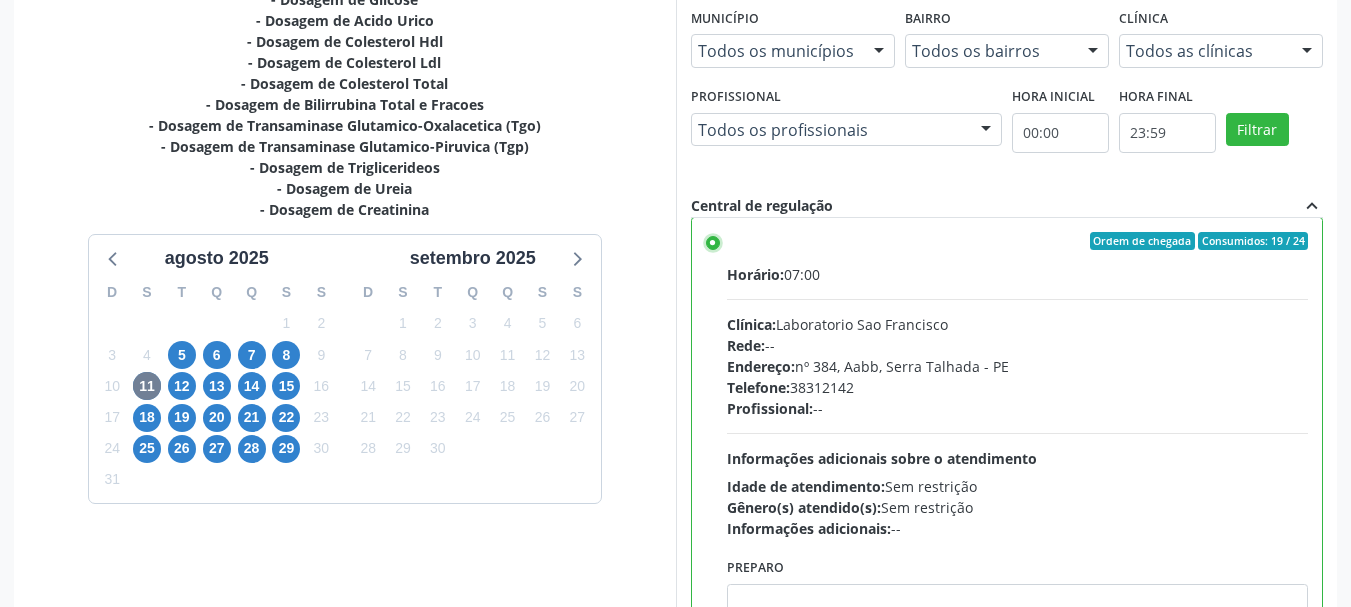 scroll, scrollTop: 800, scrollLeft: 0, axis: vertical 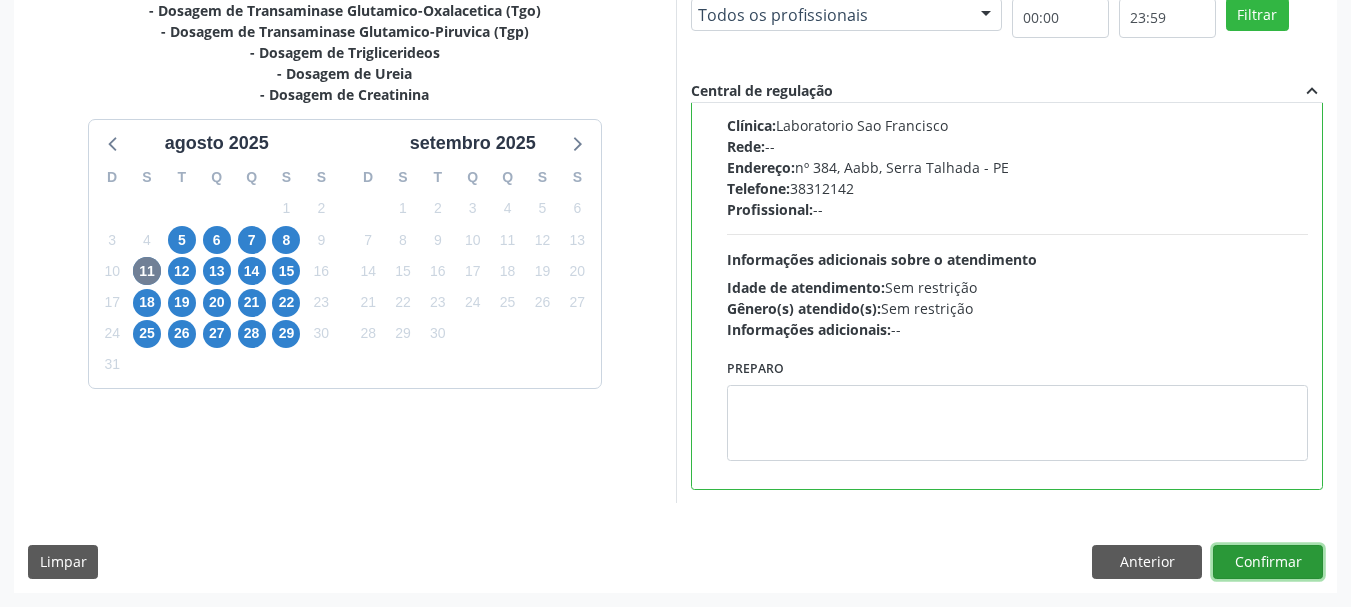 click on "Confirmar" at bounding box center [1268, 562] 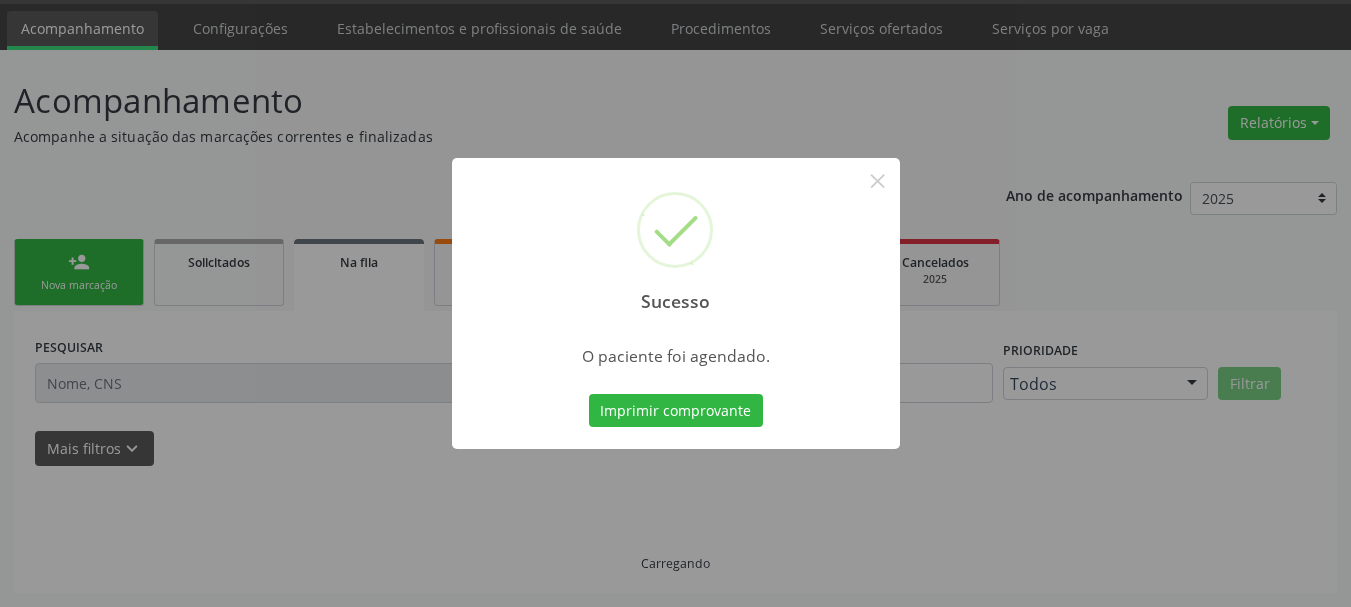 scroll, scrollTop: 60, scrollLeft: 0, axis: vertical 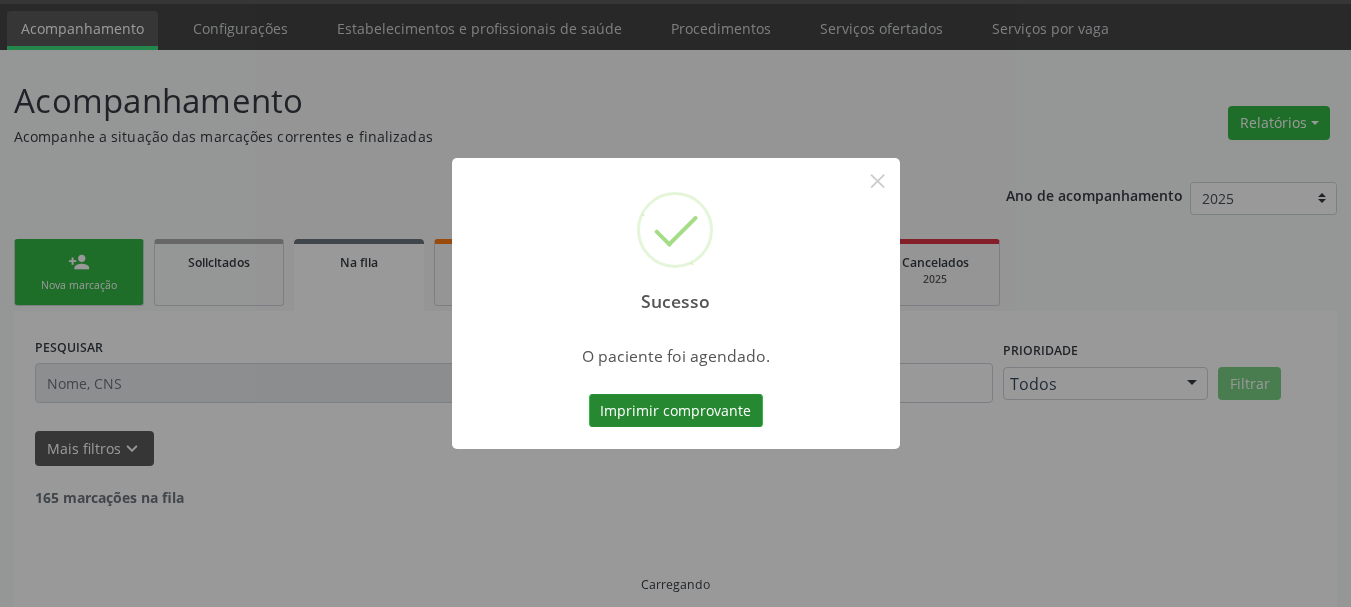 click on "Imprimir comprovante" at bounding box center [676, 411] 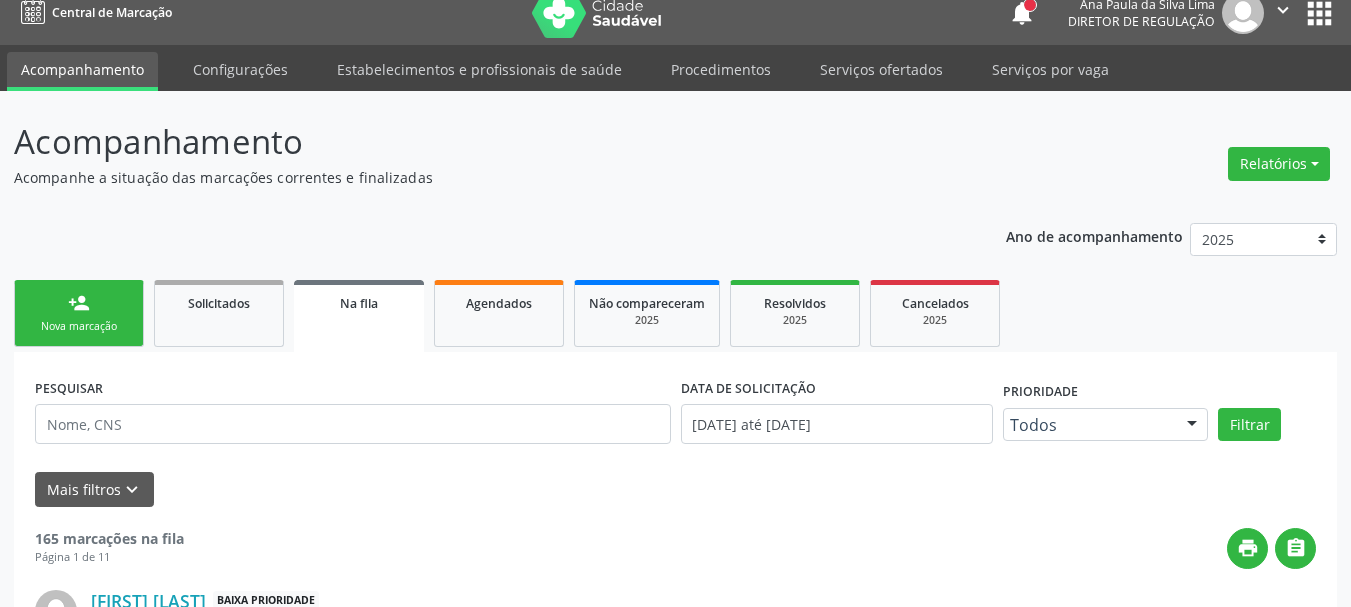 scroll, scrollTop: 0, scrollLeft: 0, axis: both 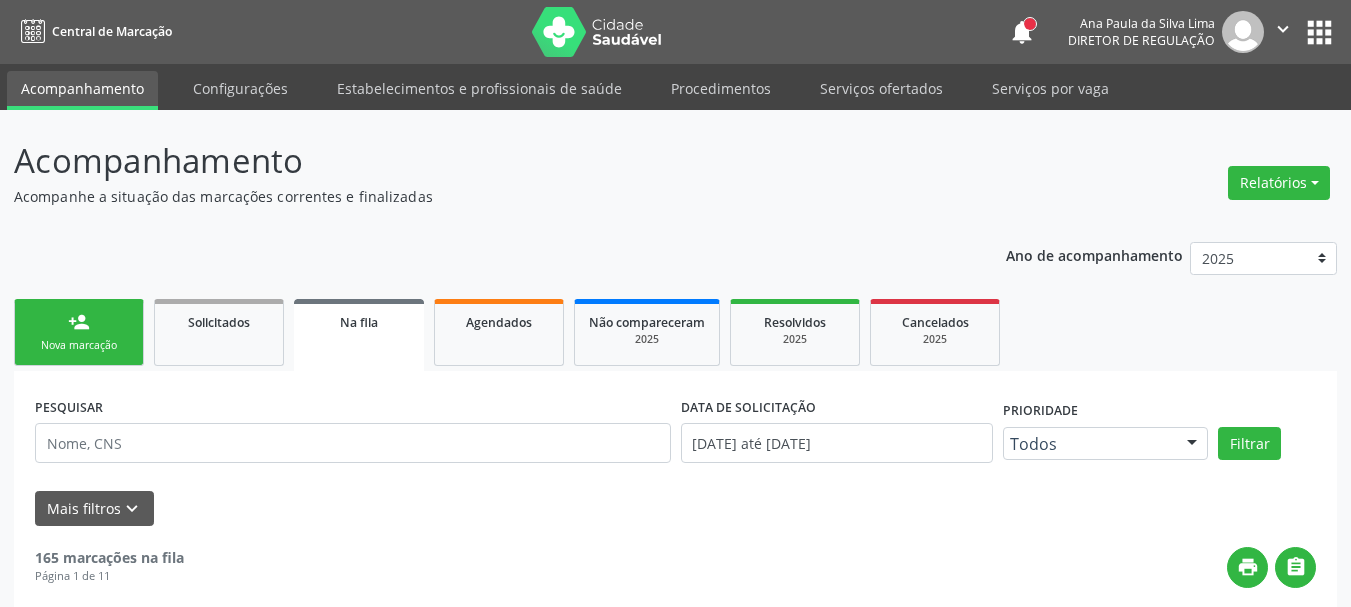 click on "apps" at bounding box center (1319, 32) 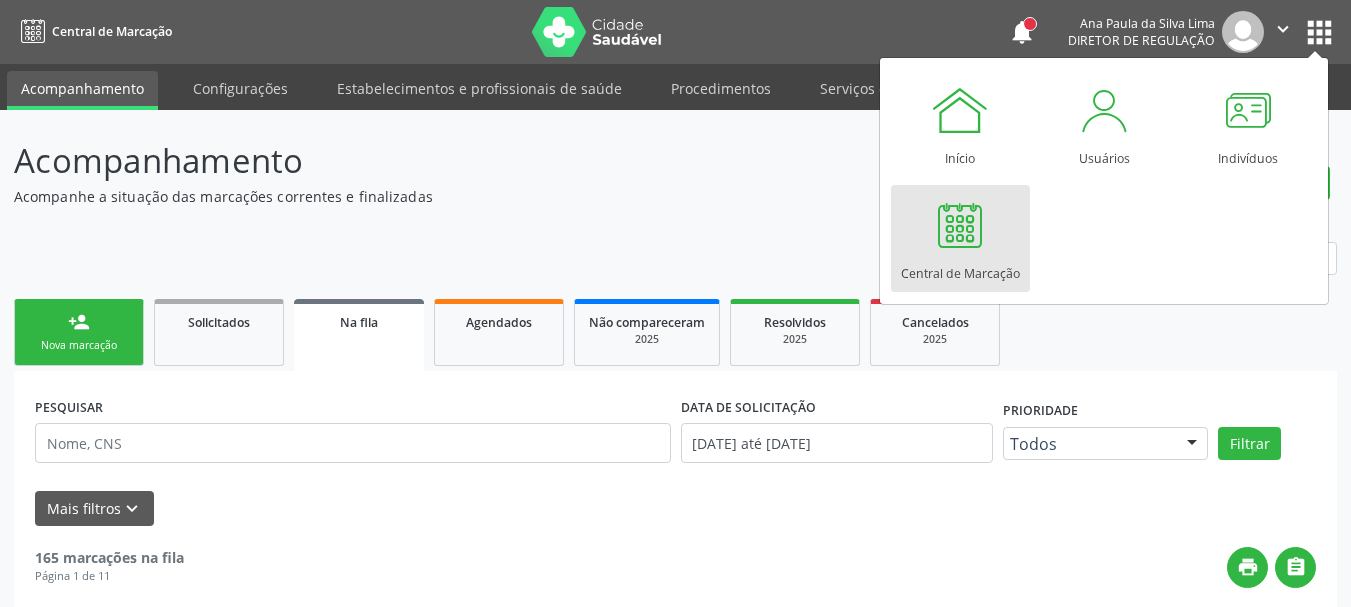 click on "Central de Marcação" at bounding box center (960, 238) 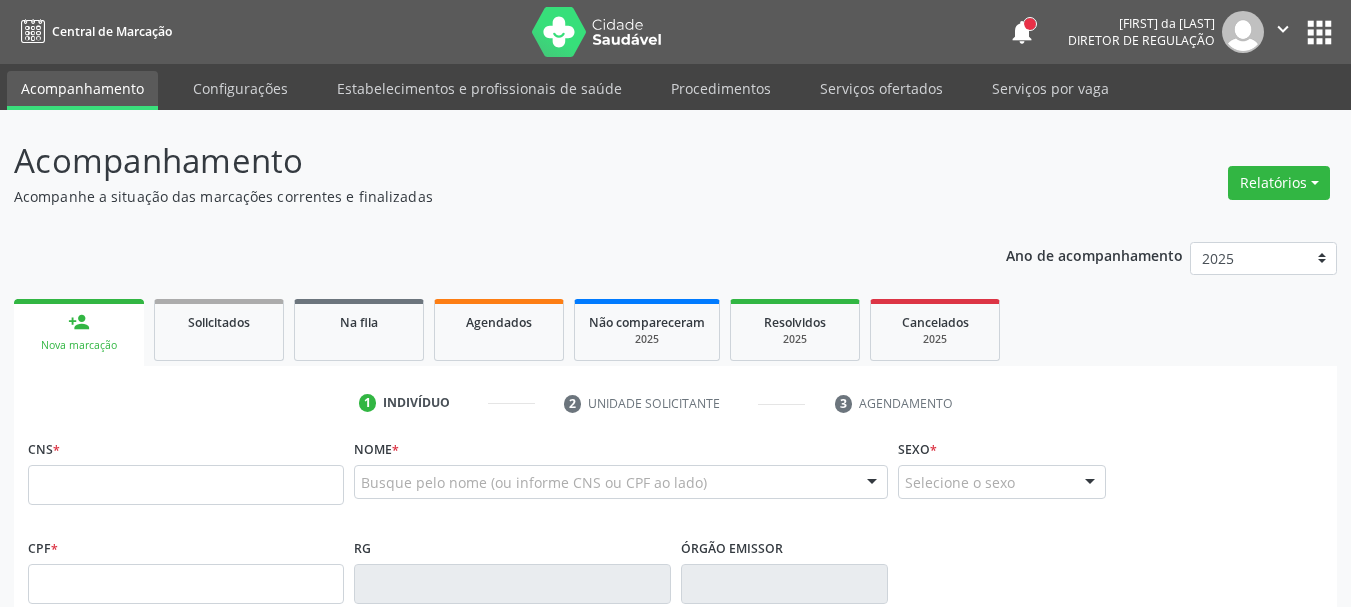 scroll, scrollTop: 0, scrollLeft: 0, axis: both 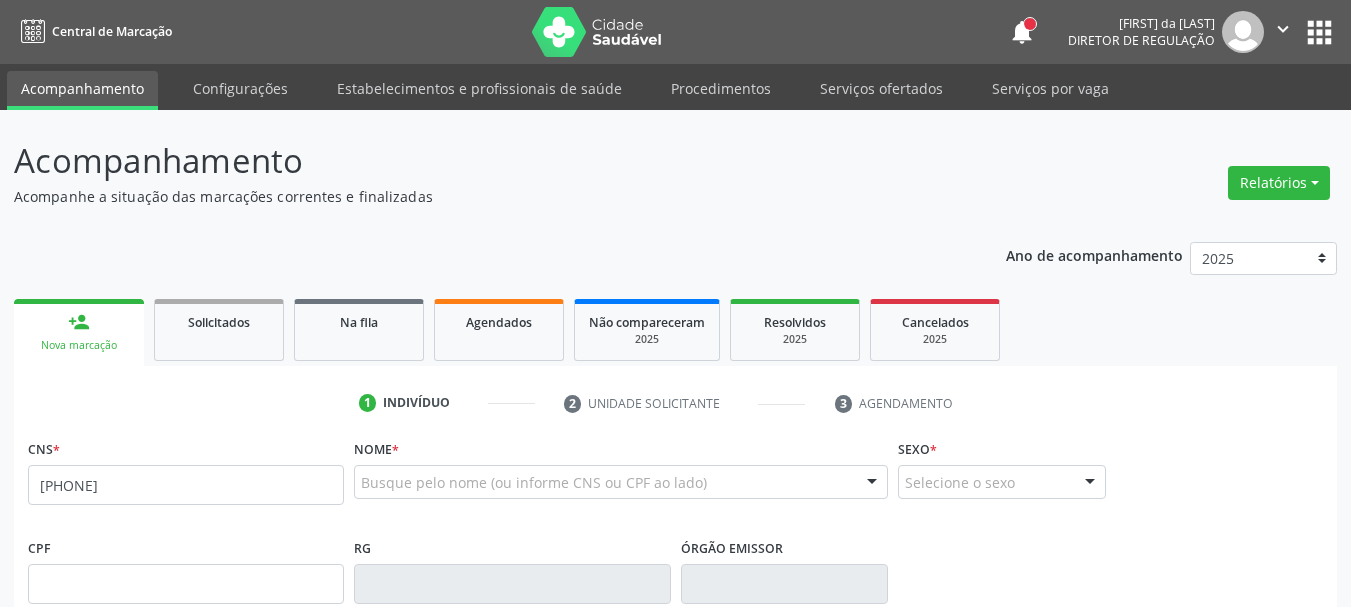 type on "898 0048 7425 1473" 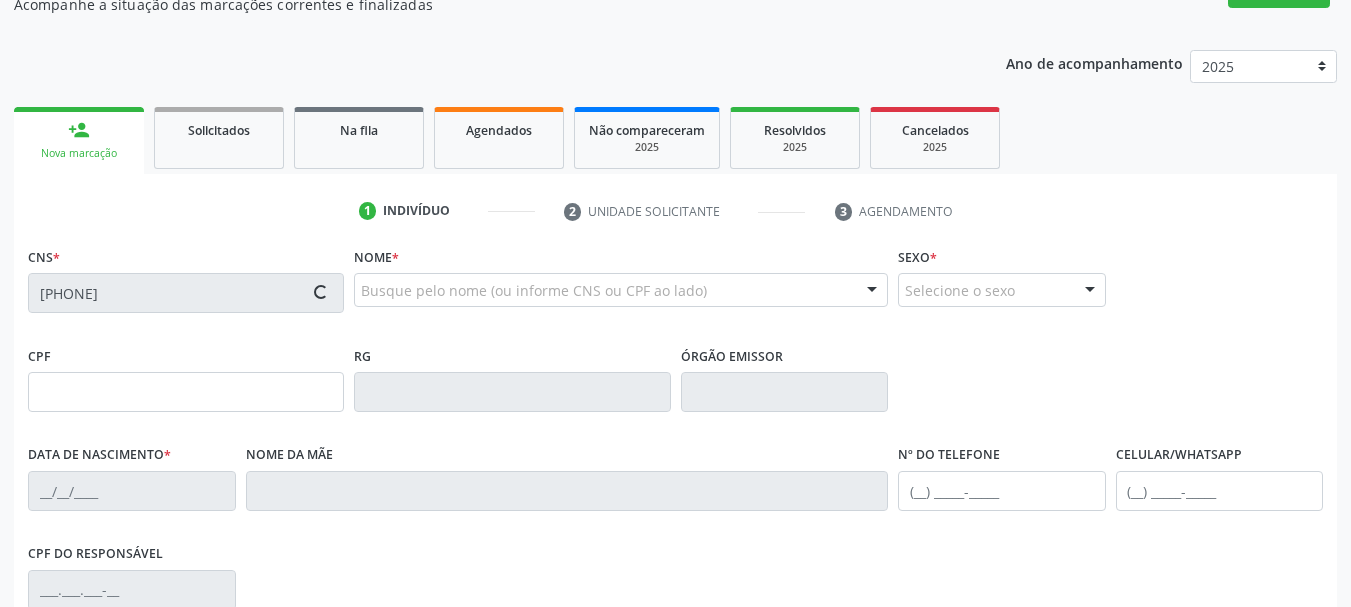 scroll, scrollTop: 200, scrollLeft: 0, axis: vertical 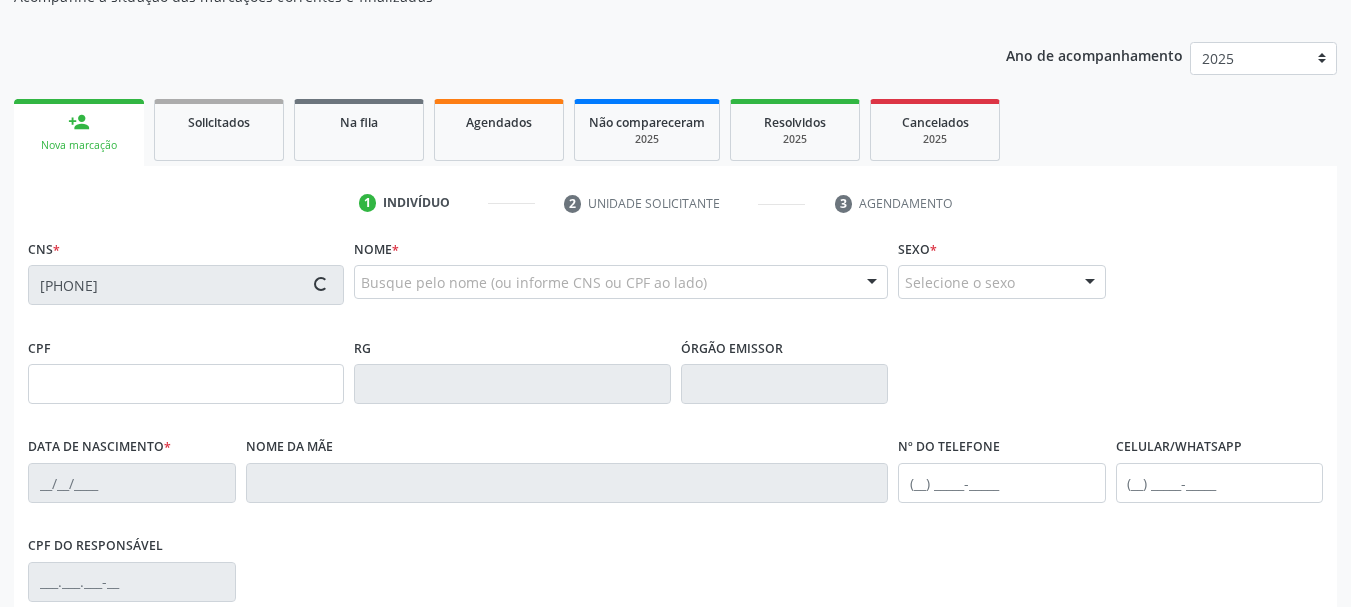 type on "24/06/2015" 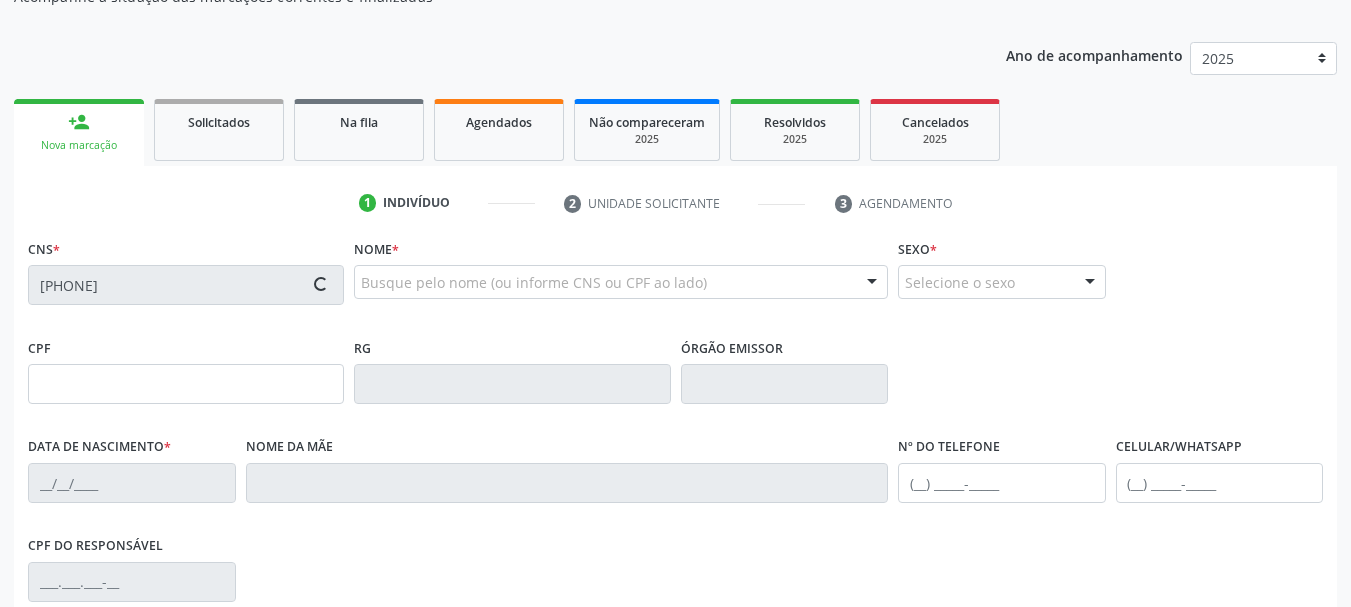 type on "Sheyla de Souza Nascimento" 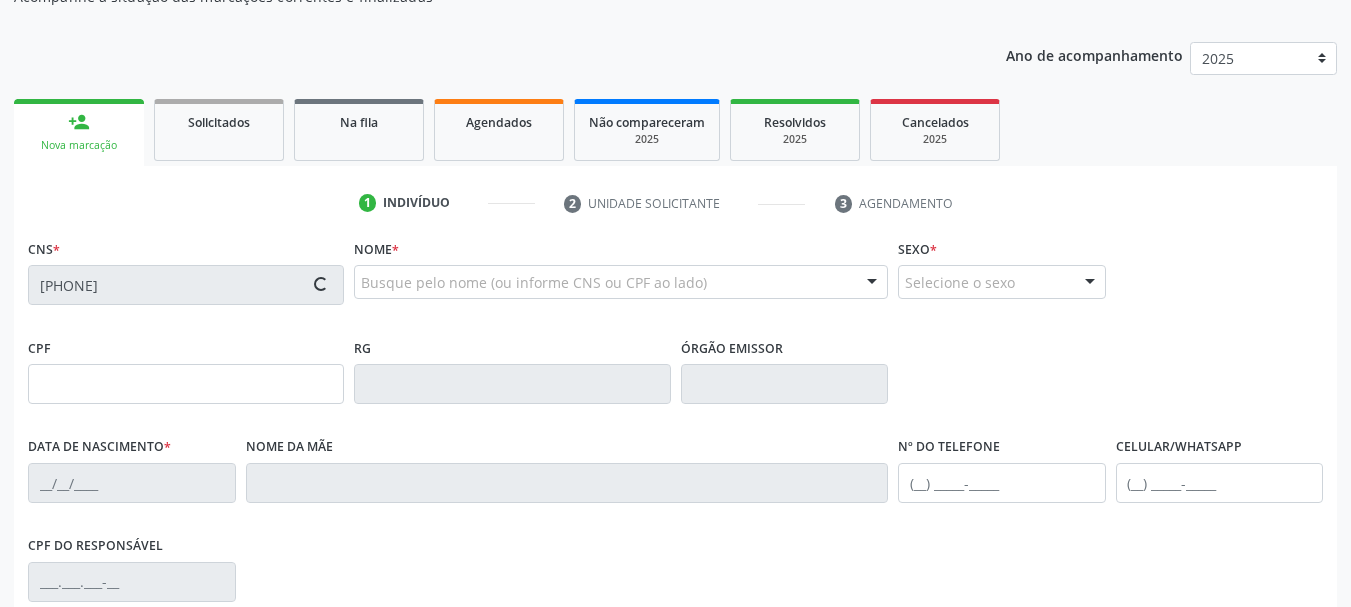 type on "31" 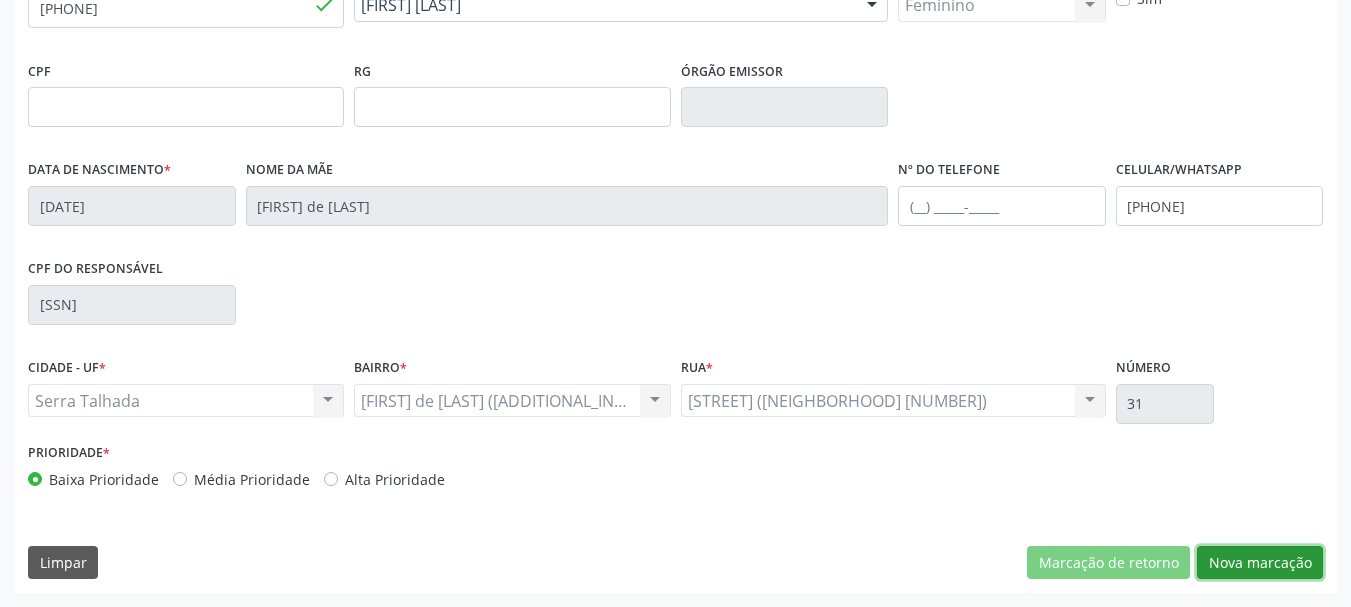 click on "Nova marcação" at bounding box center [1260, 563] 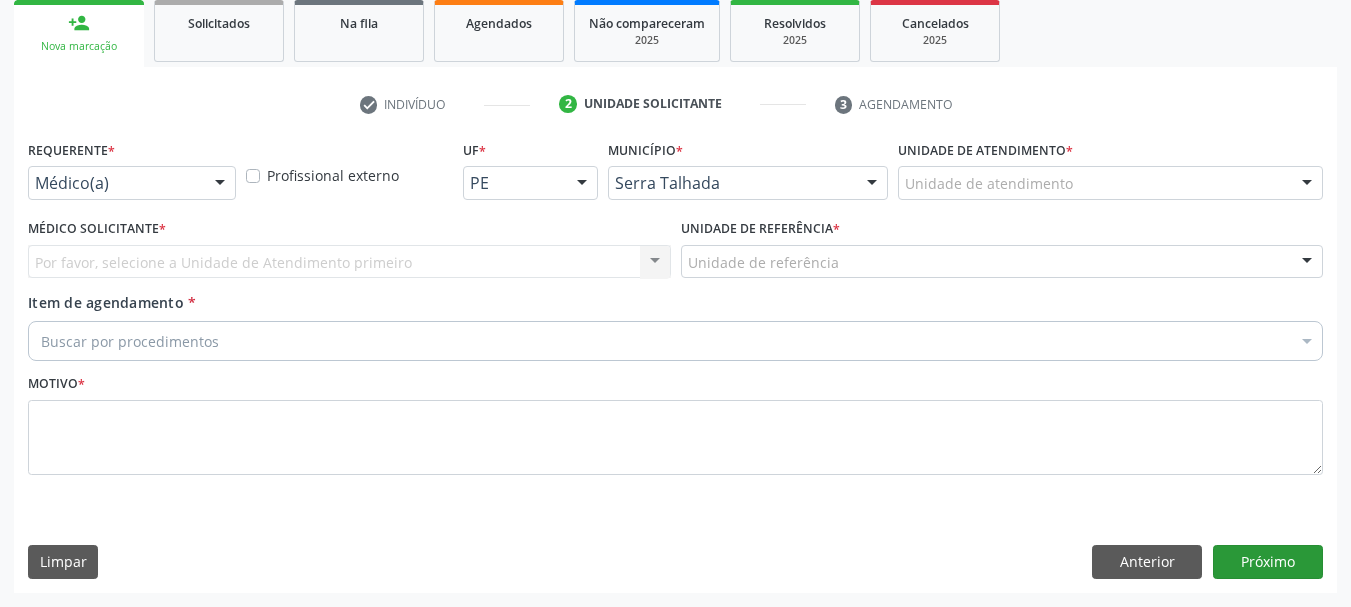 scroll, scrollTop: 299, scrollLeft: 0, axis: vertical 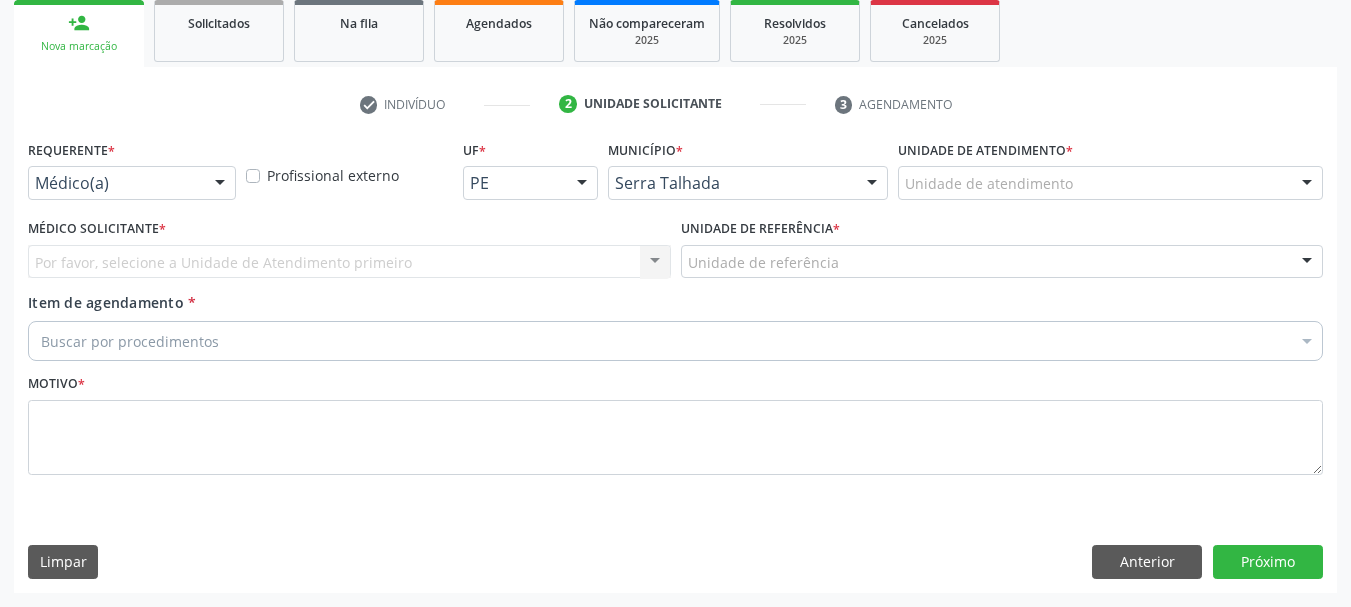 click on "Médico(a)" at bounding box center [132, 183] 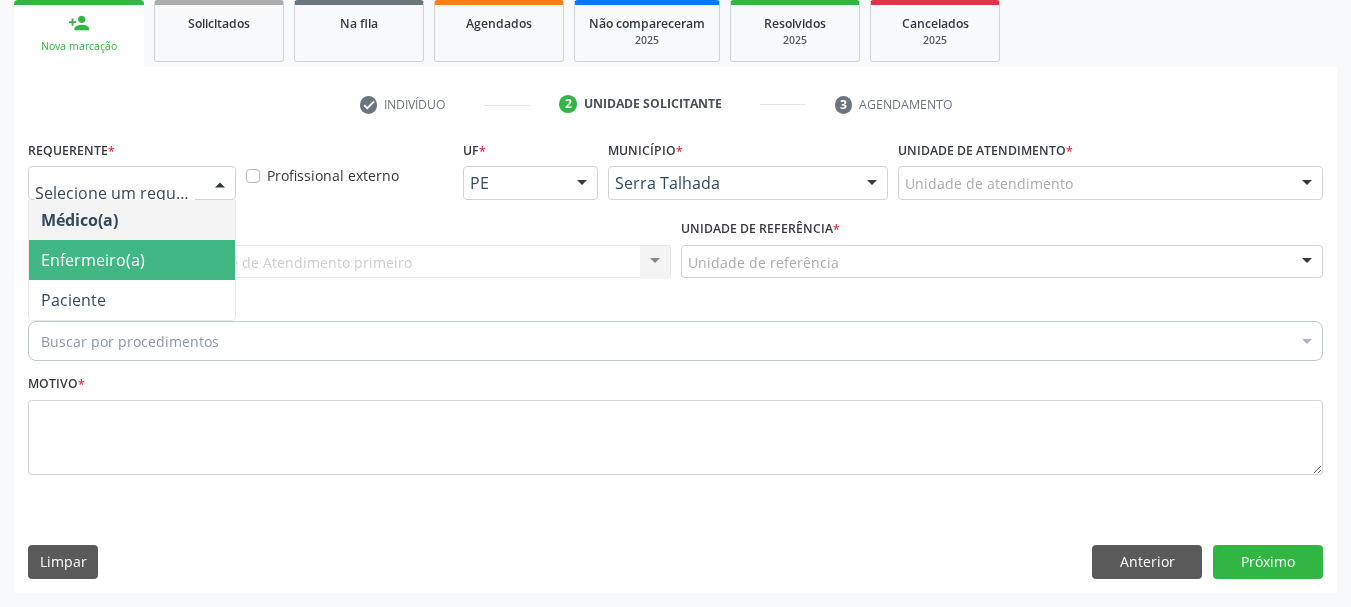 click on "Paciente" at bounding box center (132, 300) 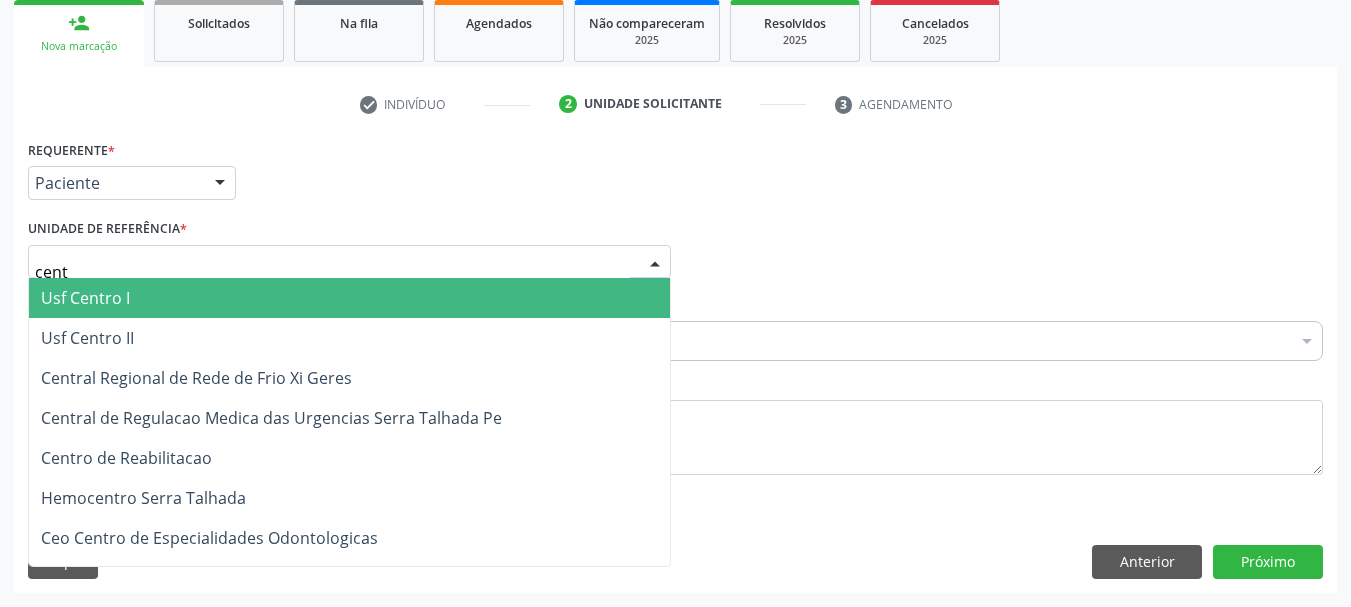 type on "centr" 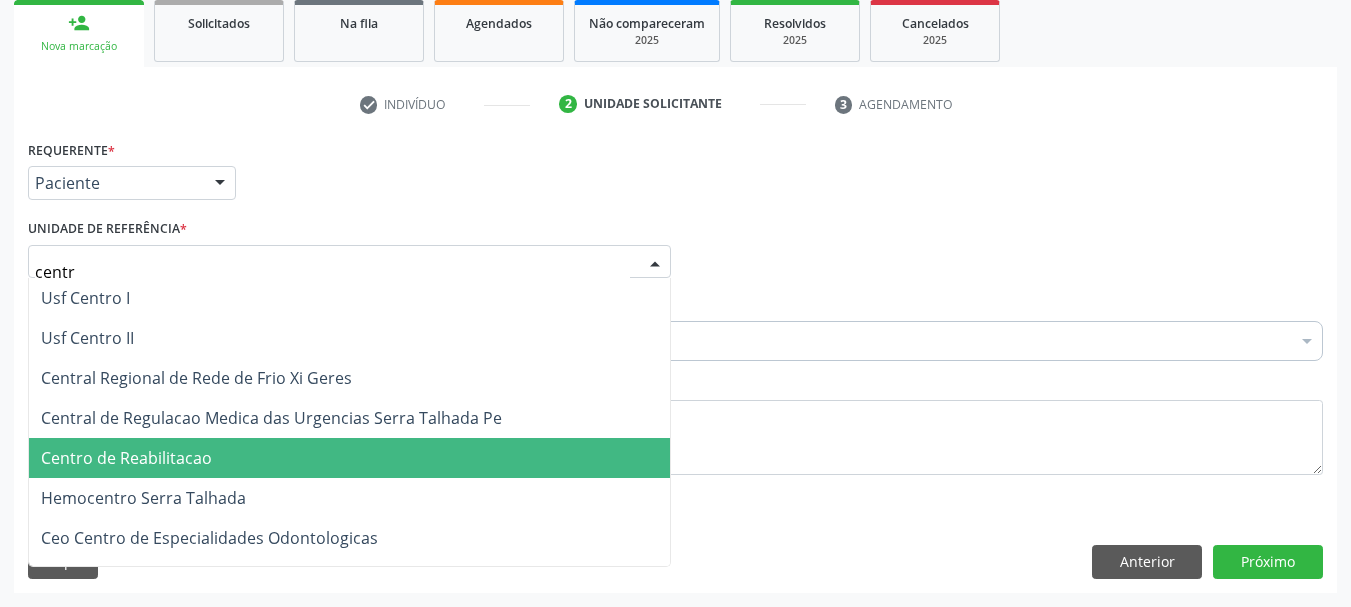 drag, startPoint x: 175, startPoint y: 450, endPoint x: 180, endPoint y: 407, distance: 43.289722 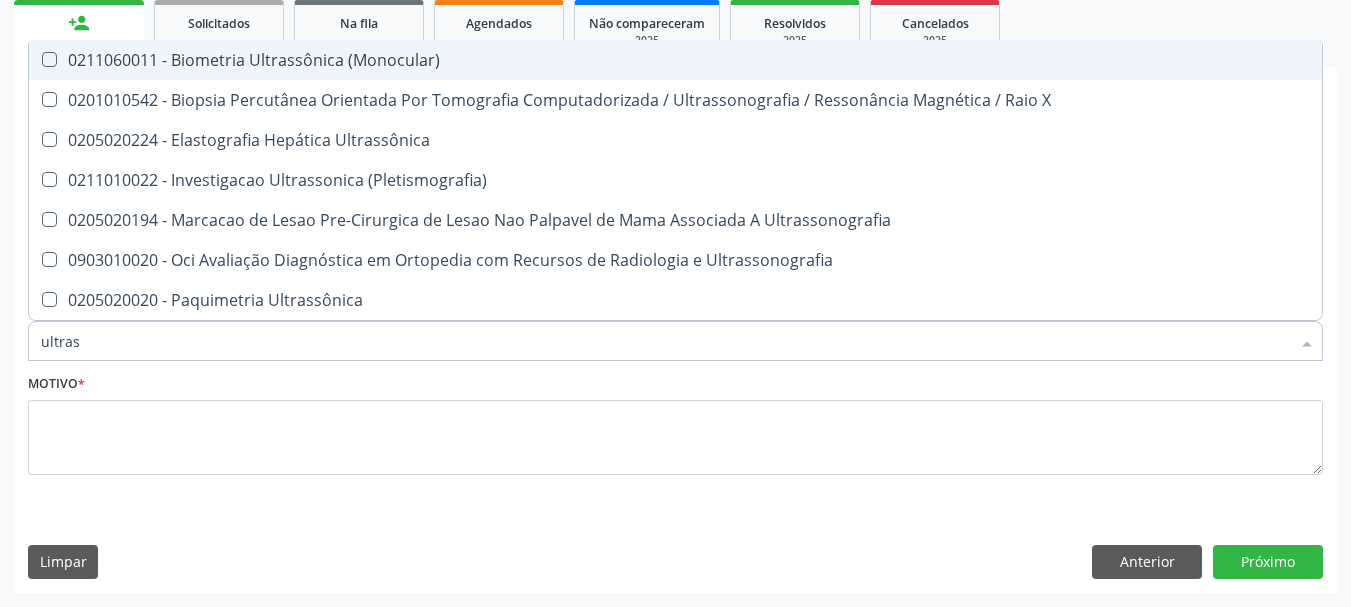 type on "ultrass" 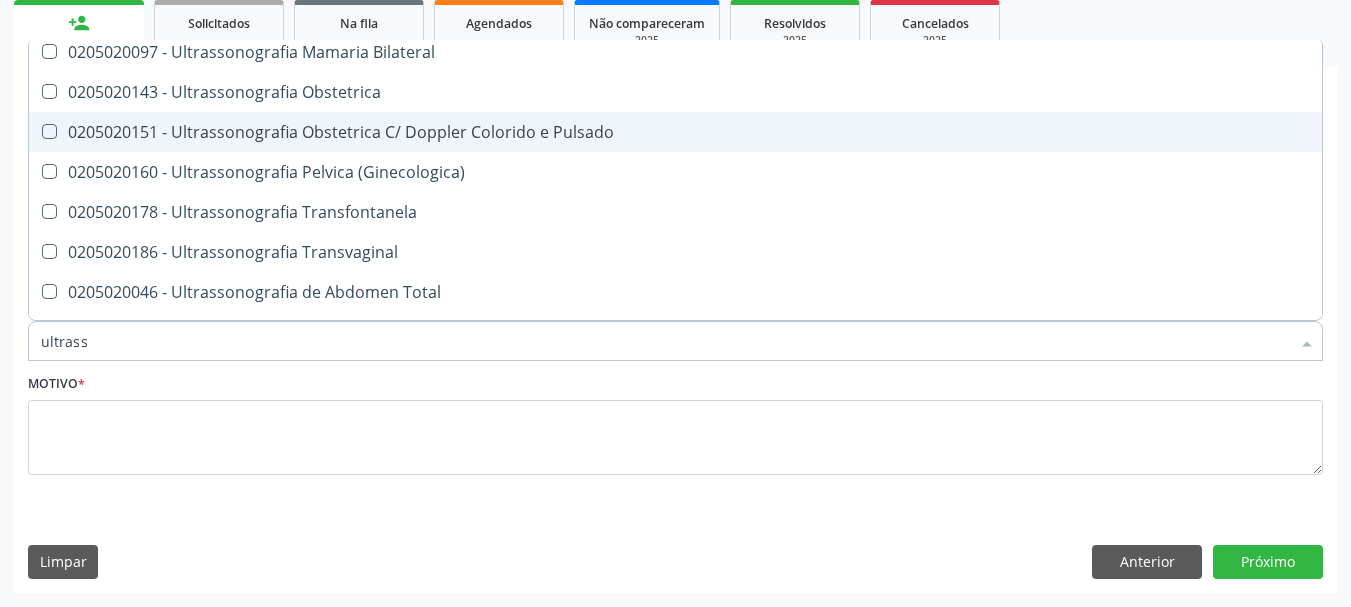 scroll, scrollTop: 400, scrollLeft: 0, axis: vertical 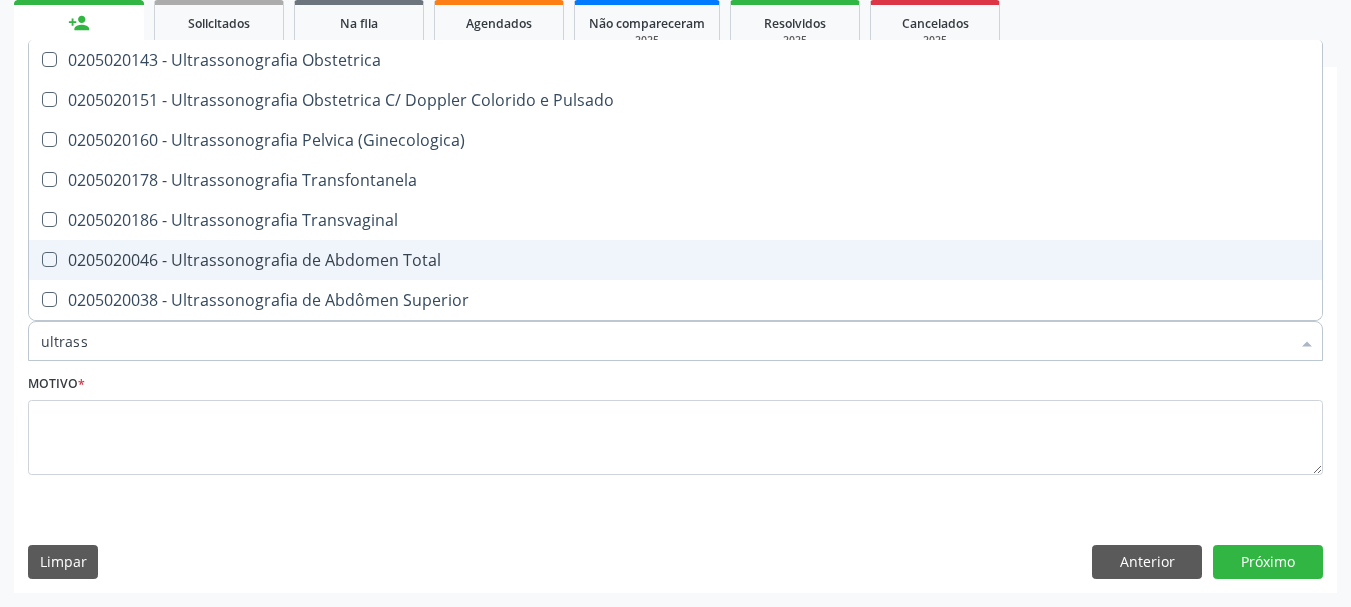 click on "0205020046 - Ultrassonografia de Abdomen Total" at bounding box center [675, 260] 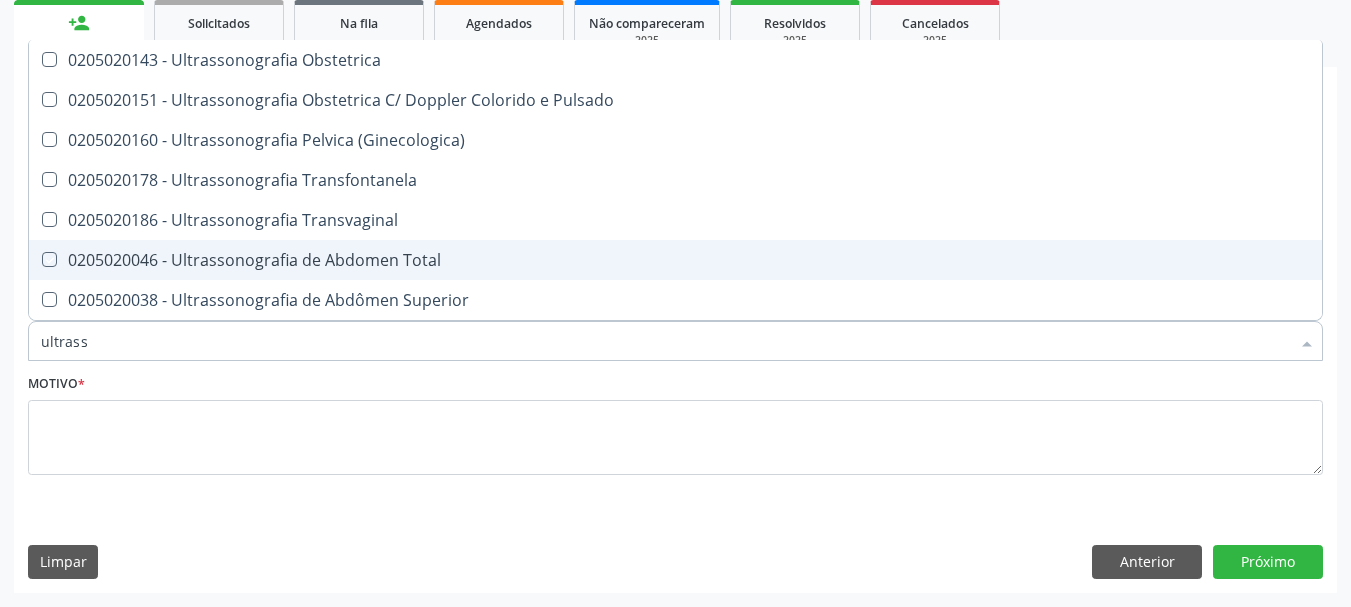 checkbox on "true" 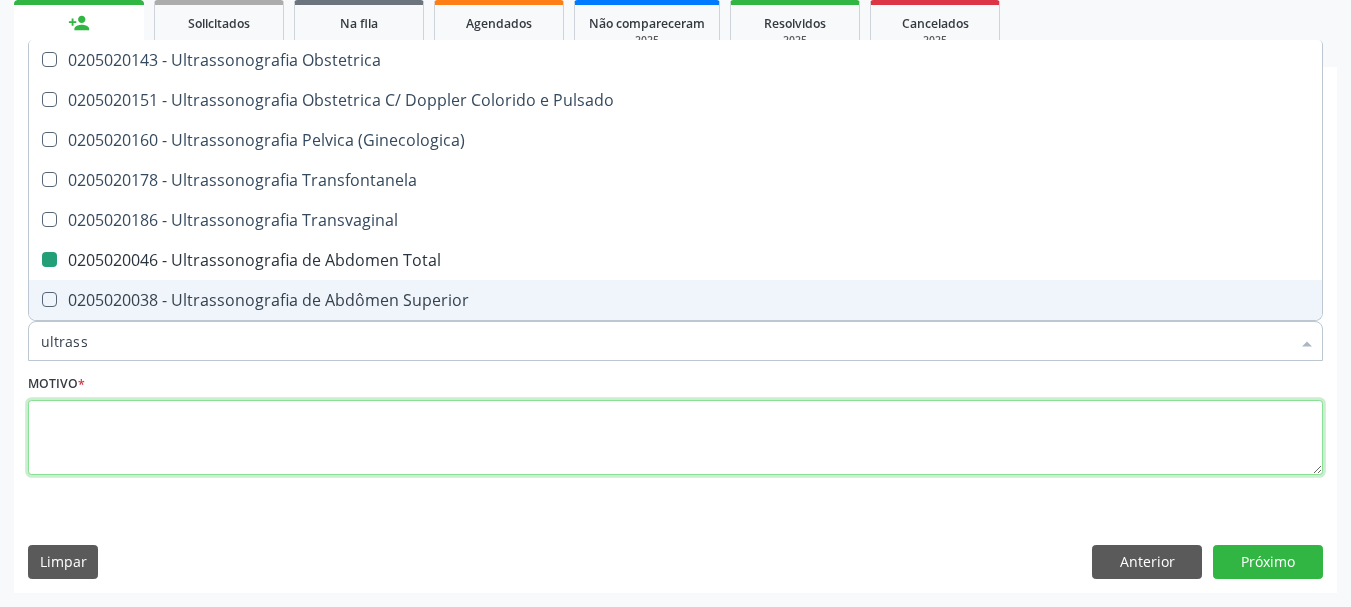 click at bounding box center [675, 438] 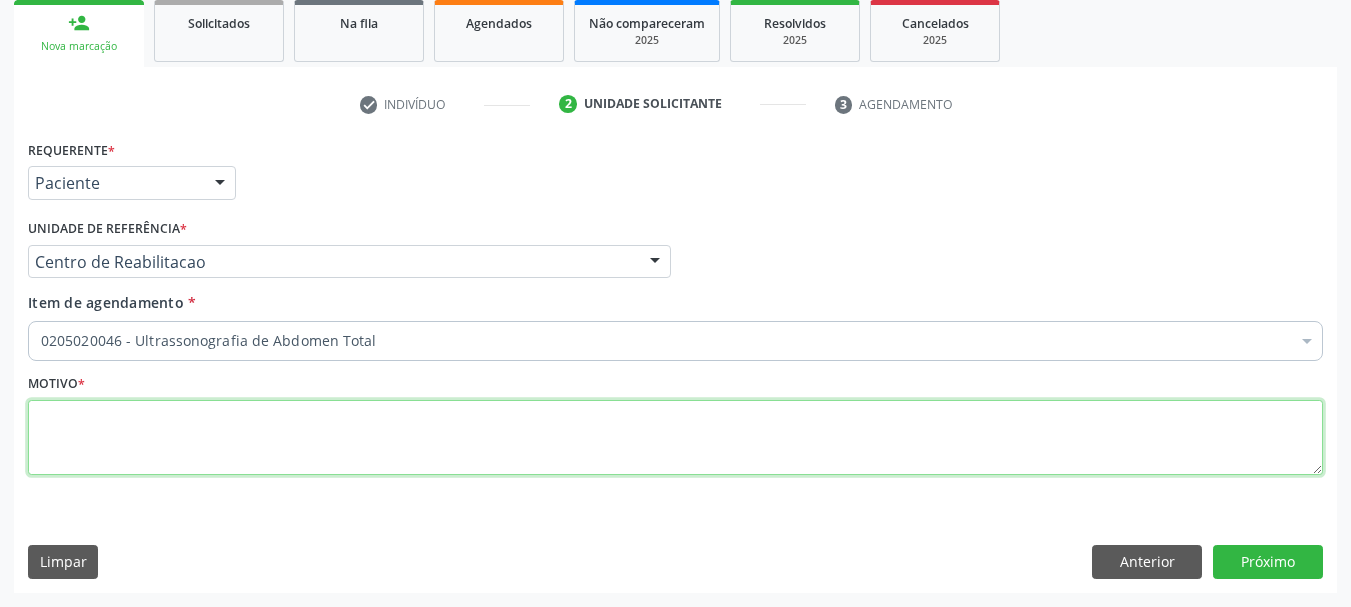 scroll, scrollTop: 0, scrollLeft: 0, axis: both 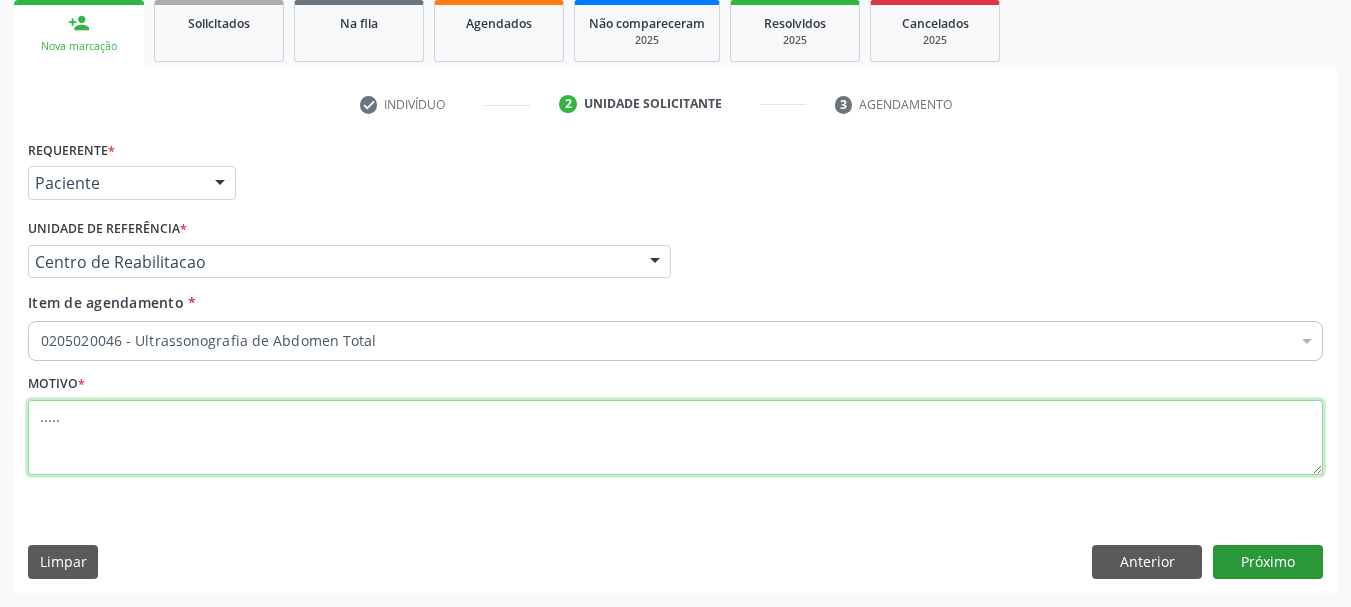 type on "....." 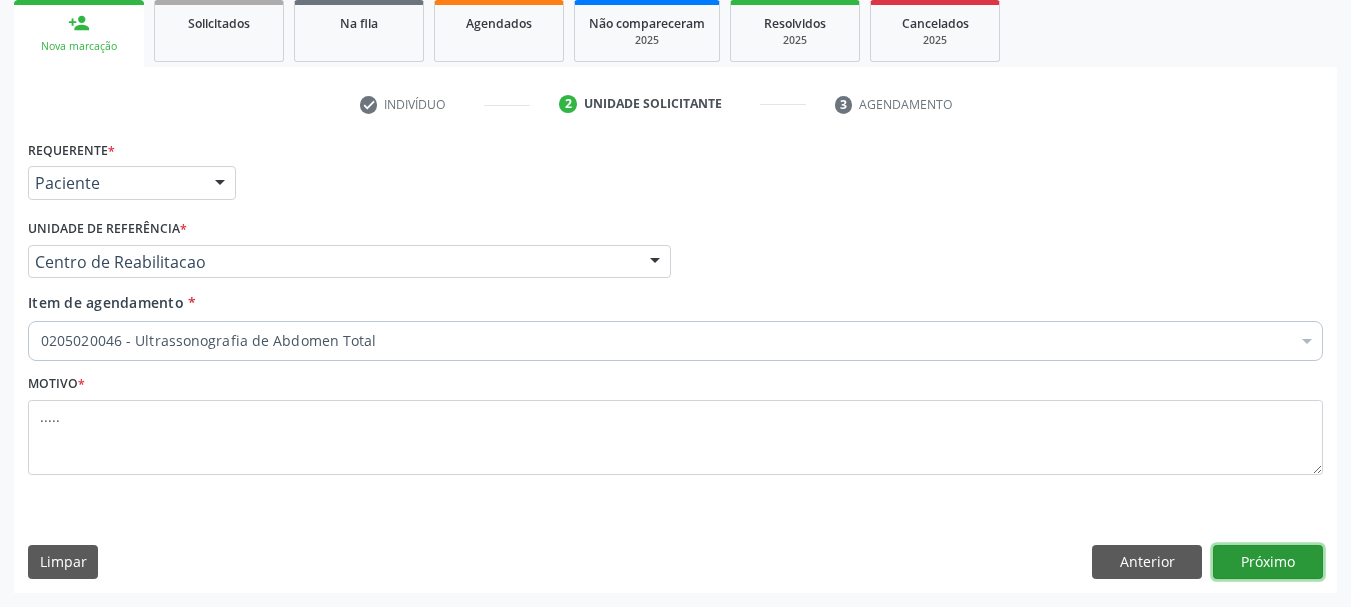 click on "Próximo" at bounding box center [1268, 562] 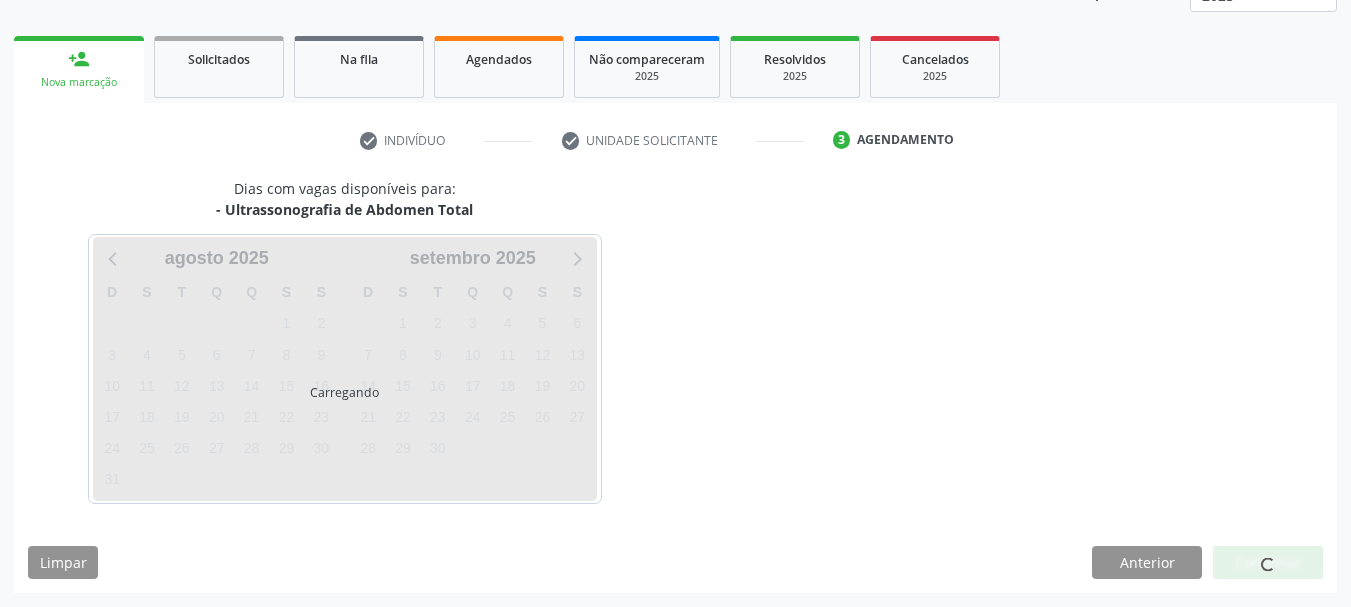 scroll, scrollTop: 263, scrollLeft: 0, axis: vertical 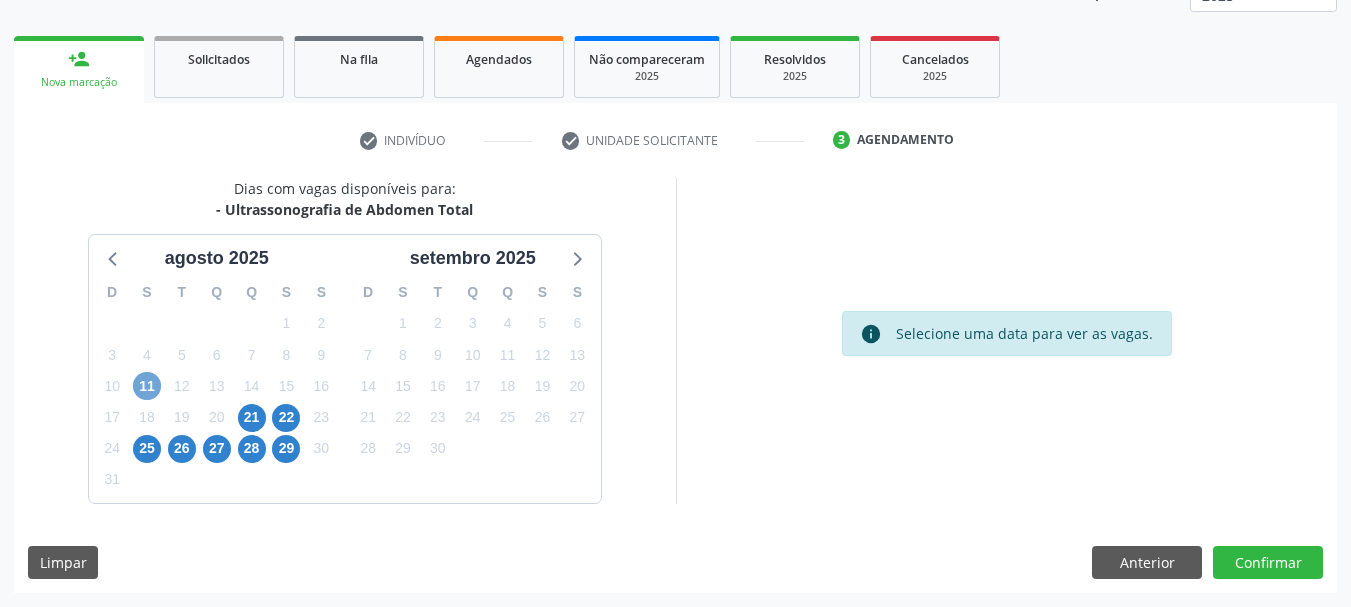 click on "11" at bounding box center (147, 386) 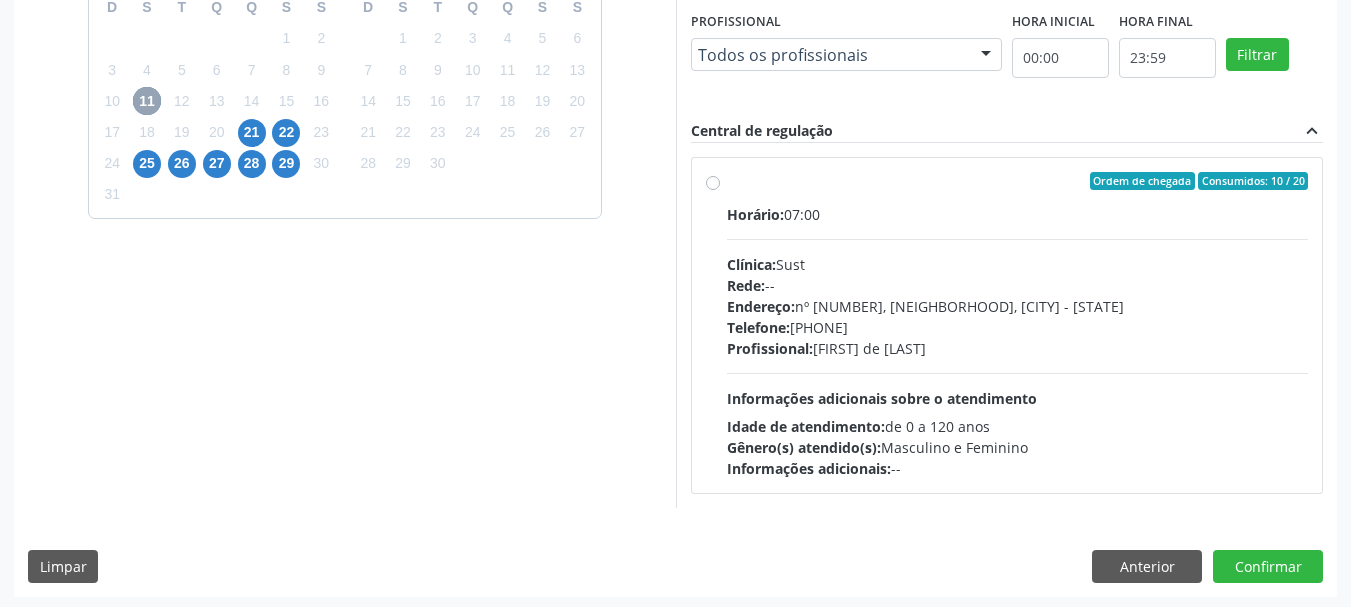 scroll, scrollTop: 552, scrollLeft: 0, axis: vertical 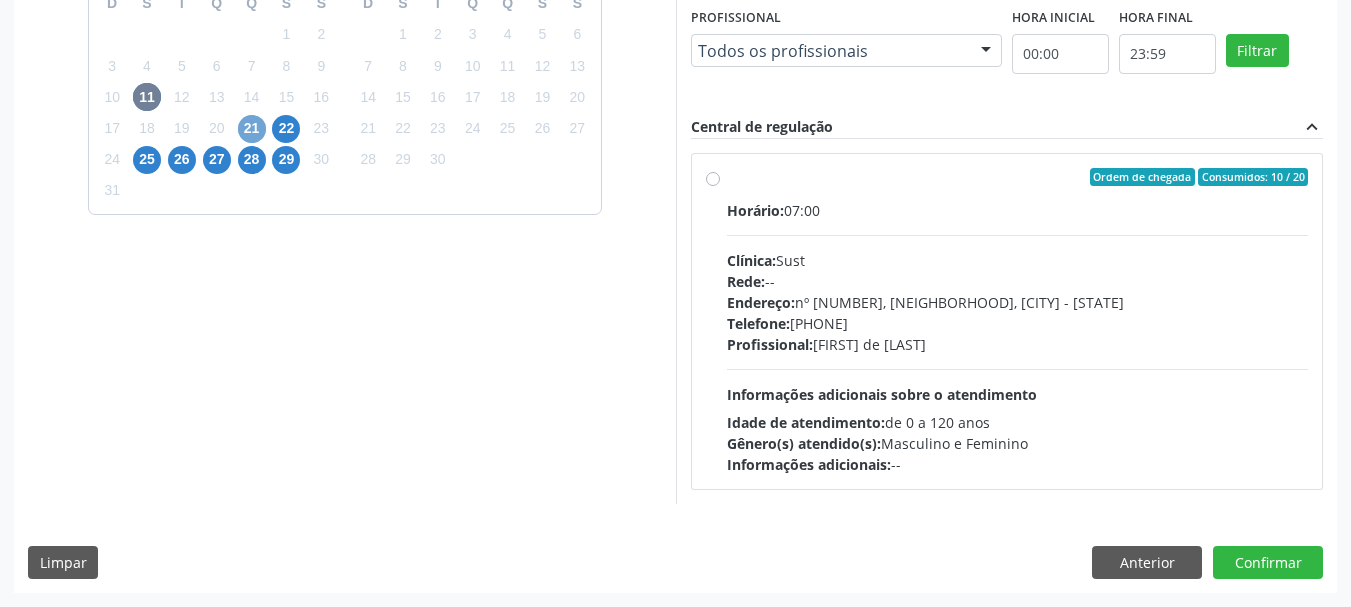 click on "21" at bounding box center (252, 129) 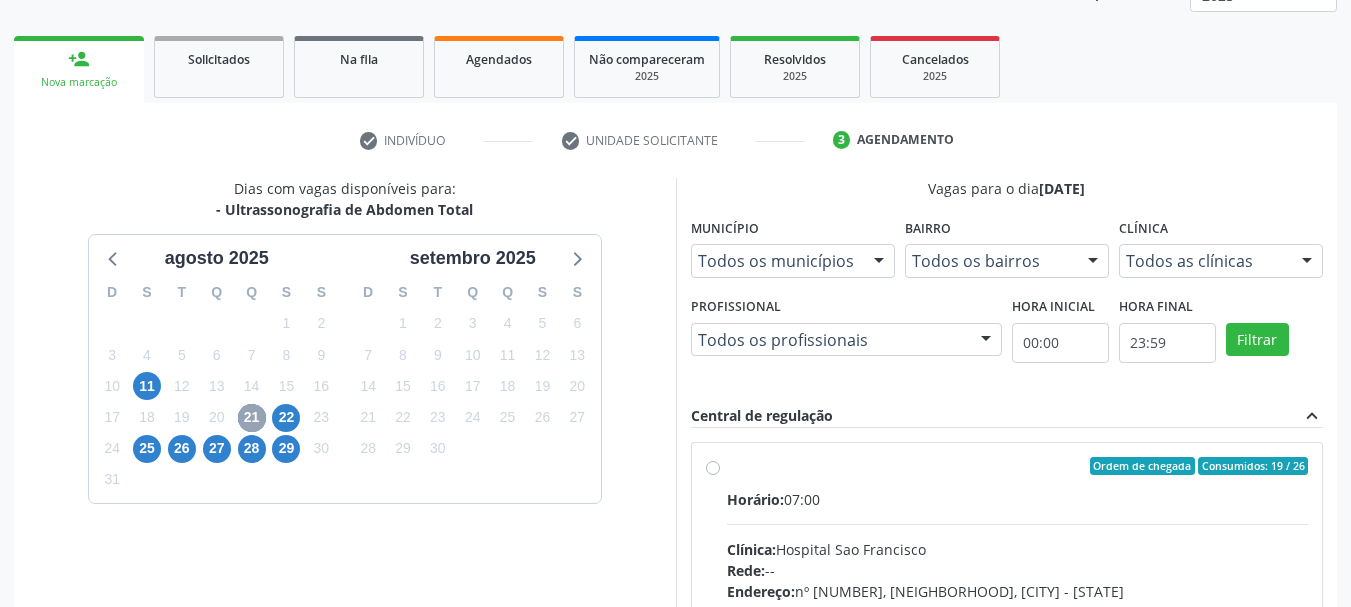 scroll, scrollTop: 552, scrollLeft: 0, axis: vertical 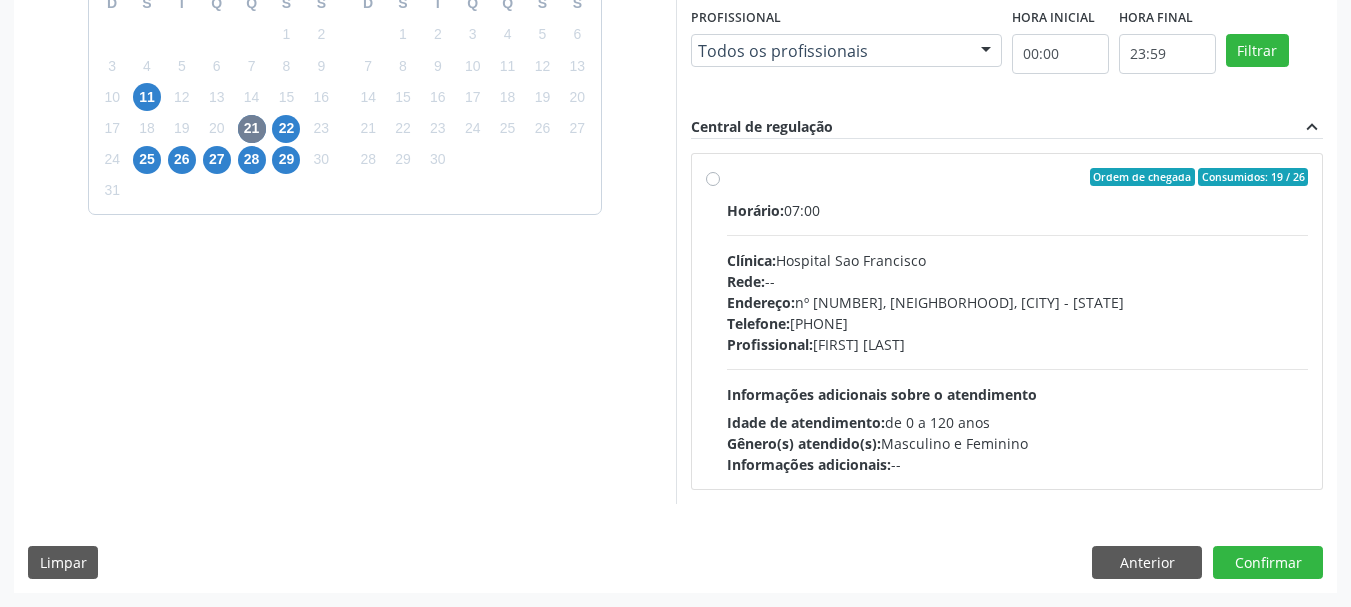 click on "Ordem de chegada
Consumidos: 19 / 26
Horário:   07:00
Clínica:  Hospital Sao Francisco
Rede:
--
Endereço:   nº 384, Varzea, Serra Talhada - PE
Telefone:   (81) 38312142
Profissional:
Yuri Araujo Magalhaes
Informações adicionais sobre o atendimento
Idade de atendimento:
de 0 a 120 anos
Gênero(s) atendido(s):
Masculino e Feminino
Informações adicionais:
--" at bounding box center (1018, 321) 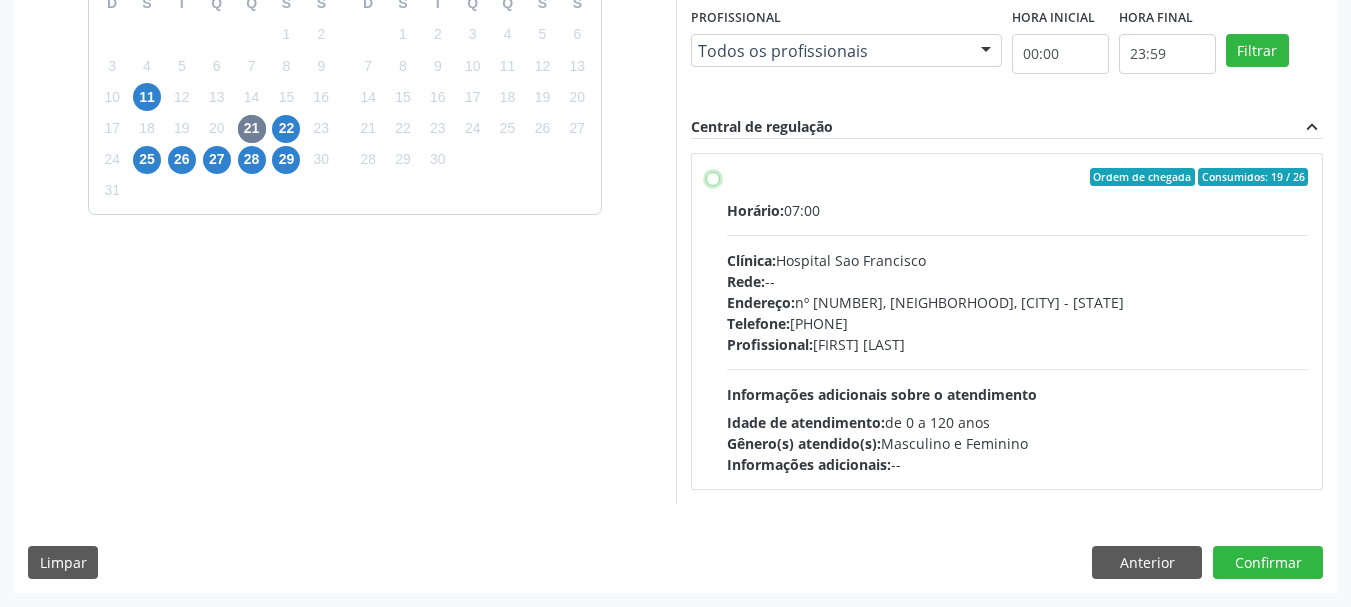 click on "Ordem de chegada
Consumidos: 19 / 26
Horário:   07:00
Clínica:  Hospital Sao Francisco
Rede:
--
Endereço:   nº 384, Varzea, Serra Talhada - PE
Telefone:   (81) 38312142
Profissional:
Yuri Araujo Magalhaes
Informações adicionais sobre o atendimento
Idade de atendimento:
de 0 a 120 anos
Gênero(s) atendido(s):
Masculino e Feminino
Informações adicionais:
--" at bounding box center [713, 177] 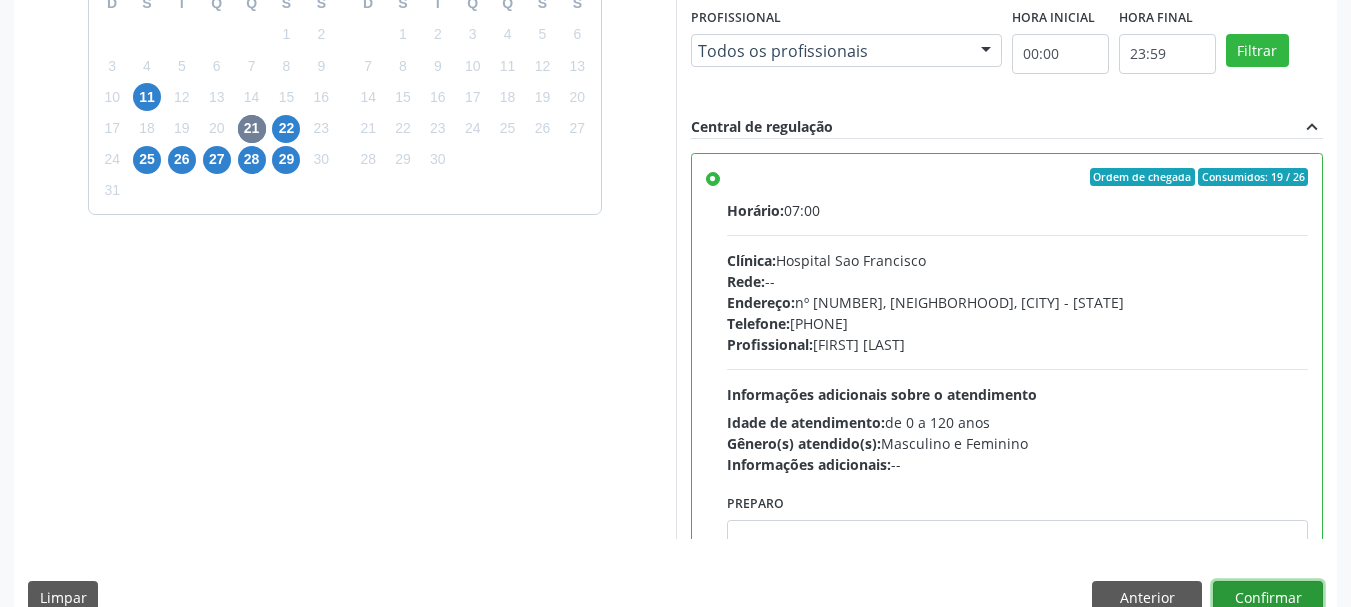 click on "Confirmar" at bounding box center [1268, 598] 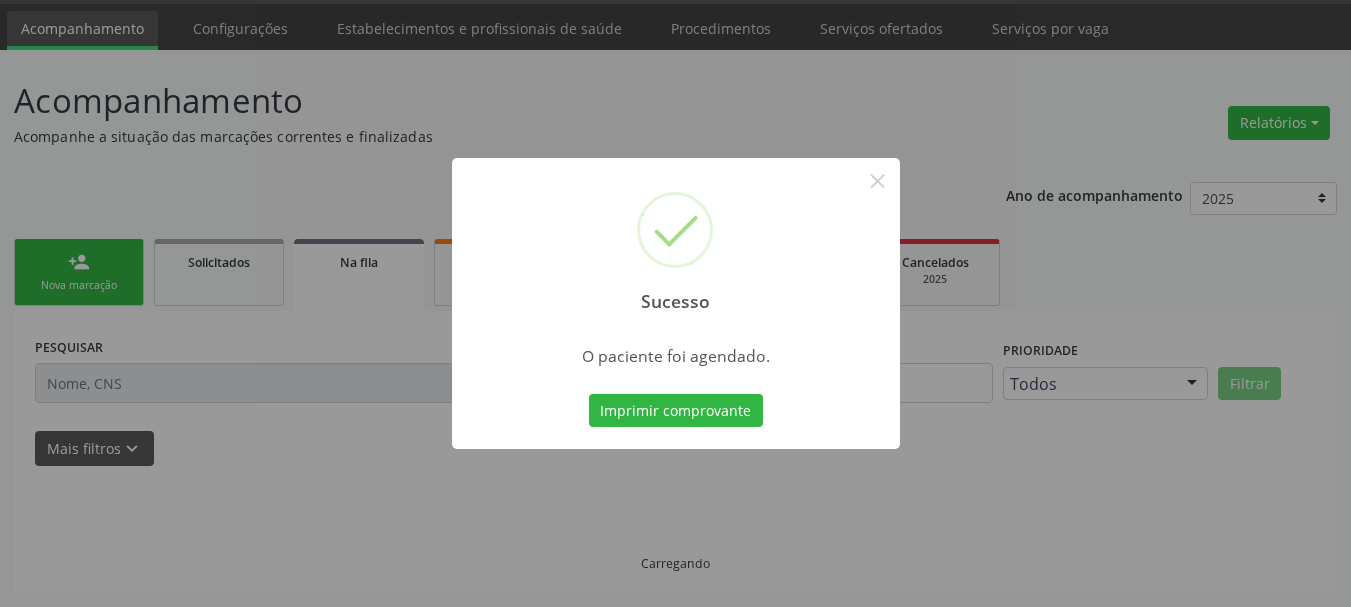 scroll, scrollTop: 60, scrollLeft: 0, axis: vertical 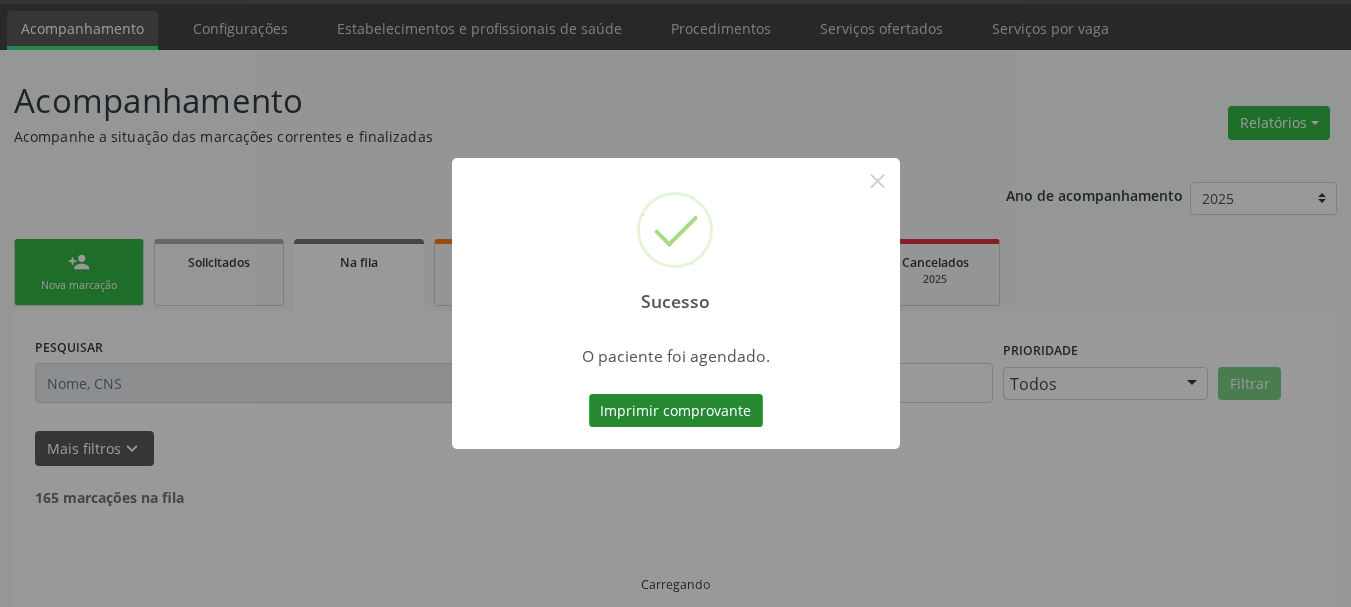 click on "Imprimir comprovante" at bounding box center [676, 411] 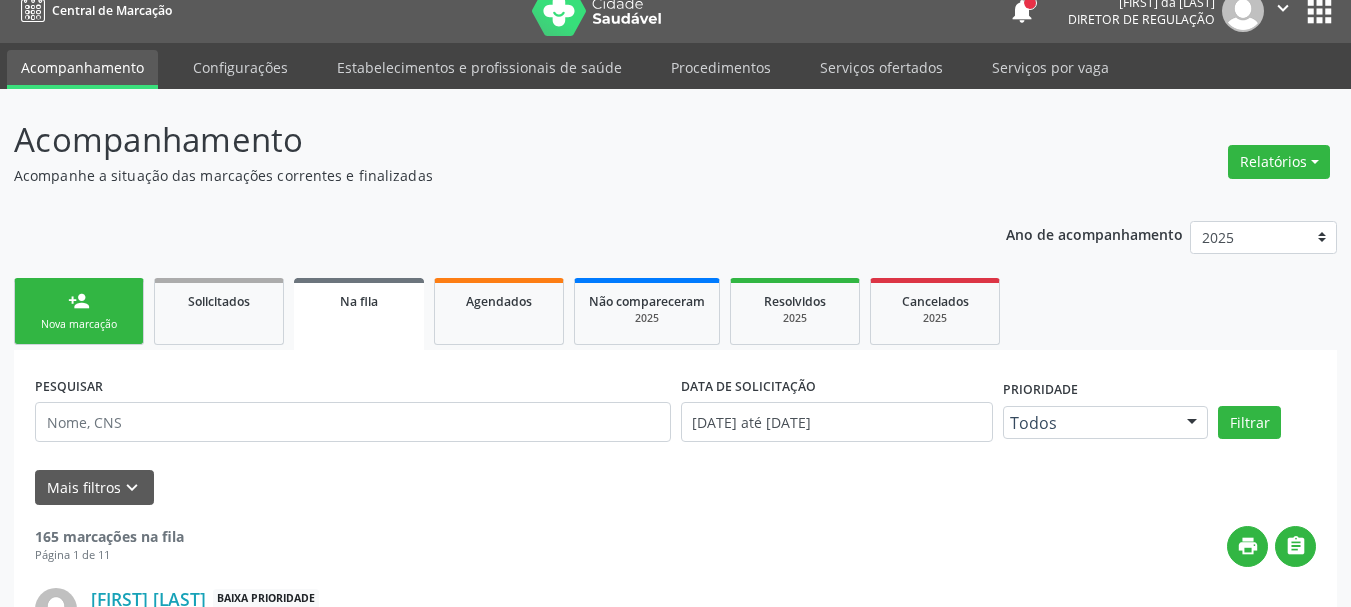 scroll, scrollTop: 0, scrollLeft: 0, axis: both 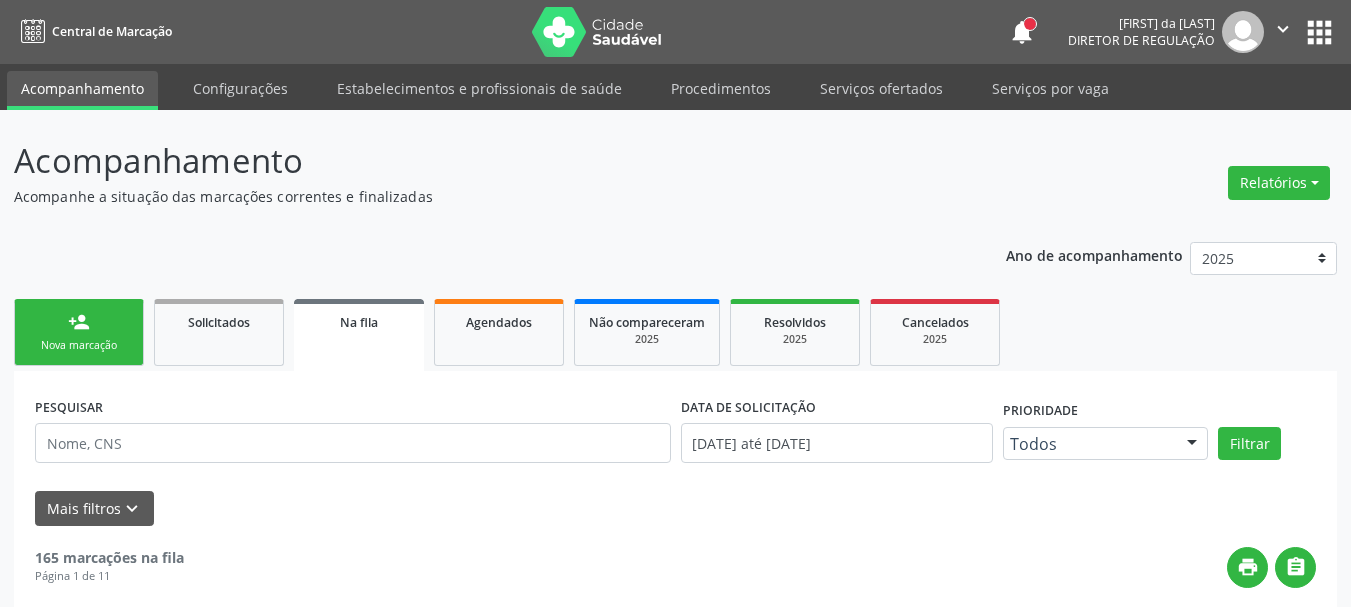 click on "apps" at bounding box center (1319, 32) 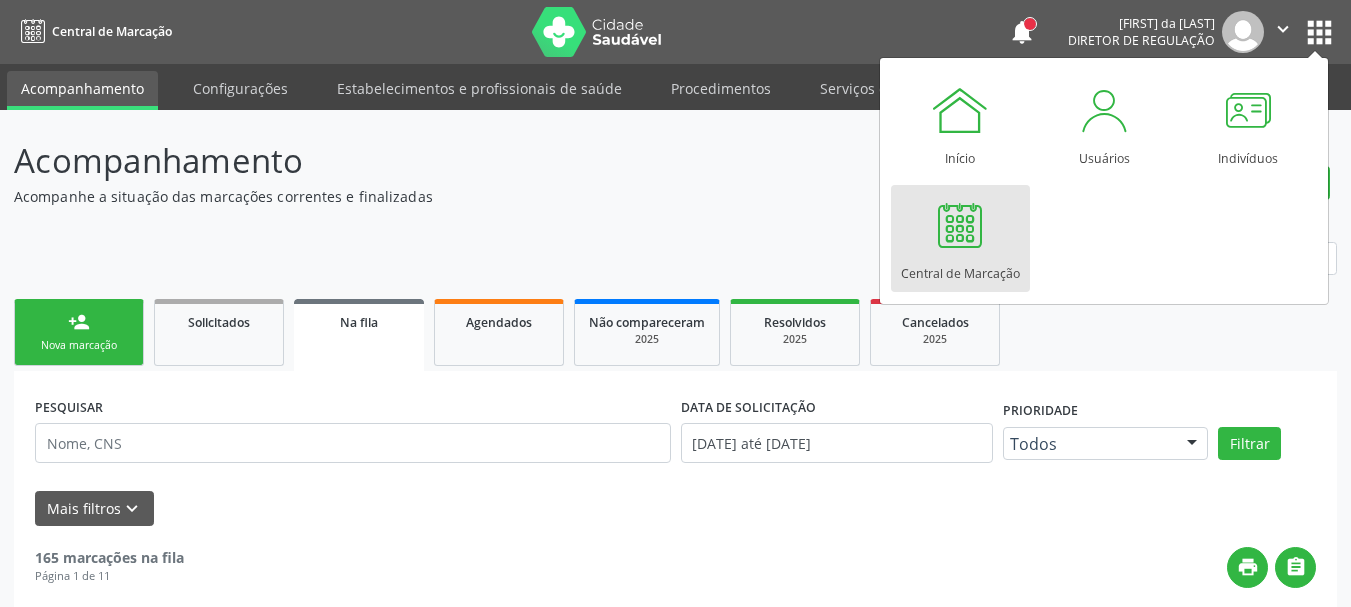 click at bounding box center (960, 225) 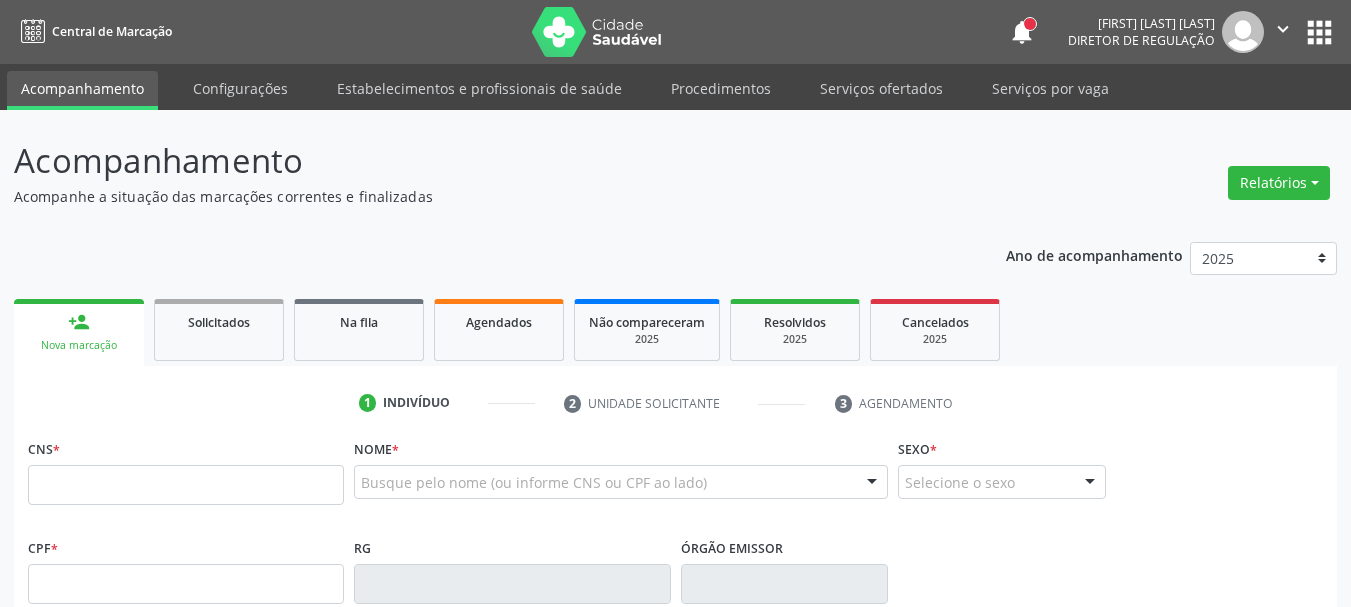 scroll, scrollTop: 0, scrollLeft: 0, axis: both 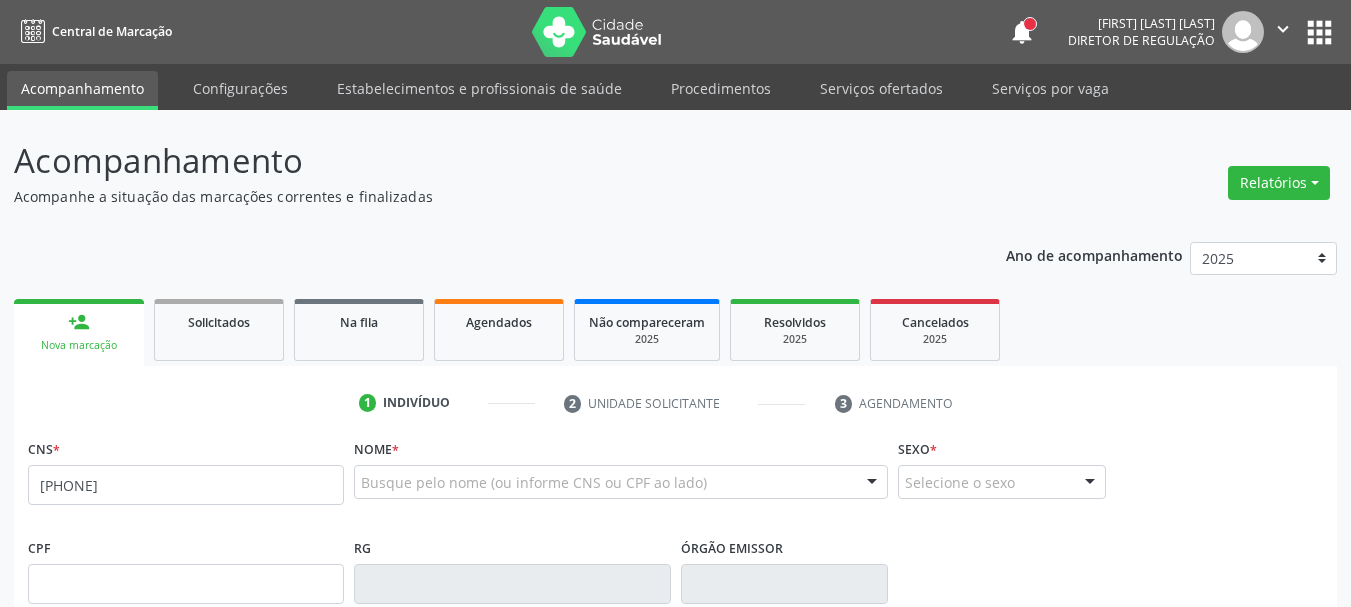 type on "[PHONE]" 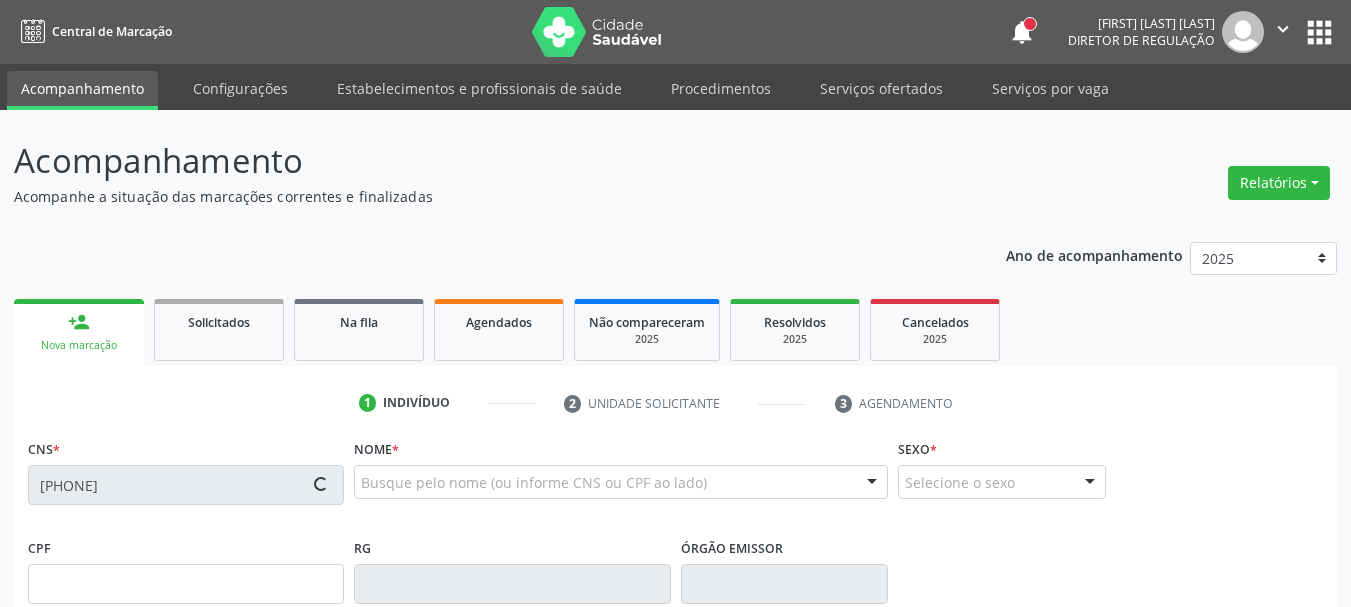 type on "[DOCUMENT_ID]" 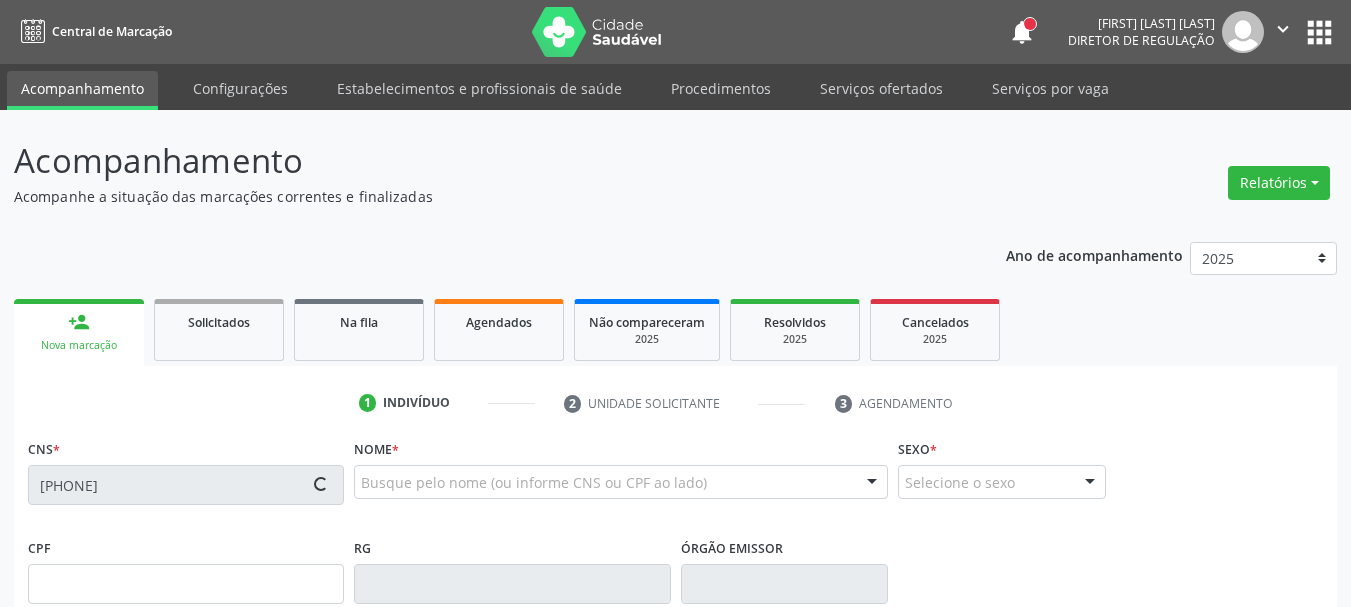 type on "[DATE]" 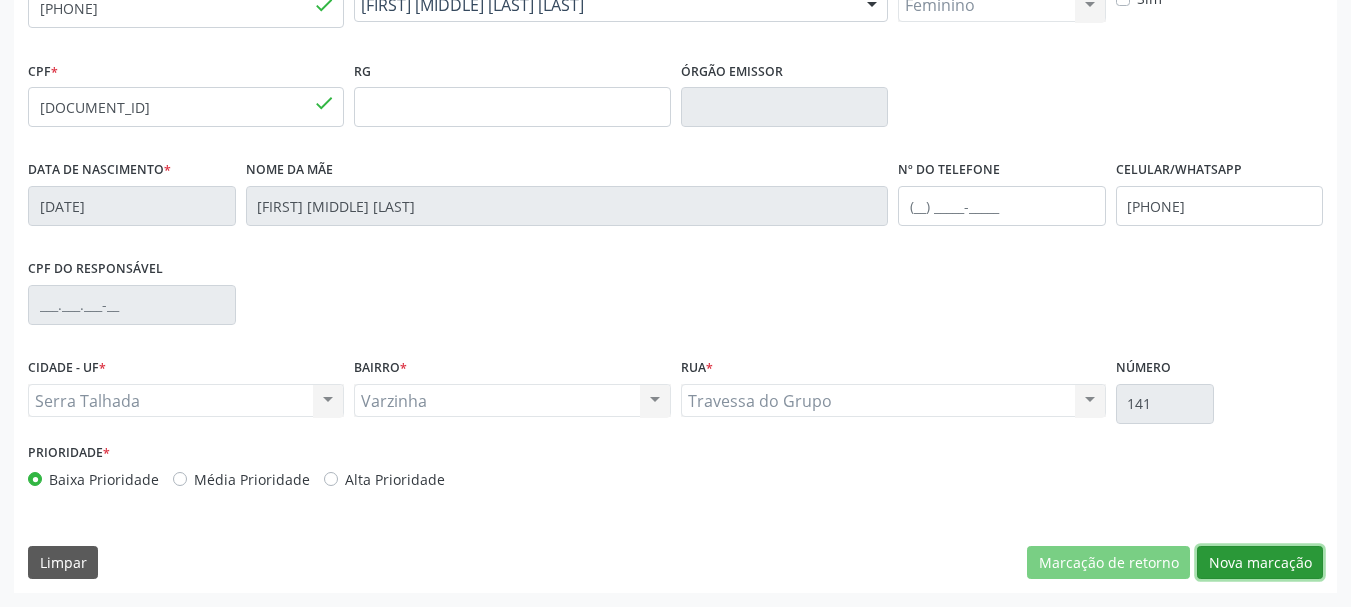 click on "Nova marcação" at bounding box center [1260, 563] 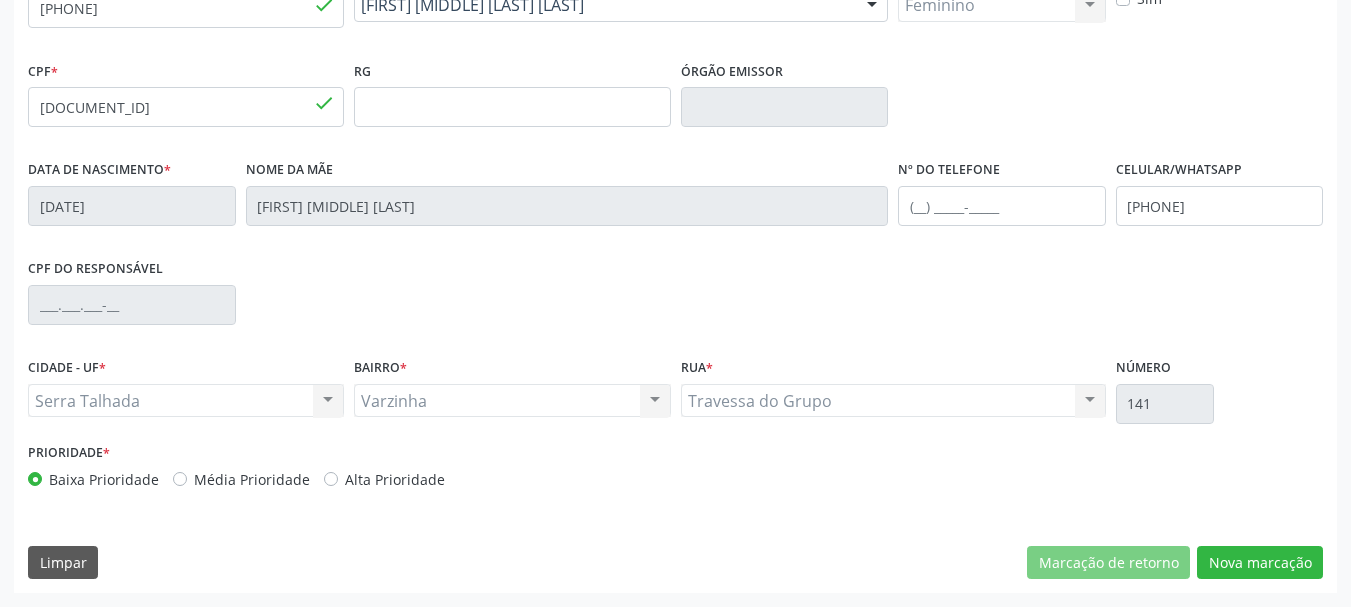 scroll, scrollTop: 299, scrollLeft: 0, axis: vertical 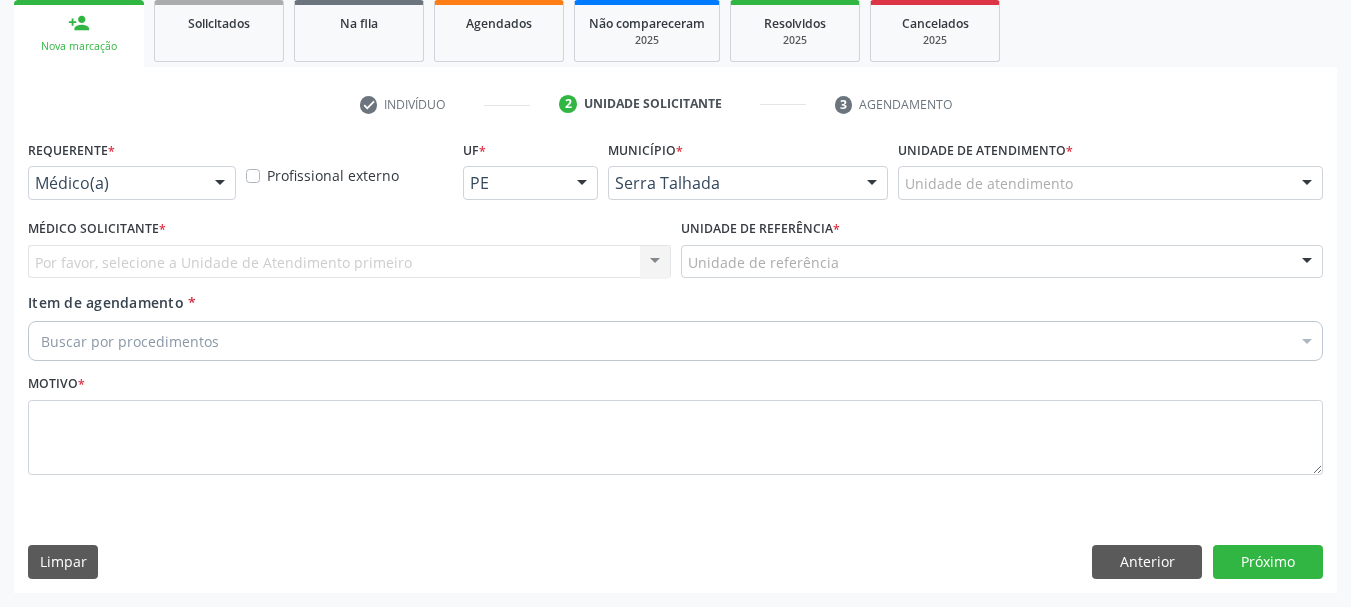 click at bounding box center [220, 184] 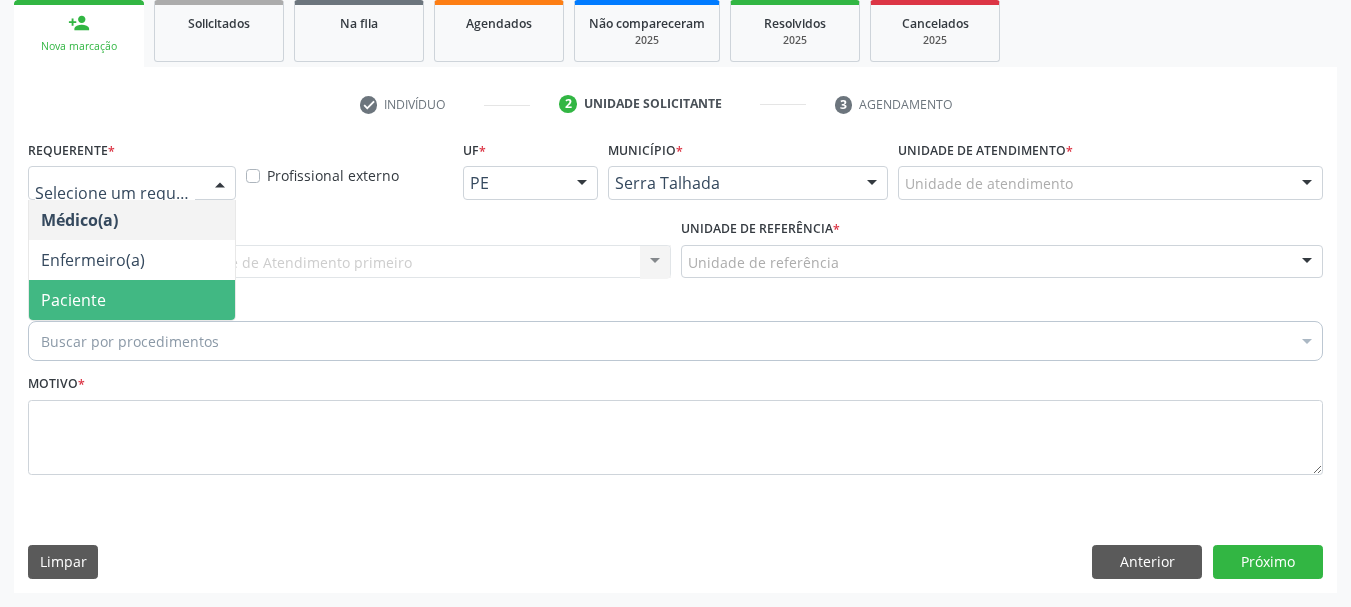 click on "Paciente" at bounding box center [132, 300] 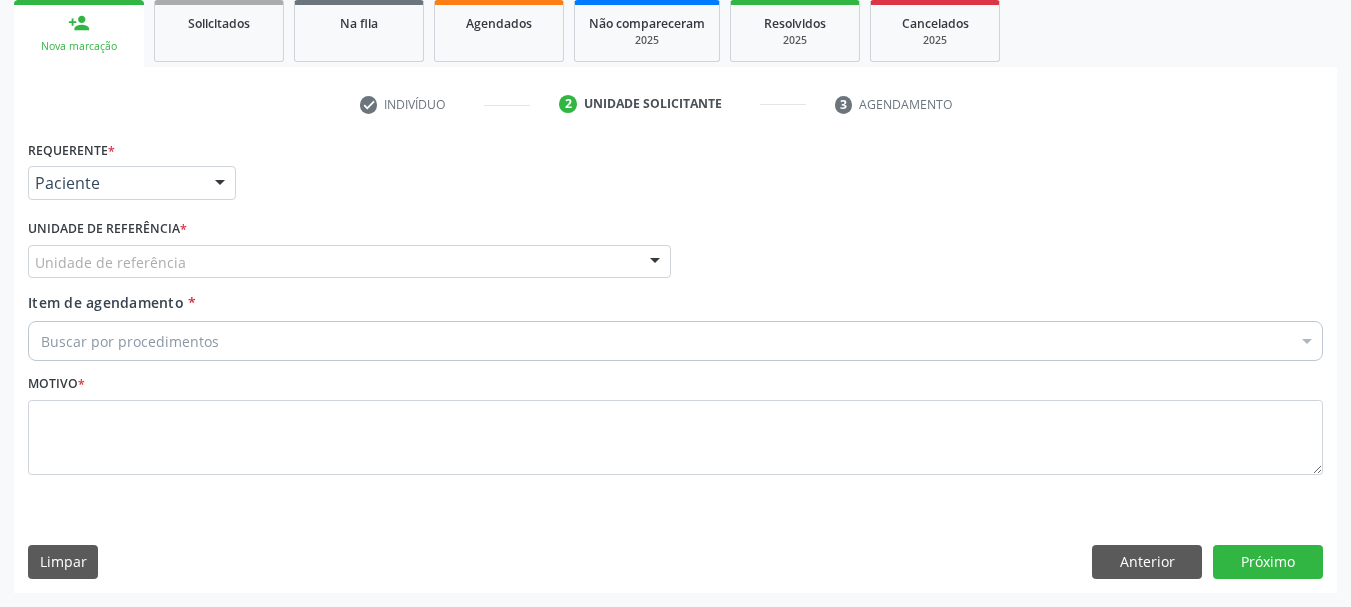 click on "Unidade de referência" at bounding box center (349, 262) 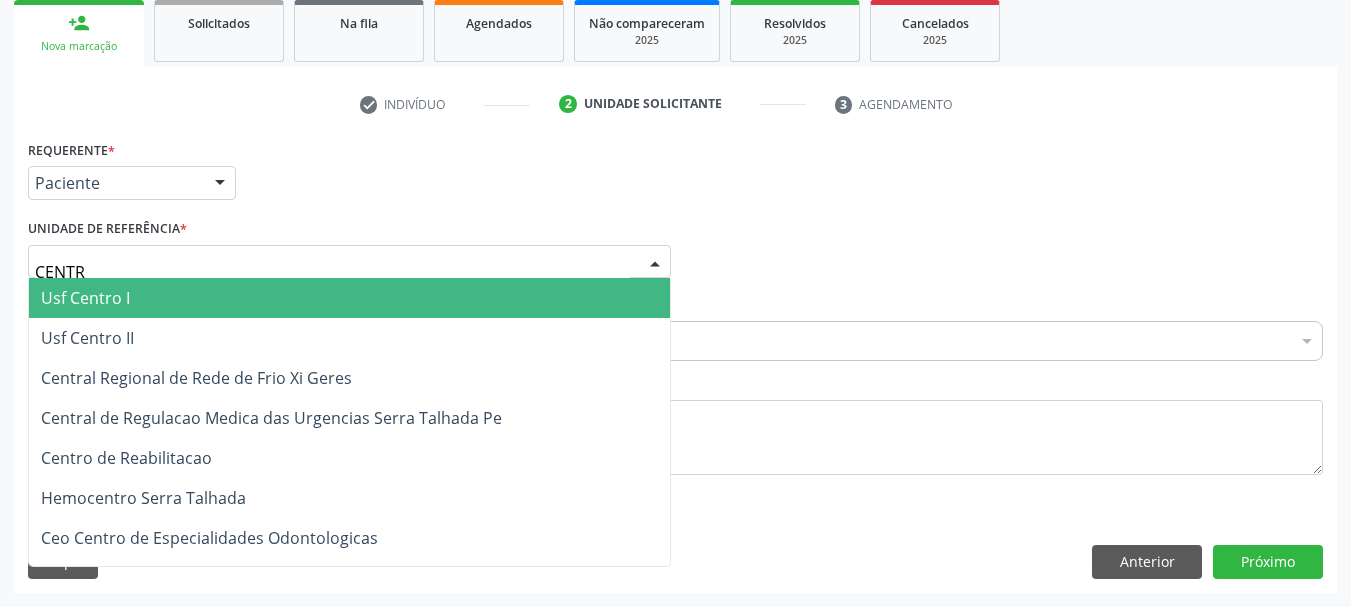 type on "CENTRO" 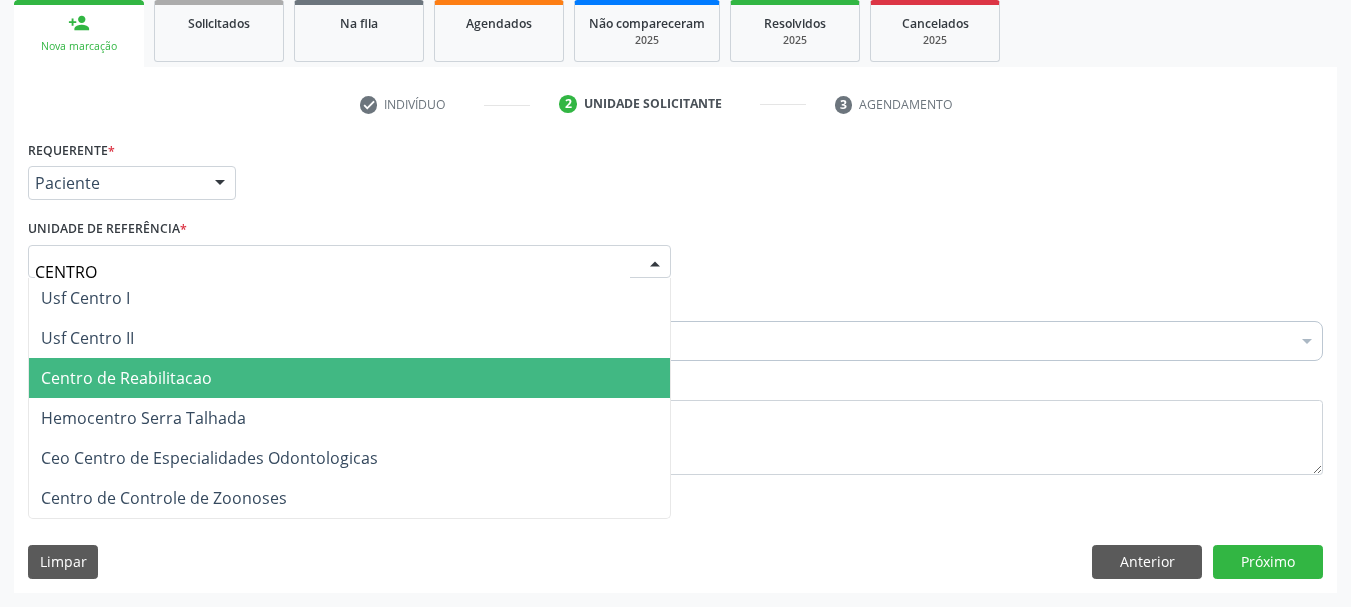 click on "Centro de Reabilitacao" at bounding box center (126, 378) 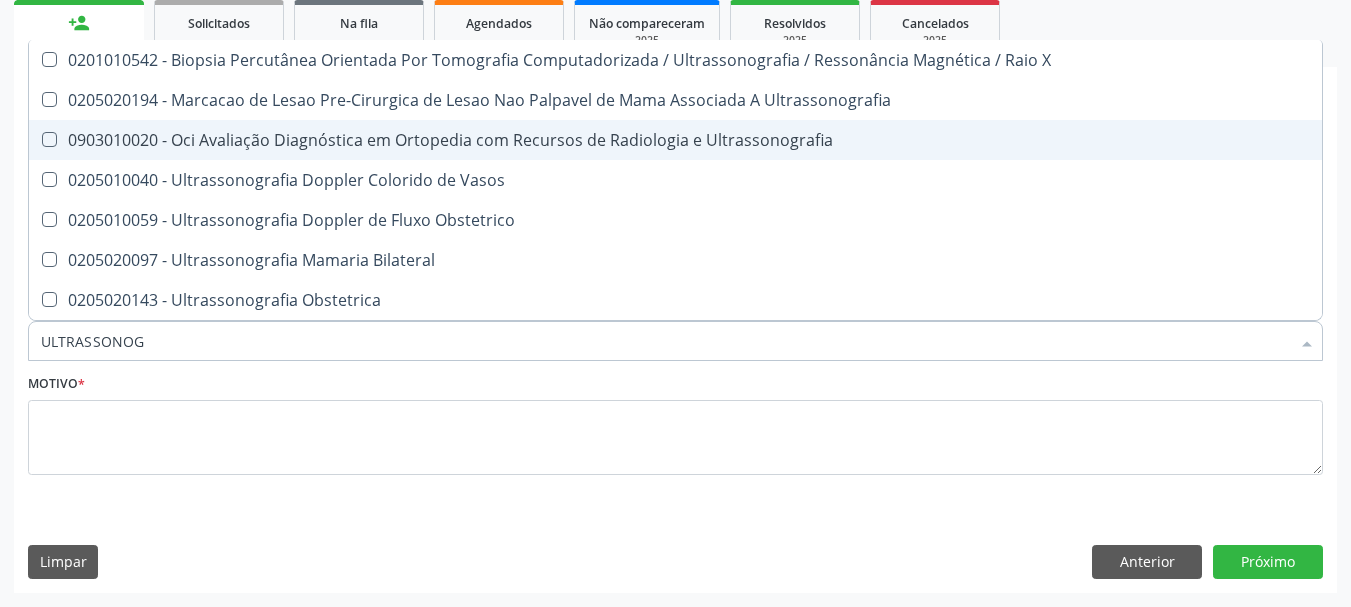 type on "ULTRASSONOGR" 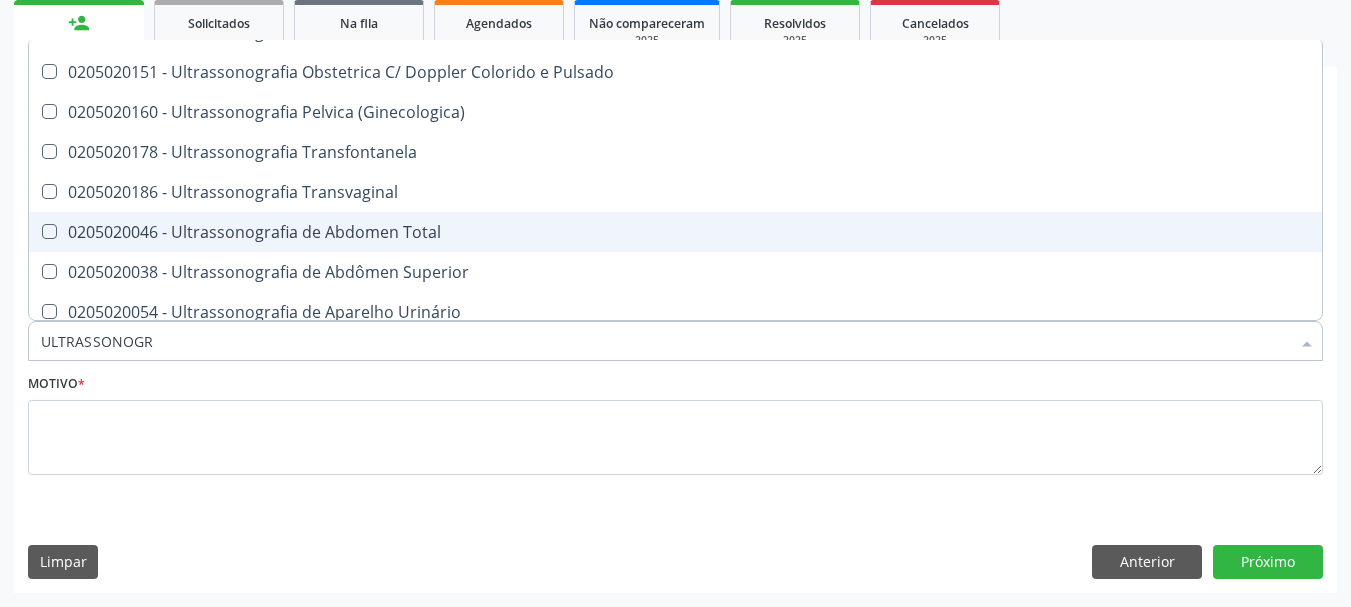scroll, scrollTop: 300, scrollLeft: 0, axis: vertical 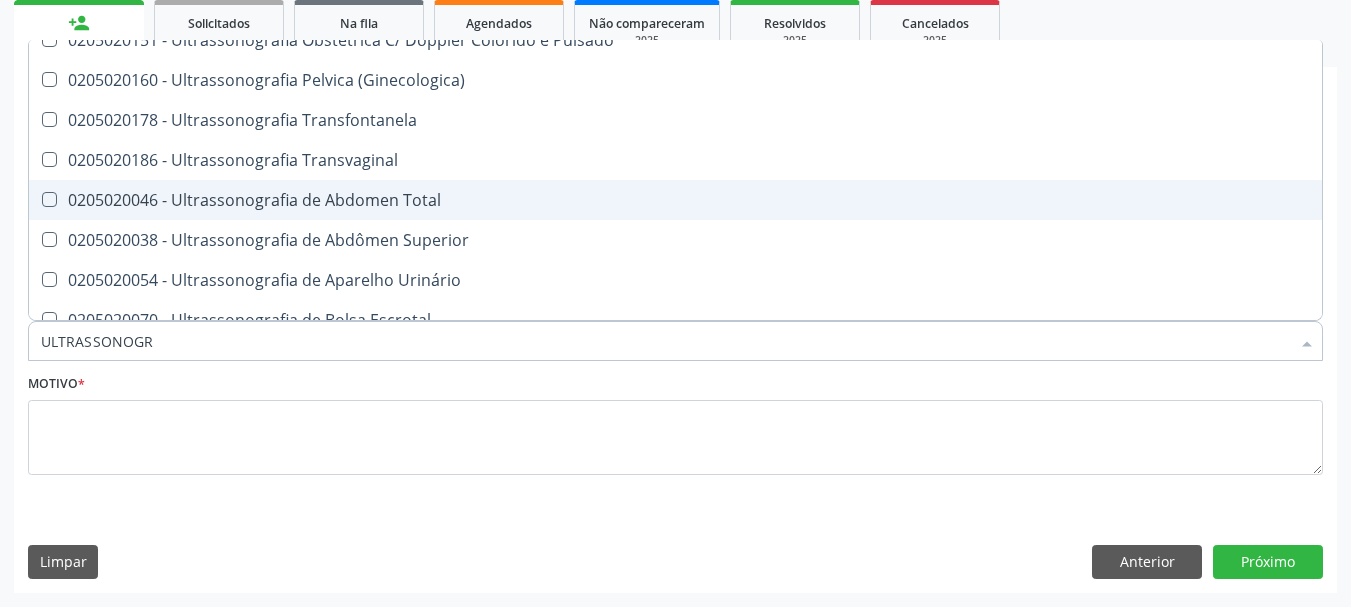 click on "0205020046 - Ultrassonografia de Abdomen Total" at bounding box center (675, 200) 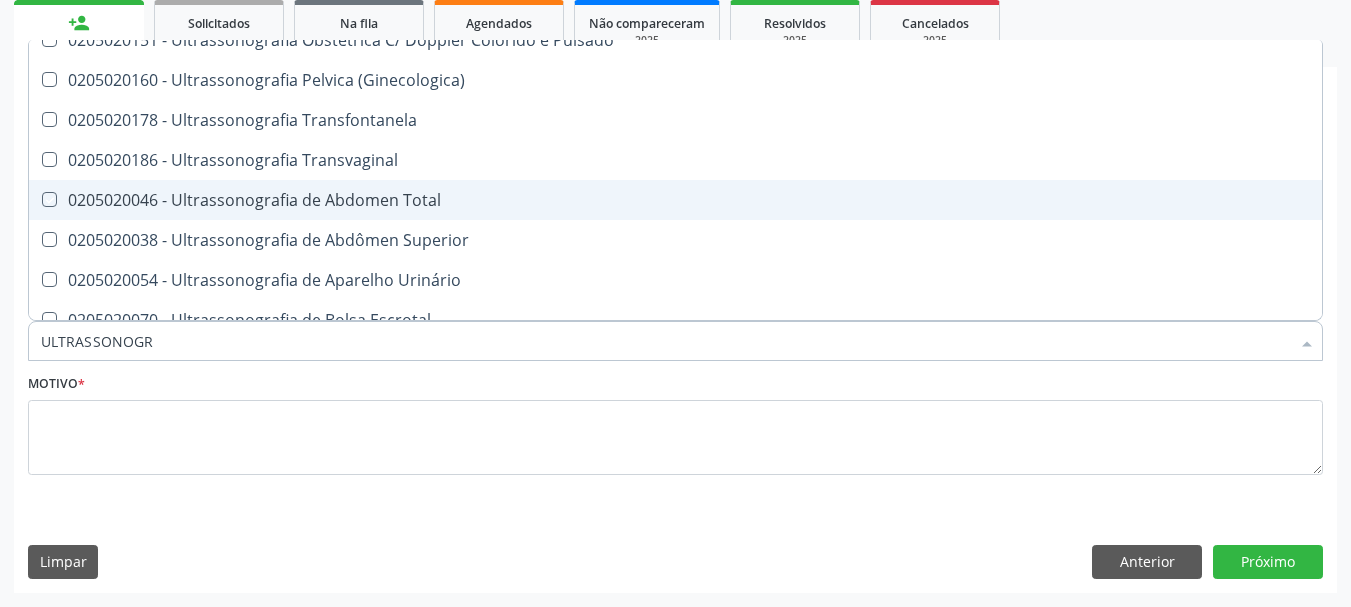 checkbox on "true" 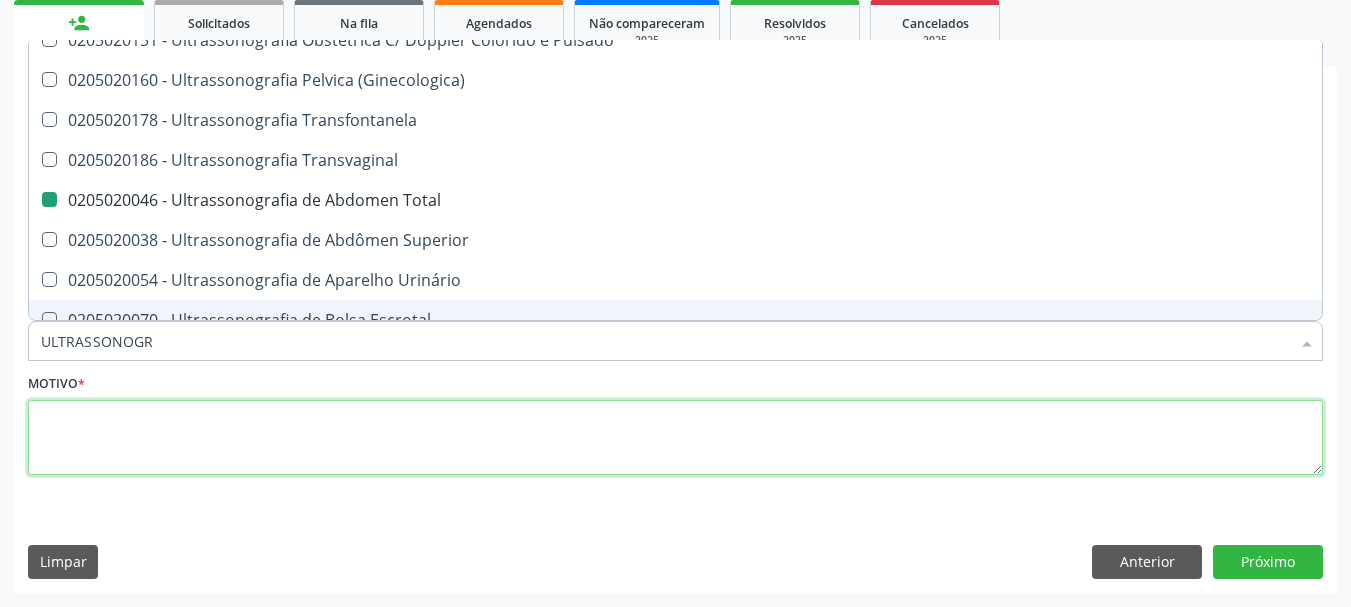 click at bounding box center [675, 438] 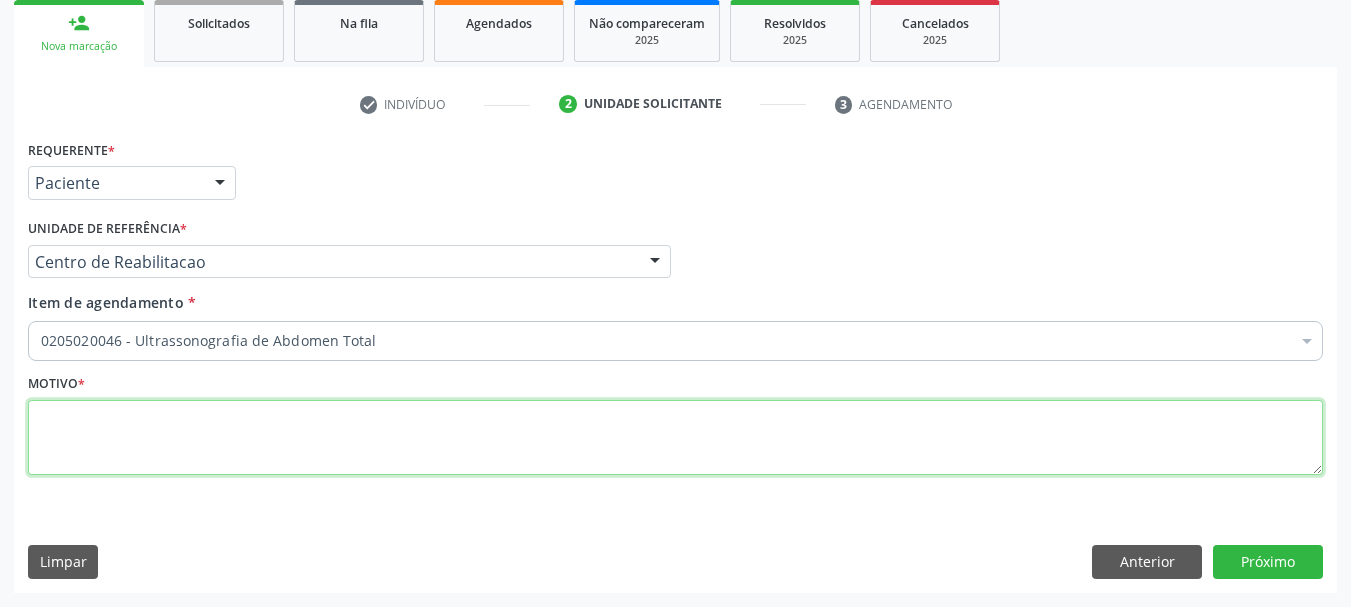 scroll, scrollTop: 0, scrollLeft: 0, axis: both 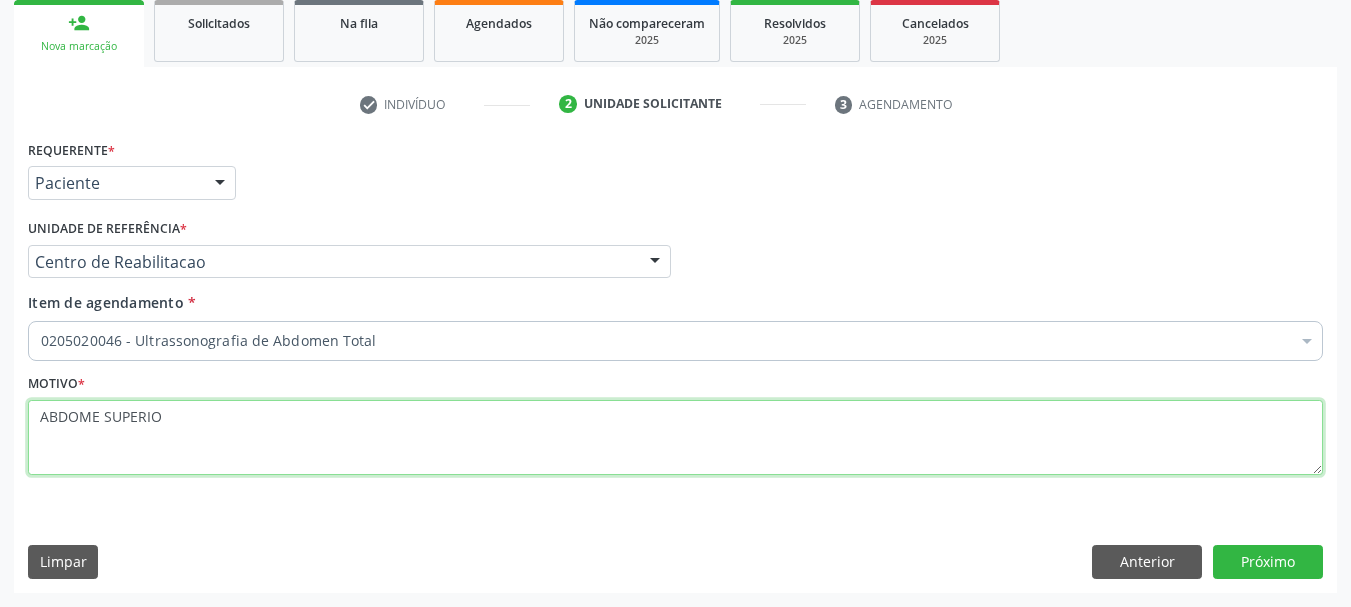 type on "ABDOME SUPERIOR" 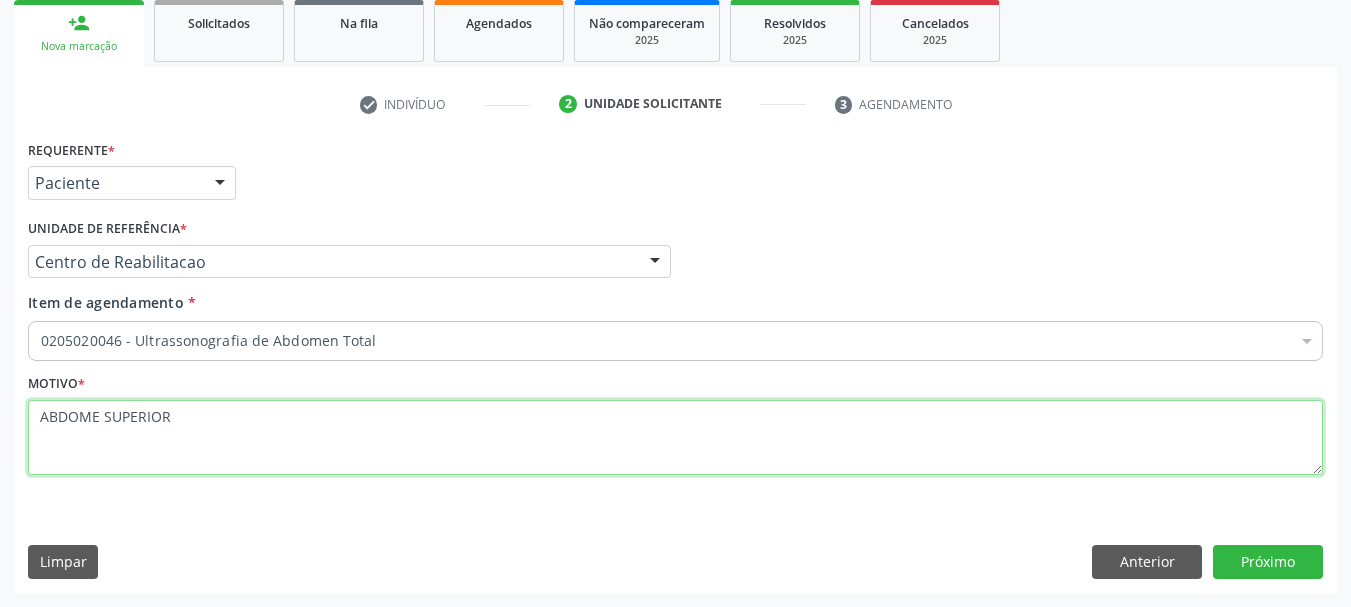 drag, startPoint x: 194, startPoint y: 423, endPoint x: 0, endPoint y: 434, distance: 194.3116 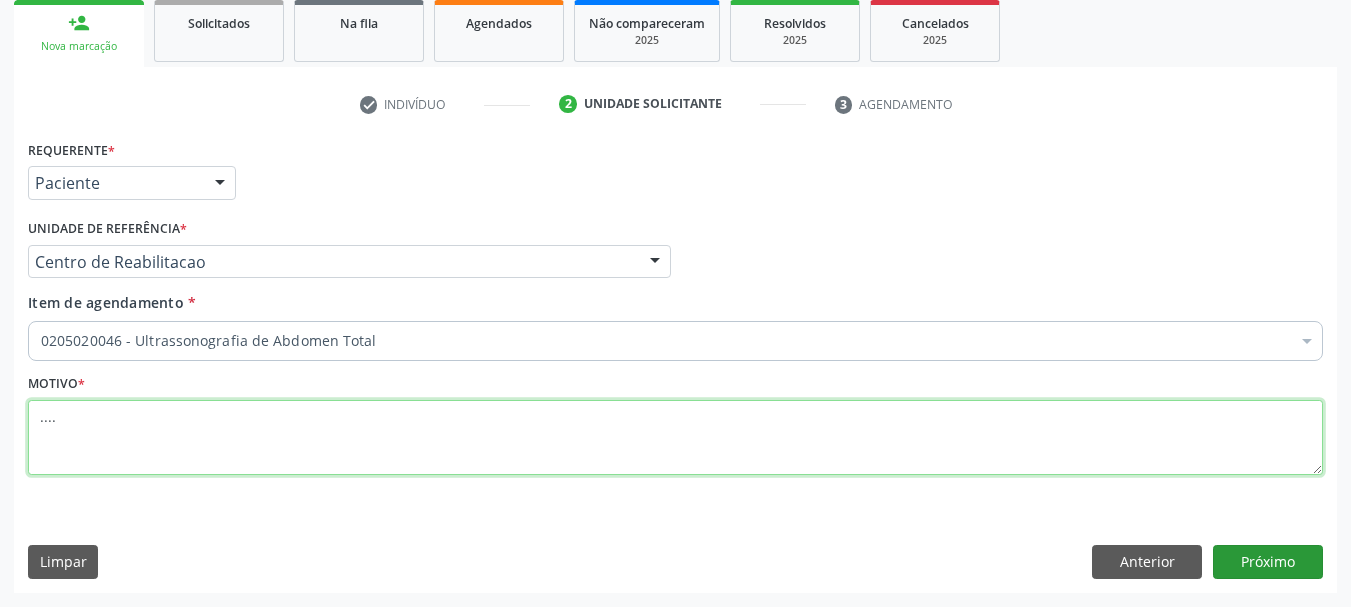 type on "...." 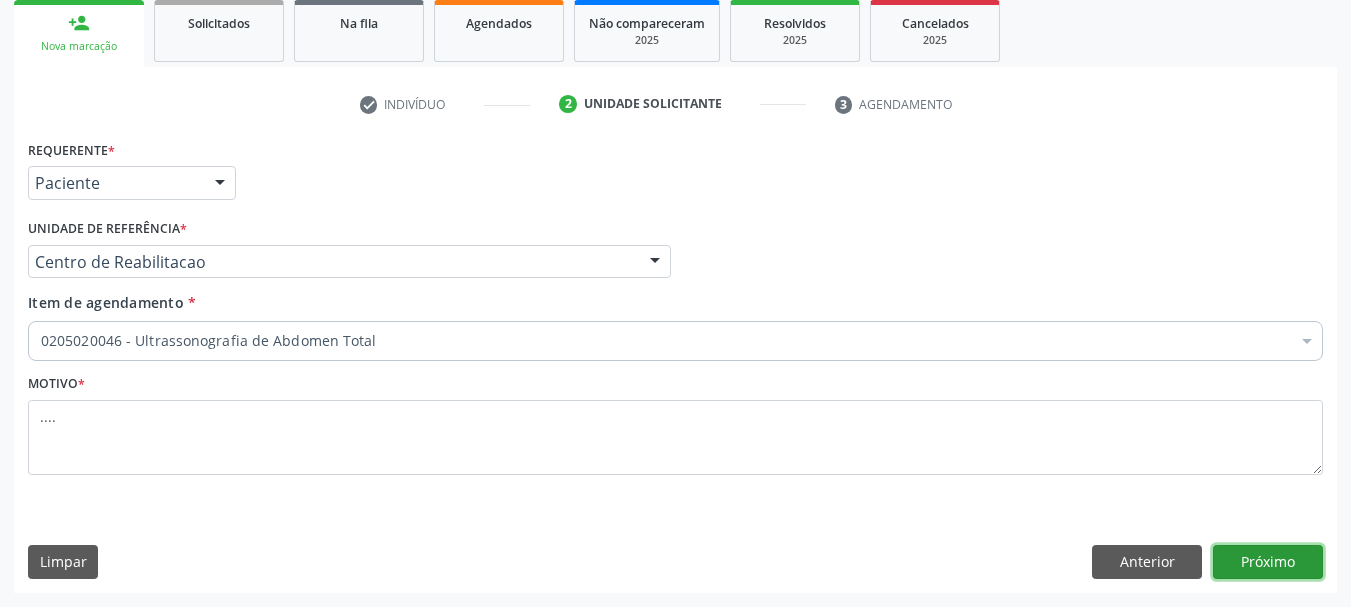 click on "Próximo" at bounding box center [1268, 562] 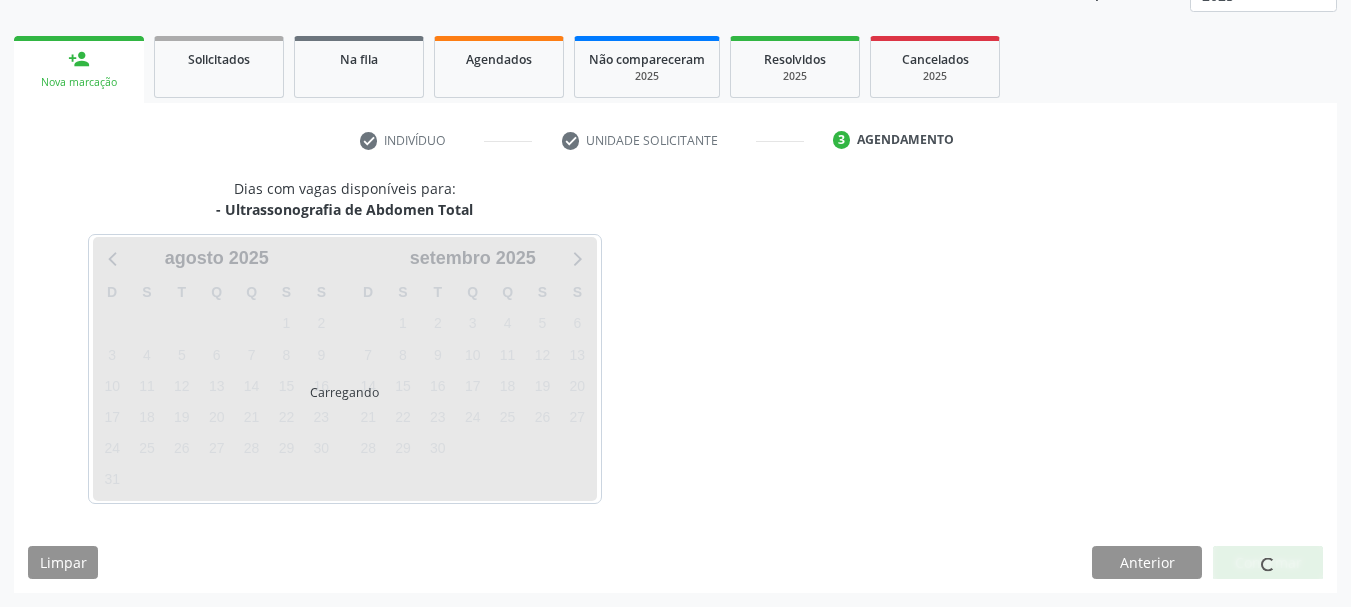 scroll, scrollTop: 263, scrollLeft: 0, axis: vertical 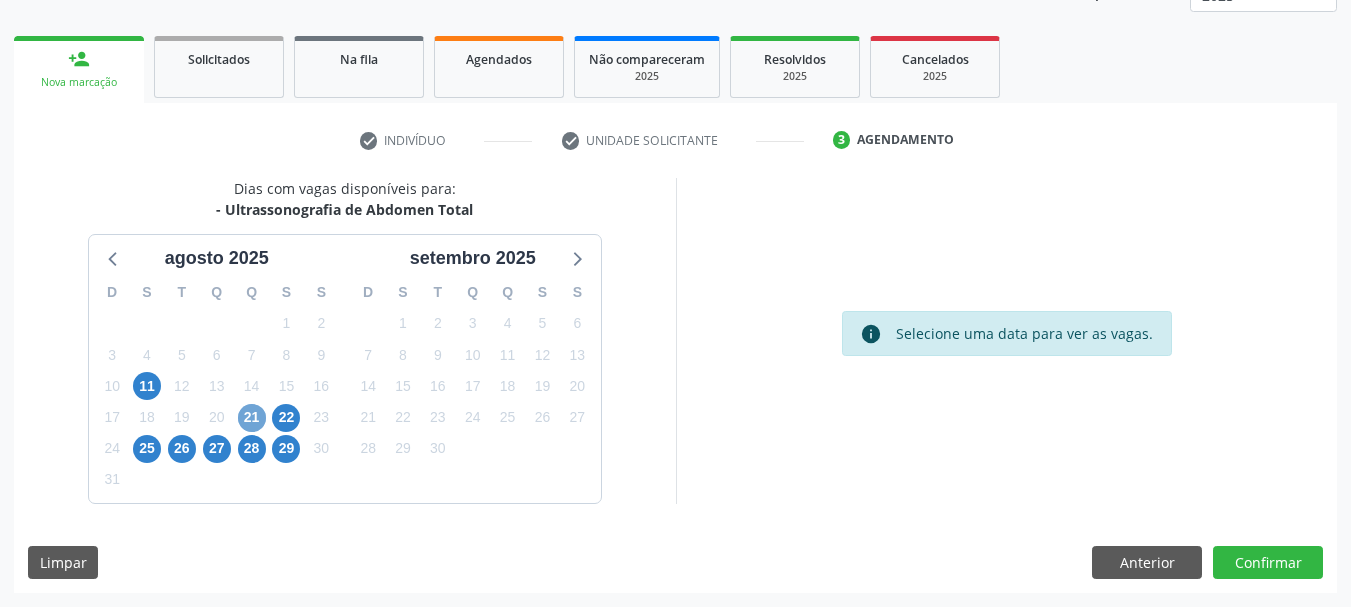 drag, startPoint x: 253, startPoint y: 409, endPoint x: 263, endPoint y: 422, distance: 16.40122 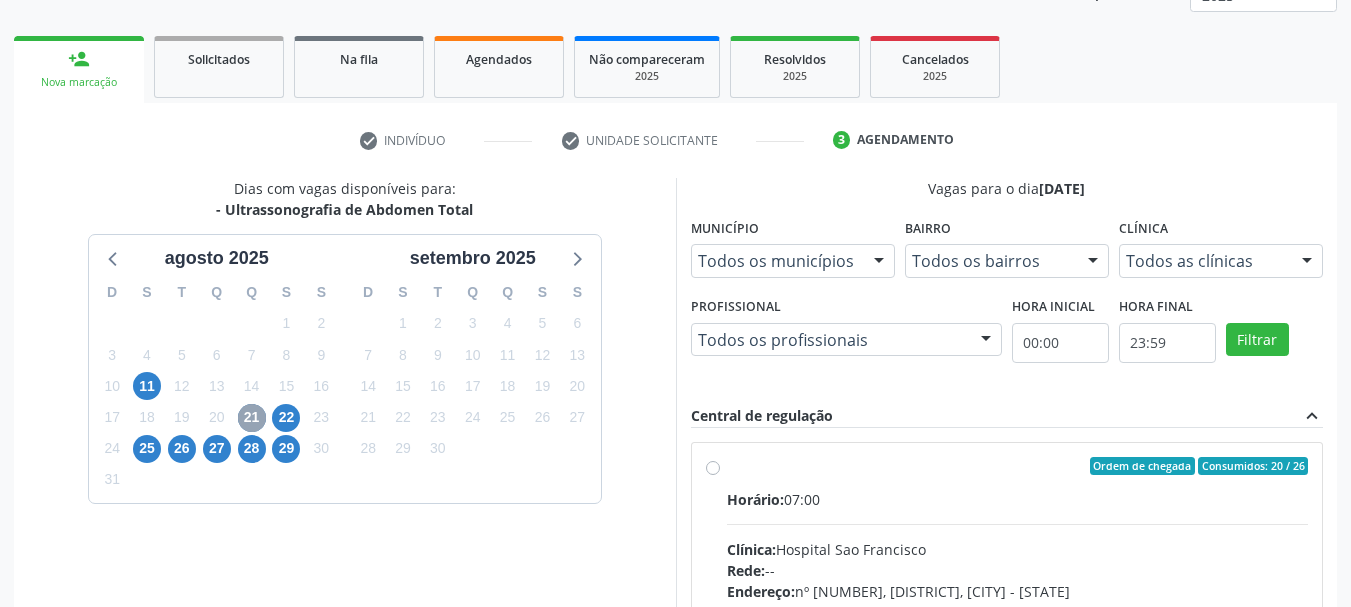 scroll, scrollTop: 363, scrollLeft: 0, axis: vertical 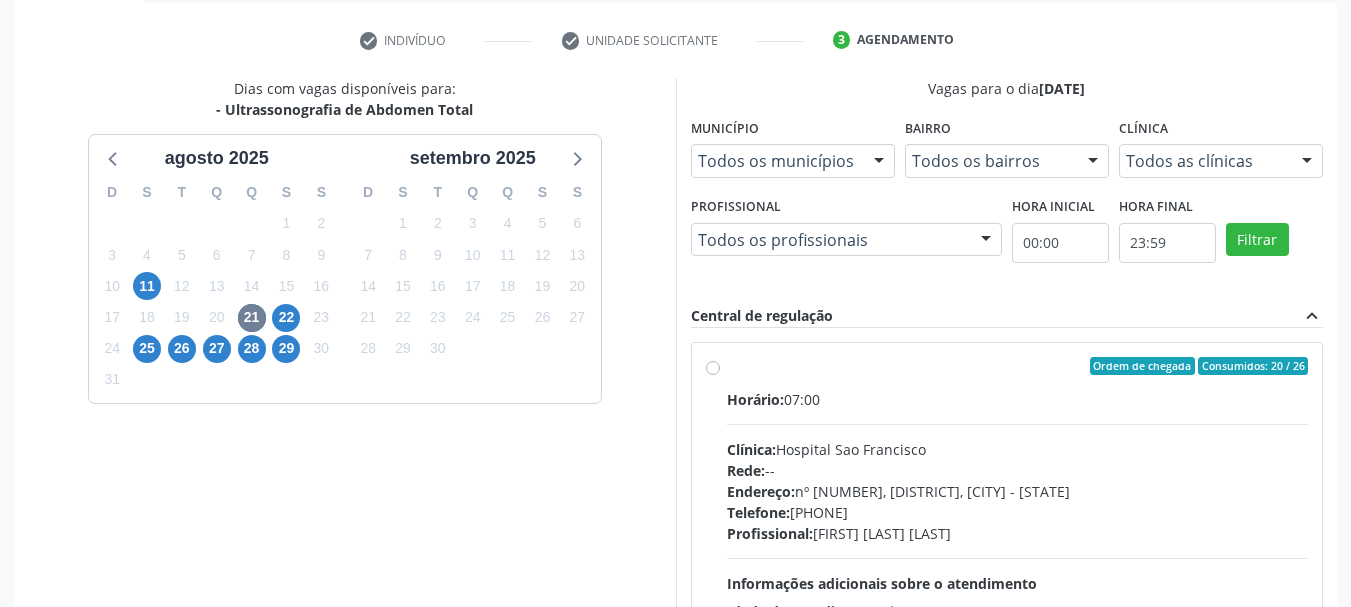 click on "Ordem de chegada
Consumidos: 20 / 26
Horário:   07:00
Clínica:  Hospital Sao Francisco
Rede:
--
Endereço:   nº 384, Varzea, Serra Talhada - PE
Telefone:   (81) 38312142
Profissional:
Yuri Araujo Magalhaes
Informações adicionais sobre o atendimento
Idade de atendimento:
de 0 a 120 anos
Gênero(s) atendido(s):
Masculino e Feminino
Informações adicionais:
--" at bounding box center (1018, 510) 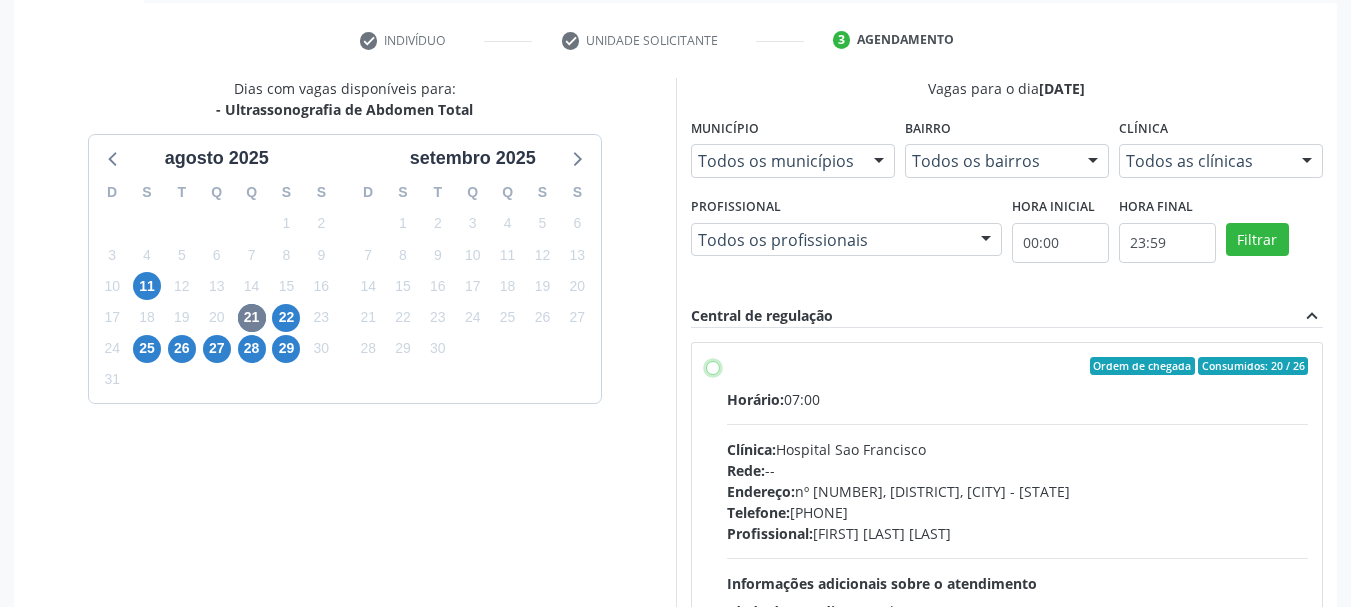 click on "Ordem de chegada
Consumidos: 20 / 26
Horário:   07:00
Clínica:  Hospital Sao Francisco
Rede:
--
Endereço:   nº 384, Varzea, Serra Talhada - PE
Telefone:   (81) 38312142
Profissional:
Yuri Araujo Magalhaes
Informações adicionais sobre o atendimento
Idade de atendimento:
de 0 a 120 anos
Gênero(s) atendido(s):
Masculino e Feminino
Informações adicionais:
--" at bounding box center (713, 366) 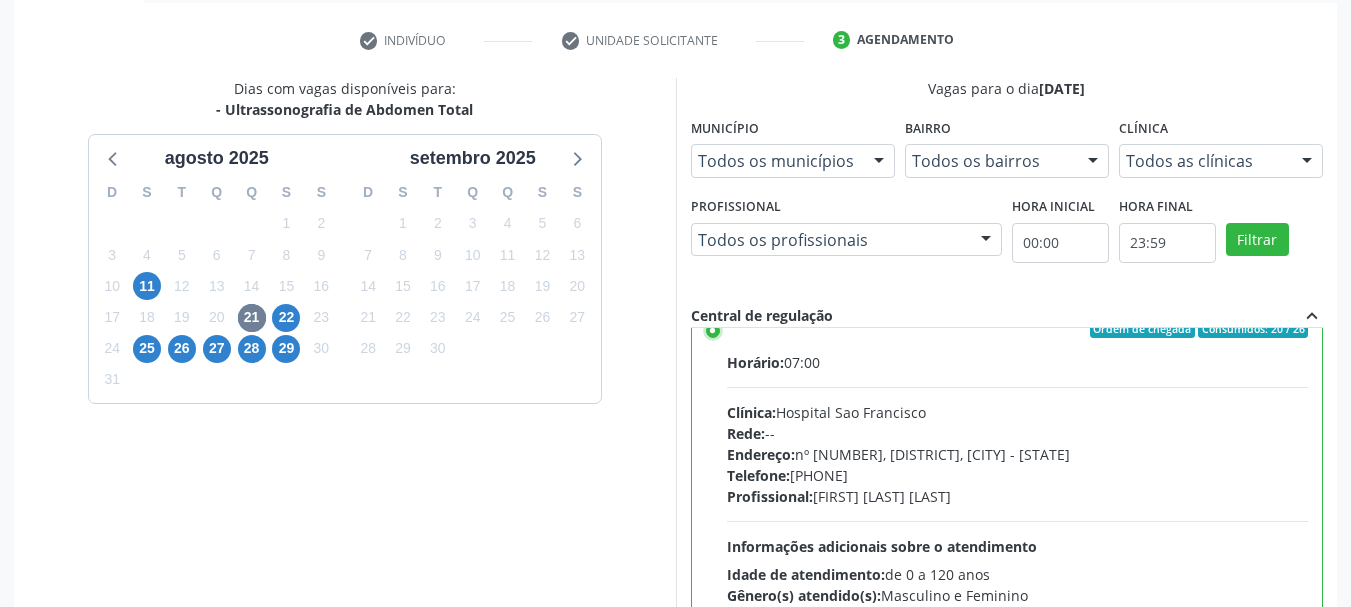 scroll, scrollTop: 99, scrollLeft: 0, axis: vertical 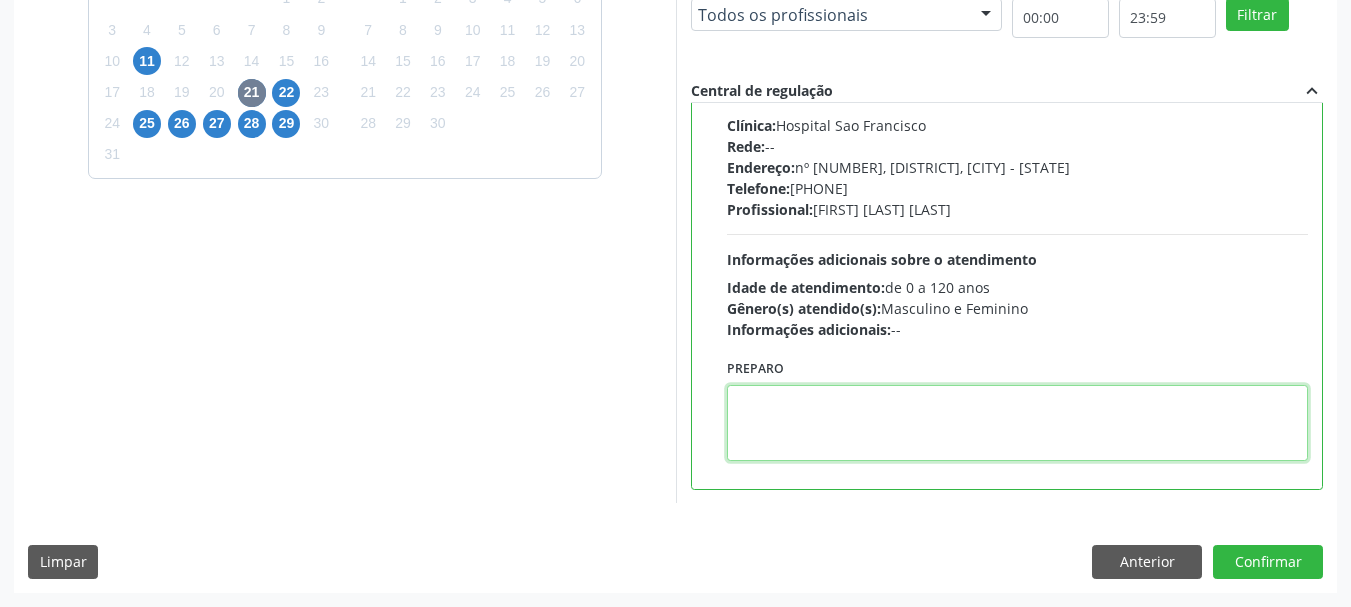 click at bounding box center [1018, 423] 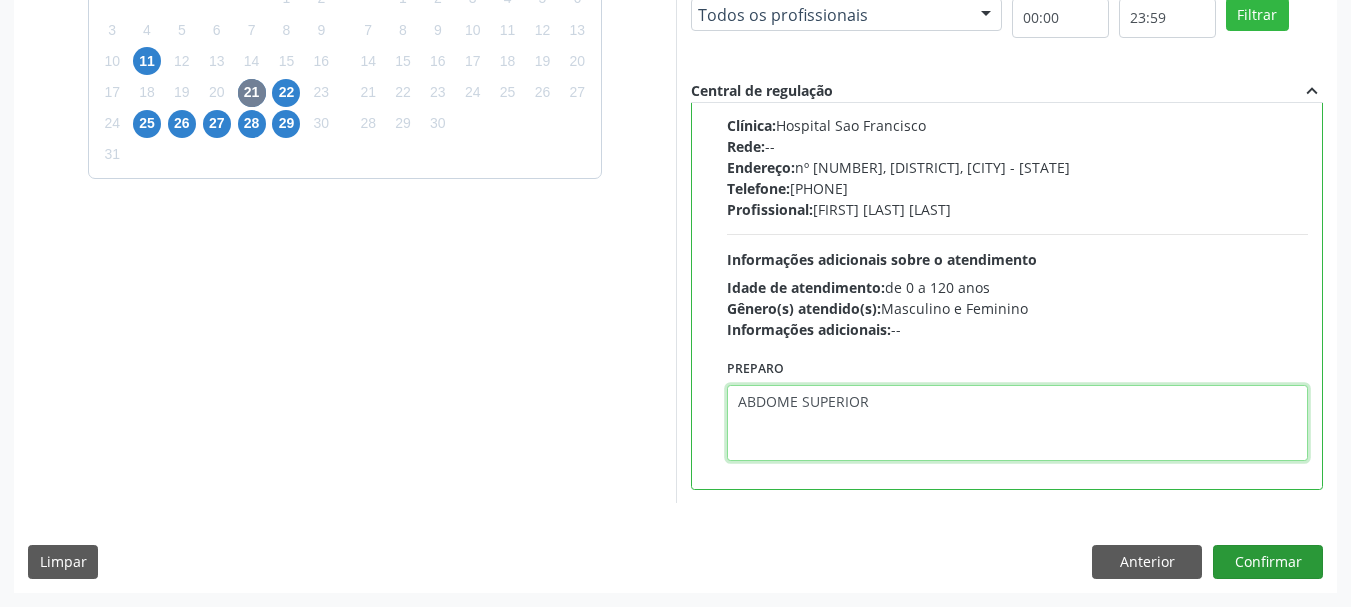 type on "ABDOME SUPERIOR" 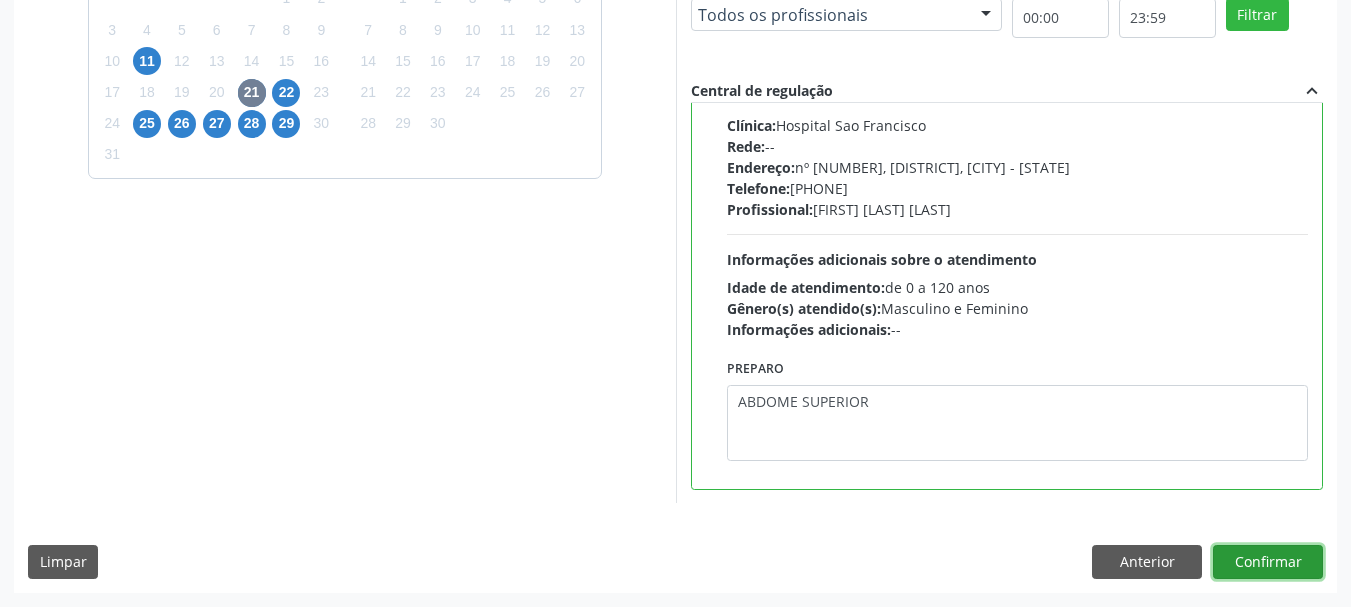 click on "Confirmar" at bounding box center (1268, 562) 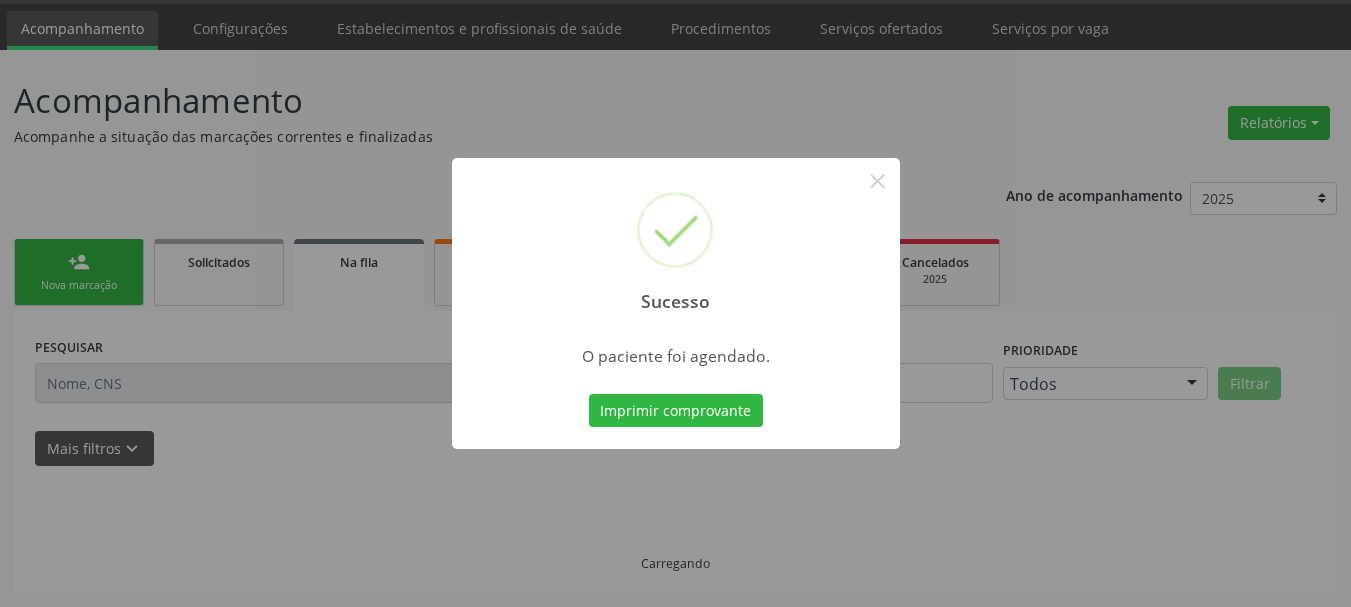 scroll, scrollTop: 60, scrollLeft: 0, axis: vertical 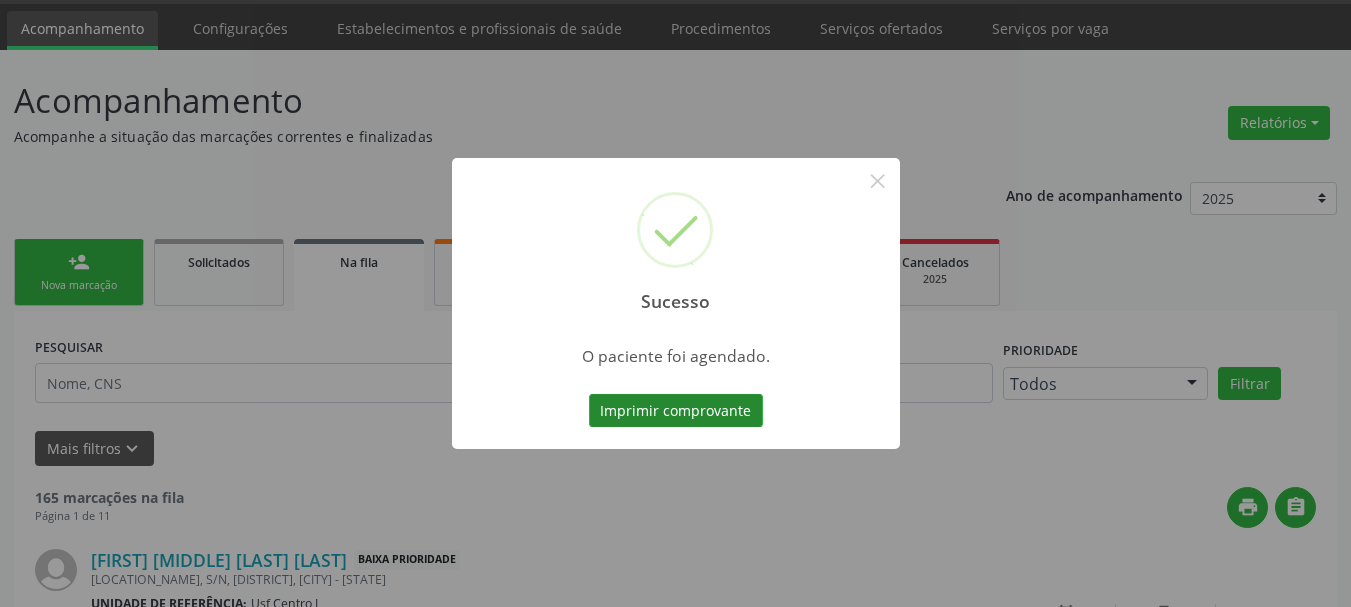 click on "Imprimir comprovante" at bounding box center (676, 411) 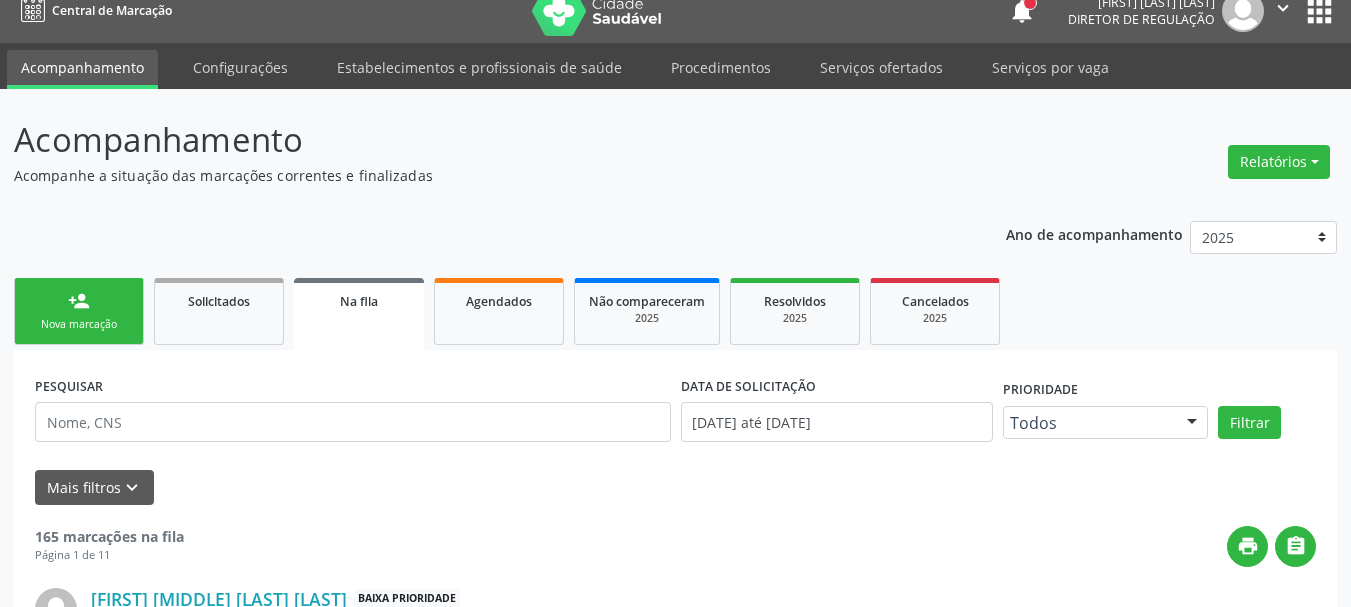 scroll, scrollTop: 0, scrollLeft: 0, axis: both 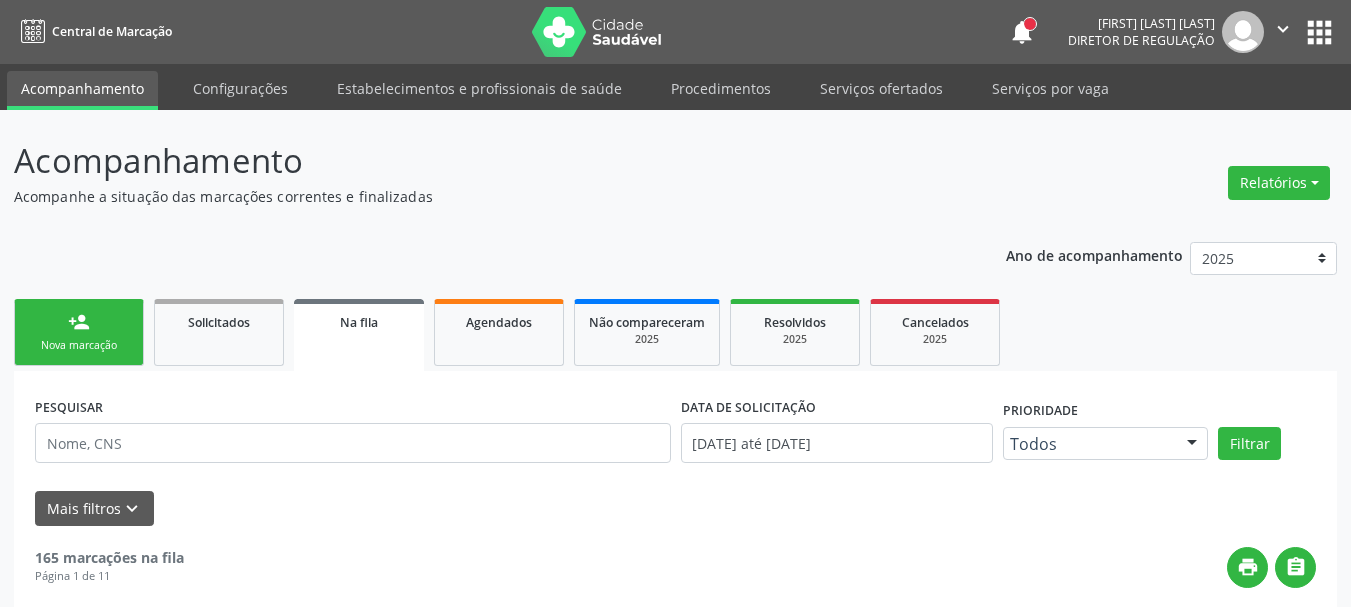click on "apps" at bounding box center [1319, 32] 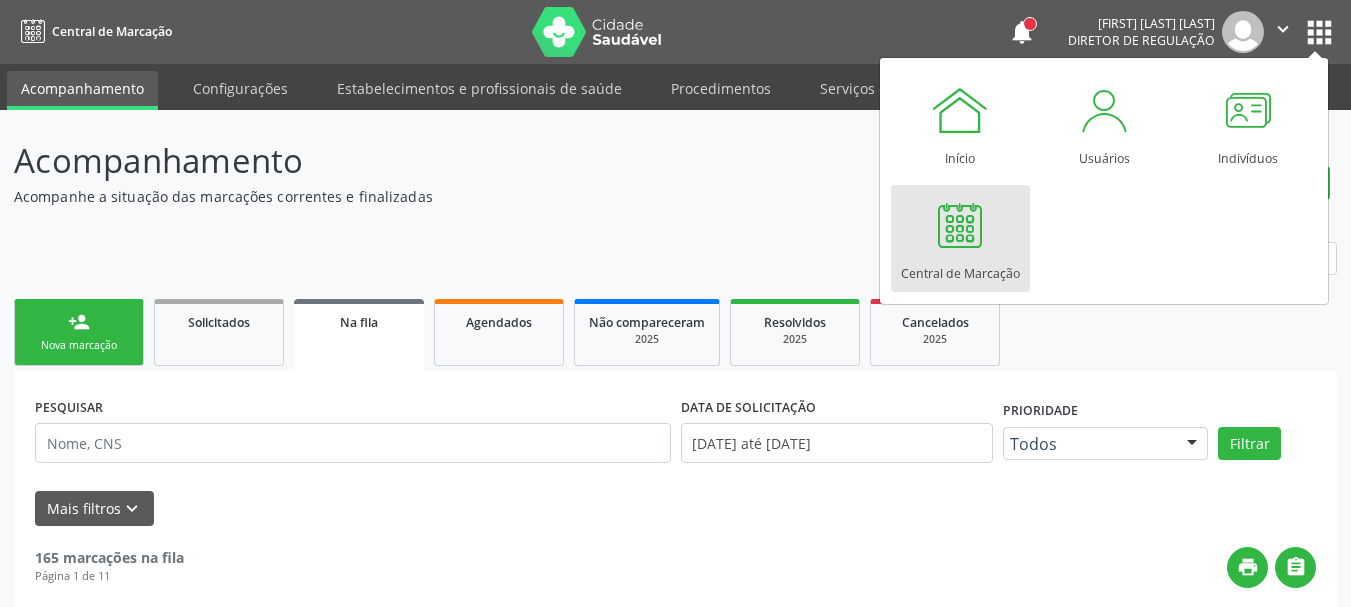 click at bounding box center [960, 225] 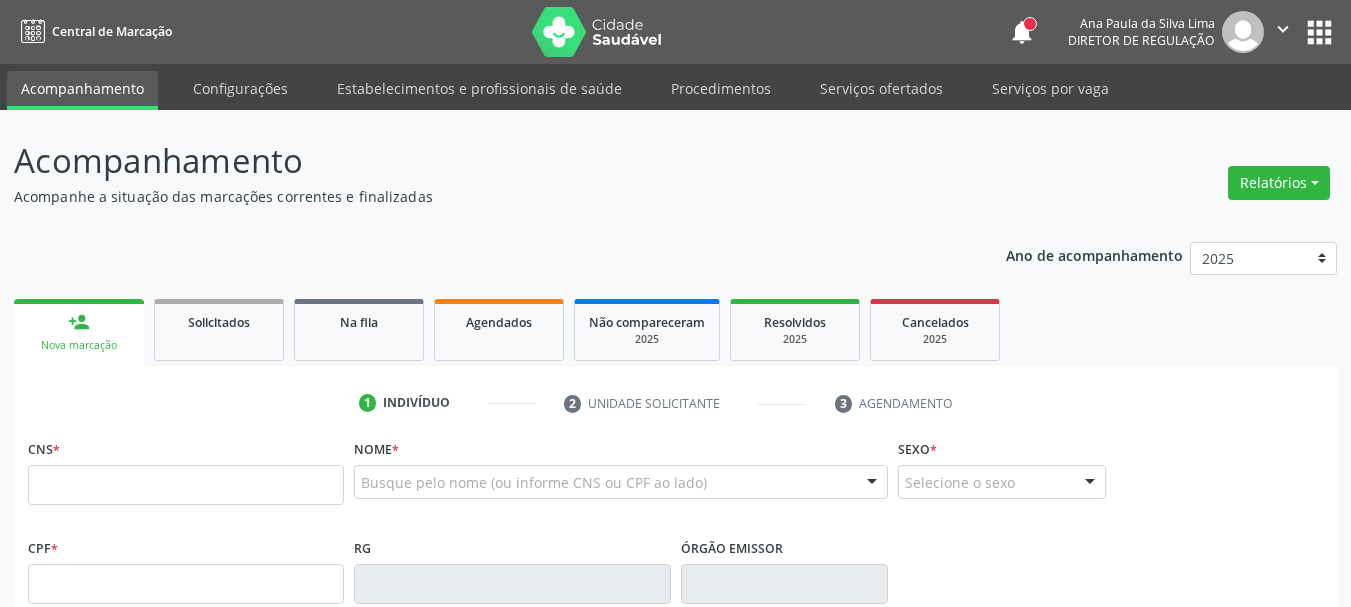 scroll, scrollTop: 0, scrollLeft: 0, axis: both 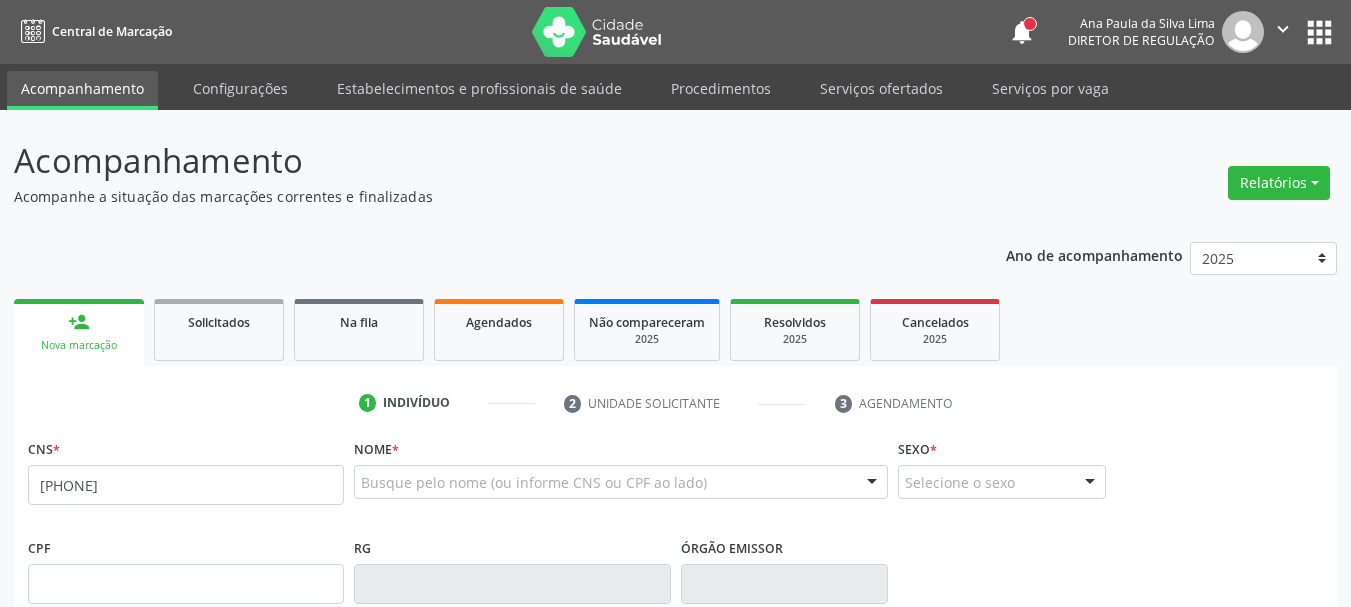 type on "[PHONE]" 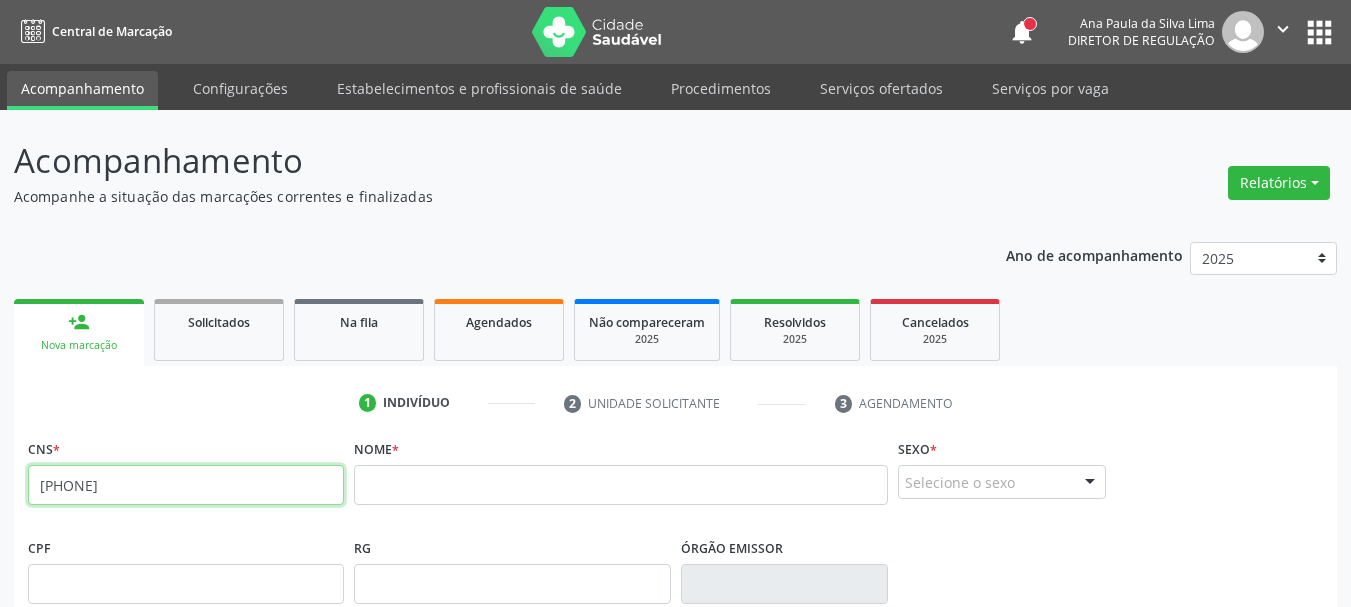 drag, startPoint x: 223, startPoint y: 491, endPoint x: 0, endPoint y: 489, distance: 223.00897 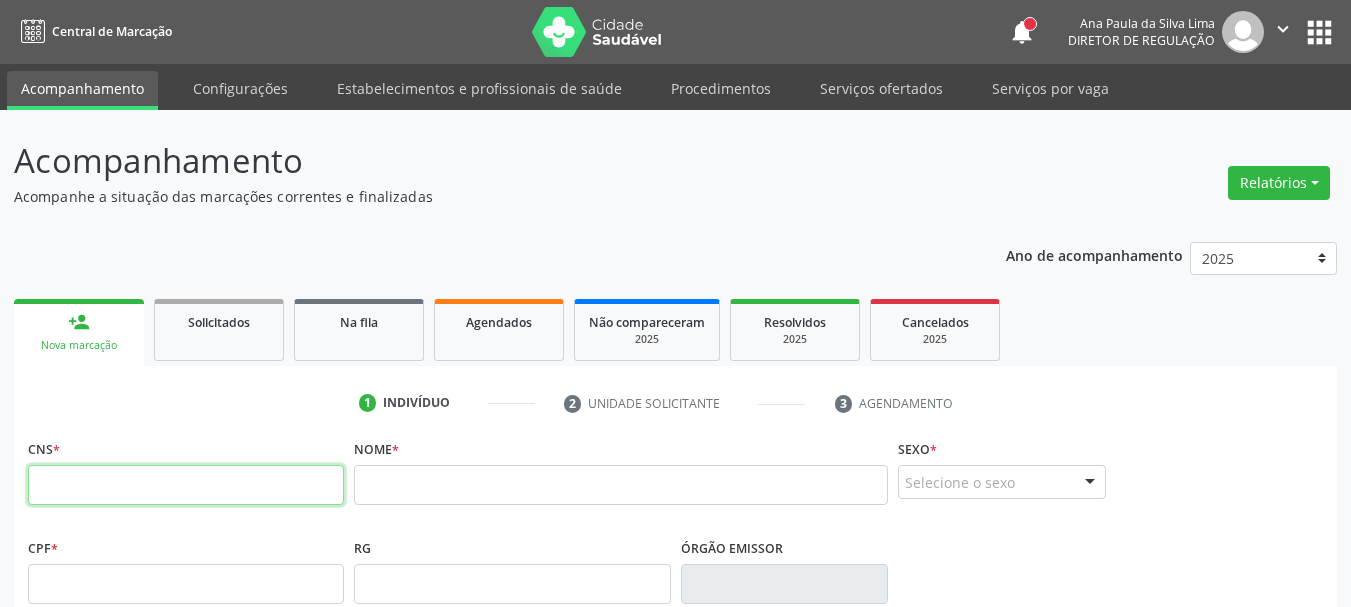 type 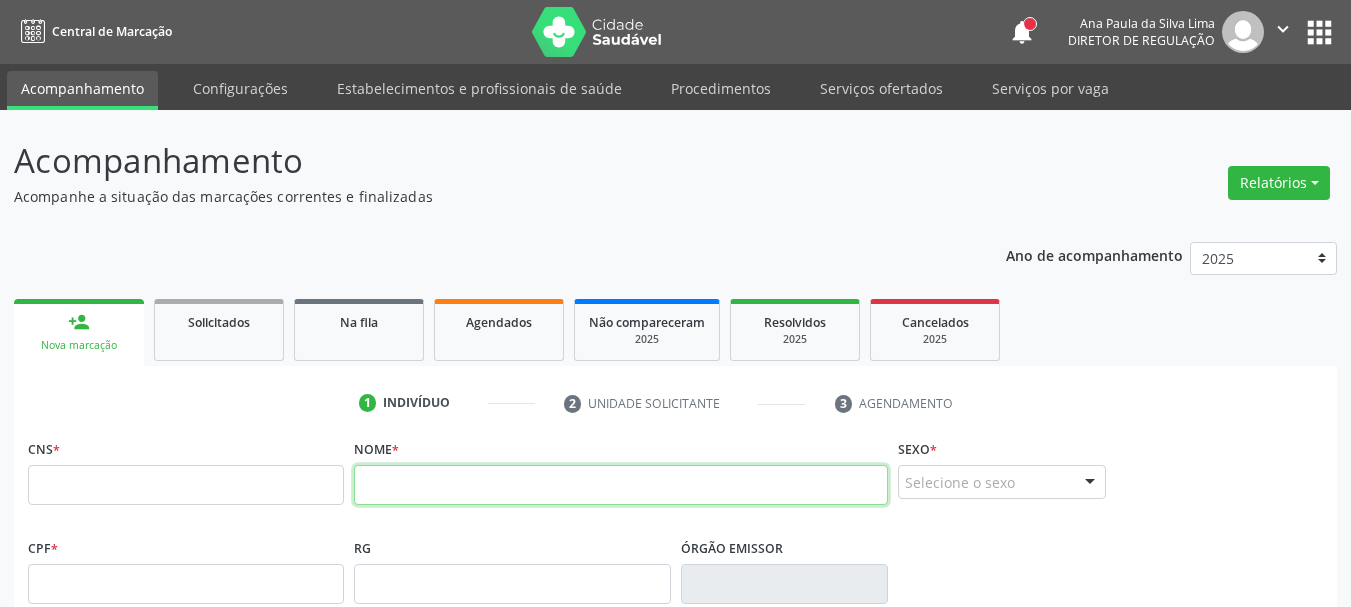 drag, startPoint x: 502, startPoint y: 491, endPoint x: 489, endPoint y: 500, distance: 15.811388 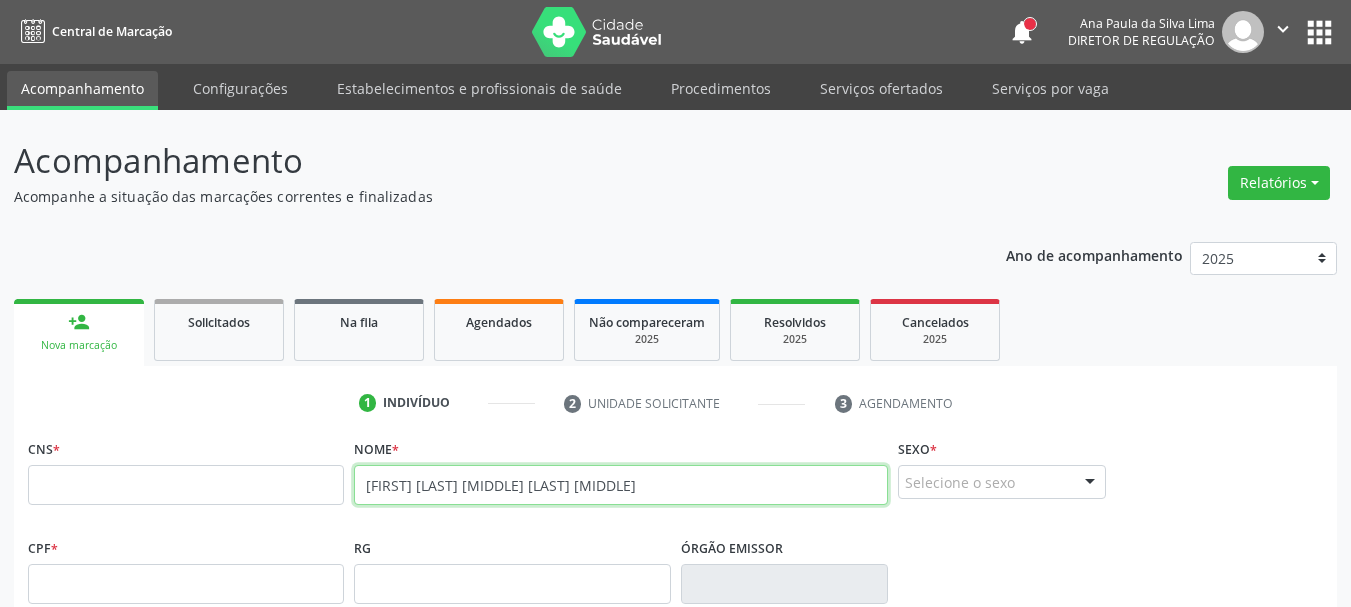 type on "[FIRST] [LAST] [MIDDLE] [LAST] [MIDDLE]" 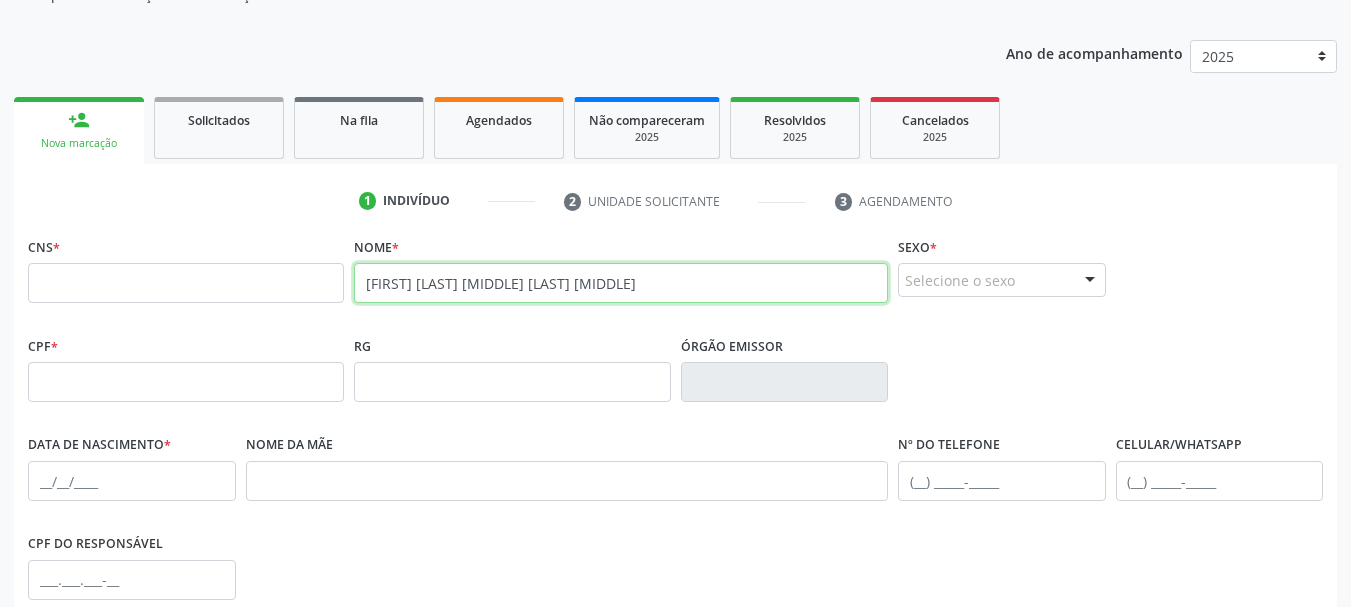 scroll, scrollTop: 300, scrollLeft: 0, axis: vertical 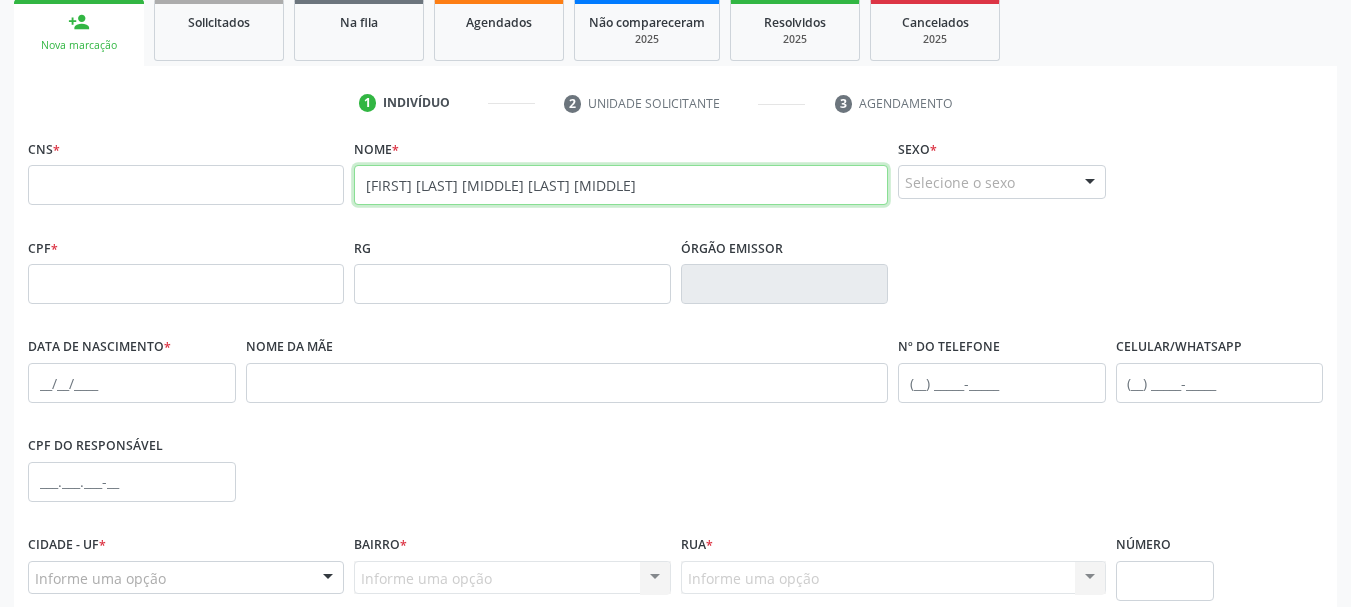 drag, startPoint x: 633, startPoint y: 194, endPoint x: 337, endPoint y: 208, distance: 296.3309 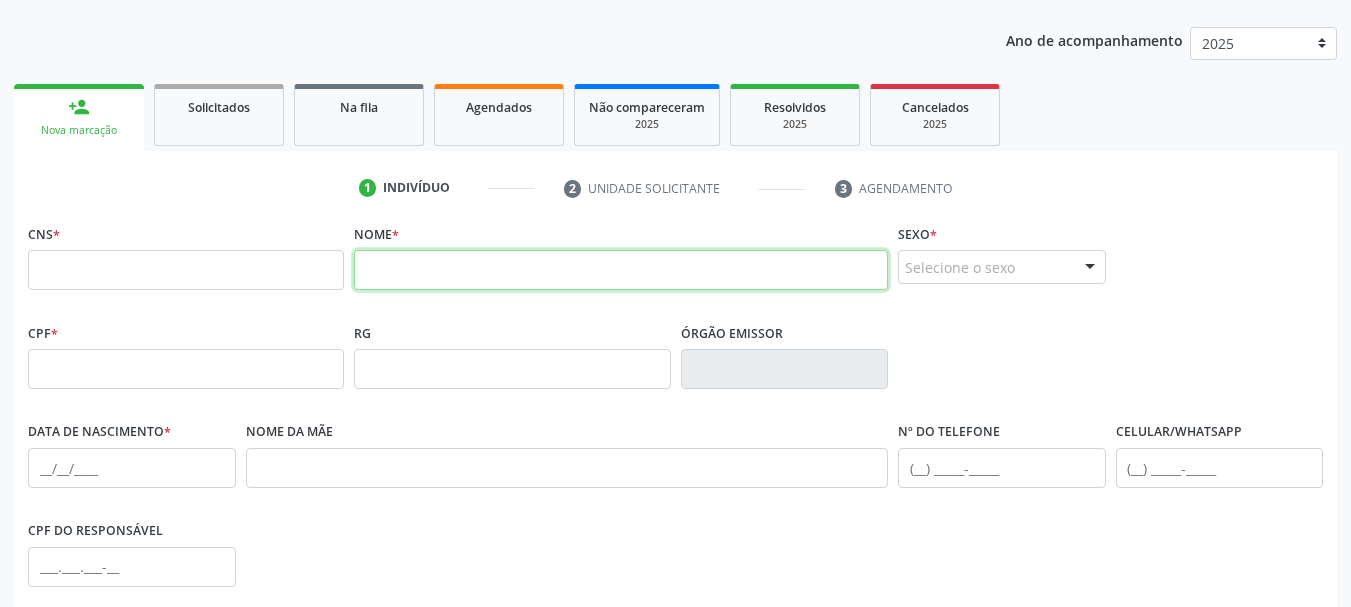scroll, scrollTop: 100, scrollLeft: 0, axis: vertical 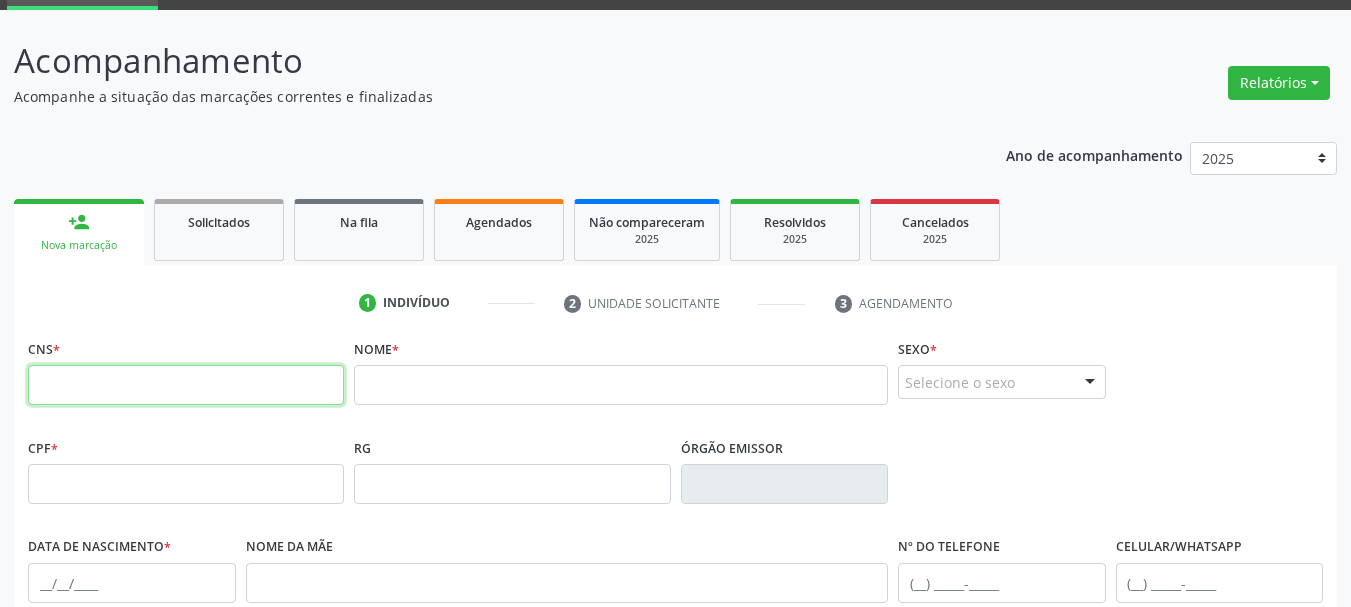 click at bounding box center [186, 385] 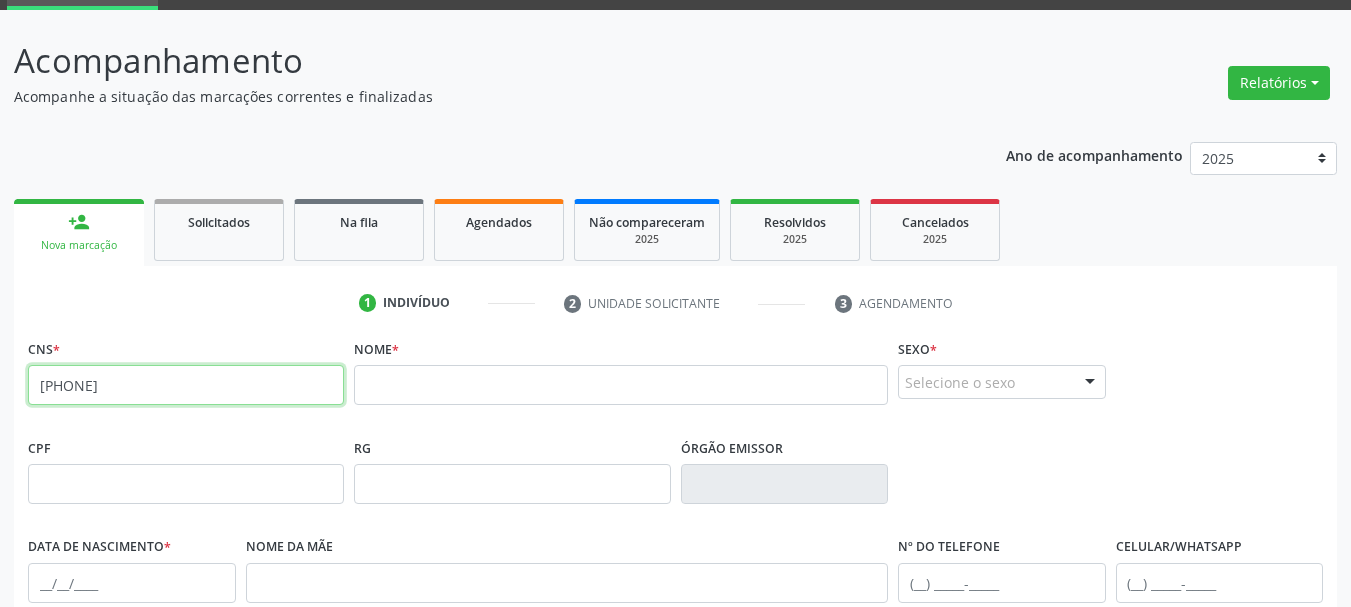 type on "[PHONE]" 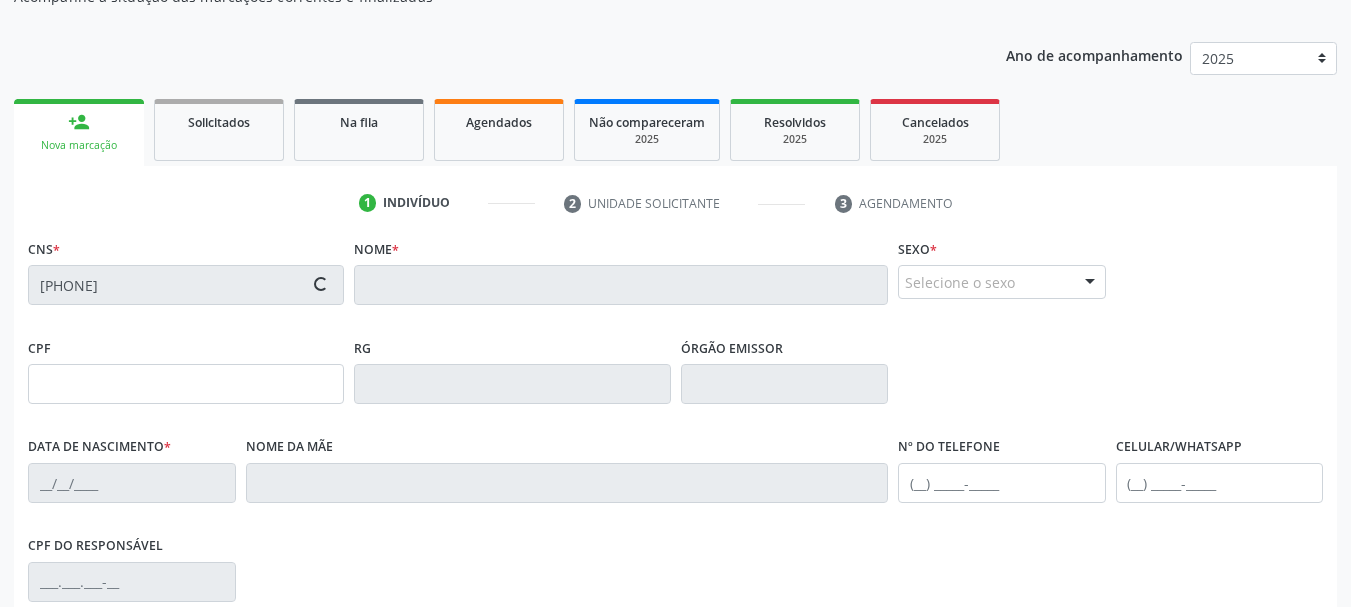 type on "[CPF]" 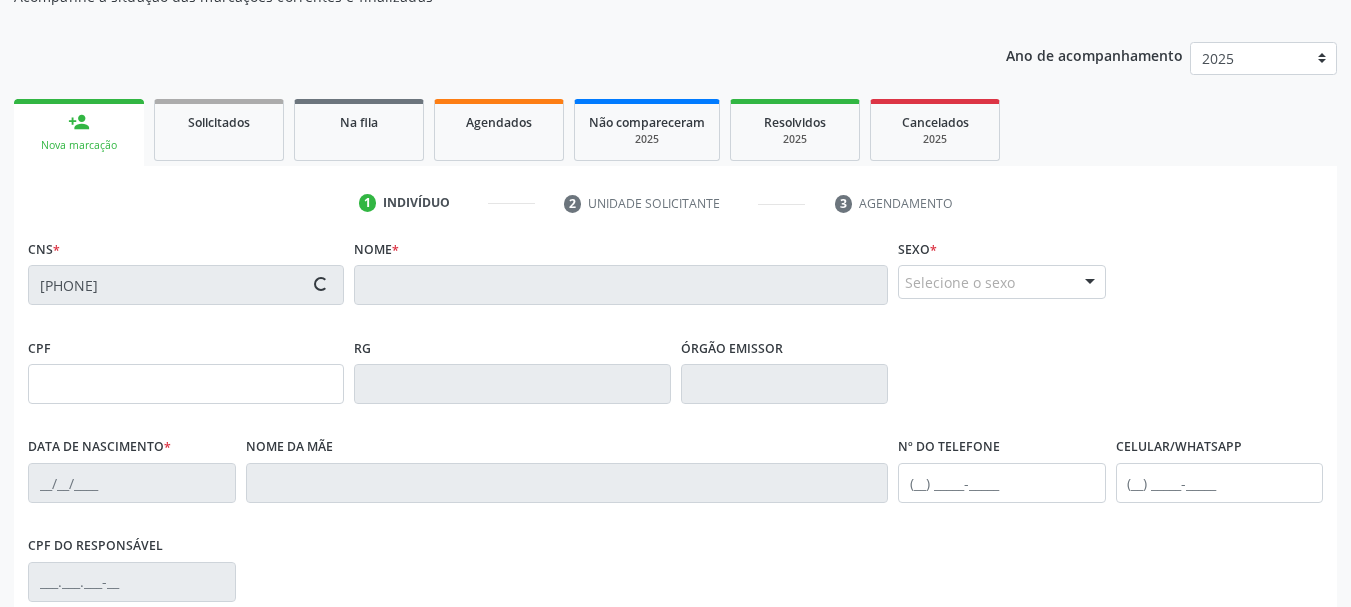 type on "[DATE]" 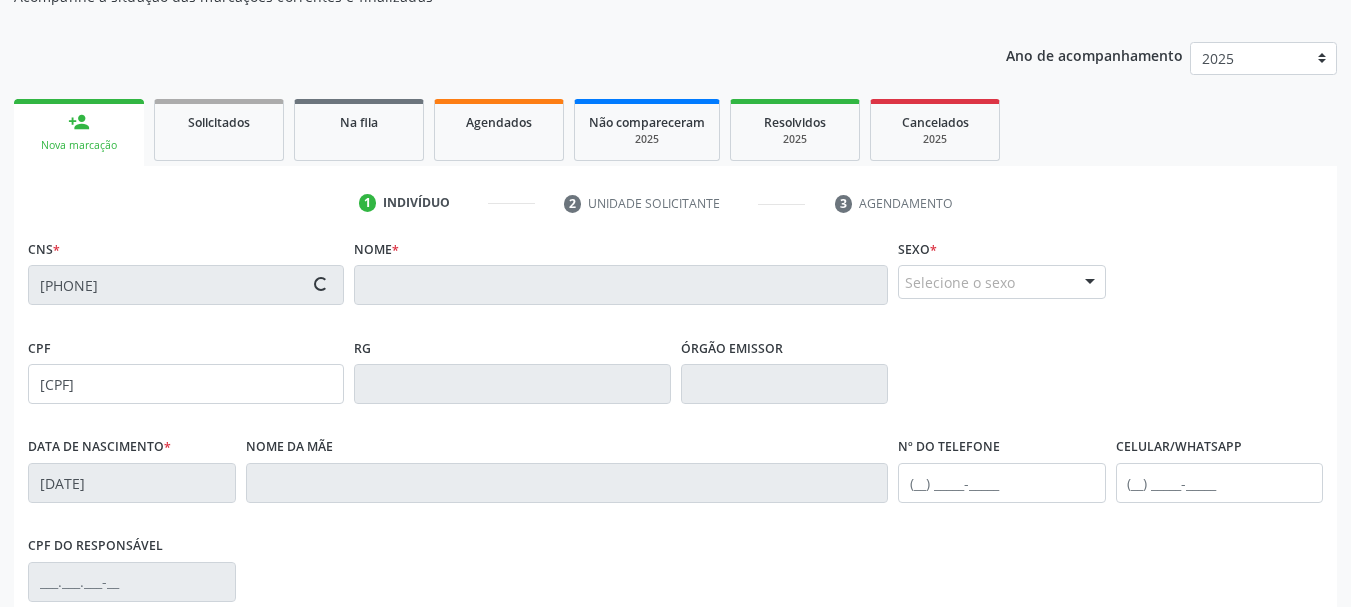type on "[FIRST] [LAST] [LAST]" 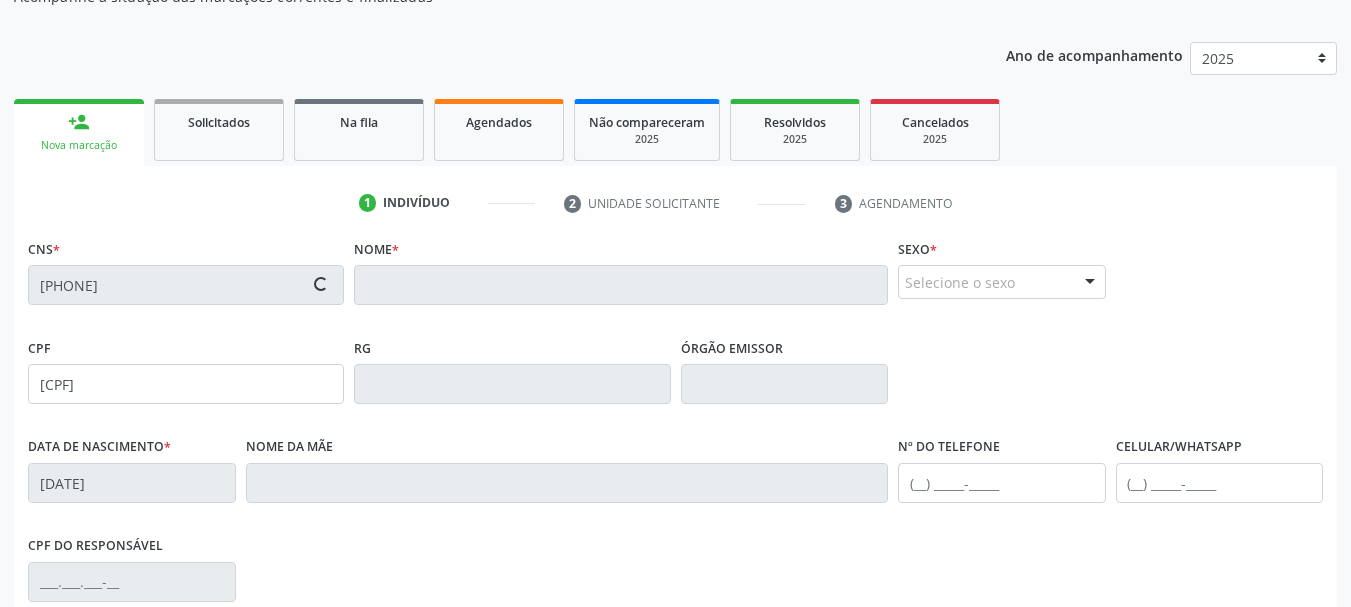 type on "[PHONE]" 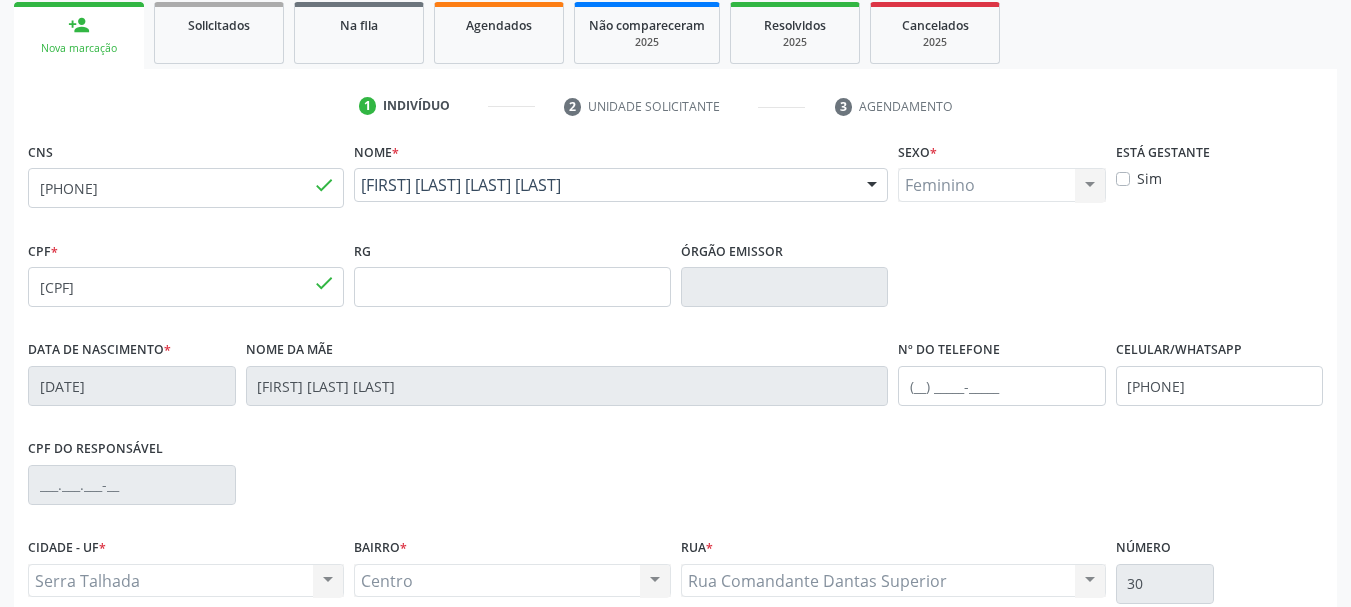 scroll, scrollTop: 300, scrollLeft: 0, axis: vertical 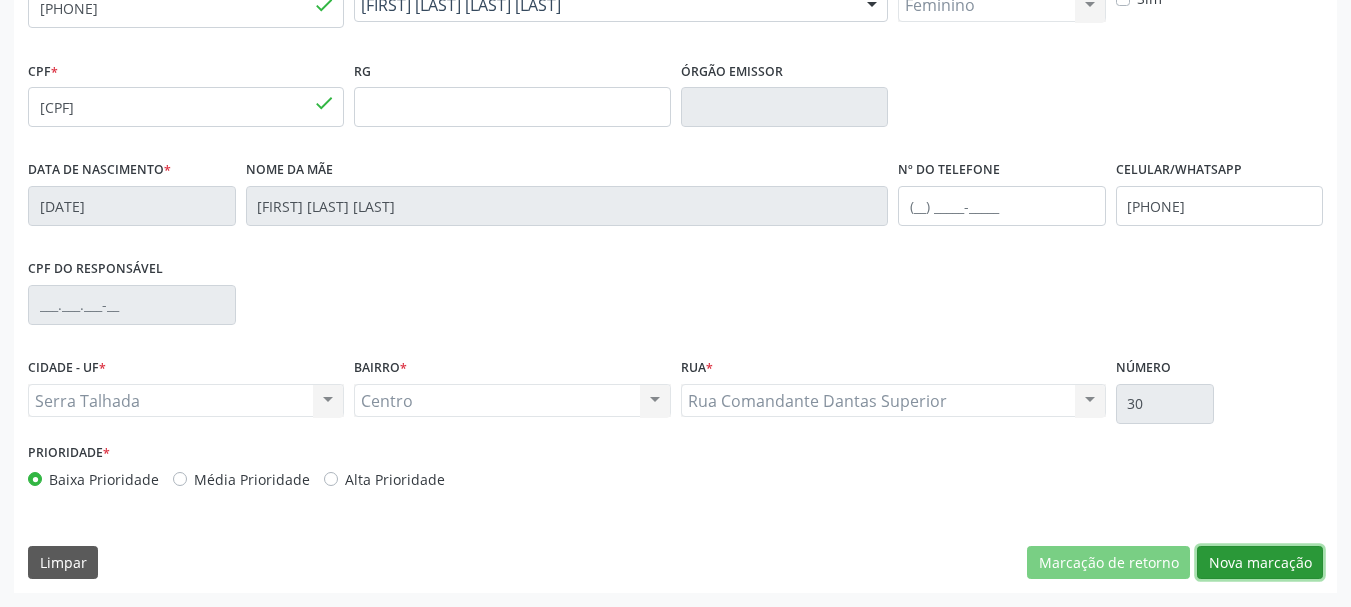 click on "Nova marcação" at bounding box center [1260, 563] 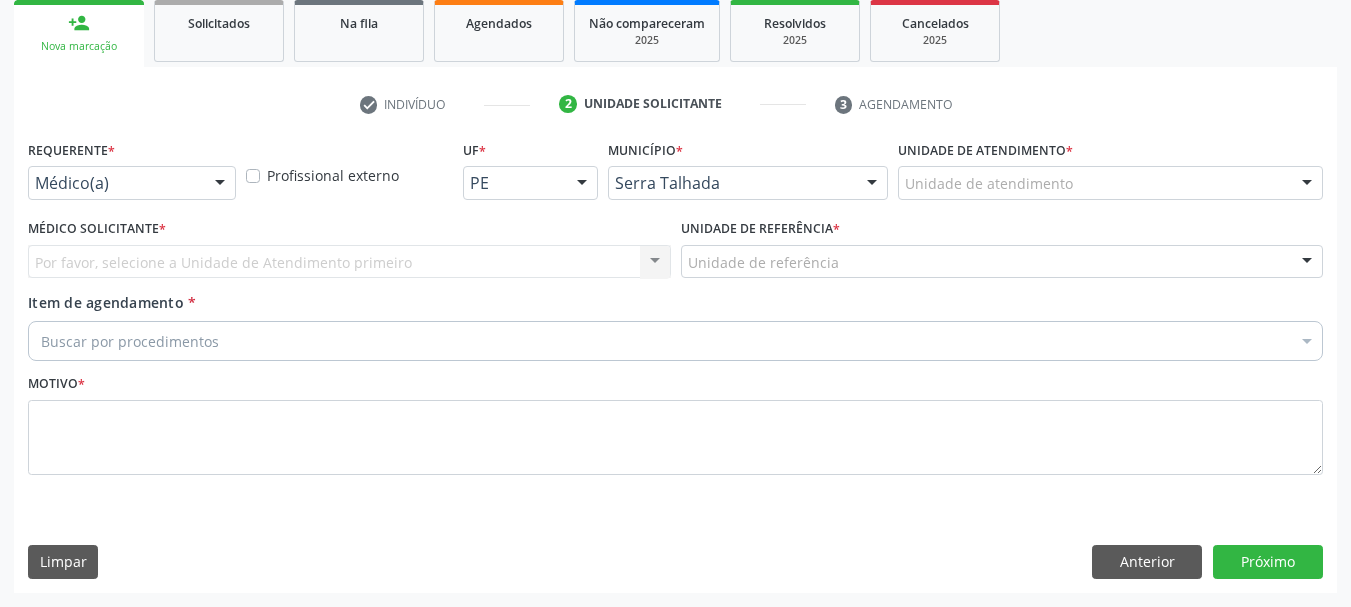 scroll, scrollTop: 299, scrollLeft: 0, axis: vertical 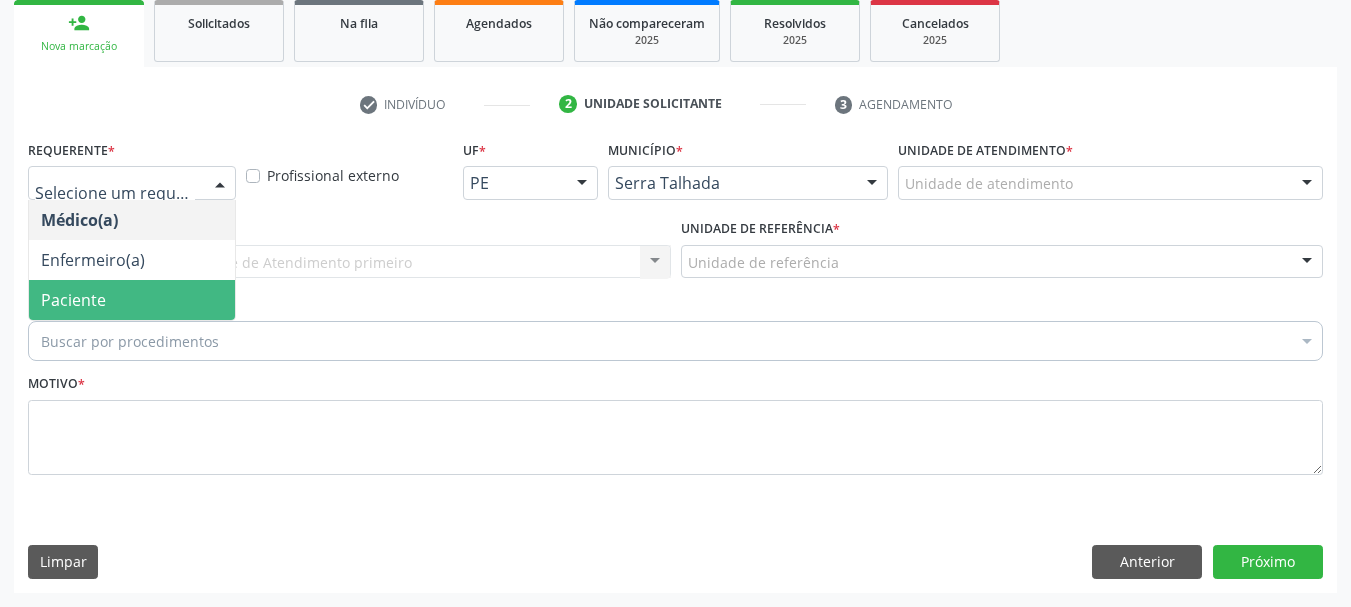 click on "Paciente" at bounding box center [132, 300] 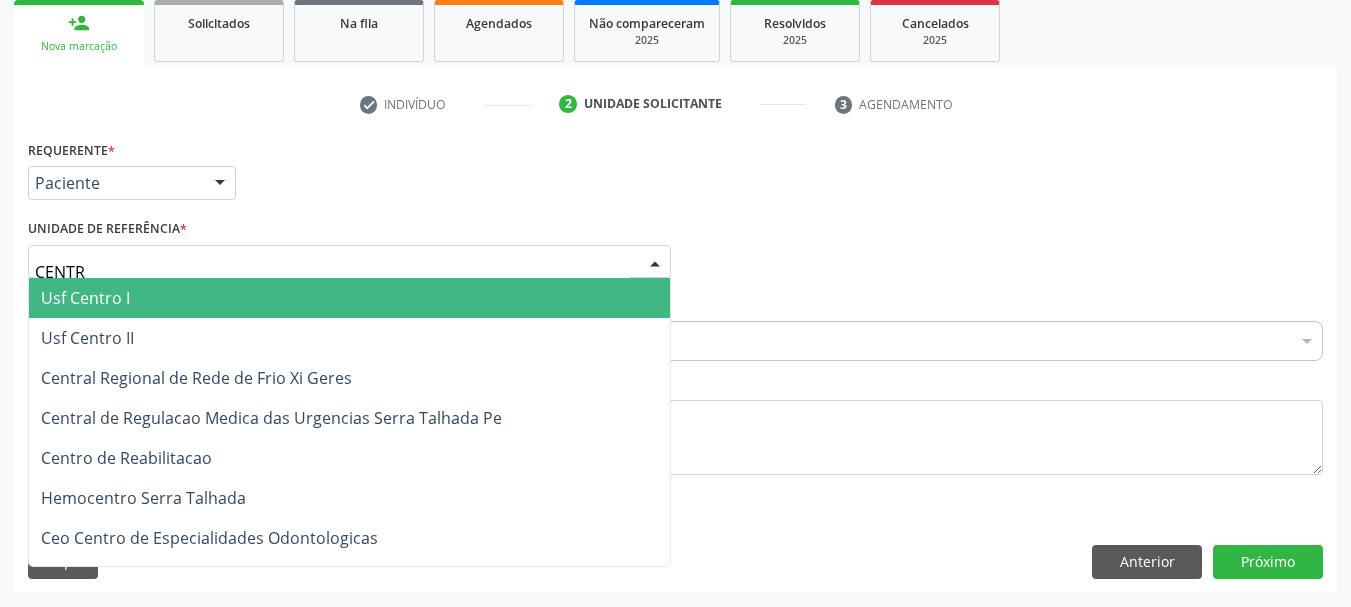 type on "CENTRO" 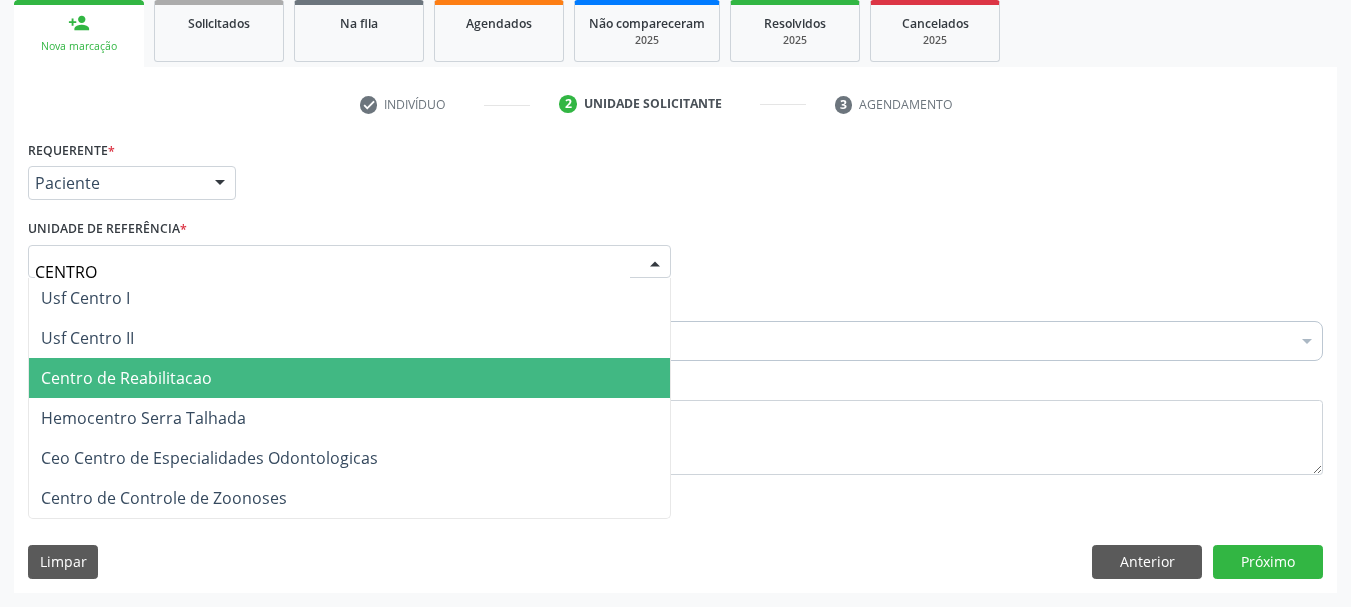 click on "Centro de Reabilitacao" at bounding box center [126, 378] 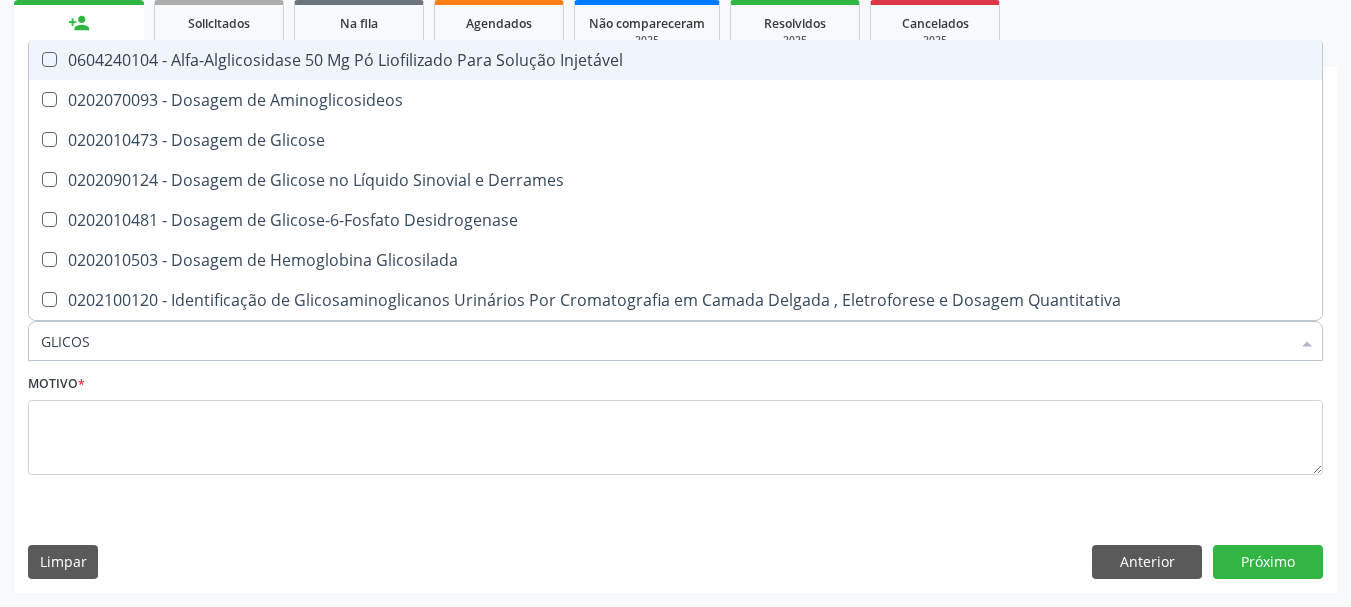 type on "GLICOSE" 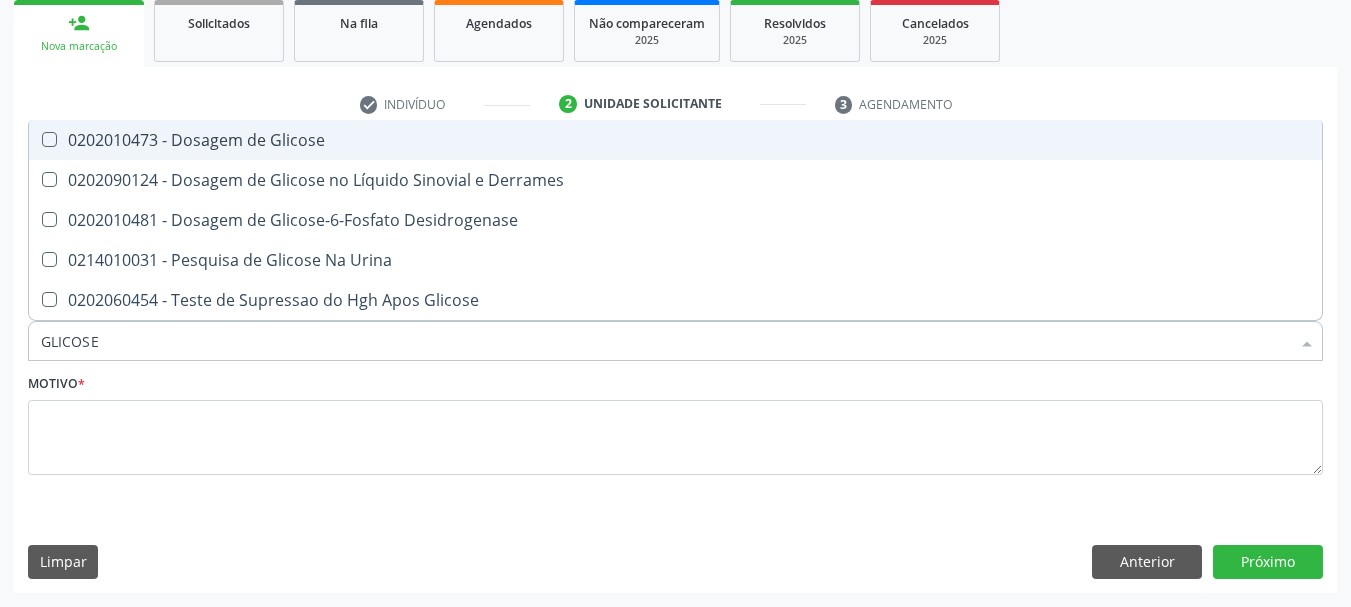 click on "0202010473 - Dosagem de Glicose" at bounding box center [675, 140] 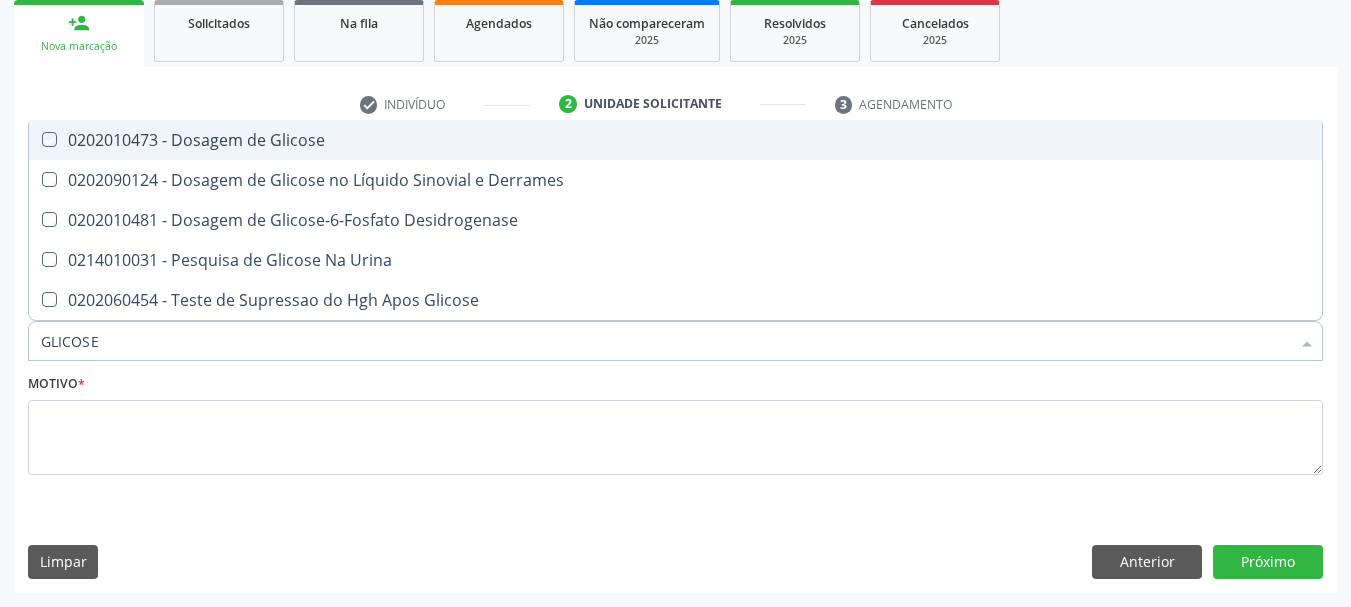 checkbox on "true" 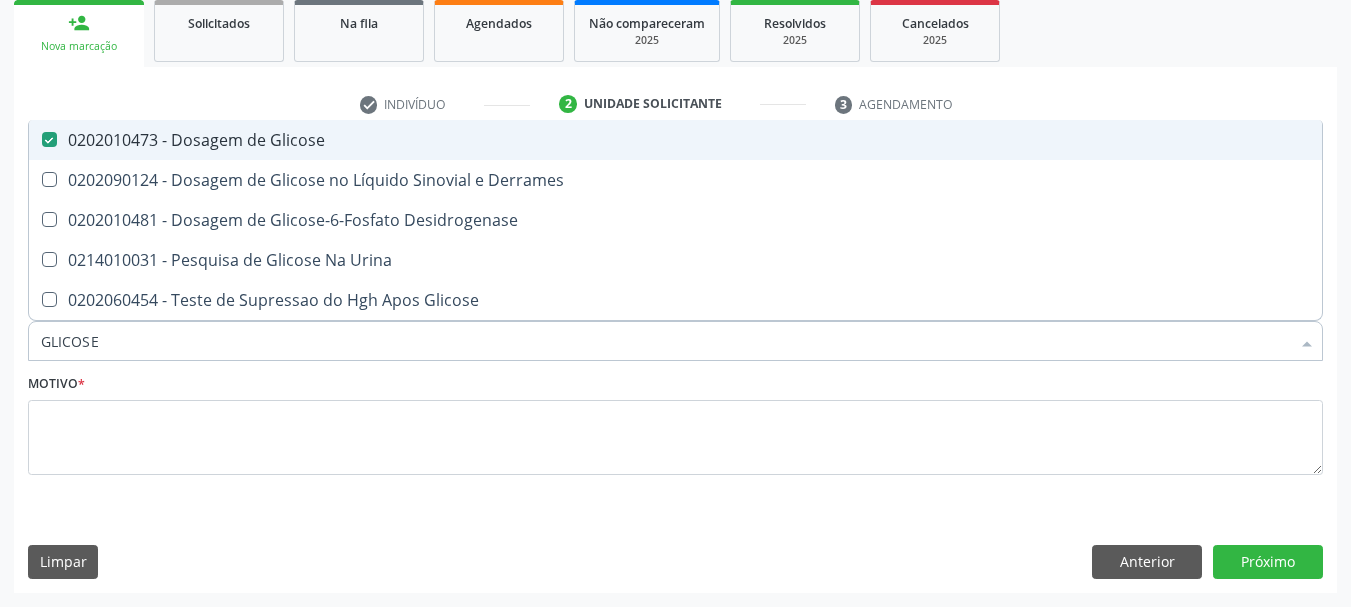 type on "GLICOS" 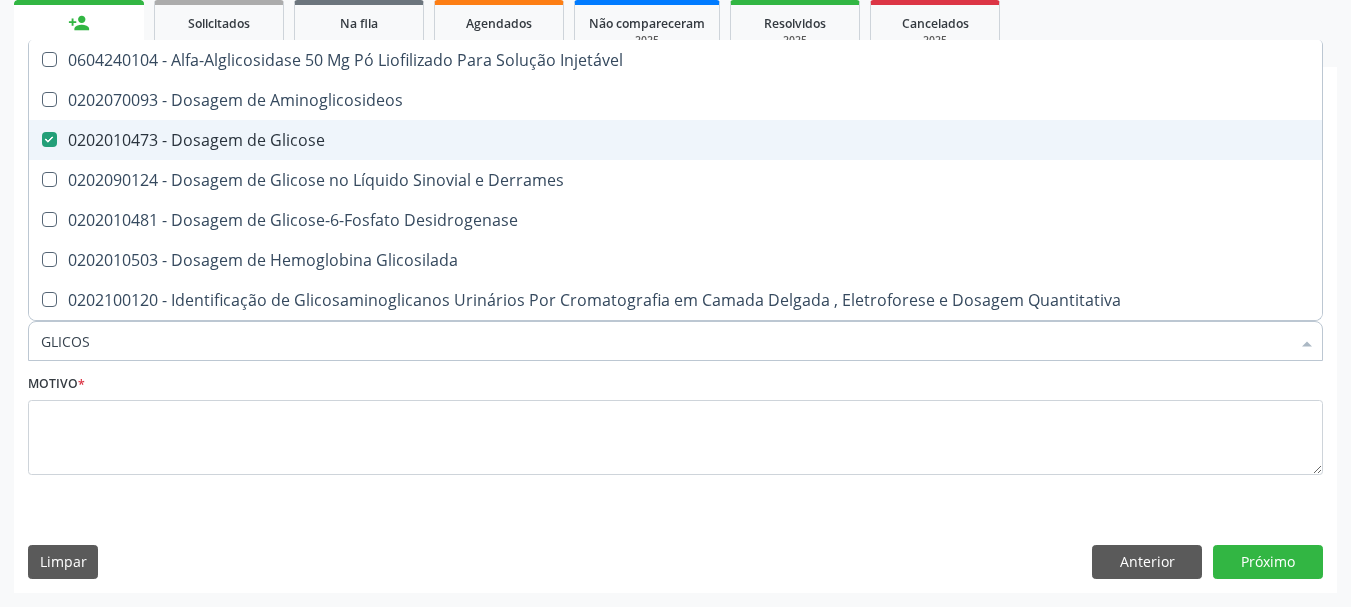 type on "GLICO" 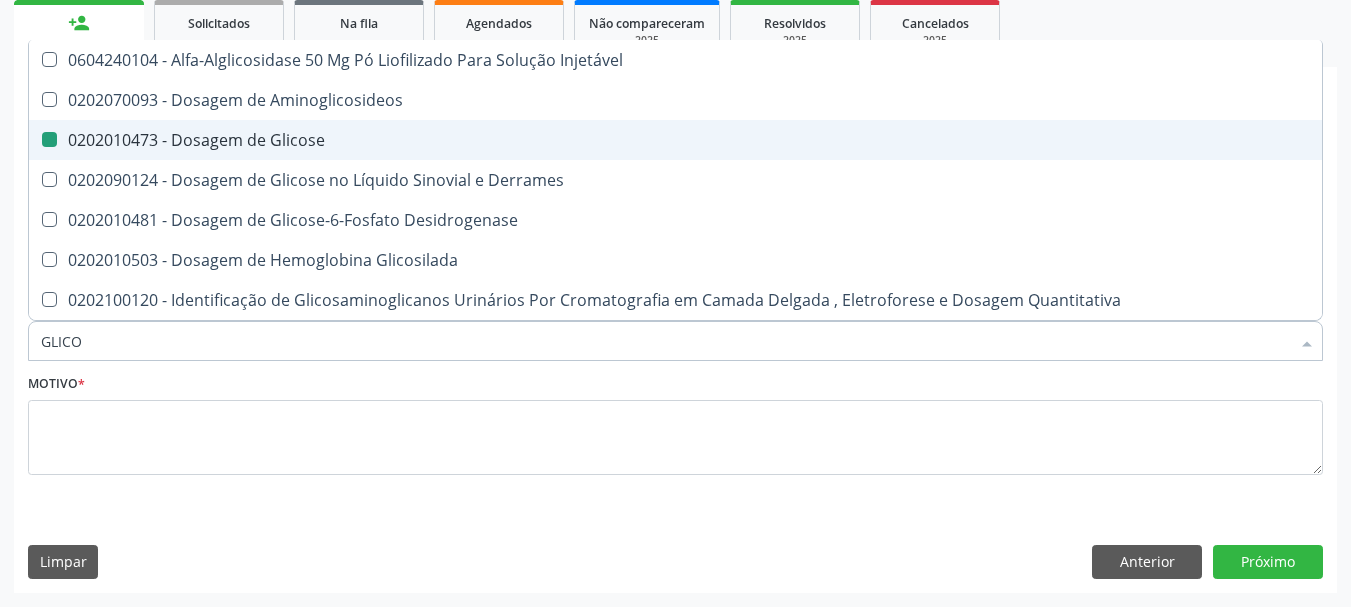 type on "GLIC" 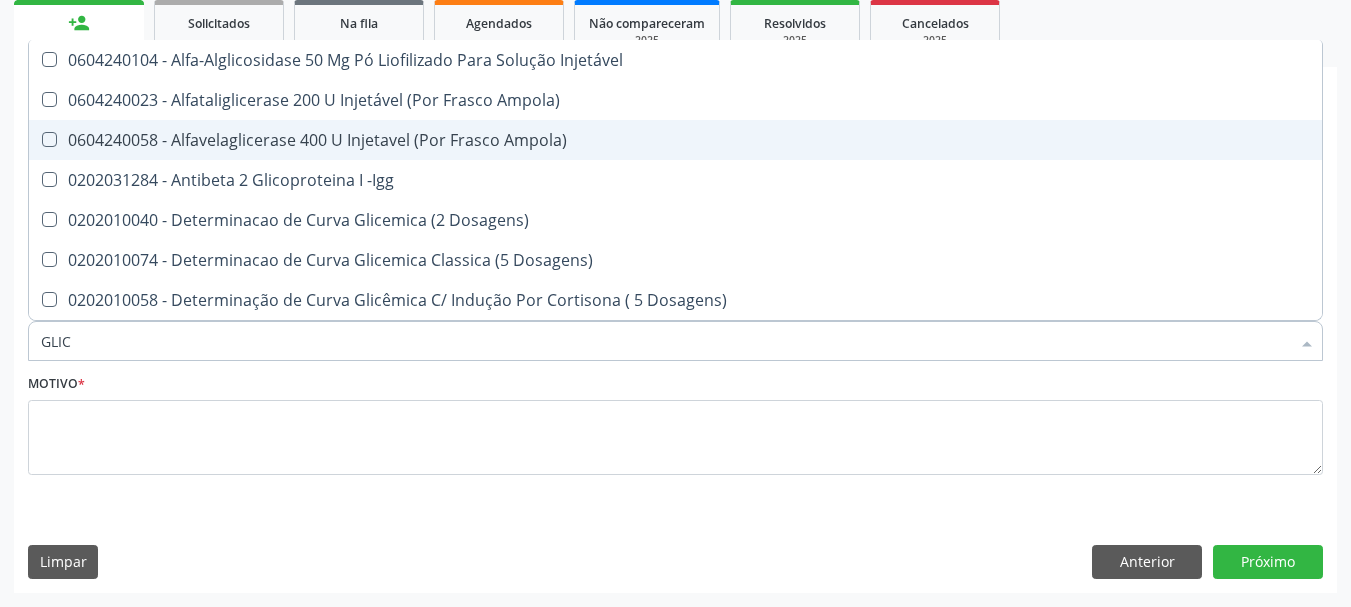 type on "GLI" 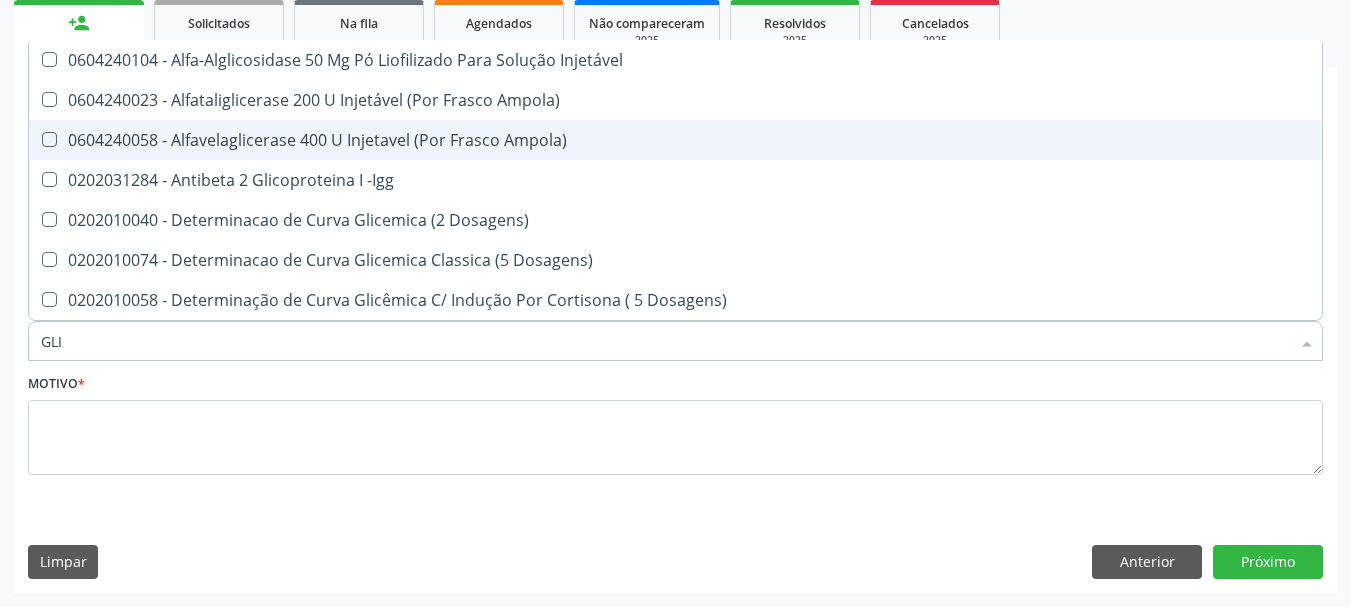type on "GL" 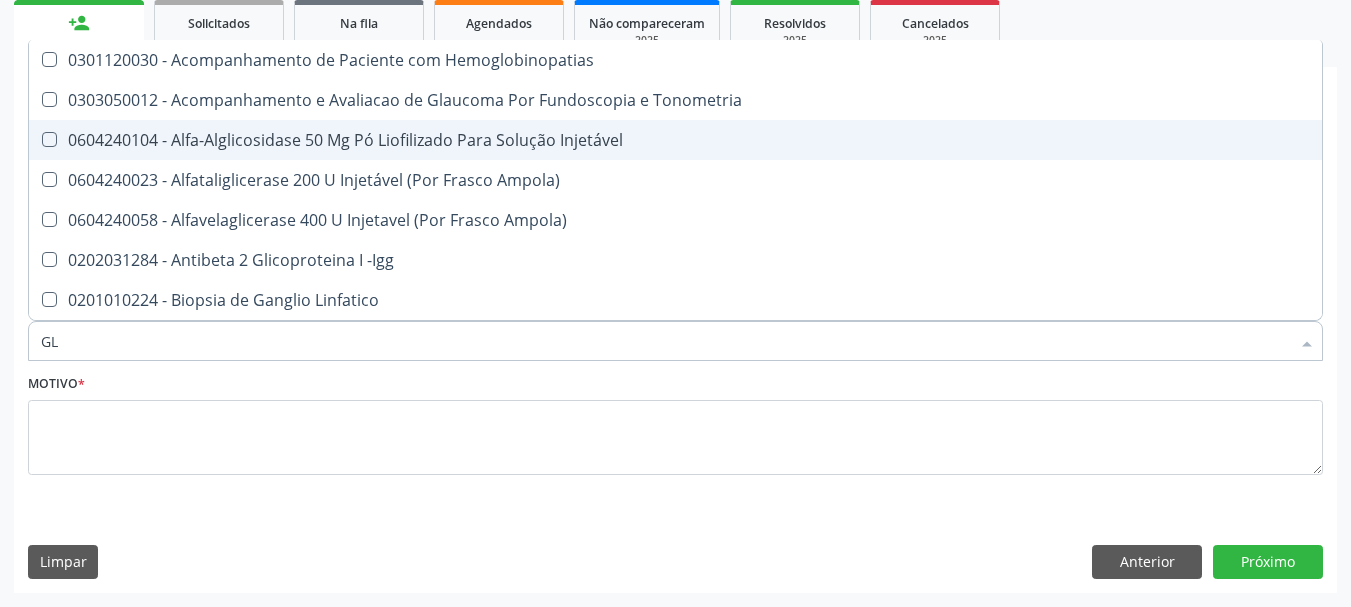 type on "G" 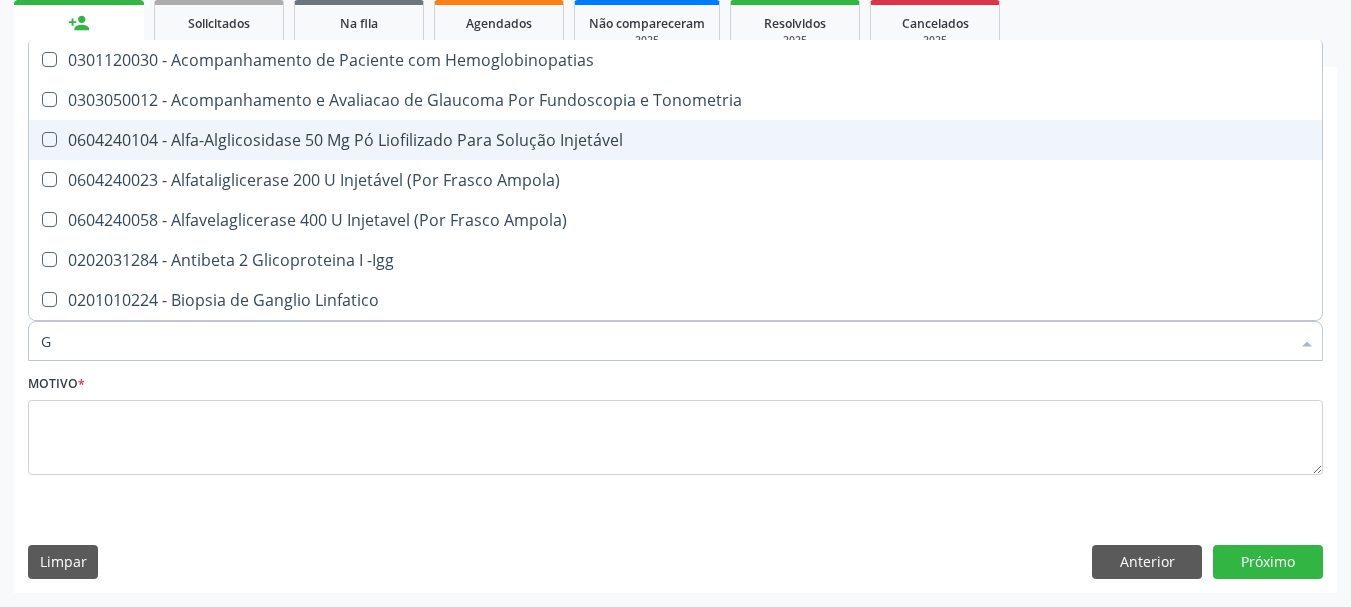 checkbox on "false" 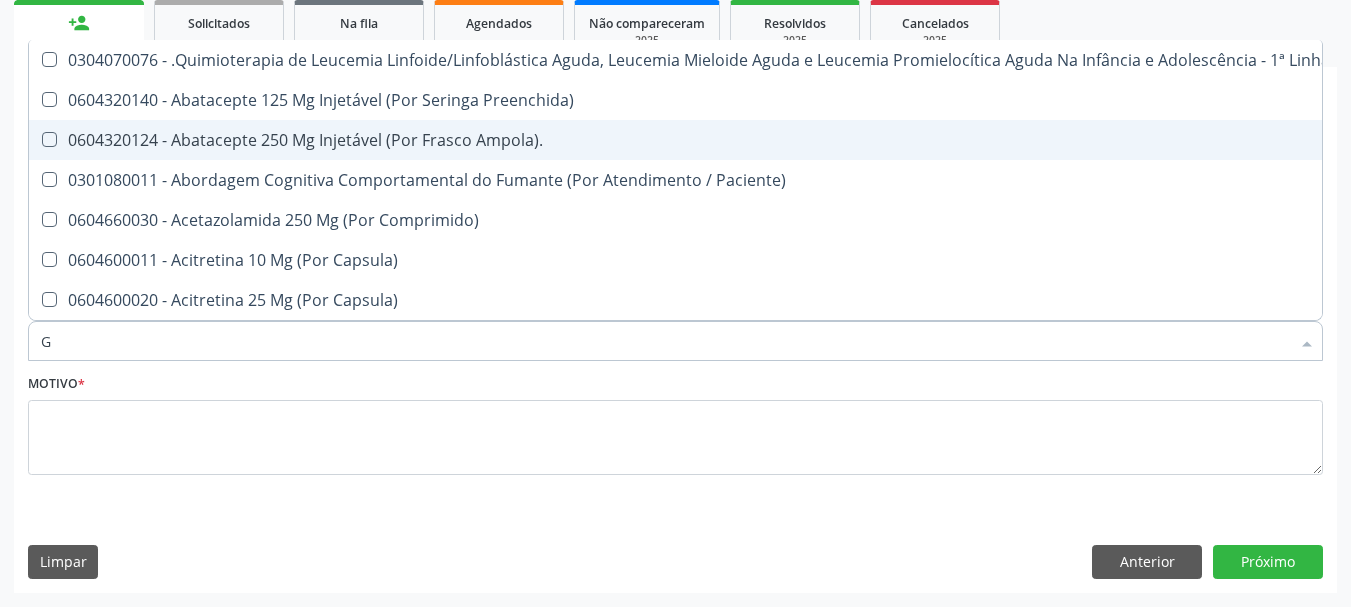 type 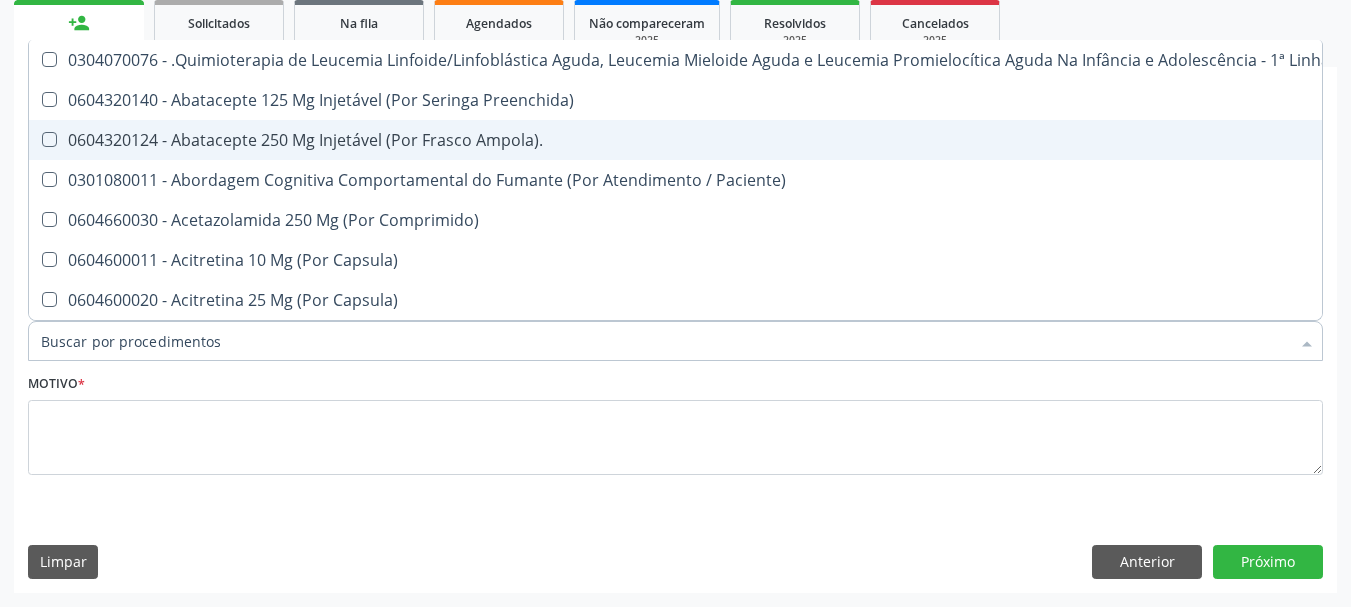 checkbox on "false" 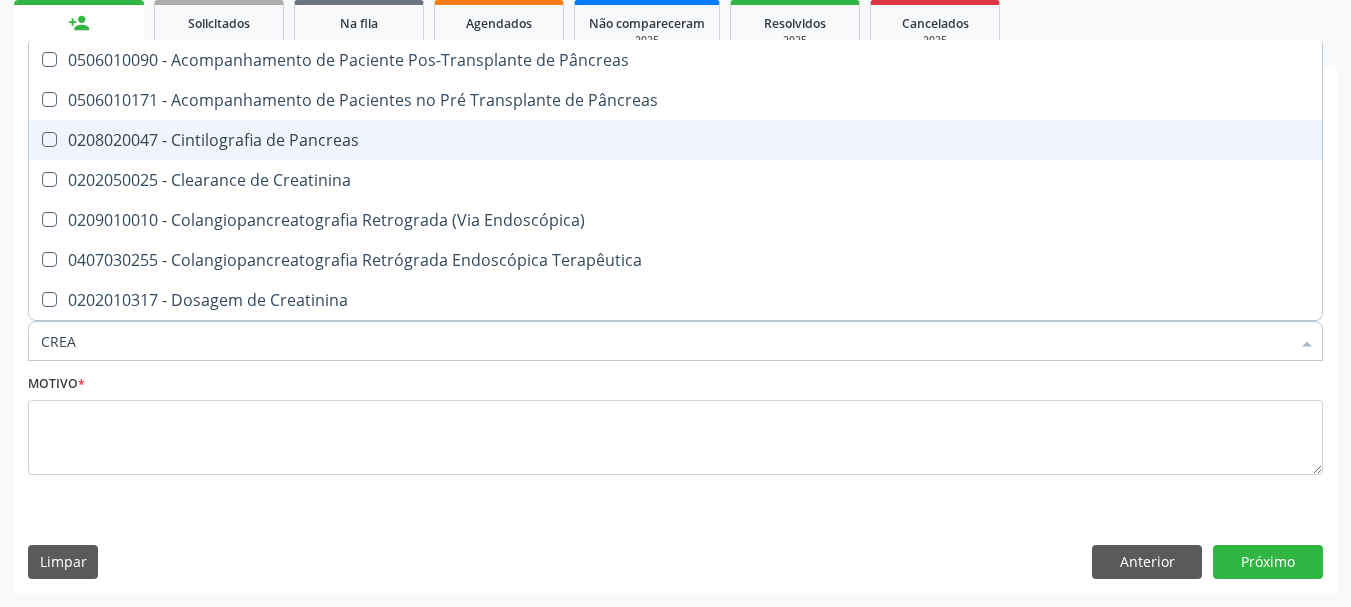 type on "CREAT" 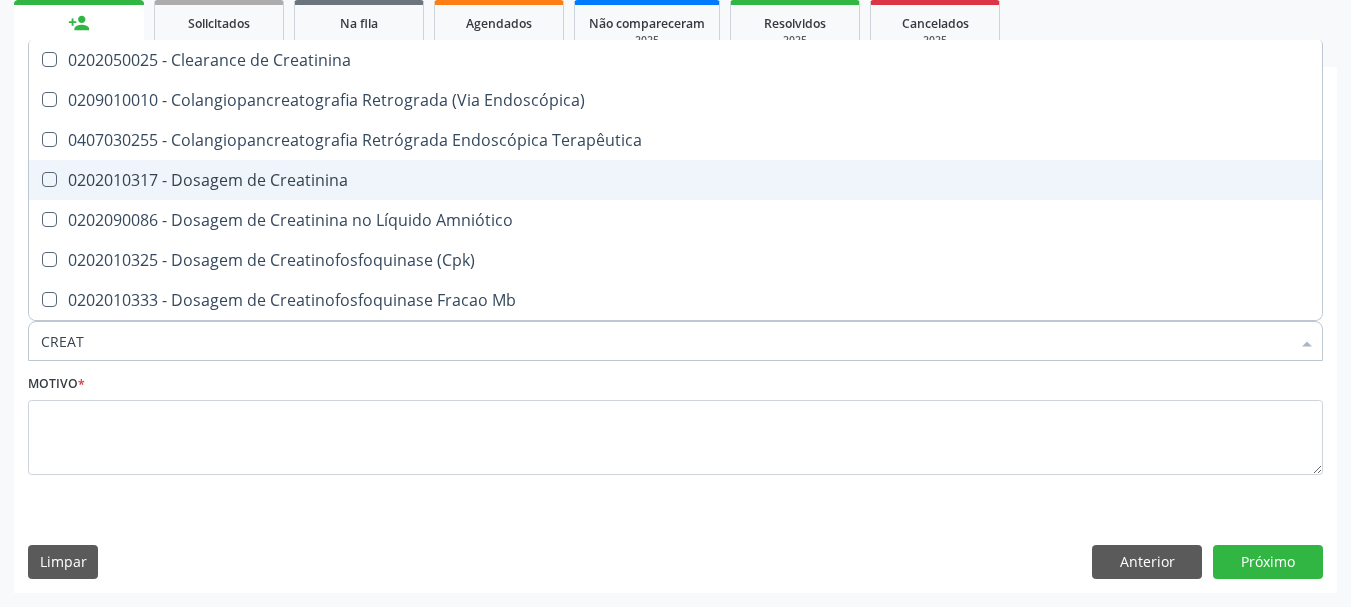 click on "0202010317 - Dosagem de Creatinina" at bounding box center [675, 180] 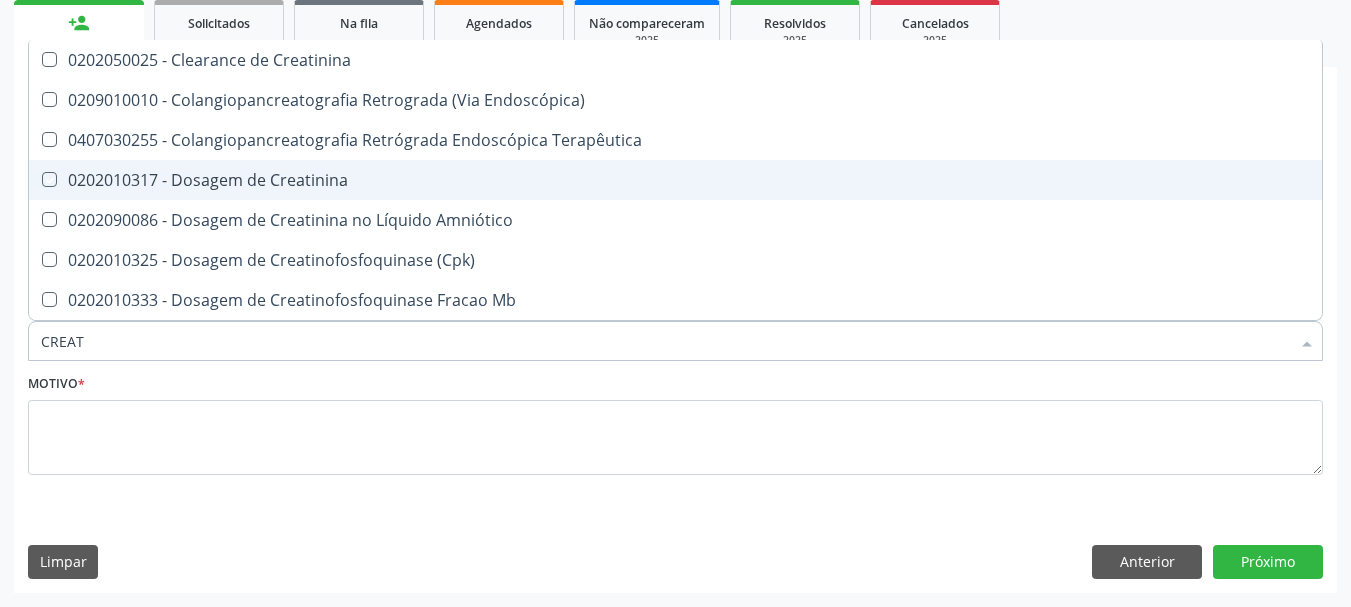 checkbox on "true" 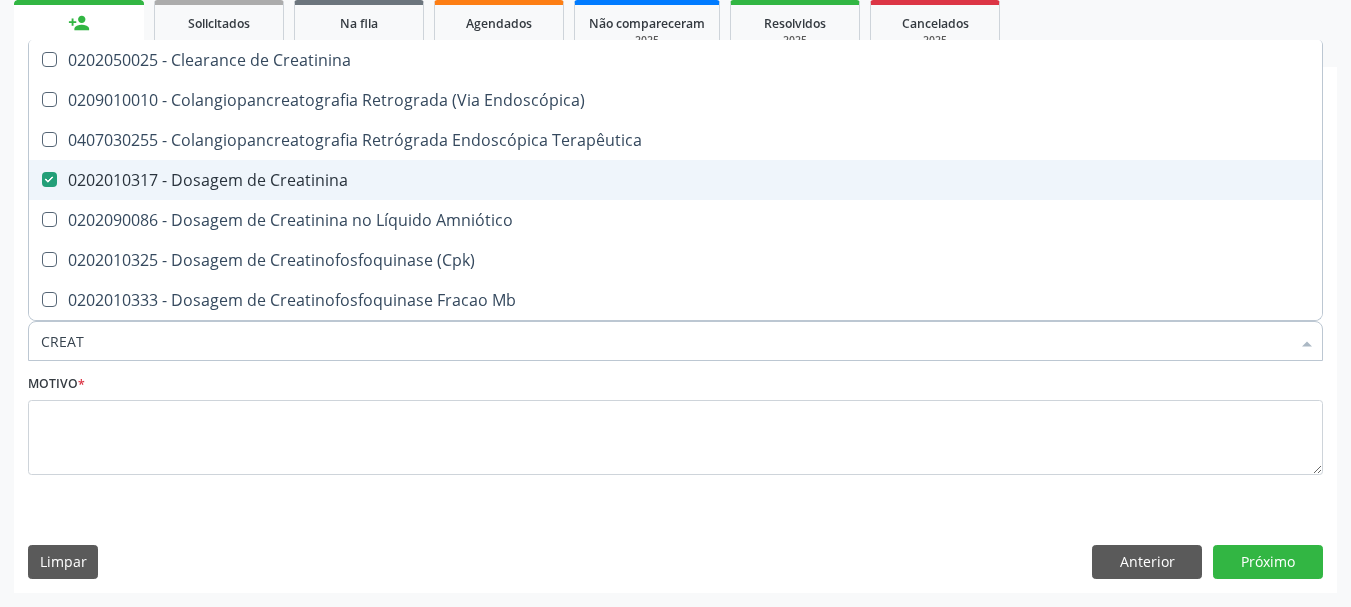 type on "CREA" 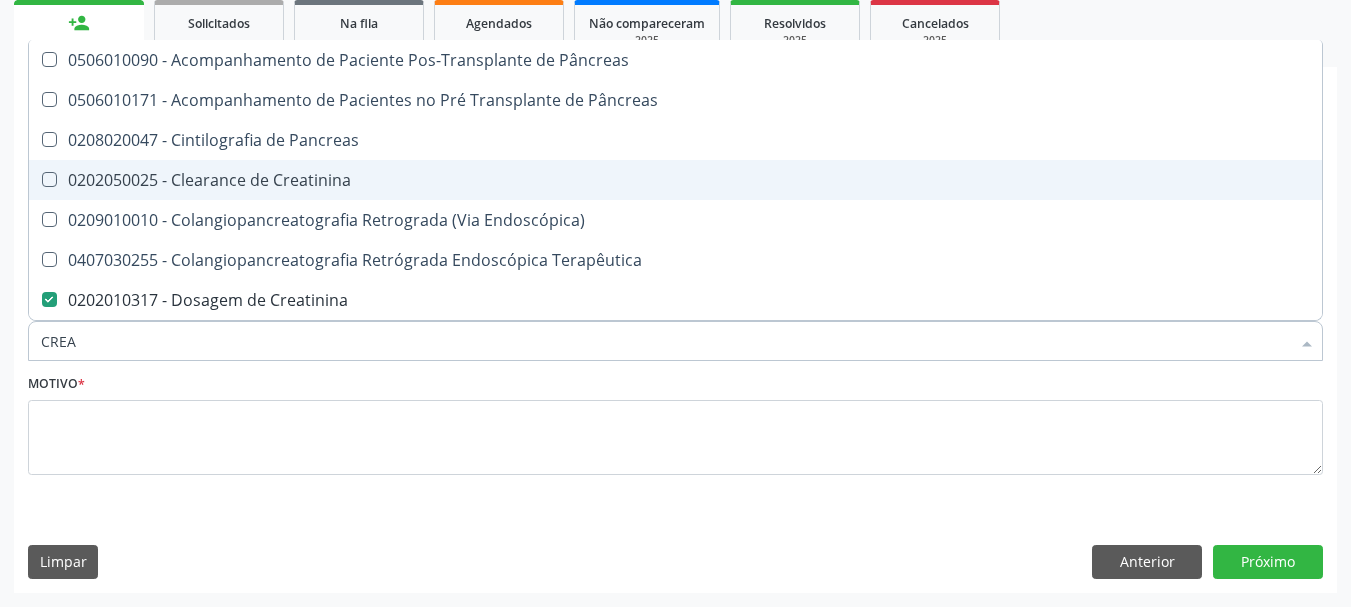 type on "CRE" 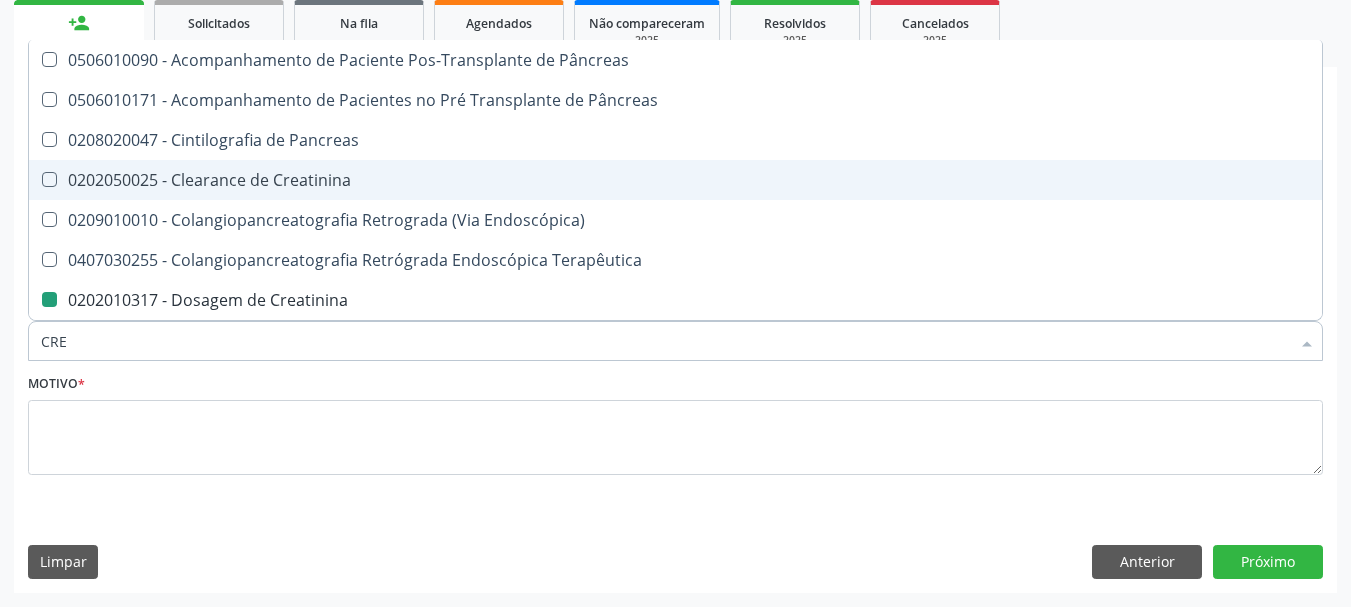 type on "CR" 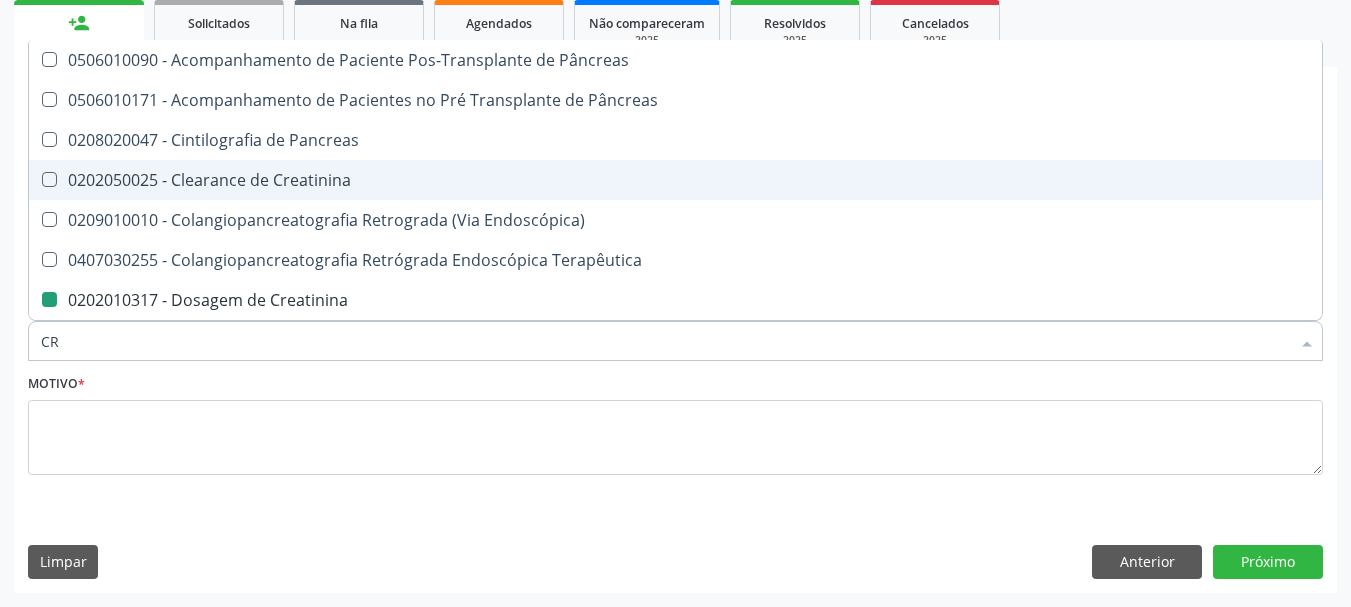 checkbox on "false" 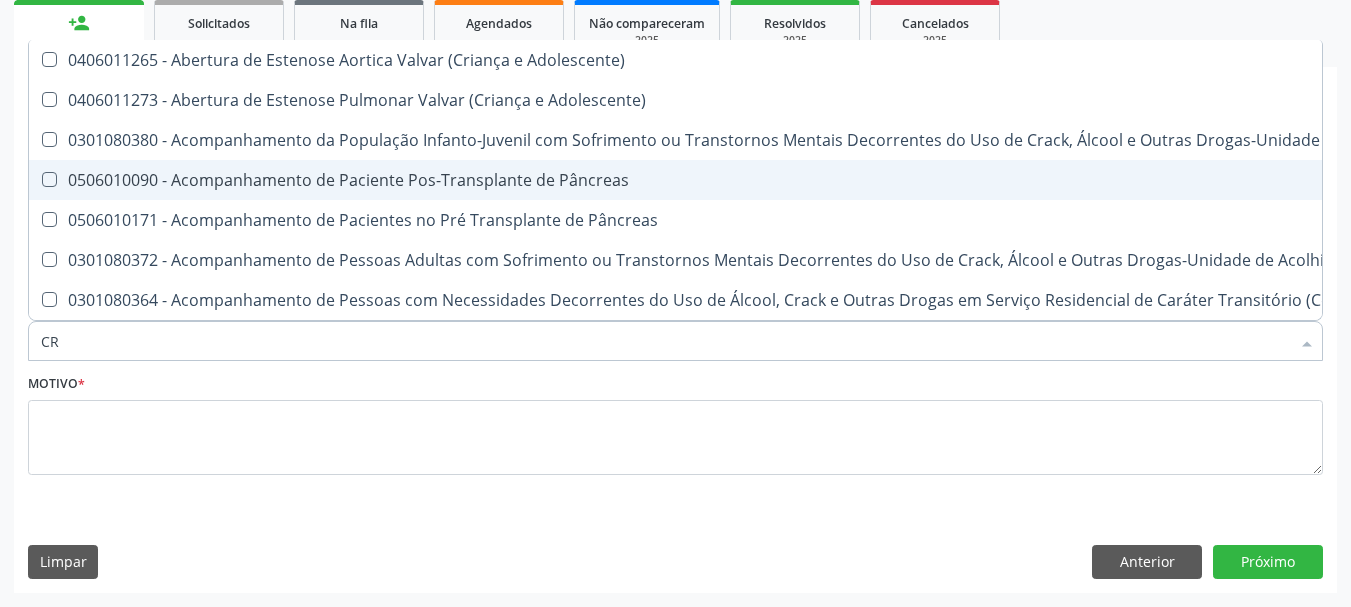 type on "C" 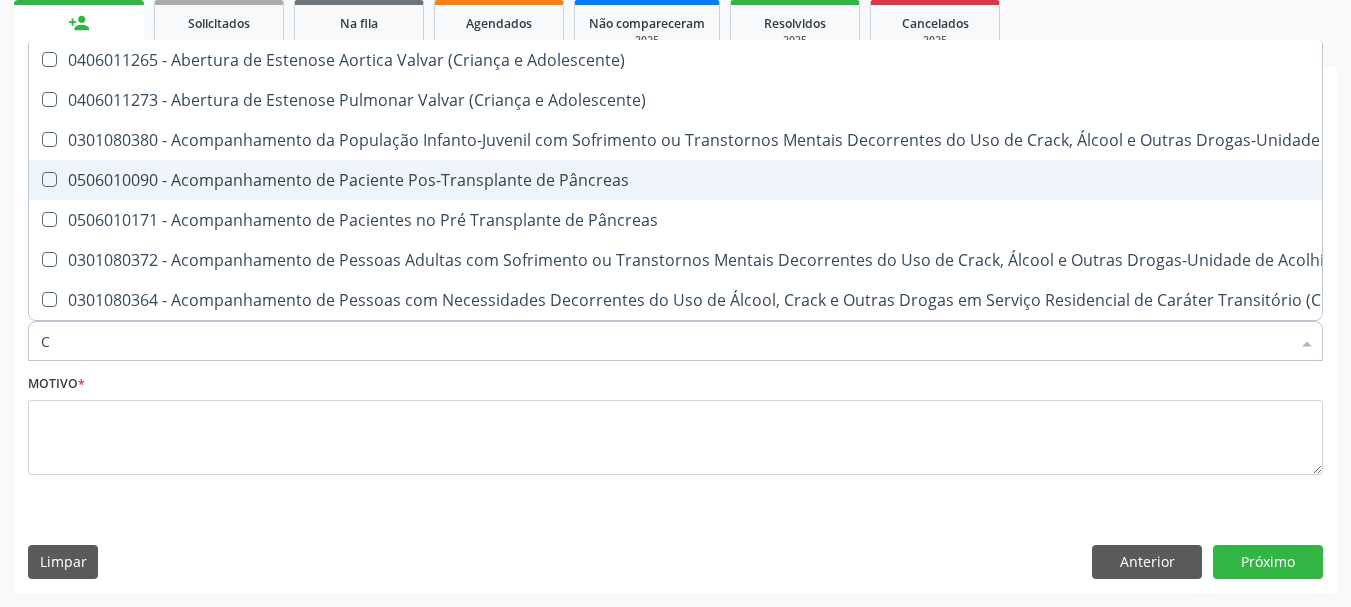 checkbox on "false" 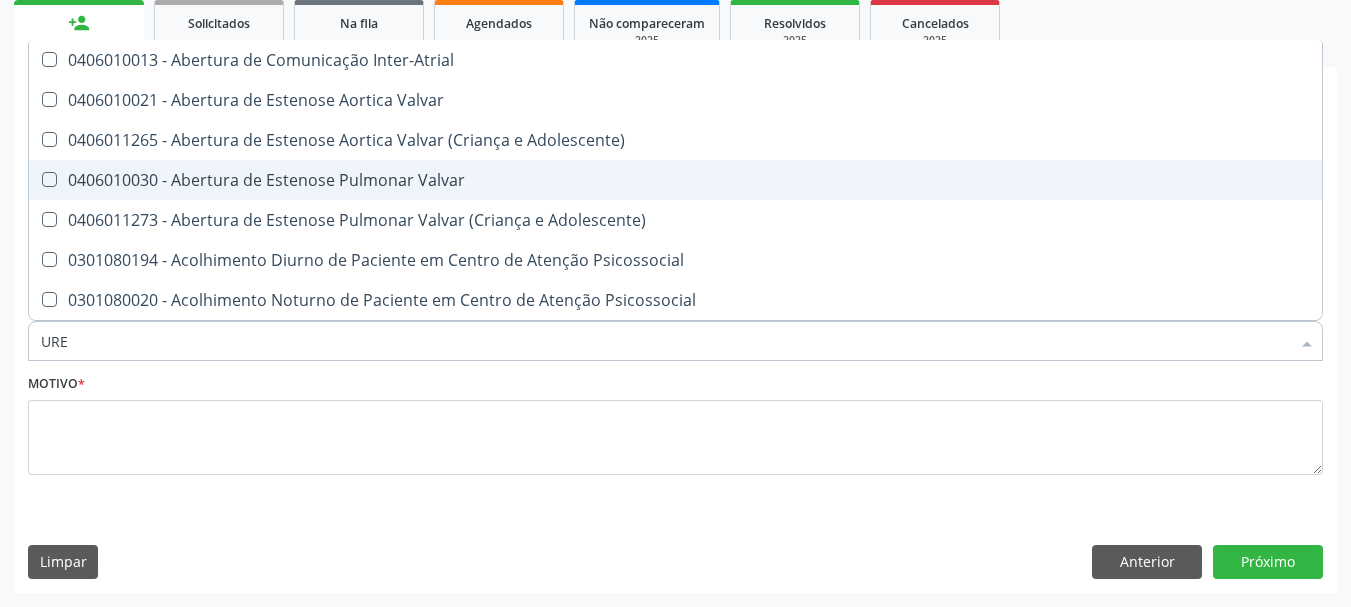 type on "UREI" 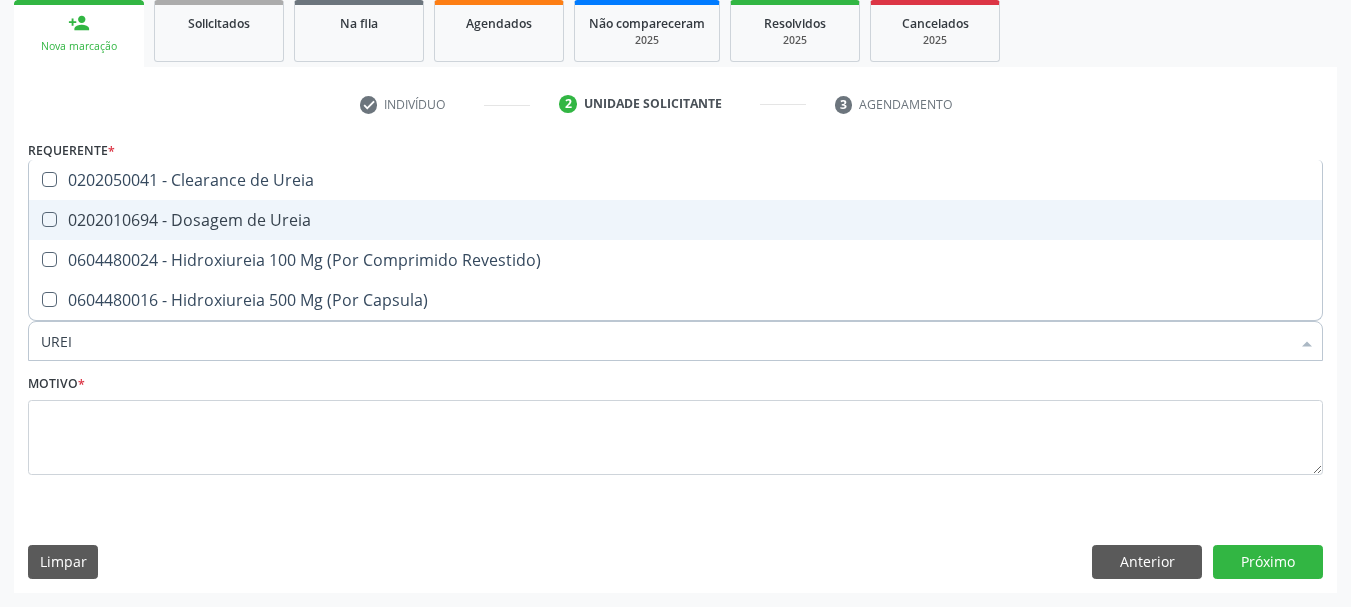 click on "0202010694 - Dosagem de Ureia" at bounding box center (675, 220) 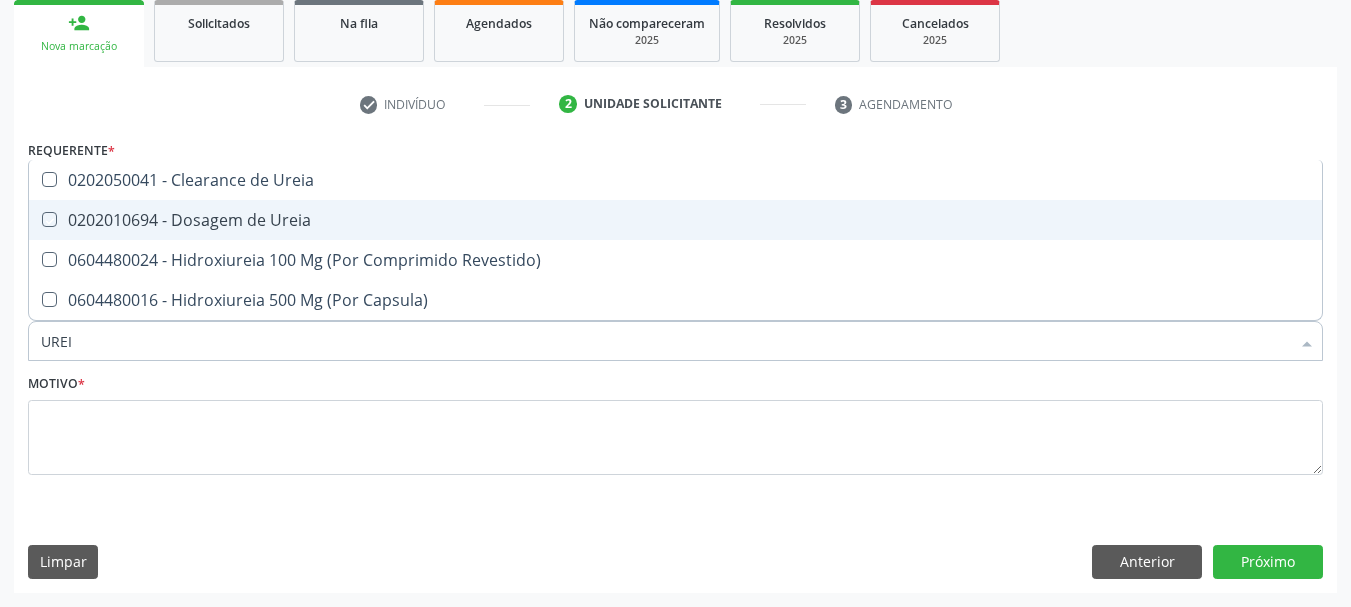 checkbox on "true" 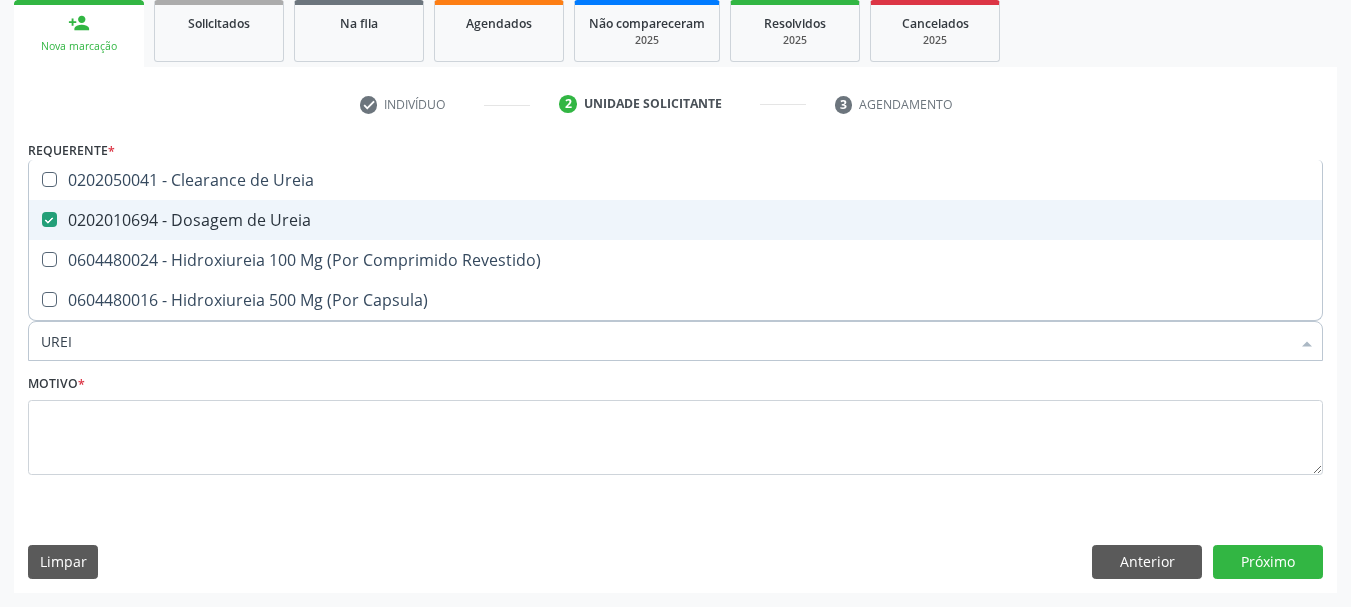 type on "URE" 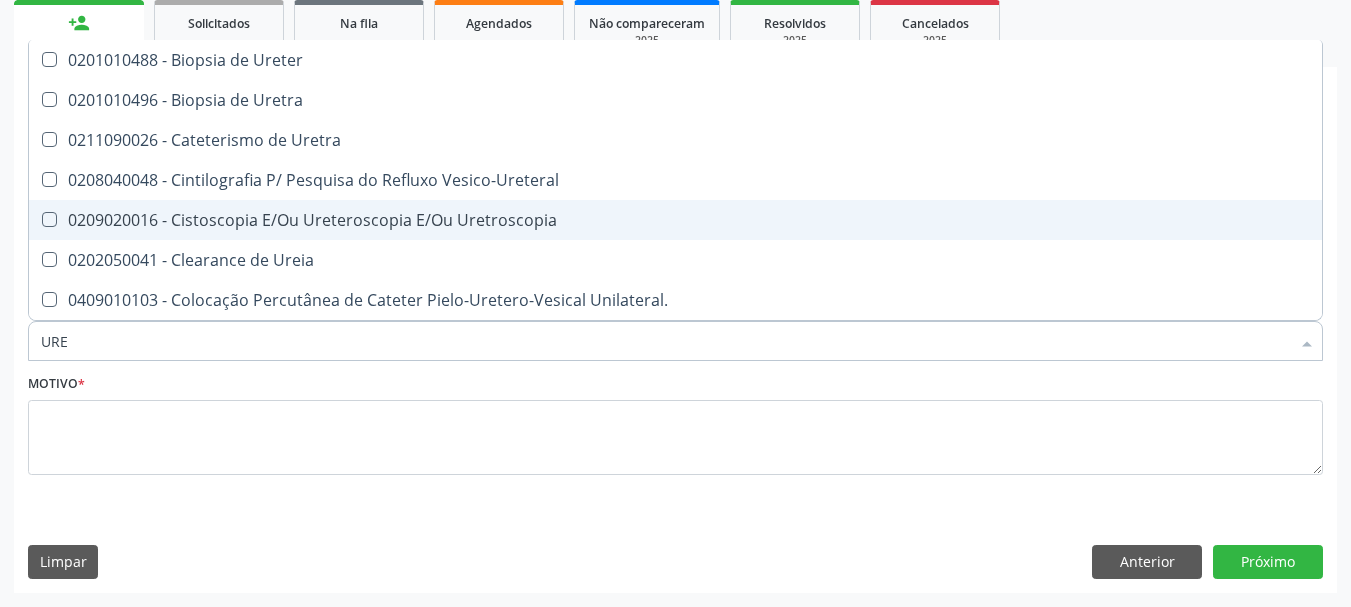 type on "UR" 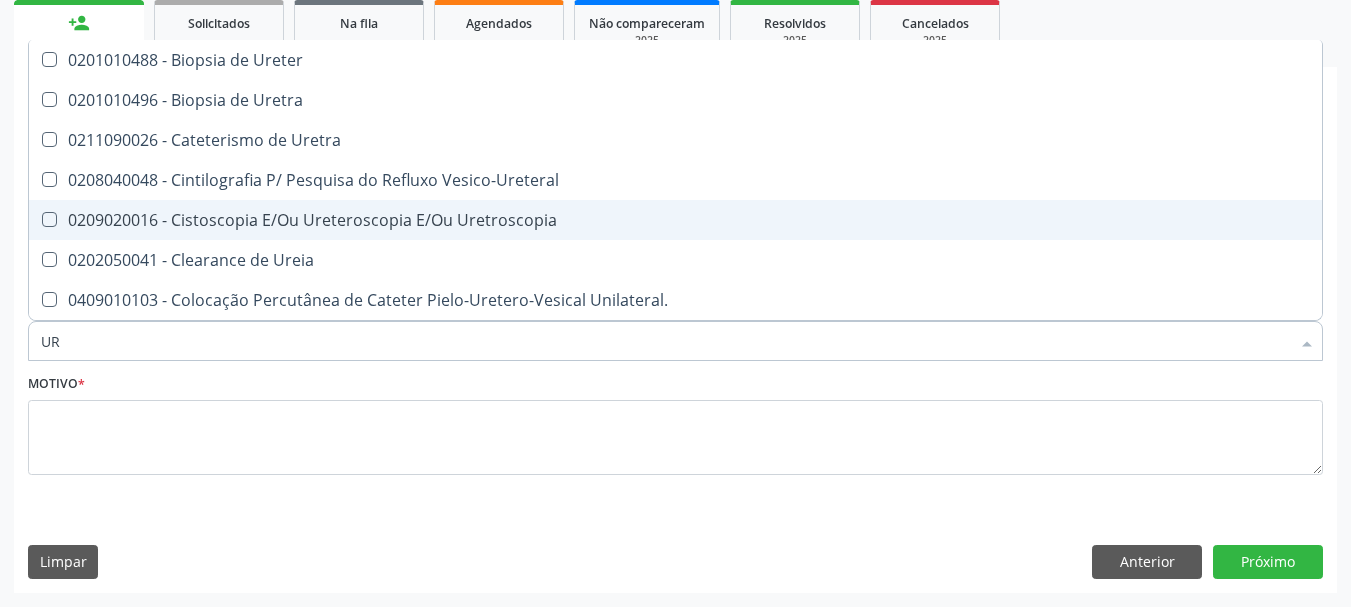 checkbox on "false" 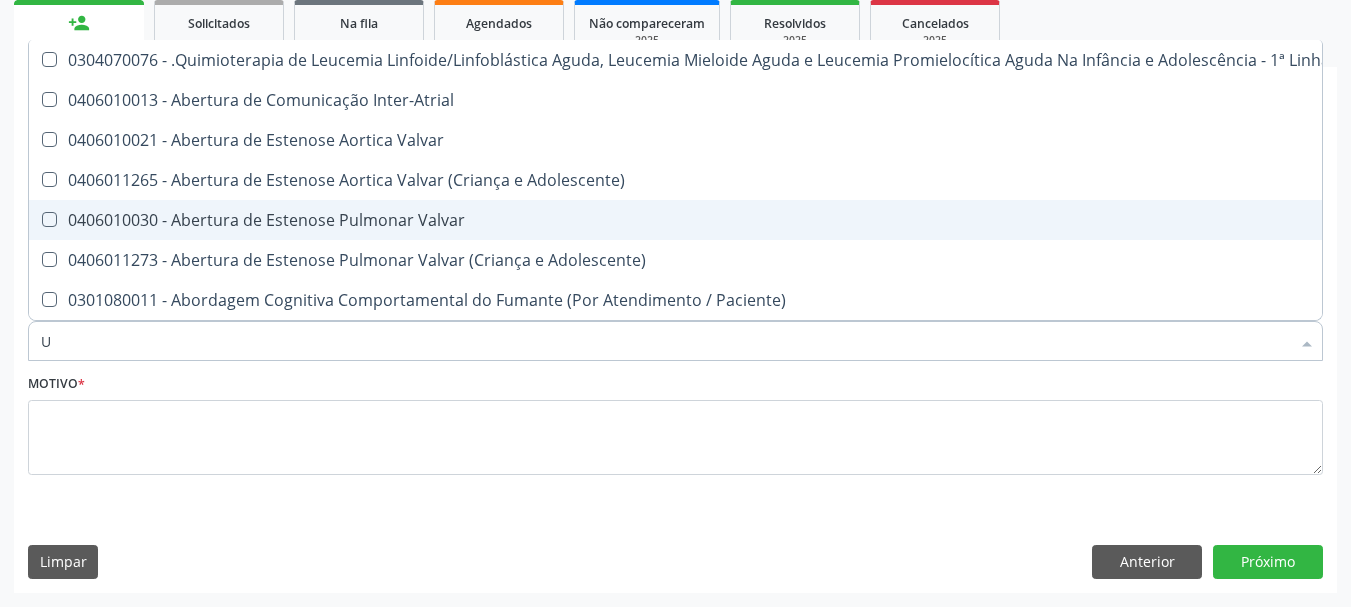 type 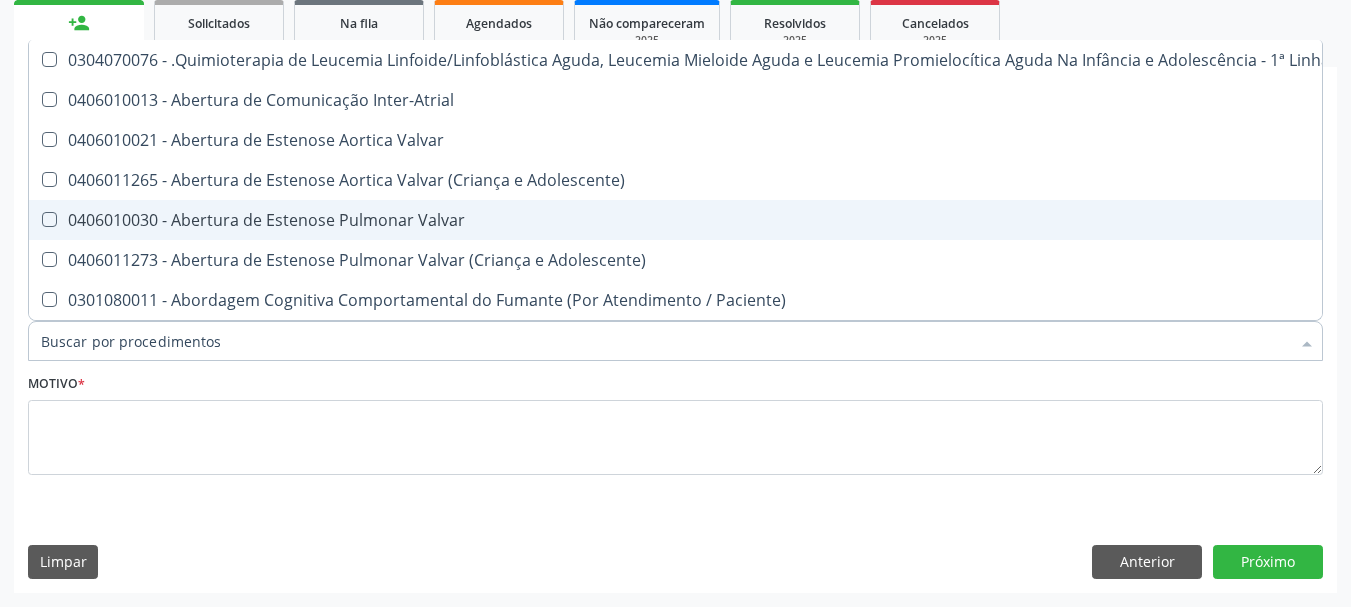 checkbox on "false" 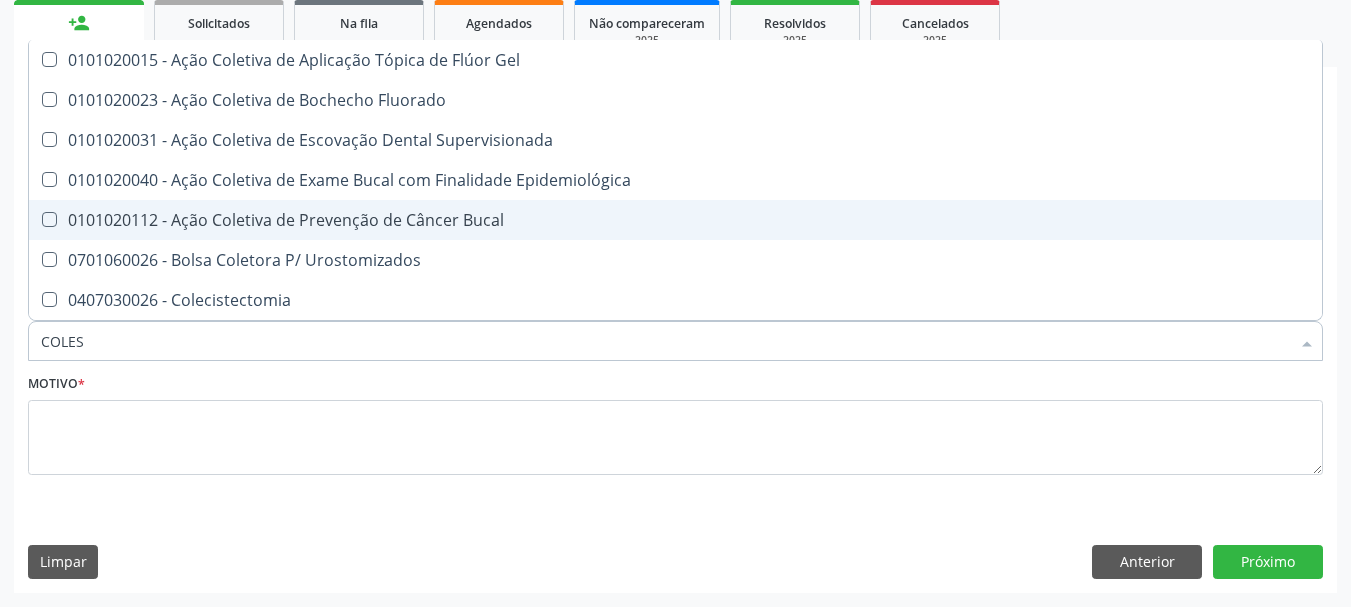 type on "COLEST" 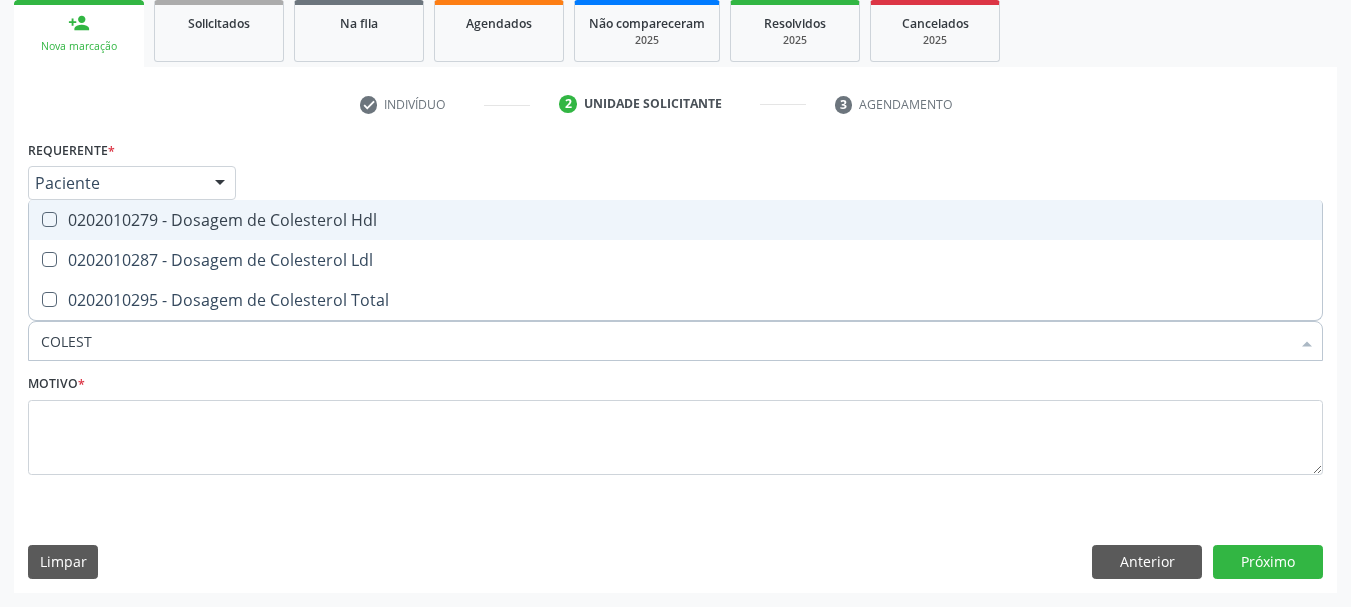 click on "0202010279 - Dosagem de Colesterol Hdl" at bounding box center [675, 220] 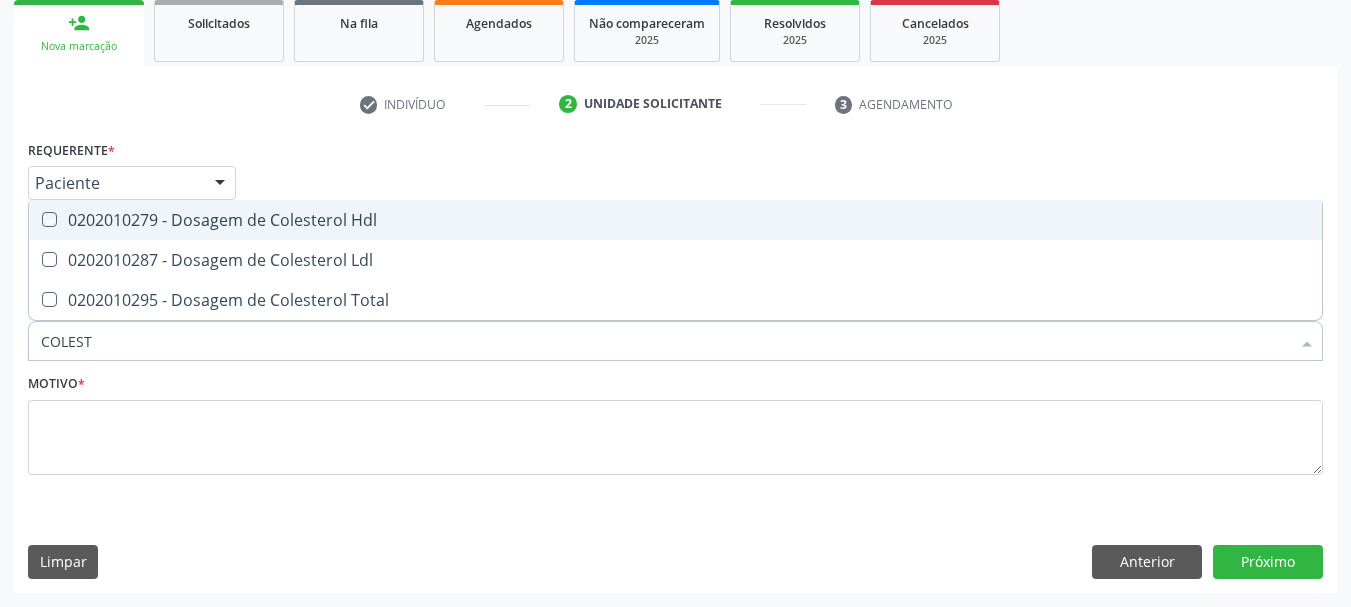 checkbox on "true" 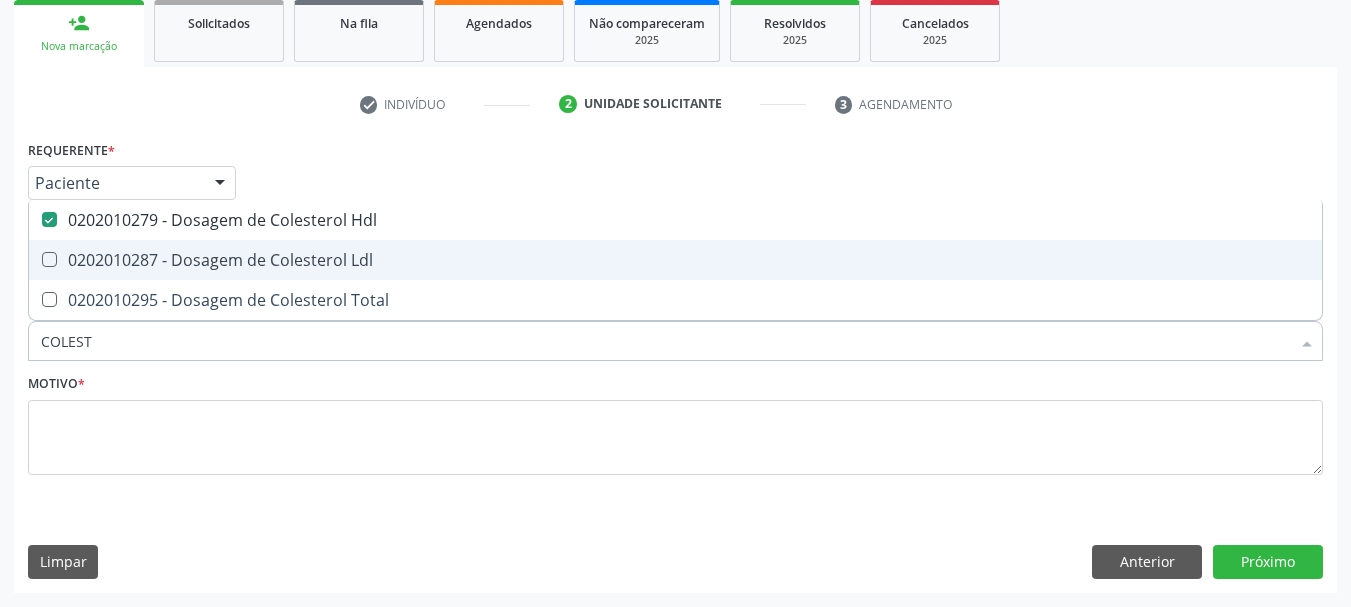 click on "0202010287 - Dosagem de Colesterol Ldl" at bounding box center (675, 260) 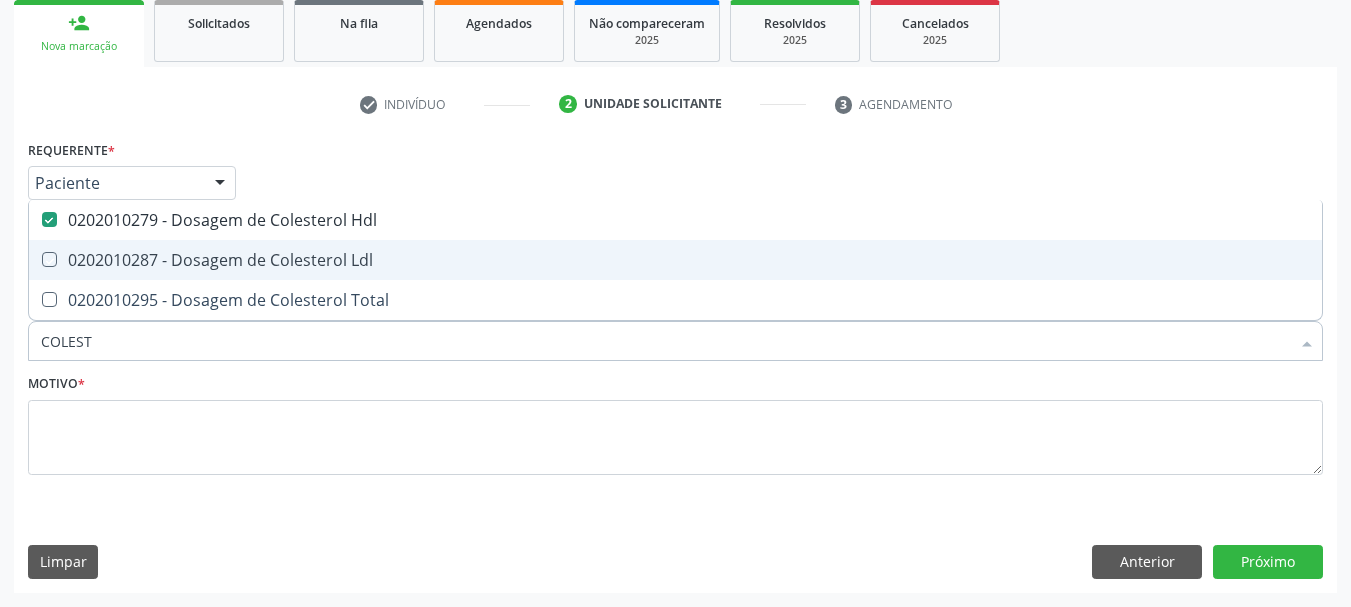checkbox on "true" 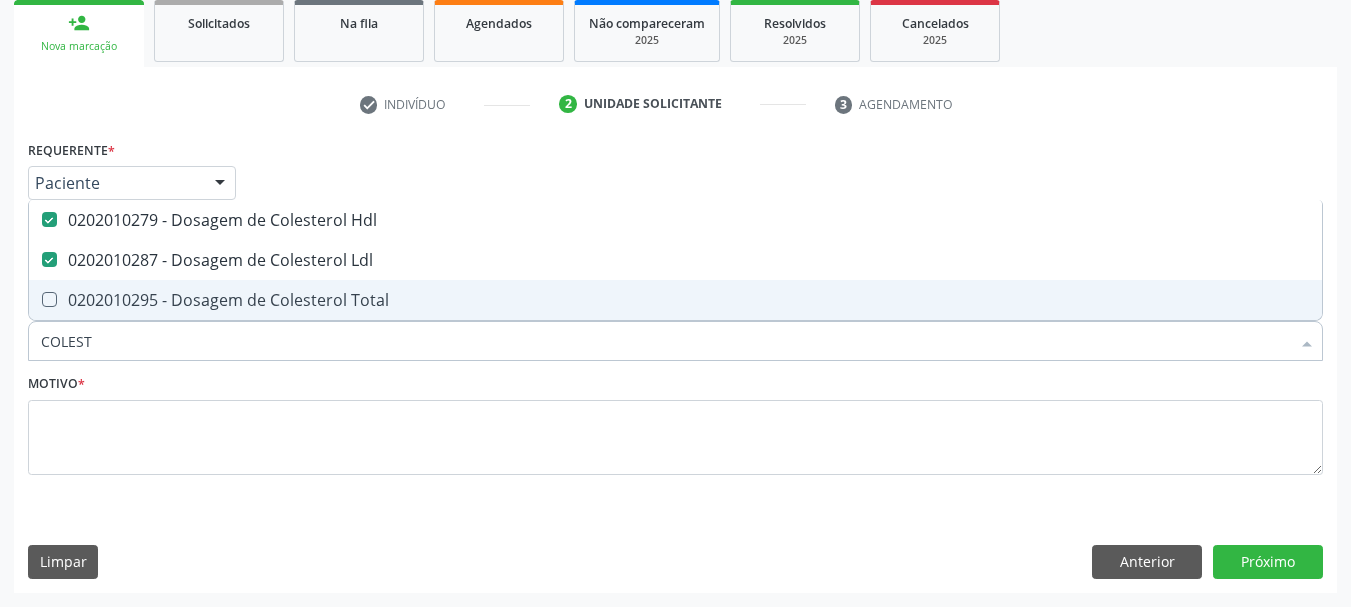 click on "0202010295 - Dosagem de Colesterol Total" at bounding box center (675, 300) 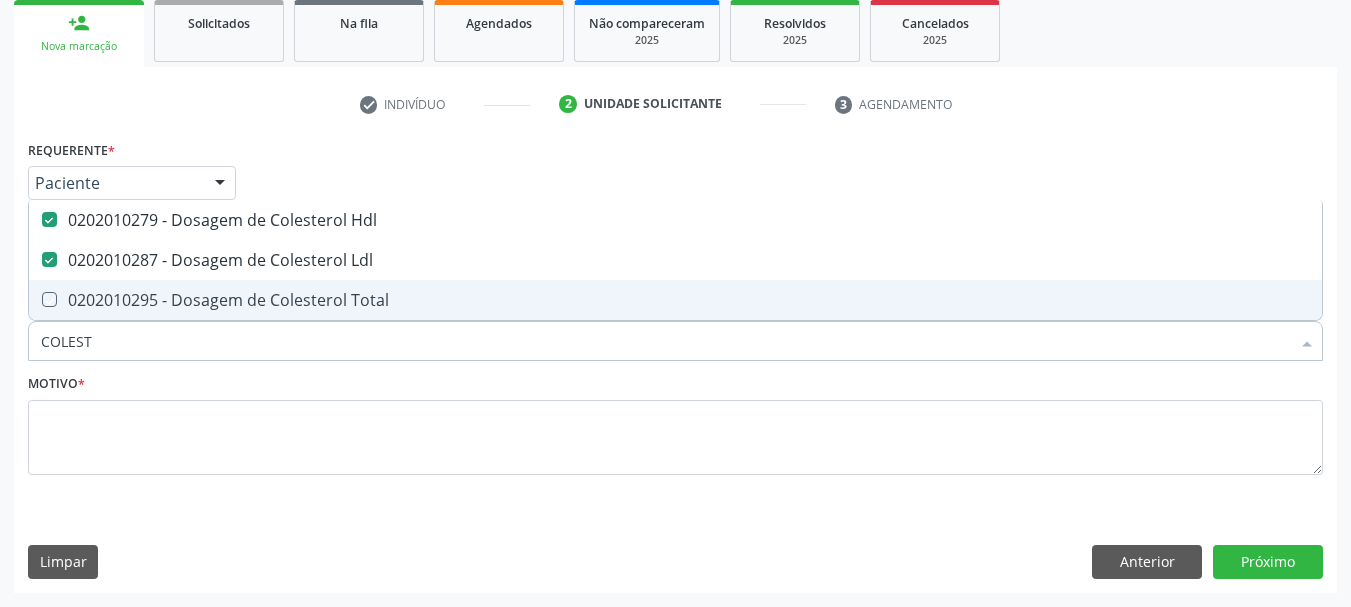 checkbox on "true" 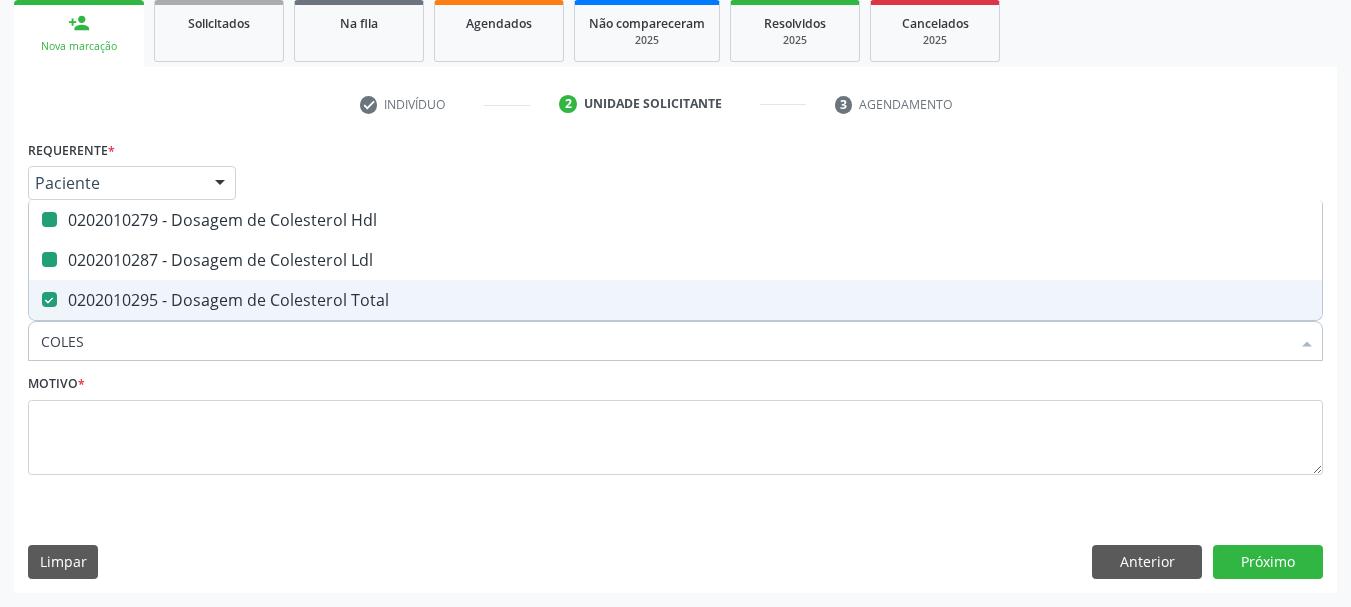 type on "COLE" 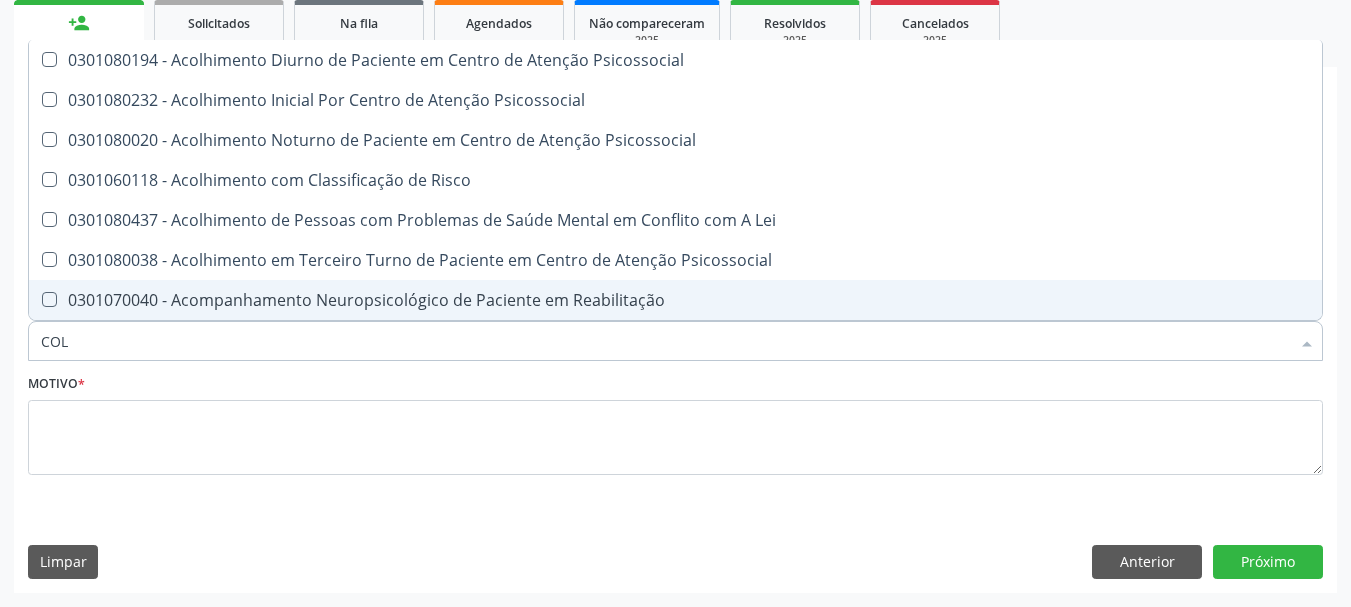 type on "CO" 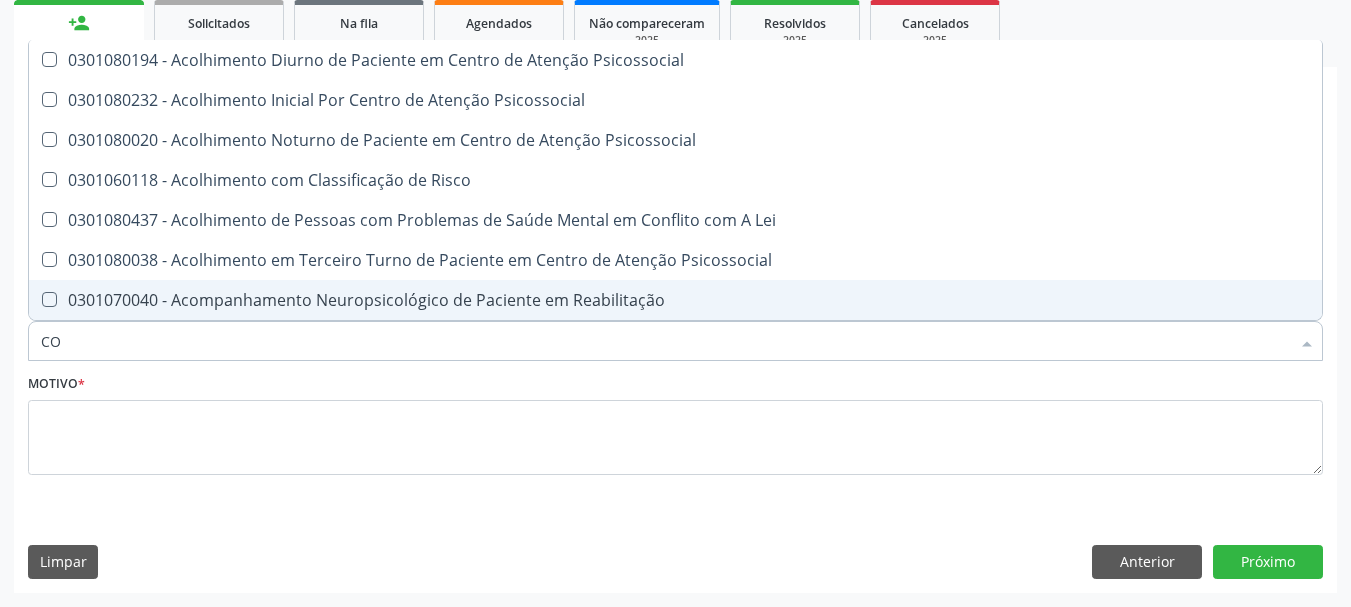 checkbox on "false" 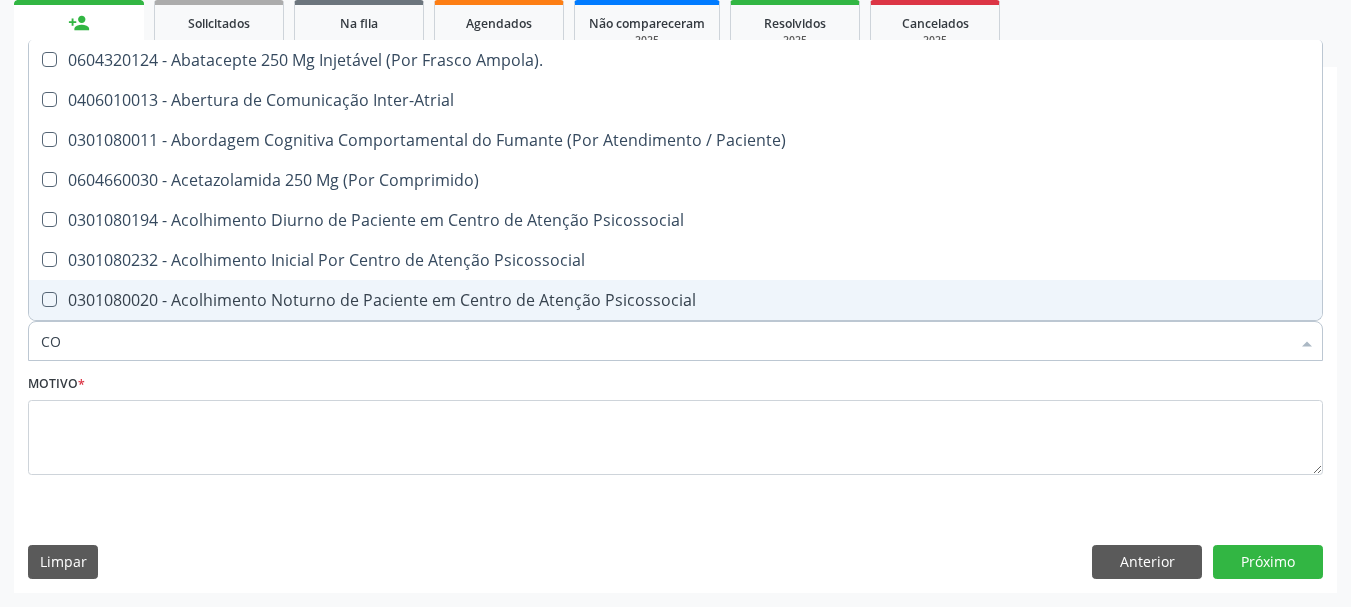 type on "C" 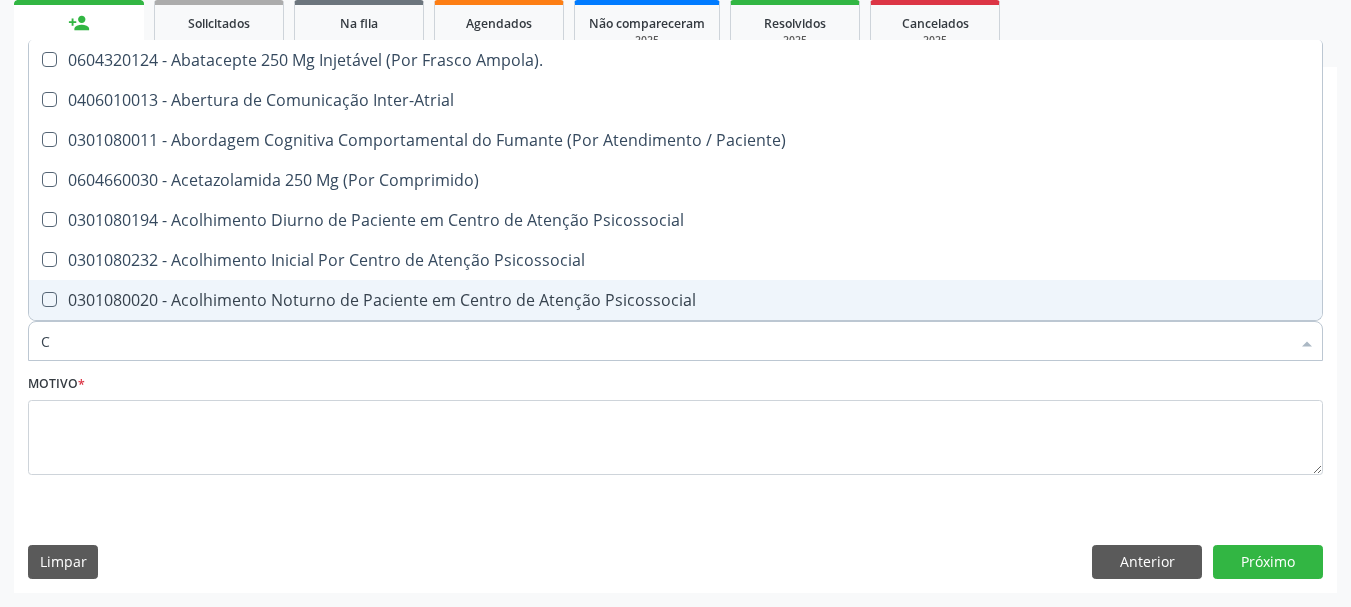 checkbox on "false" 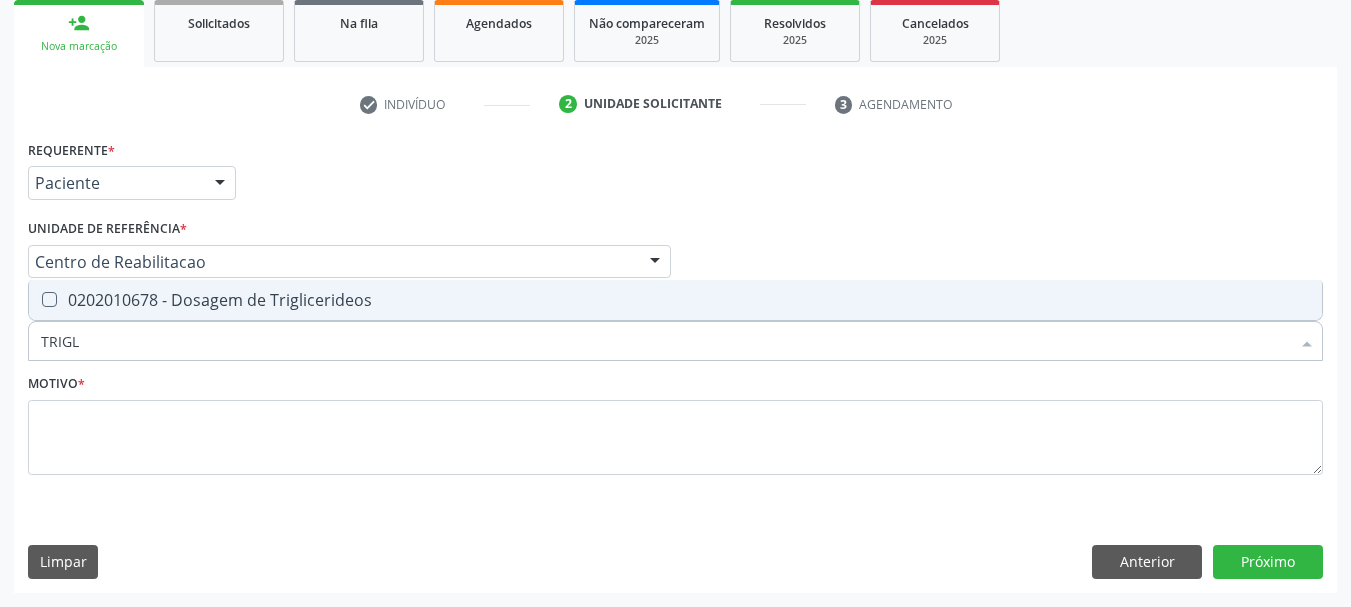type on "TRIGLI" 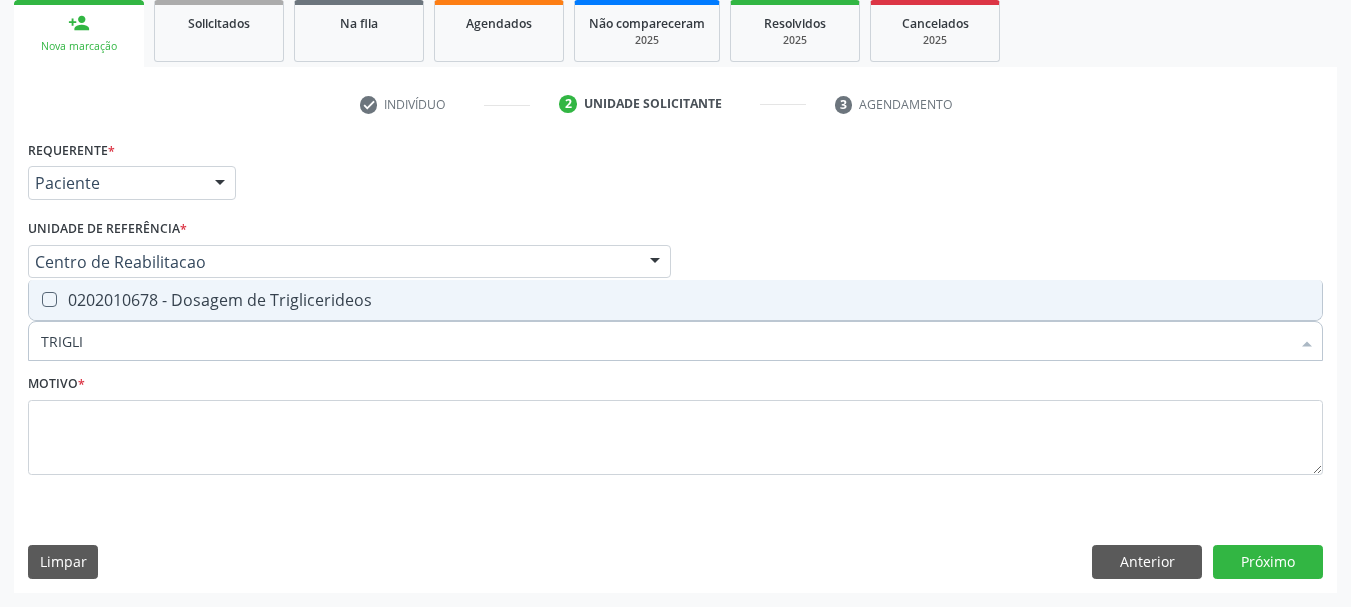 click on "0202010678 - Dosagem de Triglicerideos" at bounding box center (675, 300) 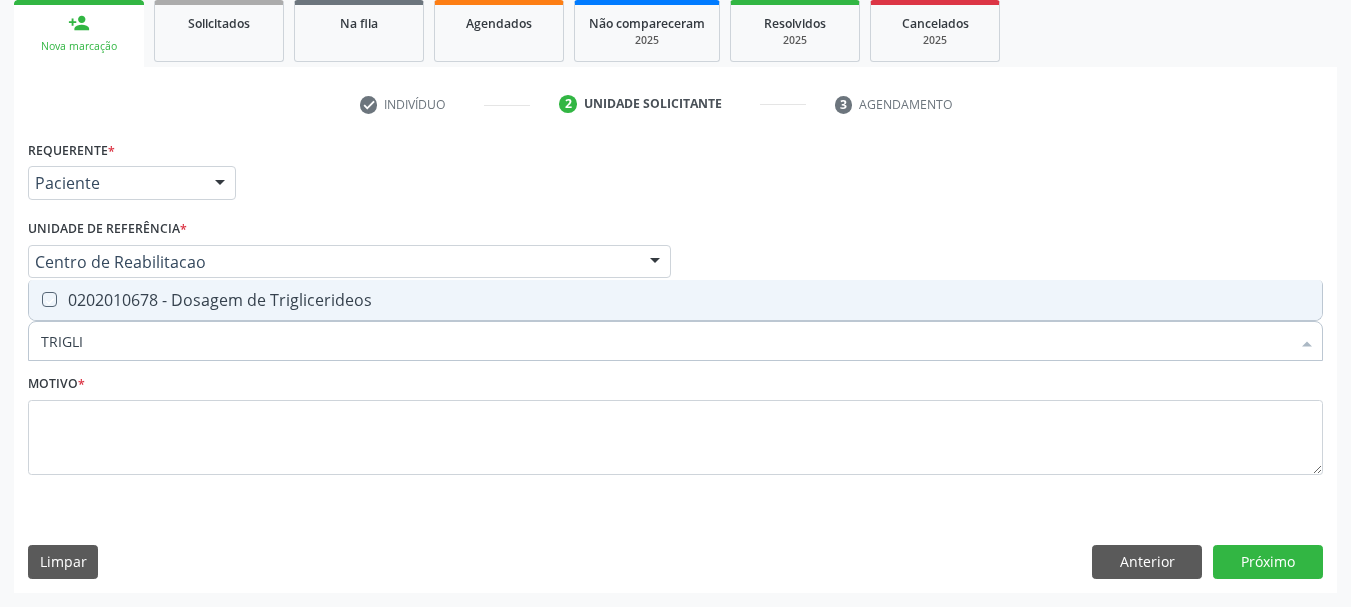checkbox on "true" 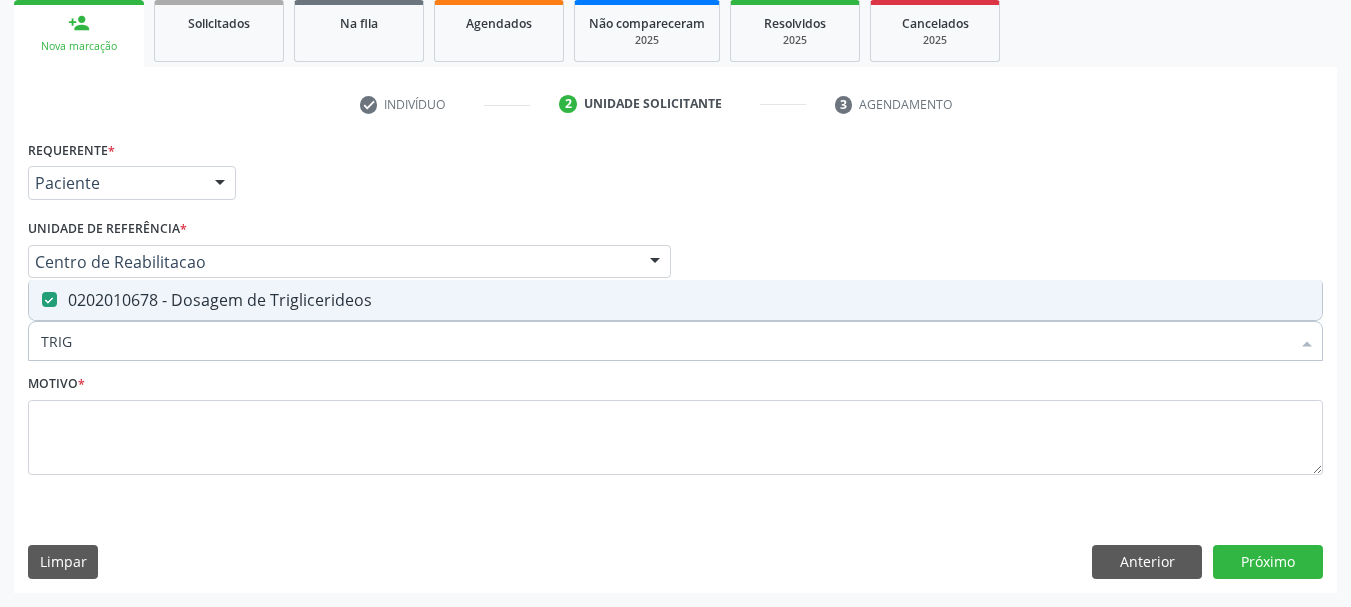 type on "TRI" 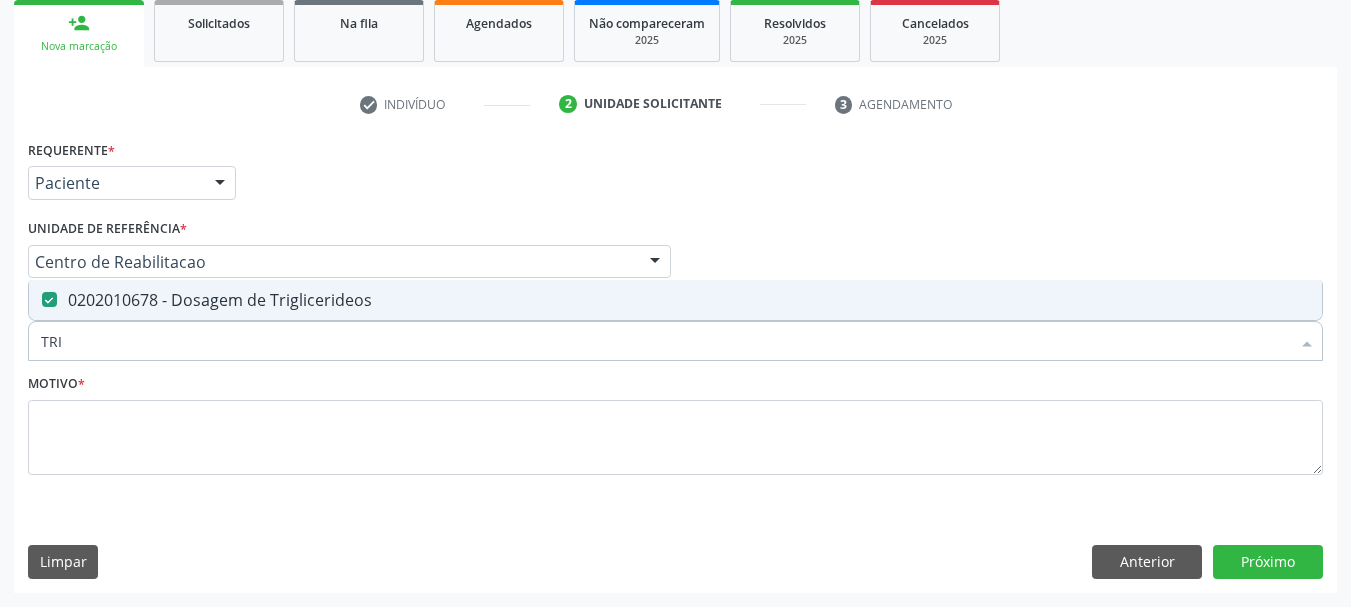 checkbox on "false" 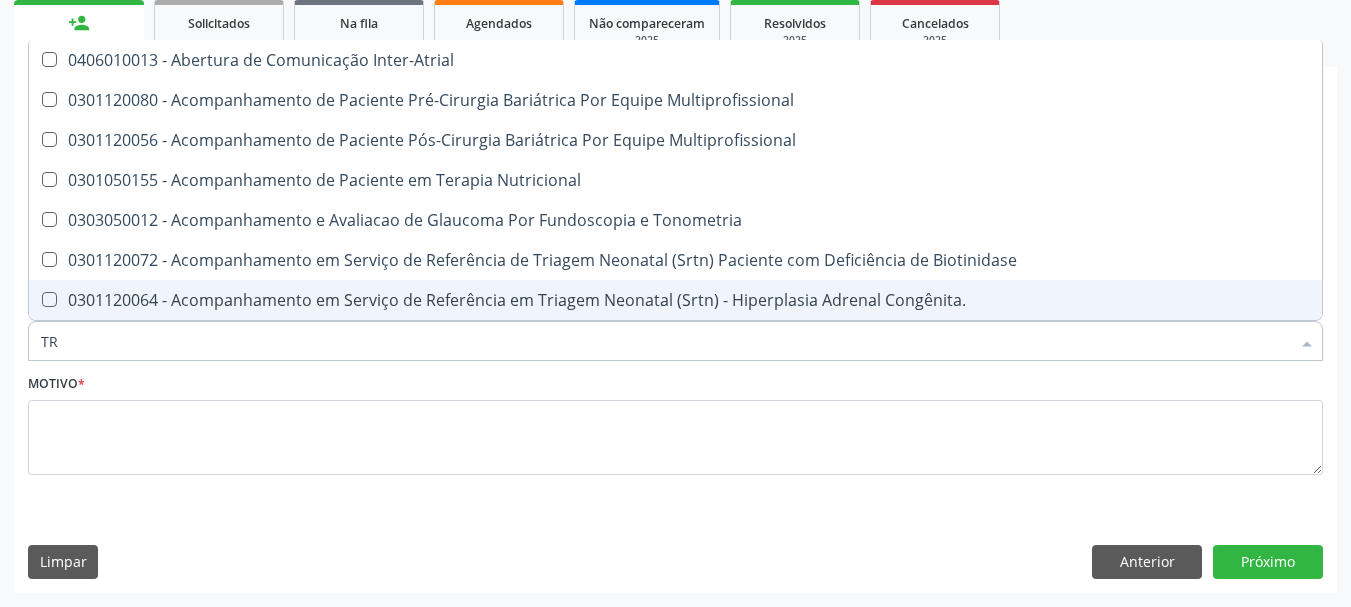 type on "T" 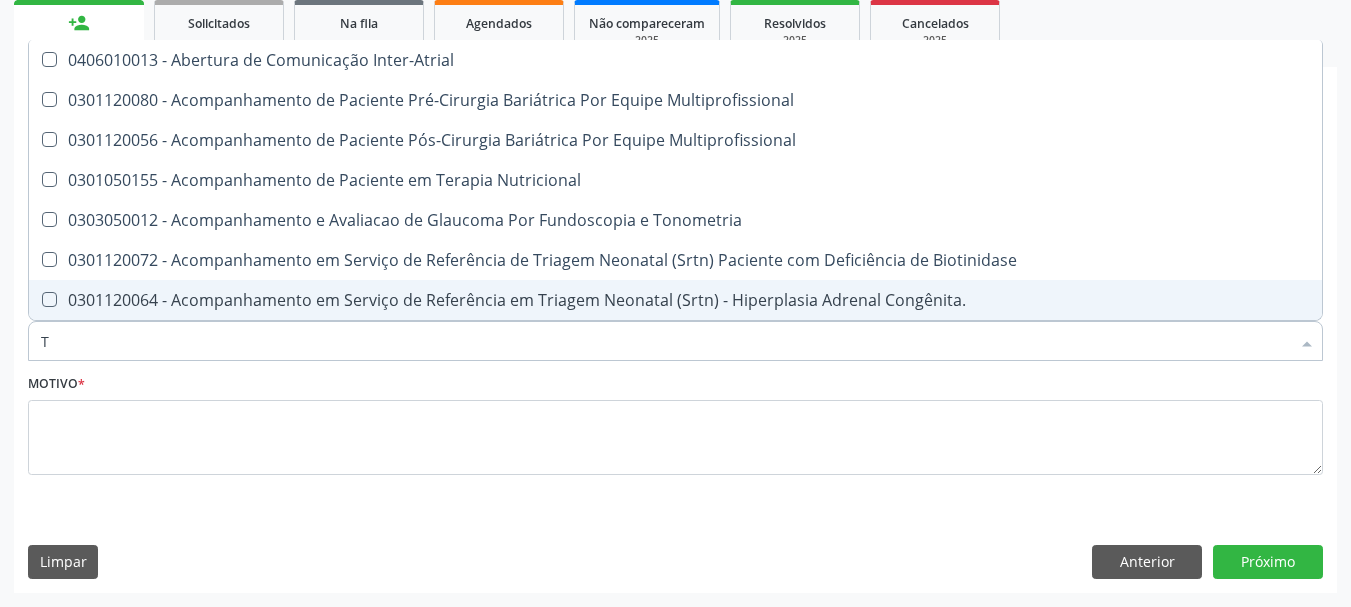 checkbox on "false" 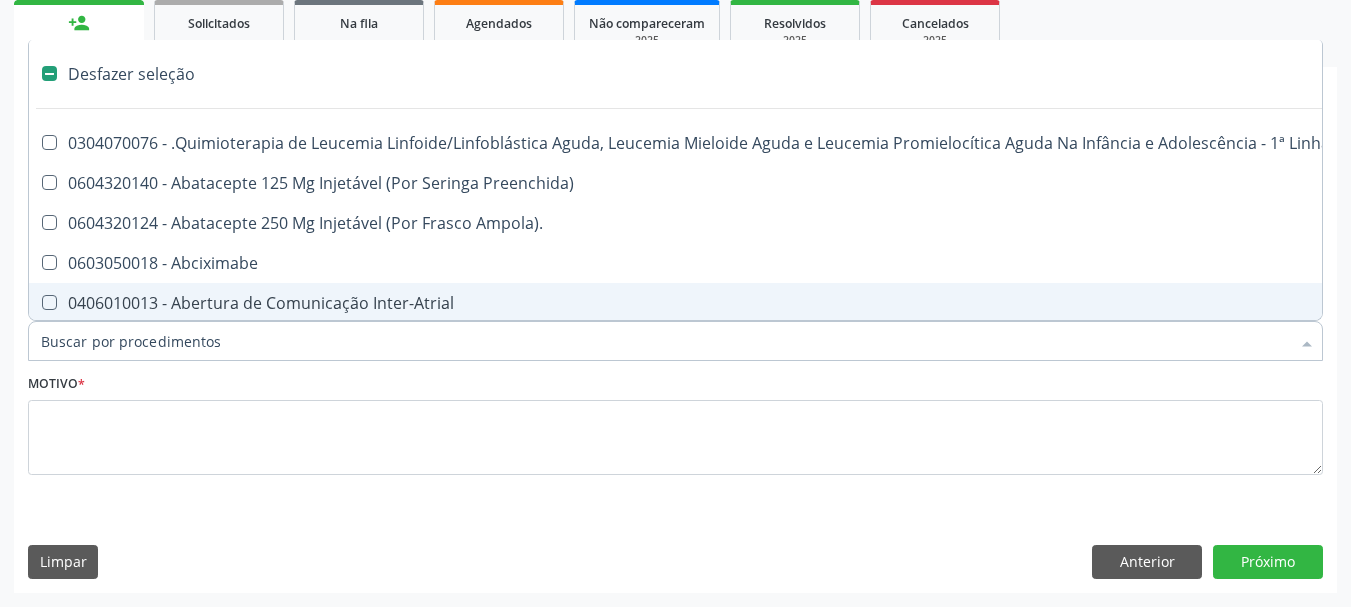 type on "H" 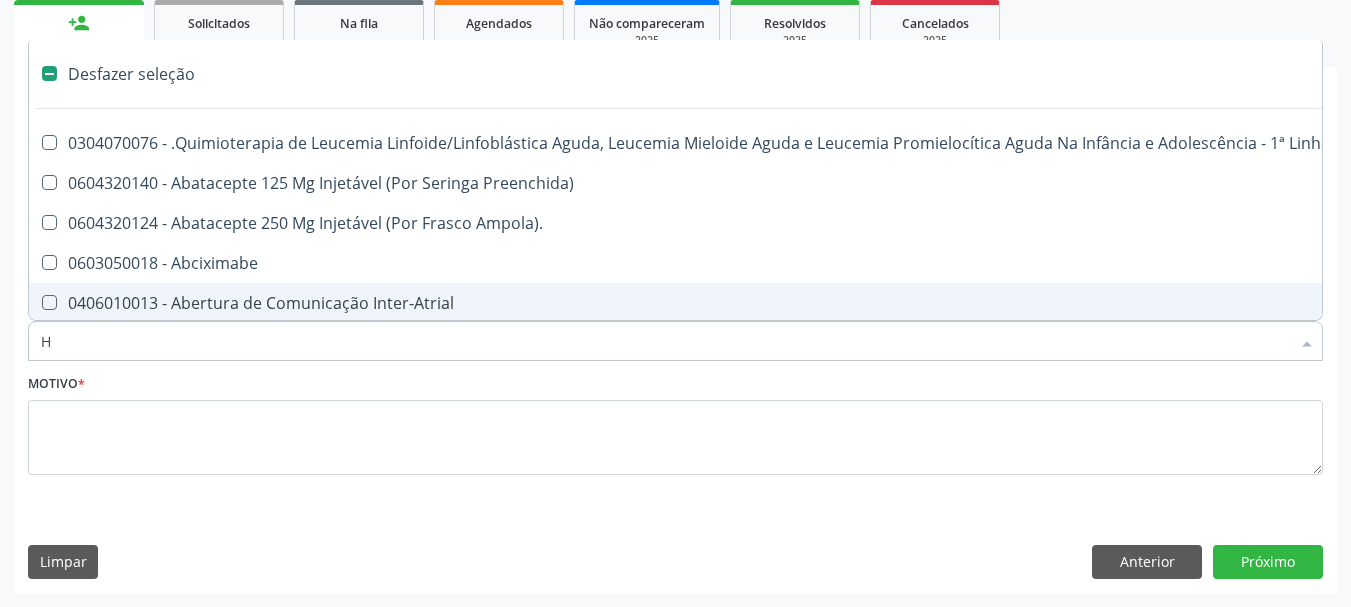 checkbox on "true" 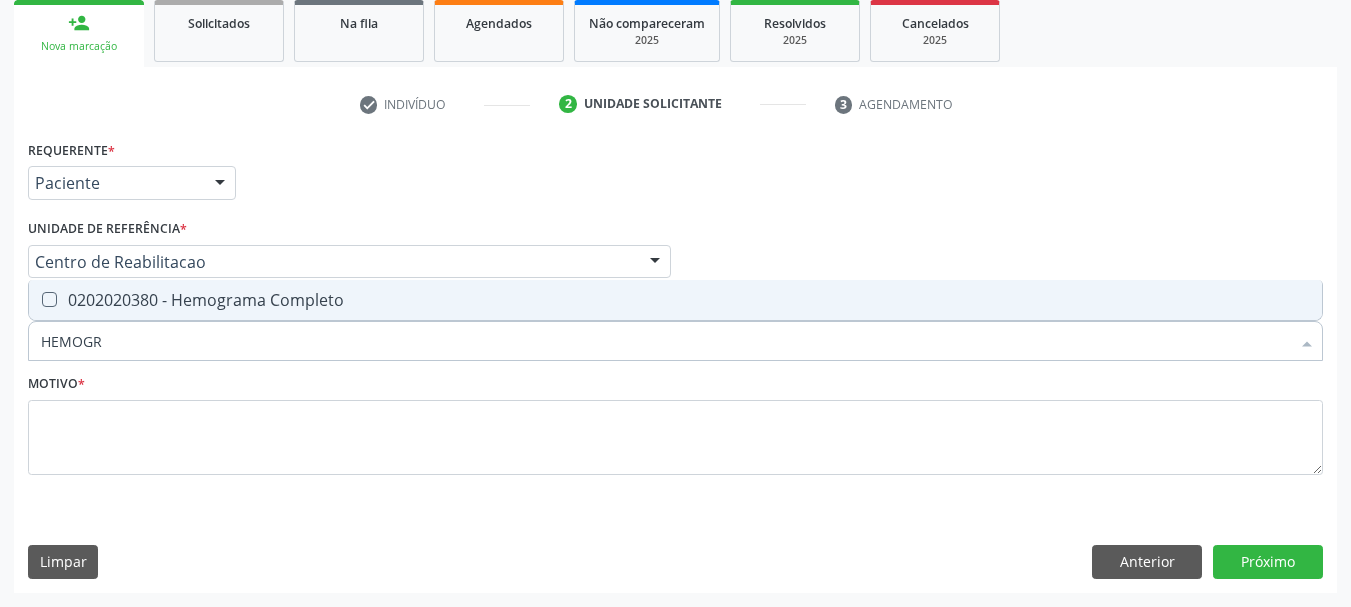 type on "HEMOGRA" 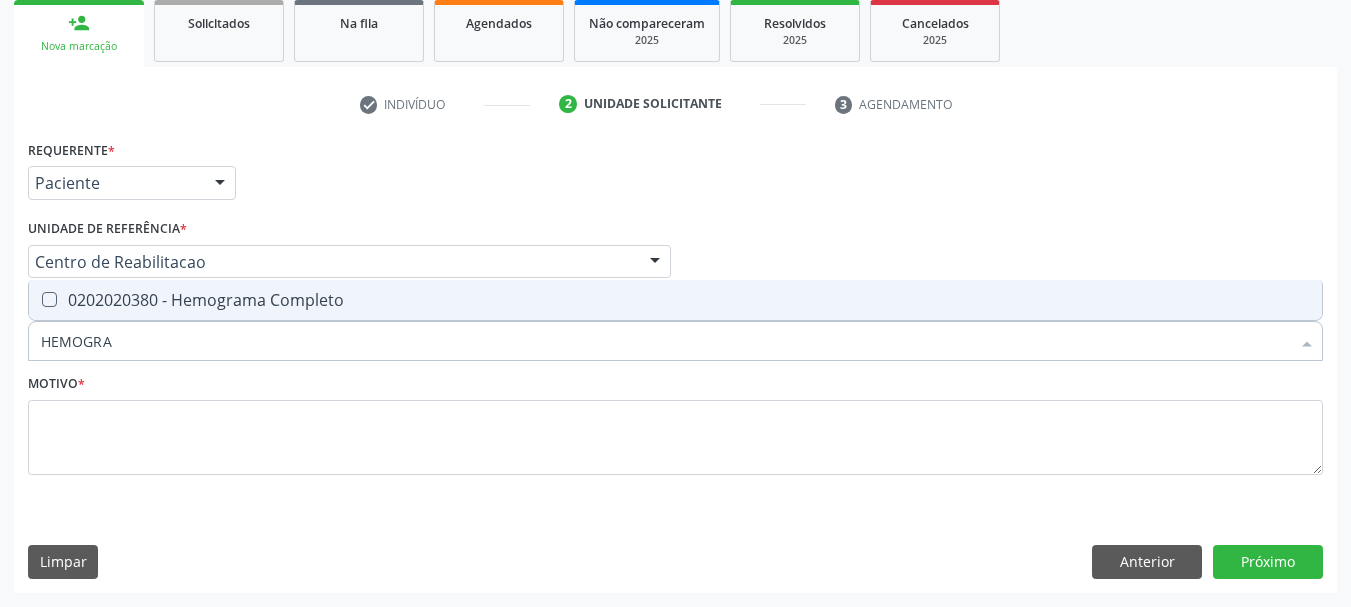 click on "0202020380 - Hemograma Completo" at bounding box center (675, 300) 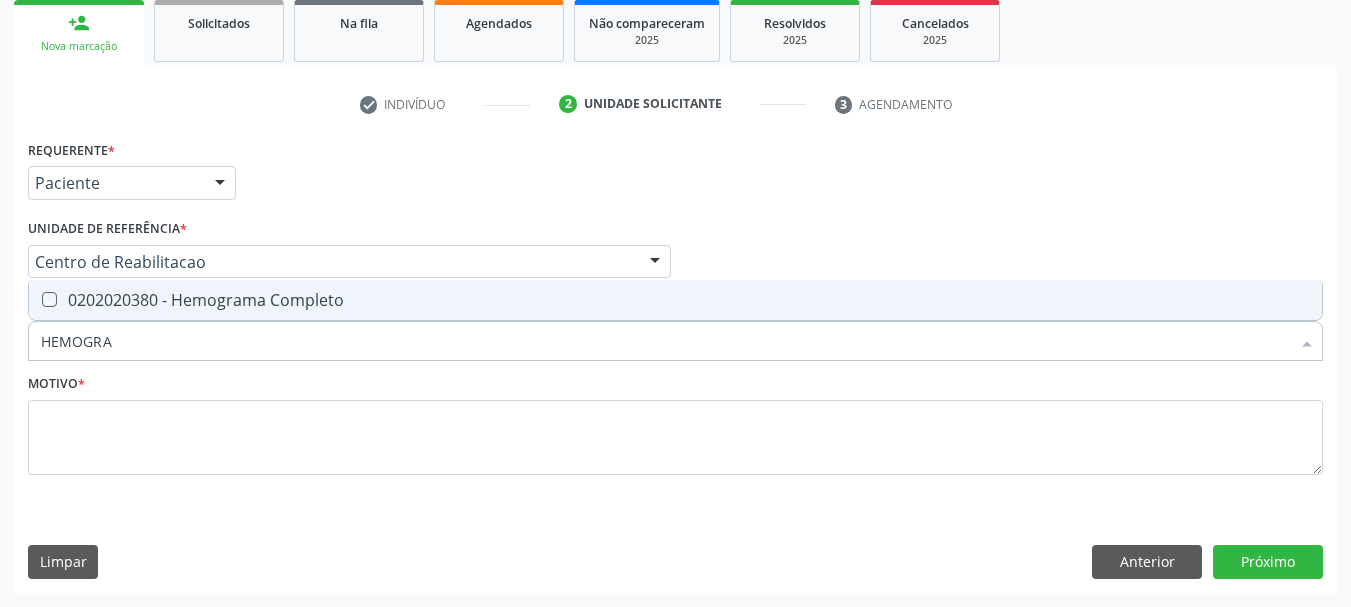 checkbox on "true" 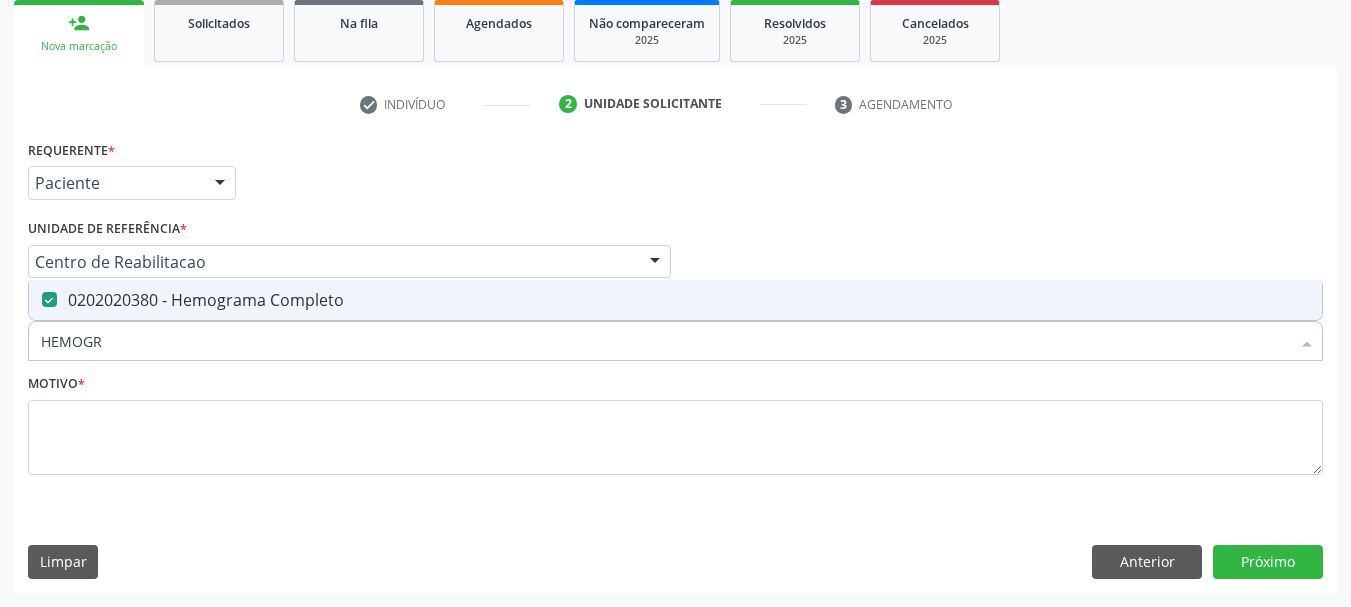 type on "HEMOG" 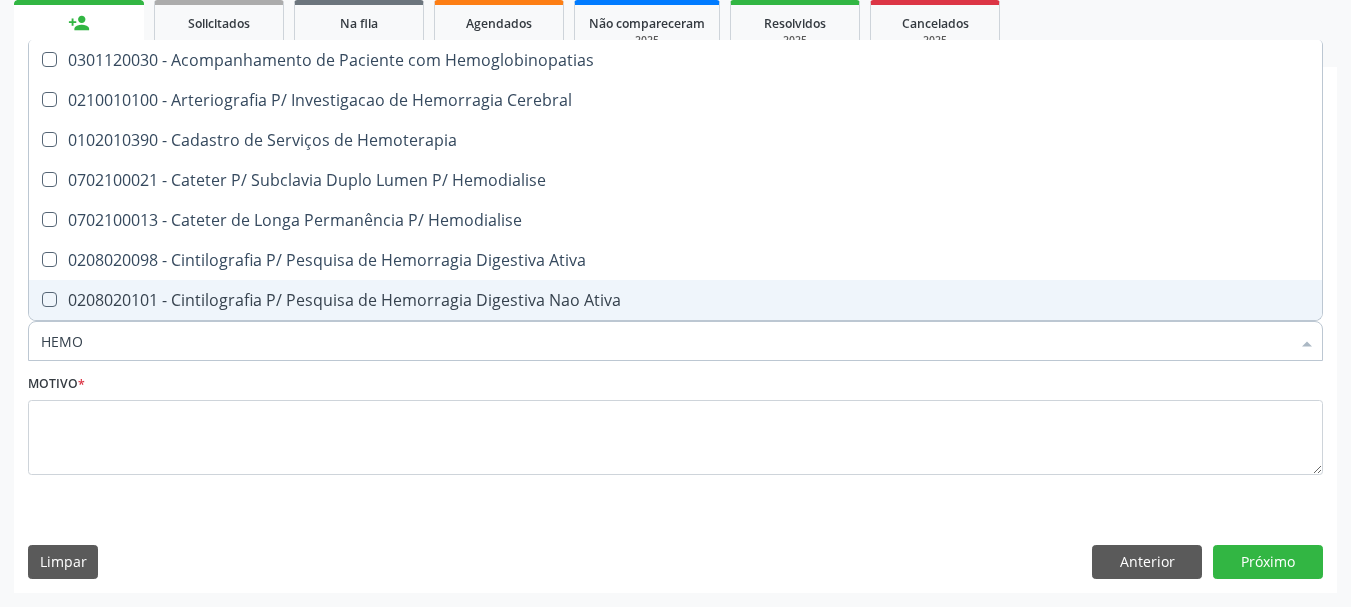 type on "HEM" 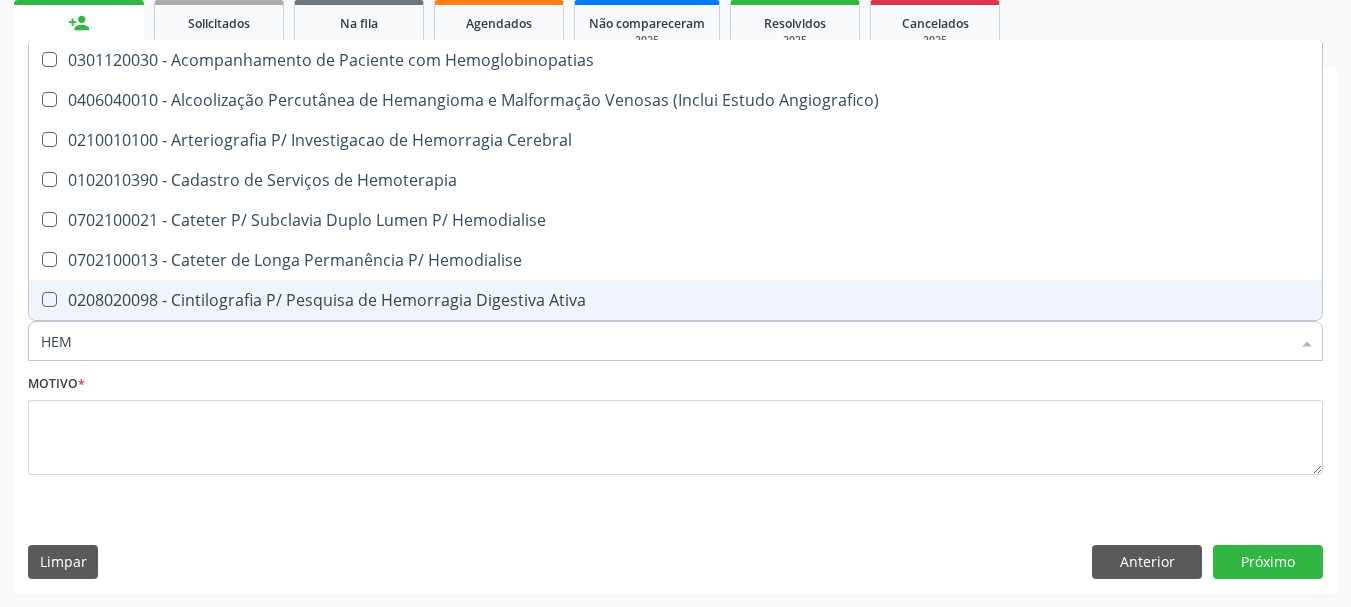 type on "HE" 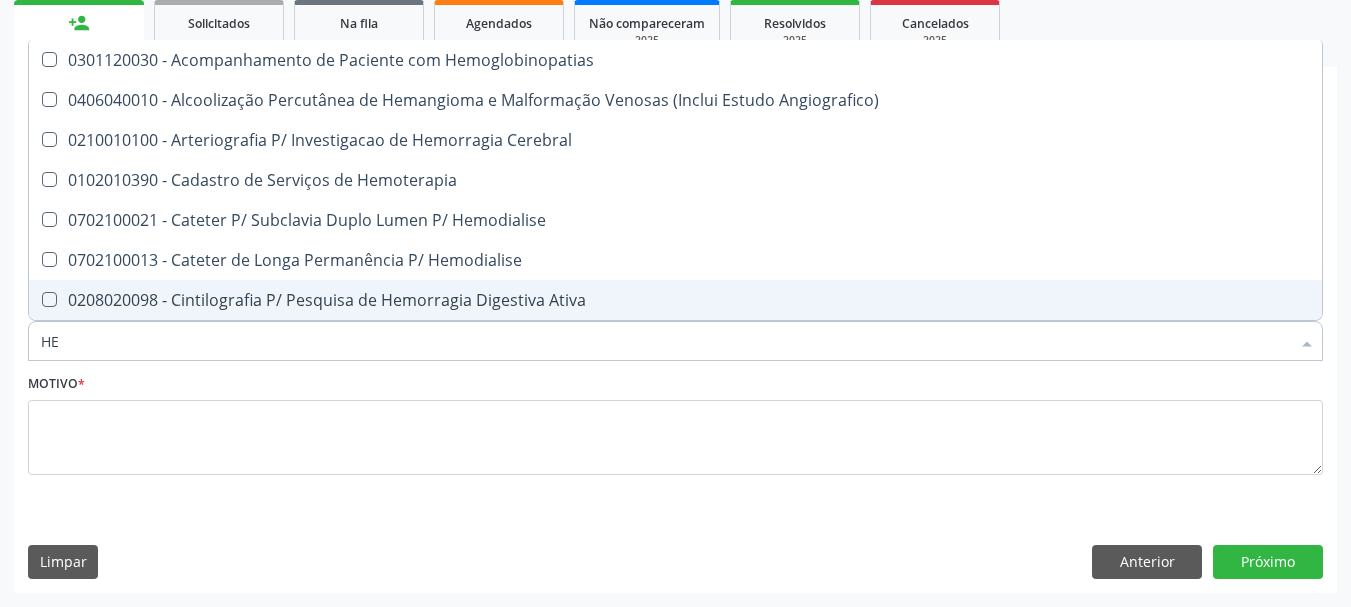 type on "H" 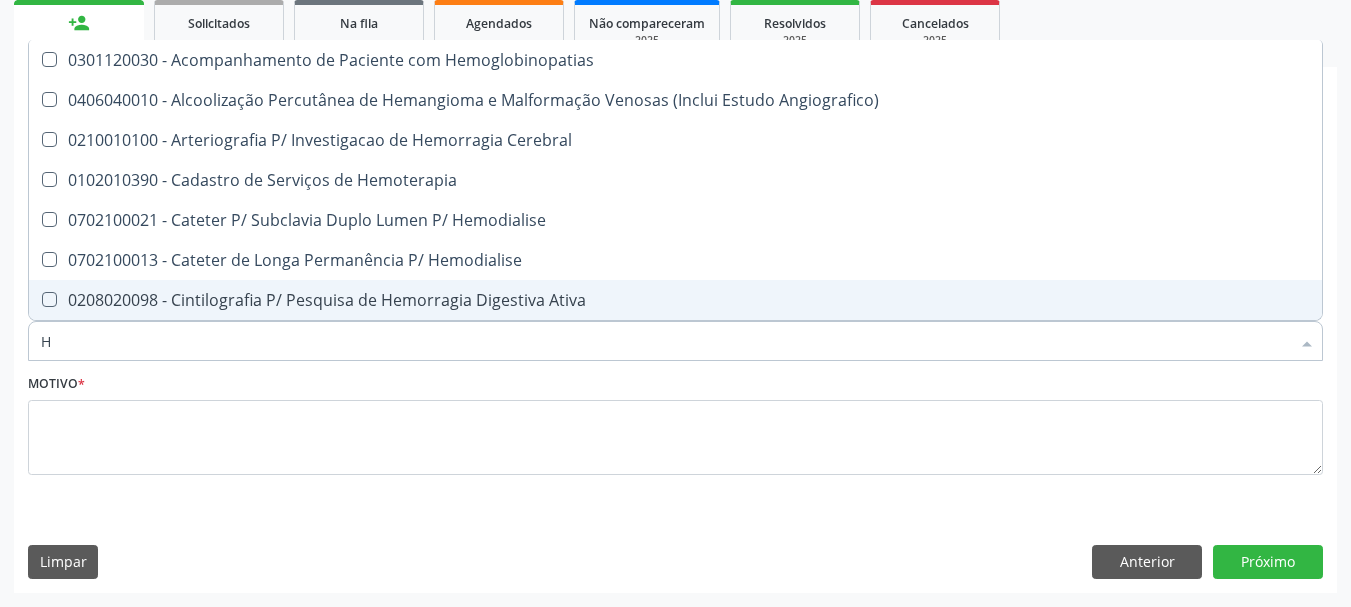 checkbox on "false" 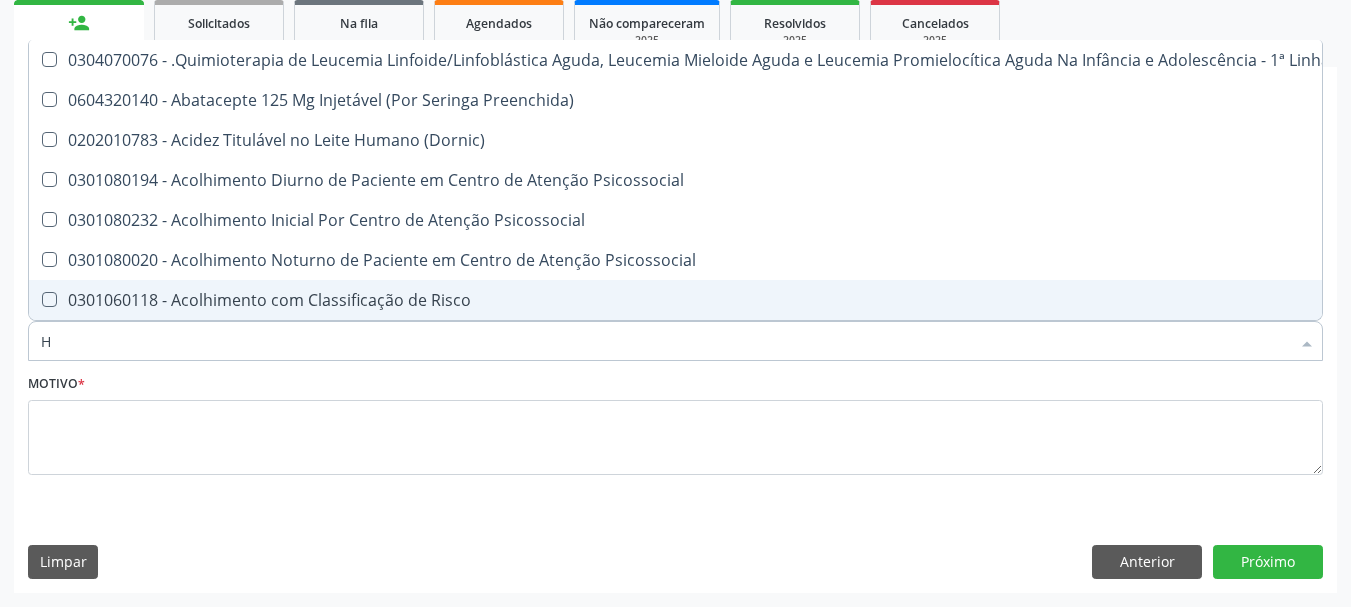 type 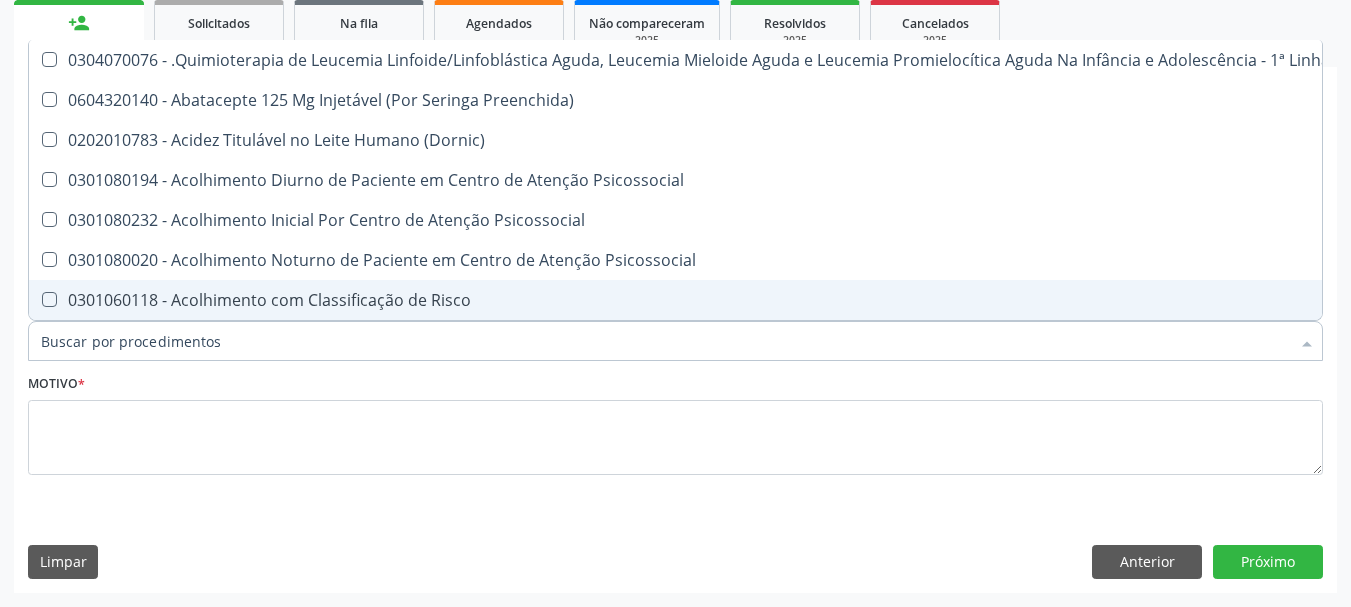 checkbox on "false" 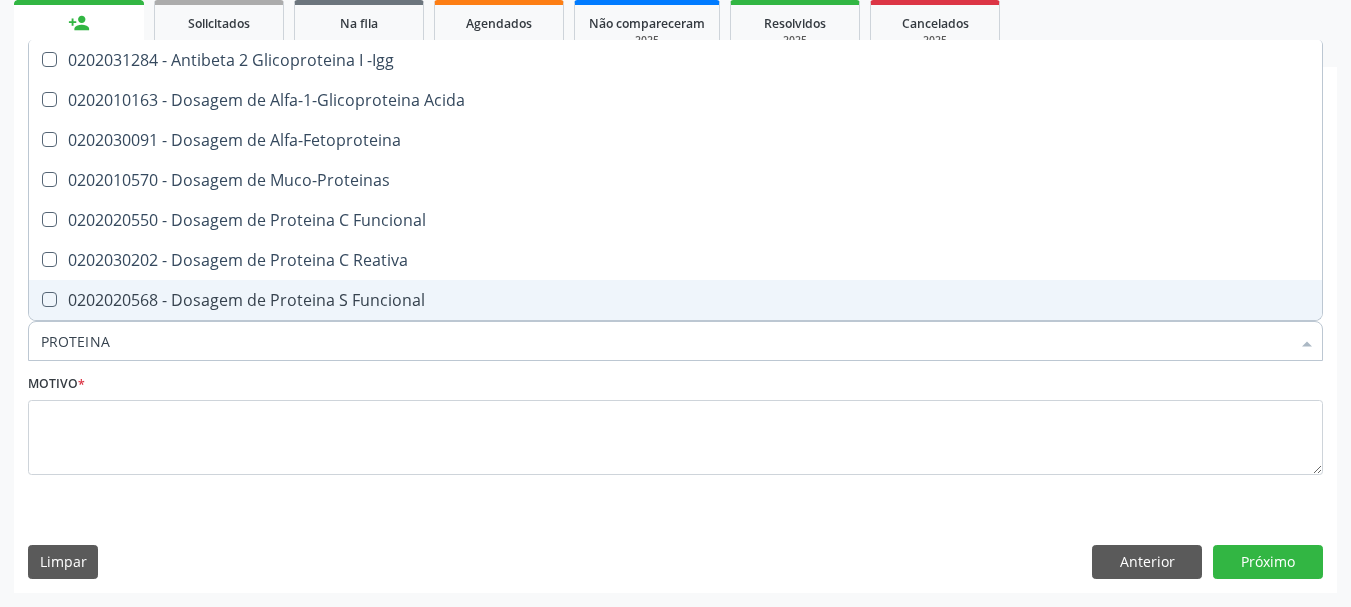 type on "PROTEINA C" 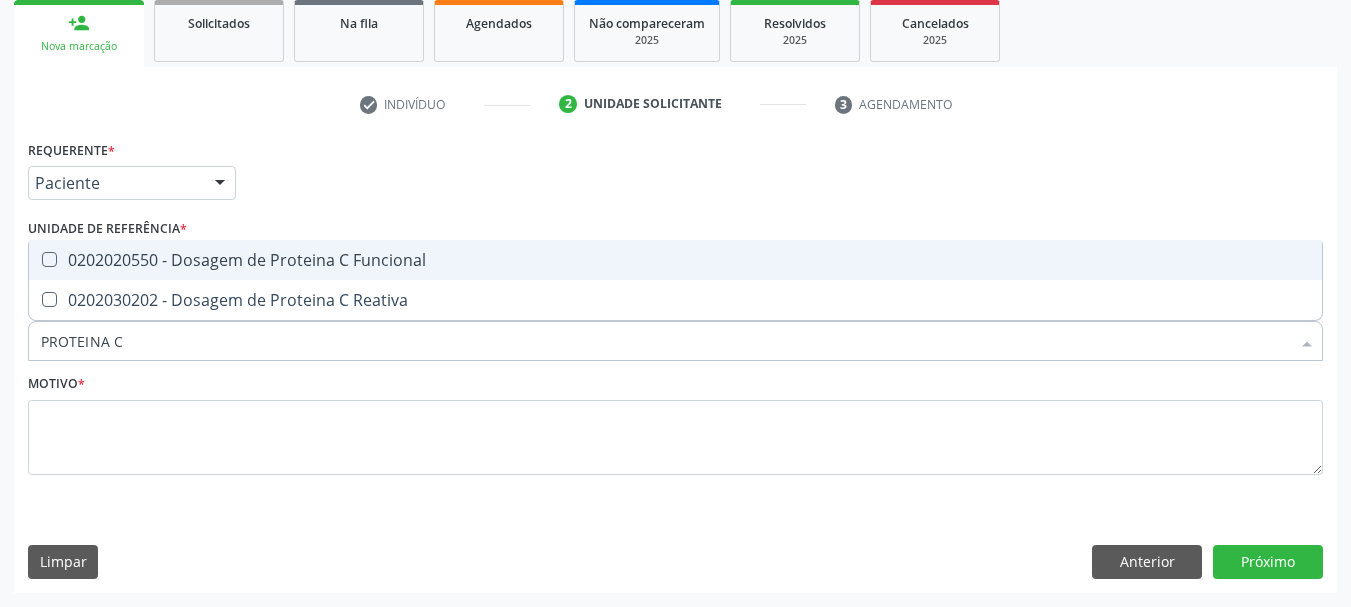 click on "0202030202 - Dosagem de Proteina C Reativa" at bounding box center (675, 300) 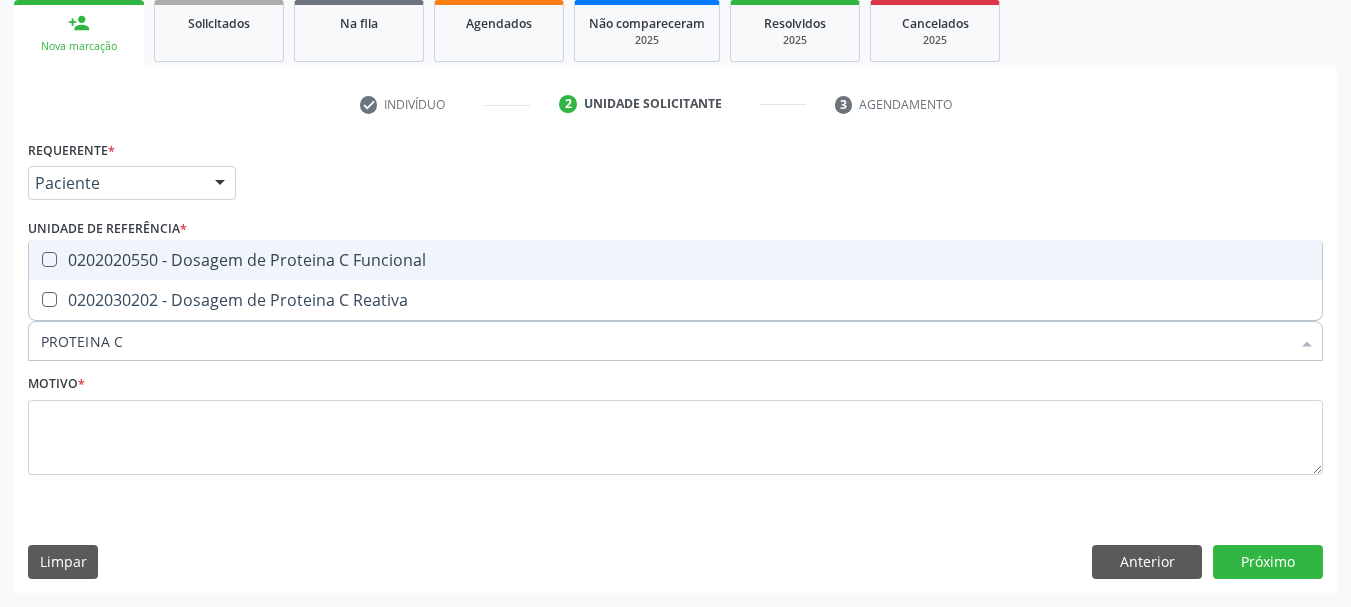 checkbox on "true" 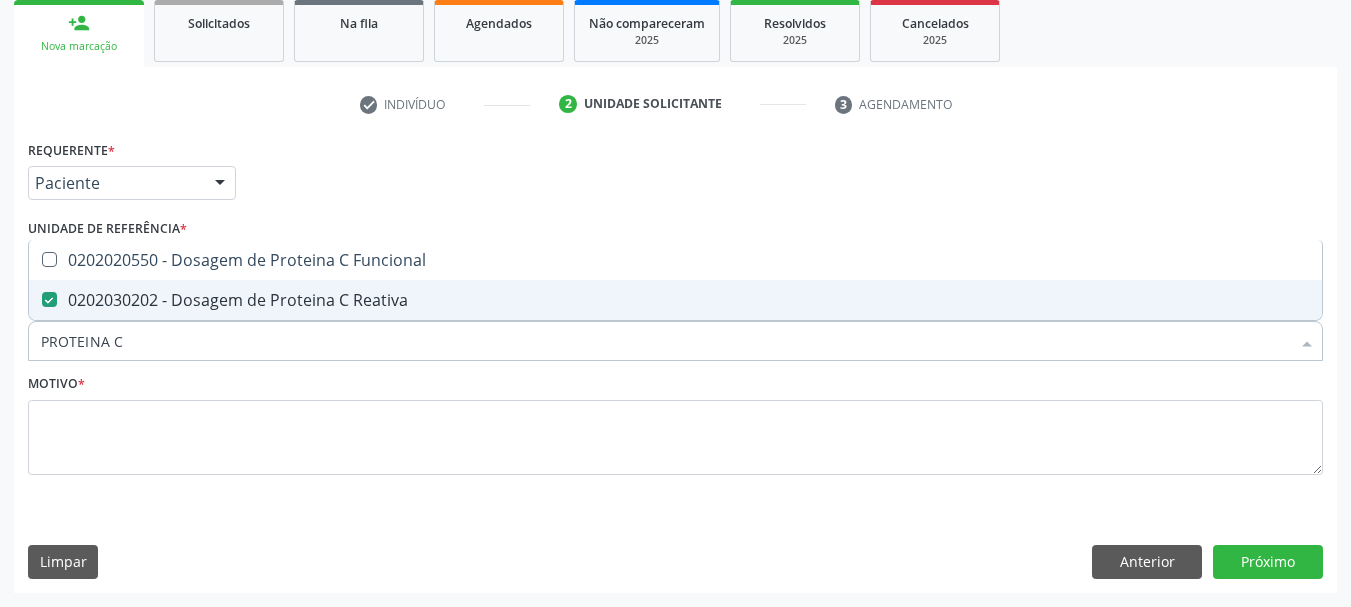 type on "PROTEINA" 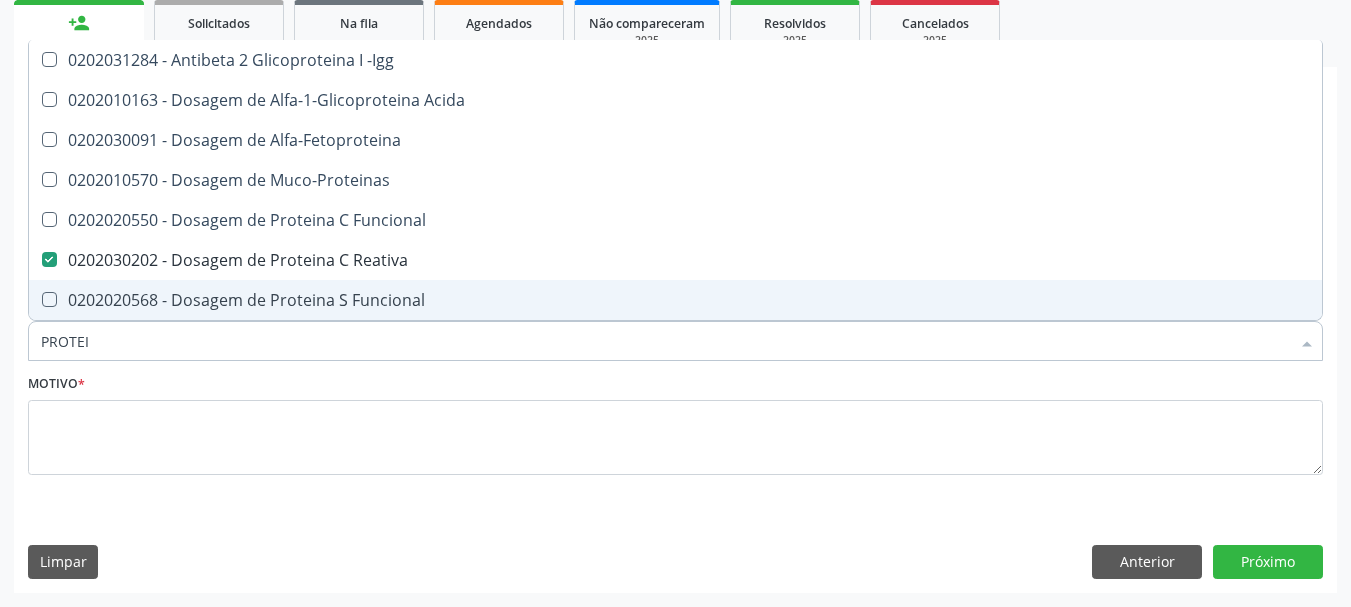 type on "PROTE" 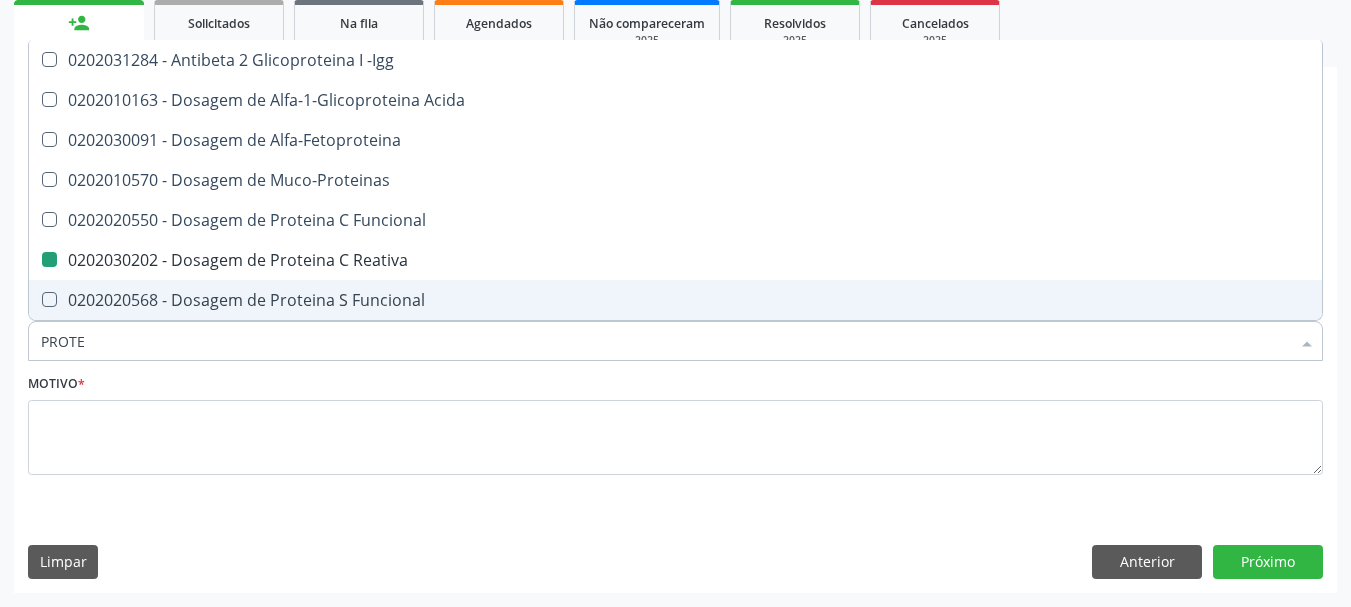type on "PROT" 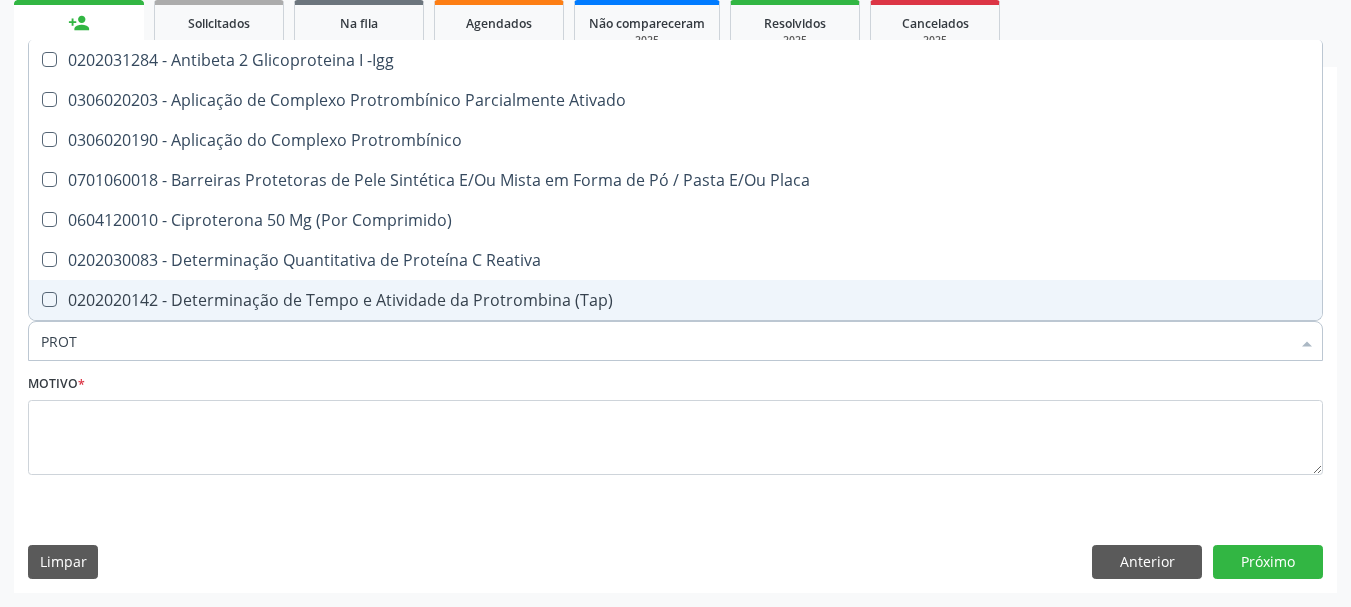 type on "PRO" 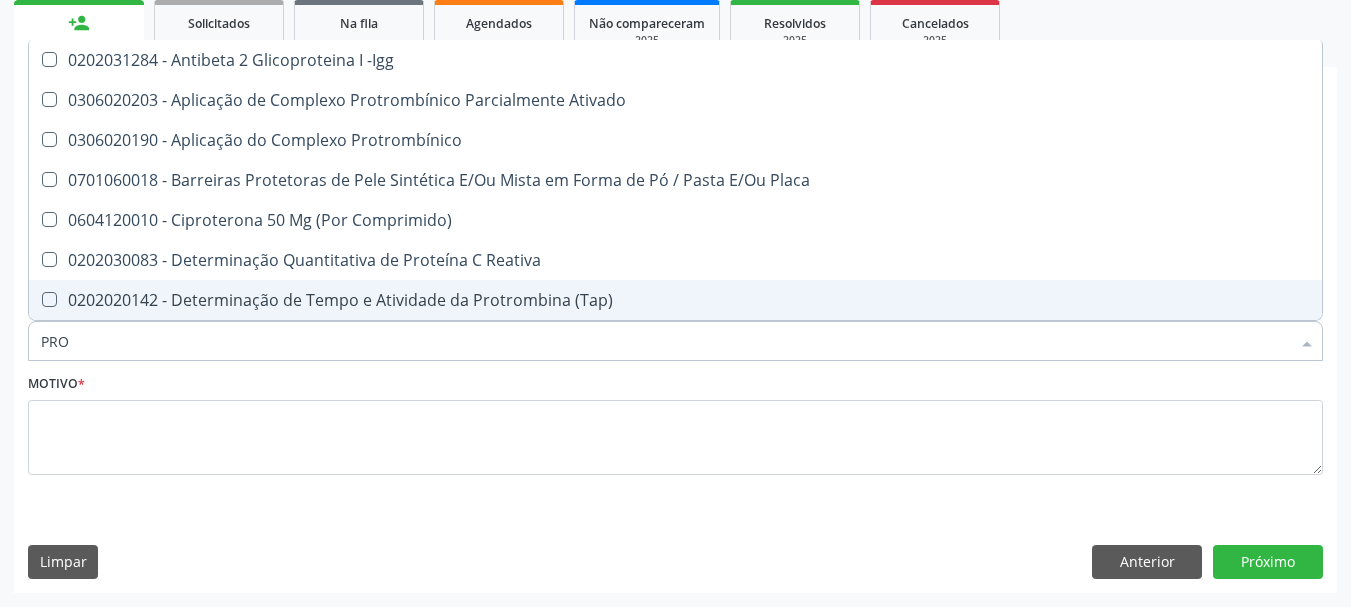 checkbox on "false" 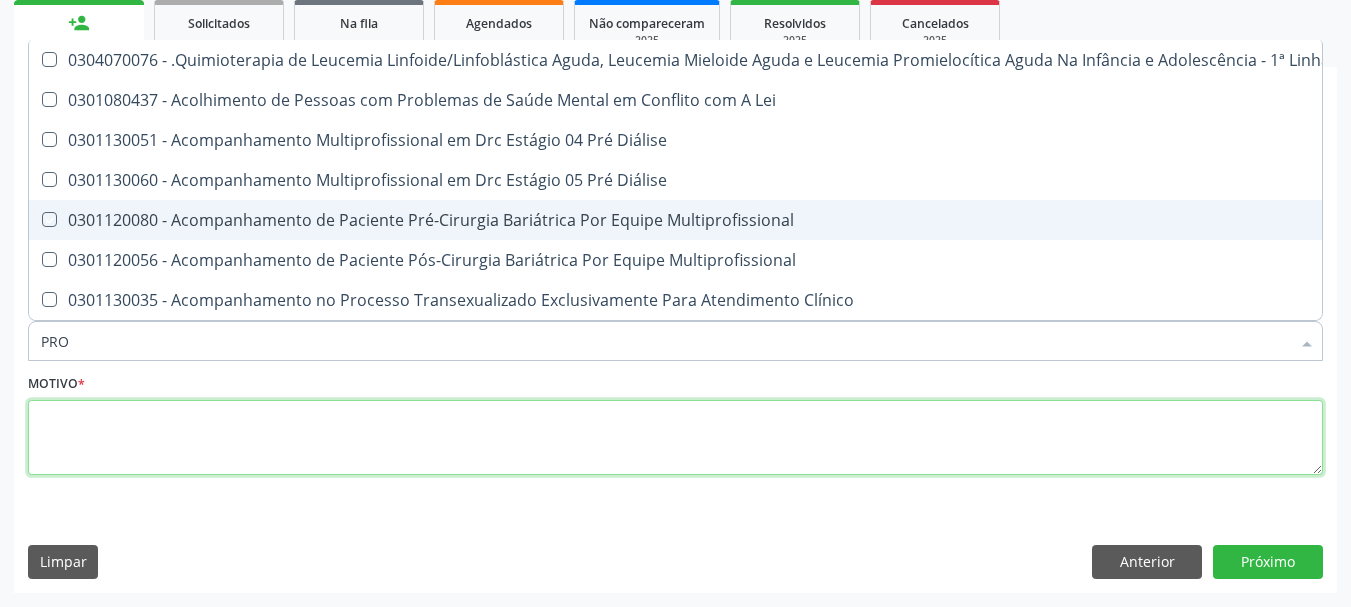 click at bounding box center (675, 438) 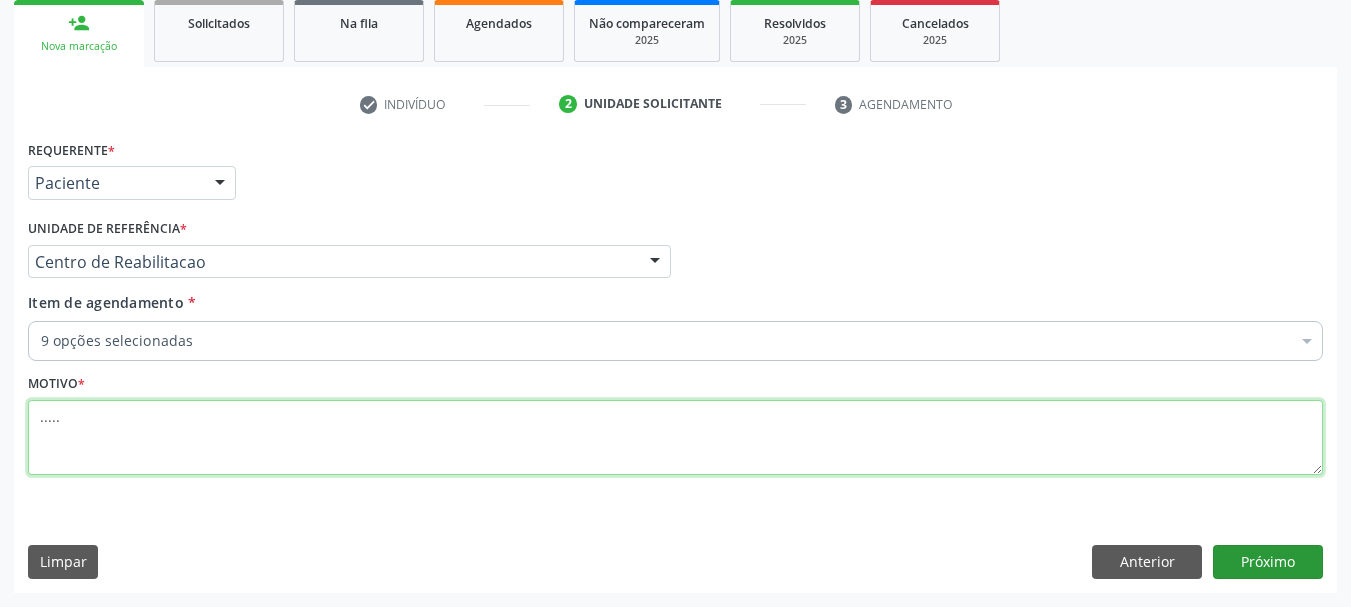 type on "....." 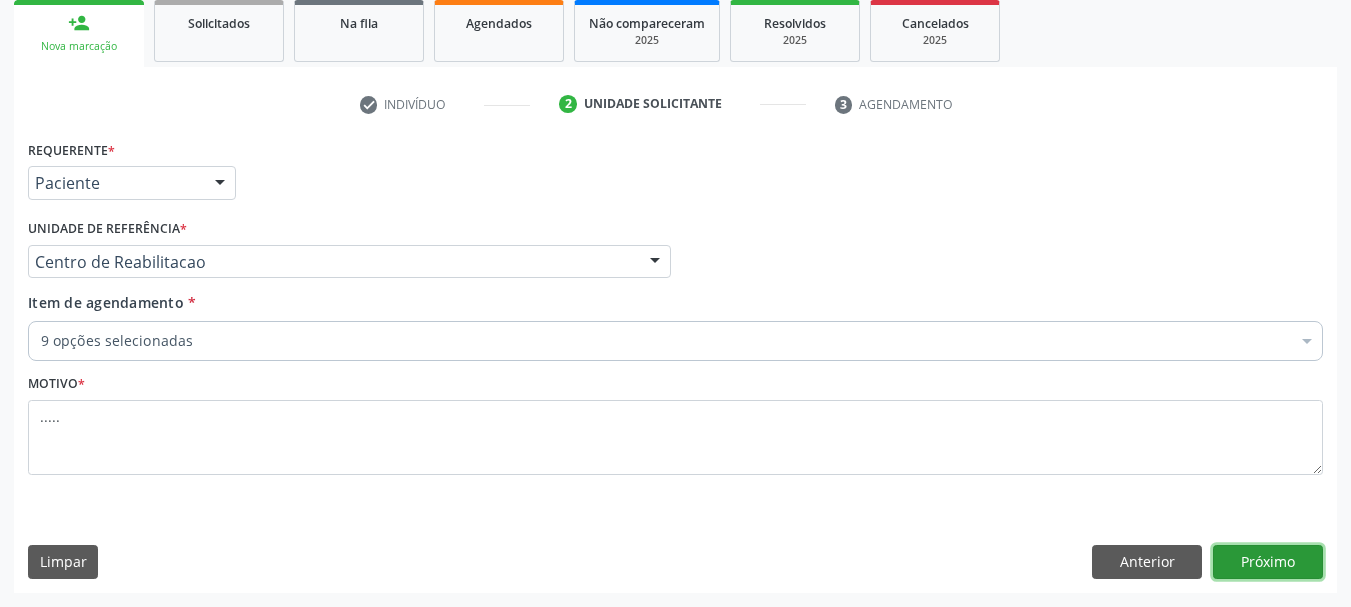 click on "Próximo" at bounding box center (1268, 562) 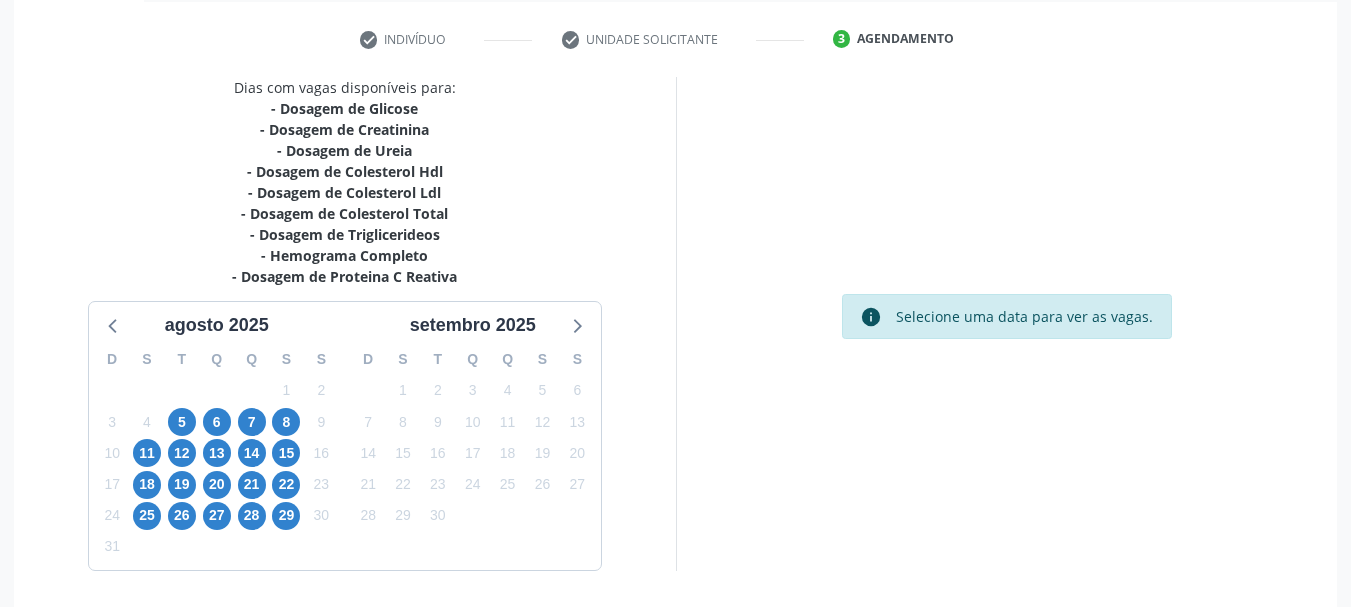 scroll, scrollTop: 399, scrollLeft: 0, axis: vertical 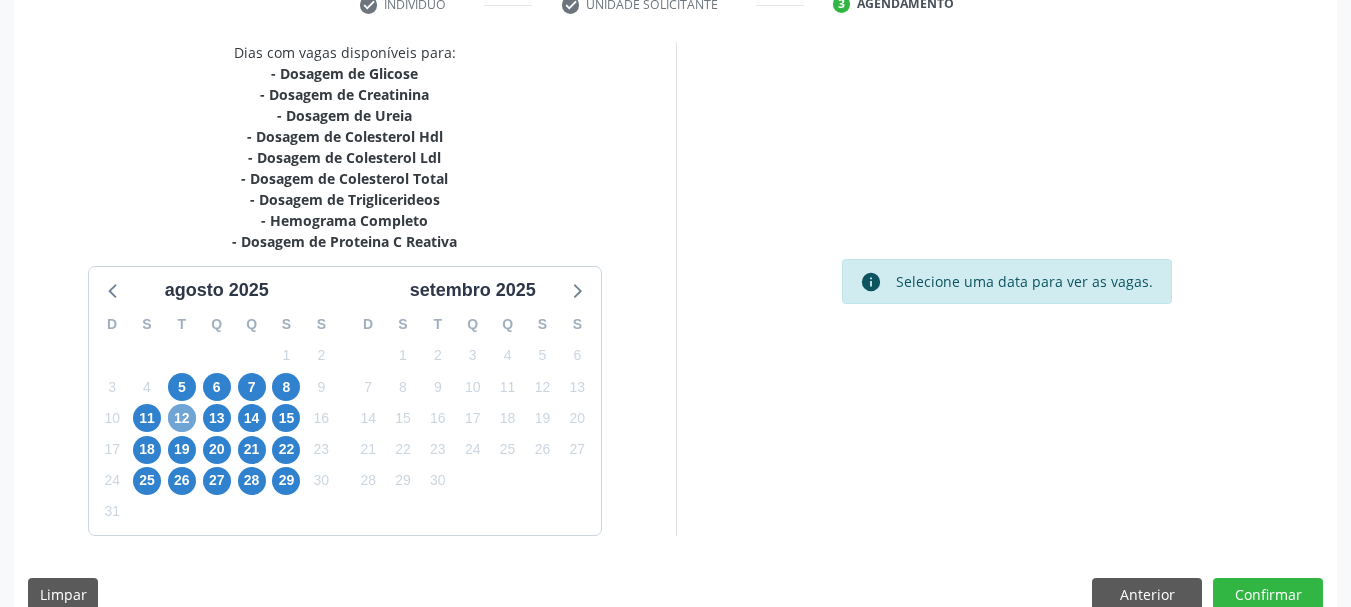 click on "12" at bounding box center (182, 418) 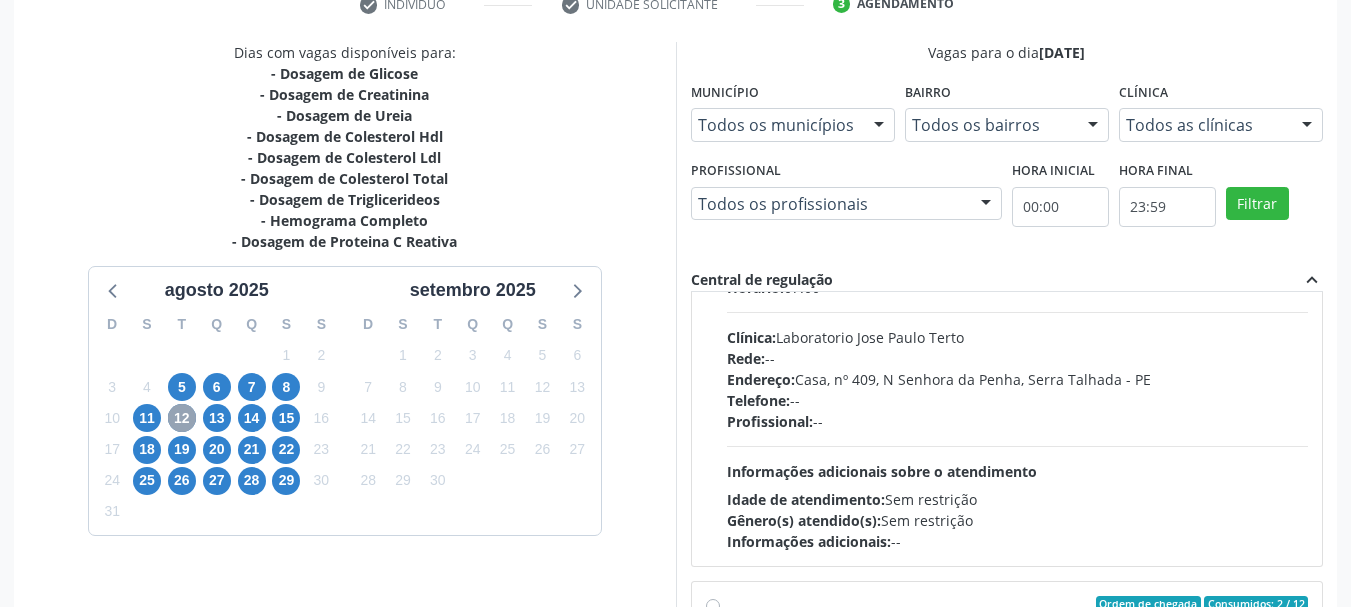 scroll, scrollTop: 300, scrollLeft: 0, axis: vertical 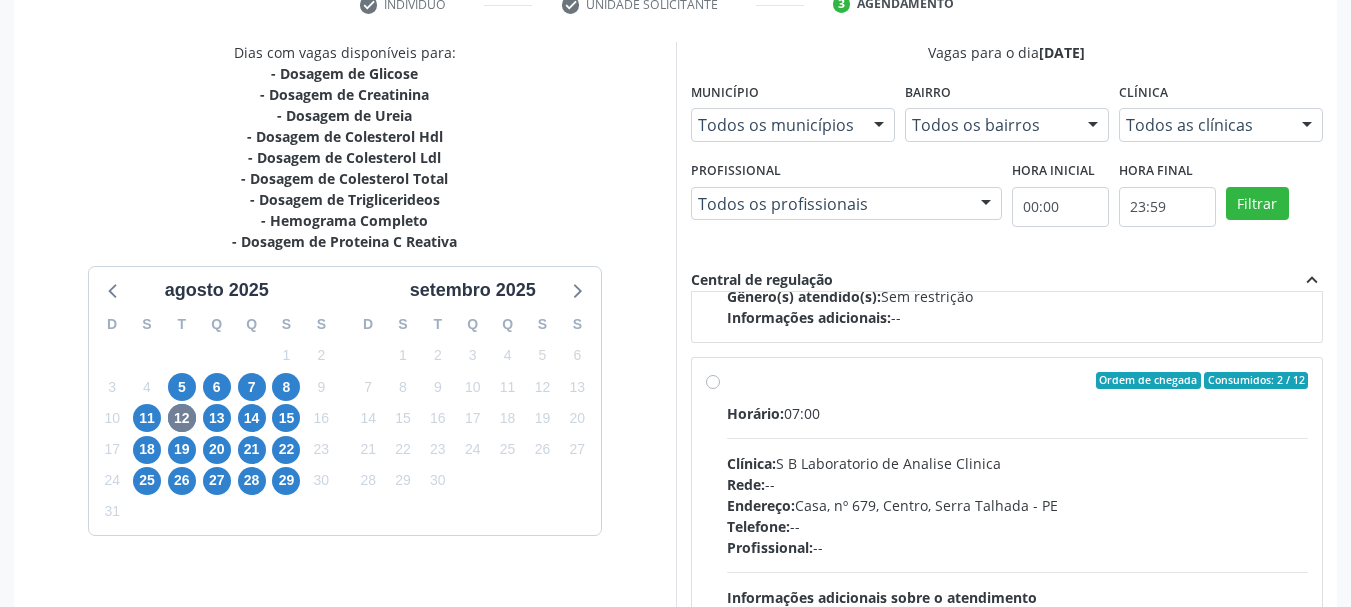 click on "Ordem de chegada
Consumidos: 2 / 12
Horário:   07:00
Clínica:  S B Laboratorio de Analise Clinica
Rede:
--
Endereço:   Casa, nº [NUMBER], Centro, [CITY] - [STATE]
Telefone:   --
Profissional:
--
Informações adicionais sobre o atendimento
Idade de atendimento:
Sem restrição
Gênero(s) atendido(s):
Sem restrição
Informações adicionais:
--" at bounding box center (1018, 525) 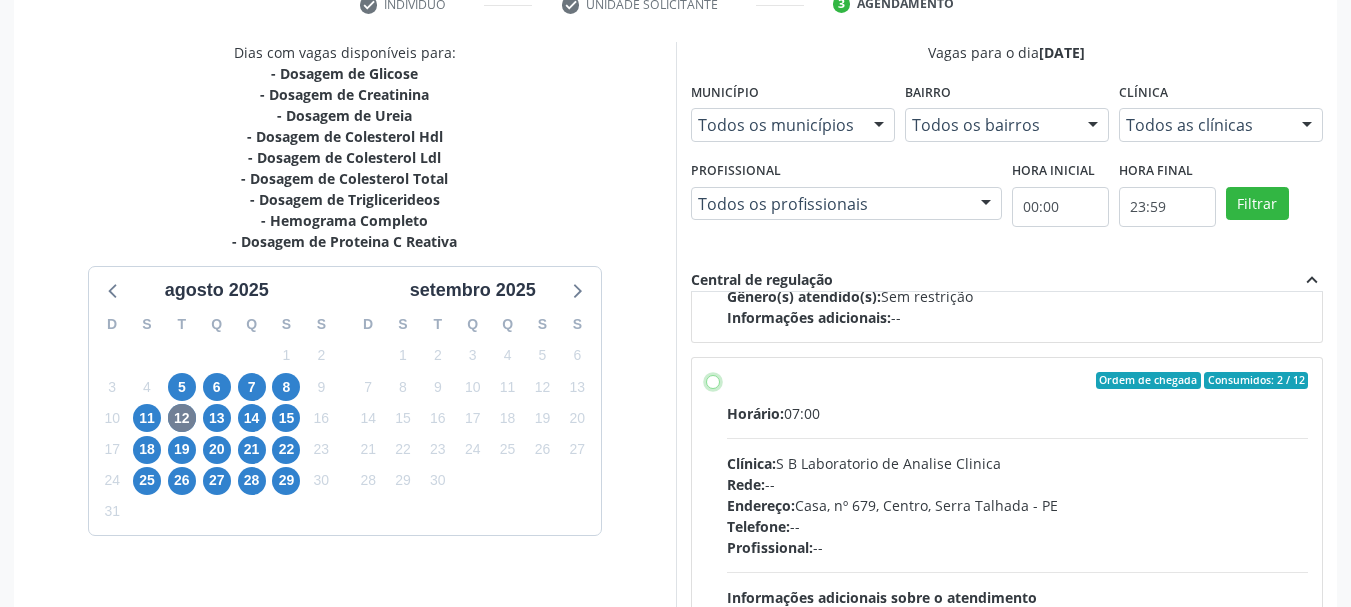 click on "Ordem de chegada
Consumidos: 2 / 12
Horário:   07:00
Clínica:  S B Laboratorio de Analise Clinica
Rede:
--
Endereço:   Casa, nº [NUMBER], Centro, [CITY] - [STATE]
Telefone:   --
Profissional:
--
Informações adicionais sobre o atendimento
Idade de atendimento:
Sem restrição
Gênero(s) atendido(s):
Sem restrição
Informações adicionais:
--" at bounding box center [713, 381] 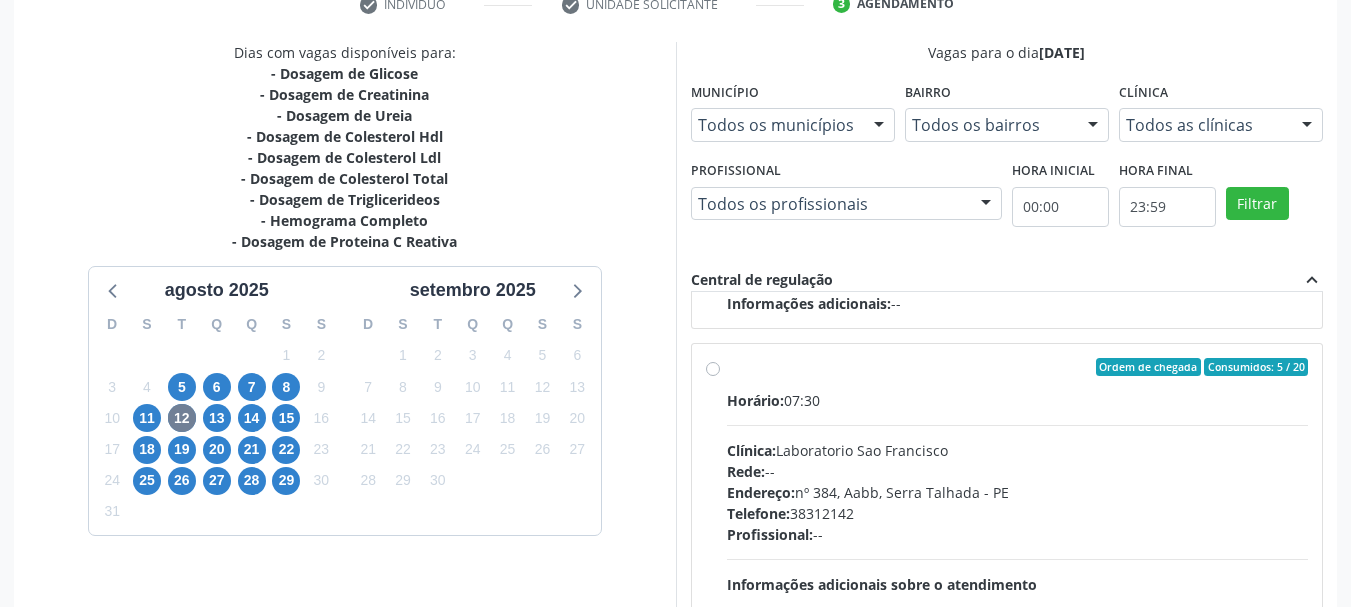 scroll, scrollTop: 1501, scrollLeft: 0, axis: vertical 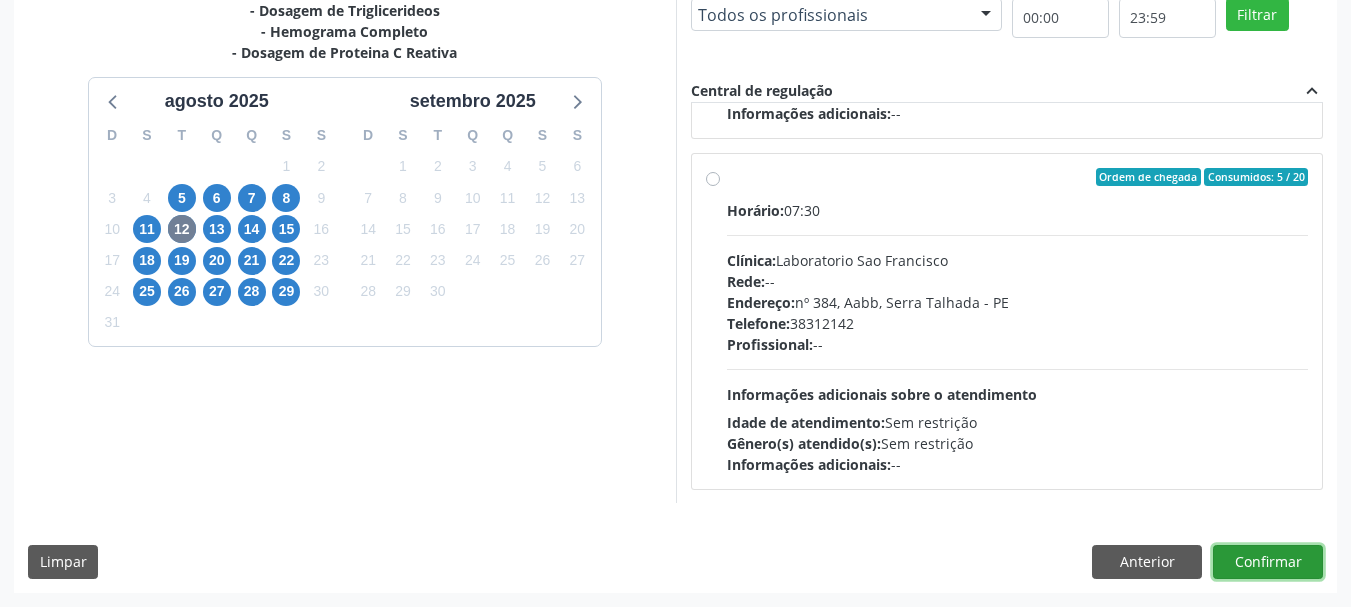 click on "Confirmar" at bounding box center [1268, 562] 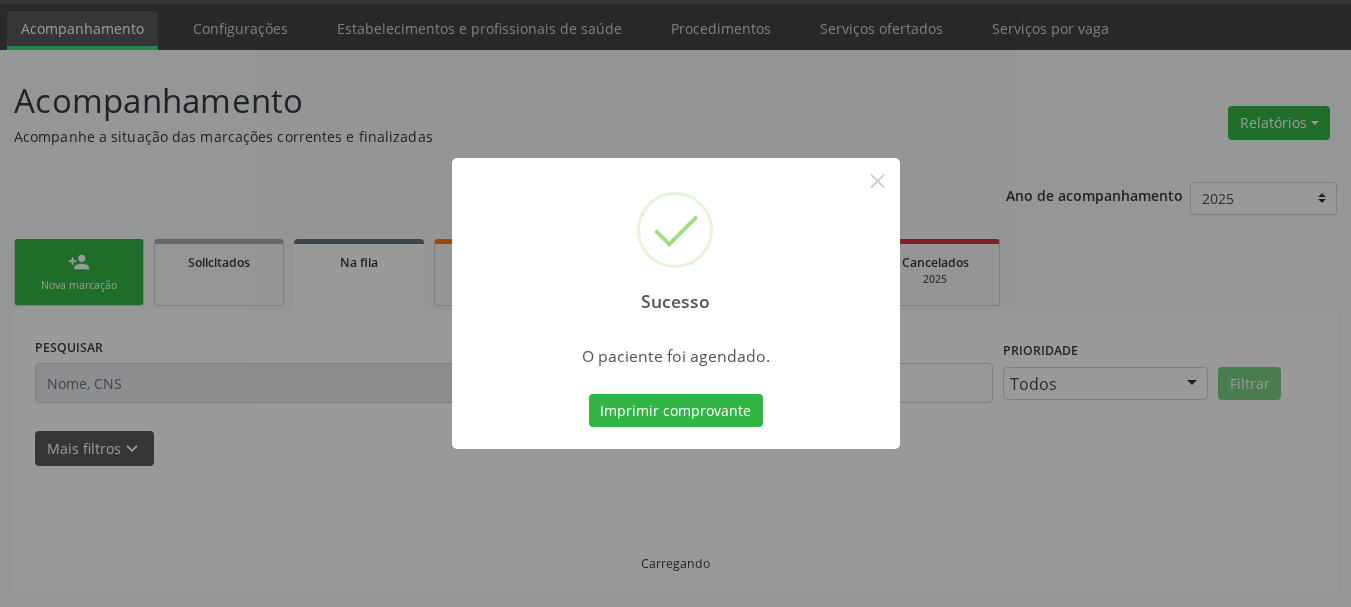 scroll, scrollTop: 60, scrollLeft: 0, axis: vertical 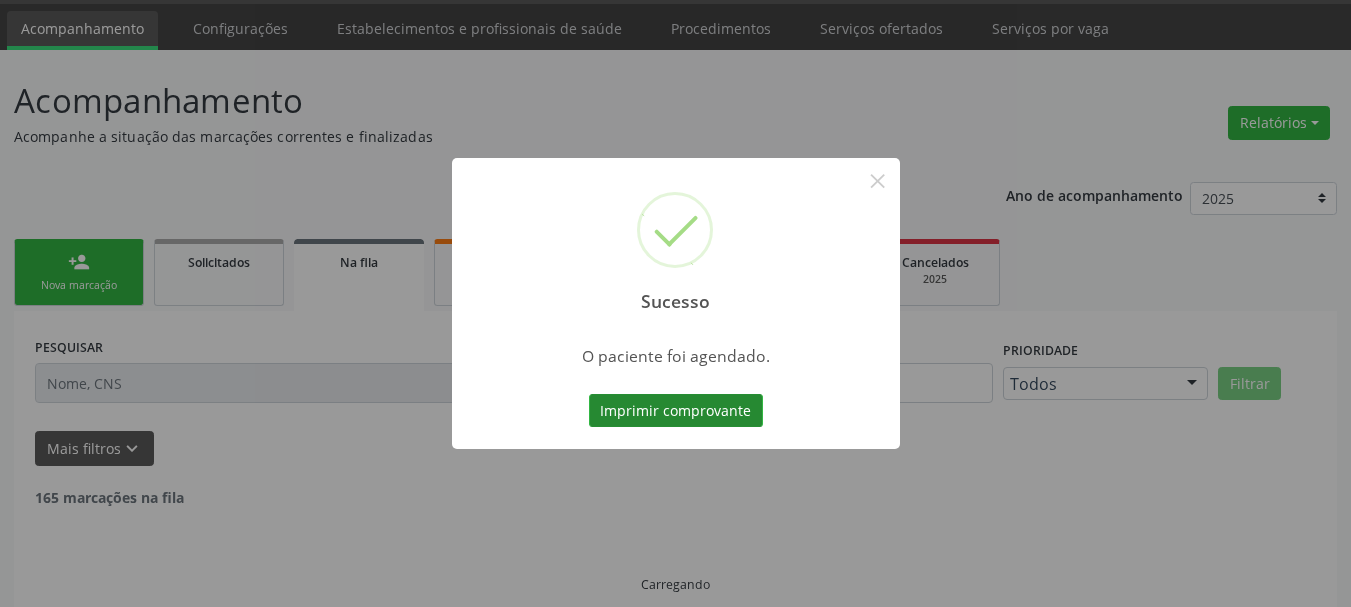 click on "Imprimir comprovante" at bounding box center [676, 411] 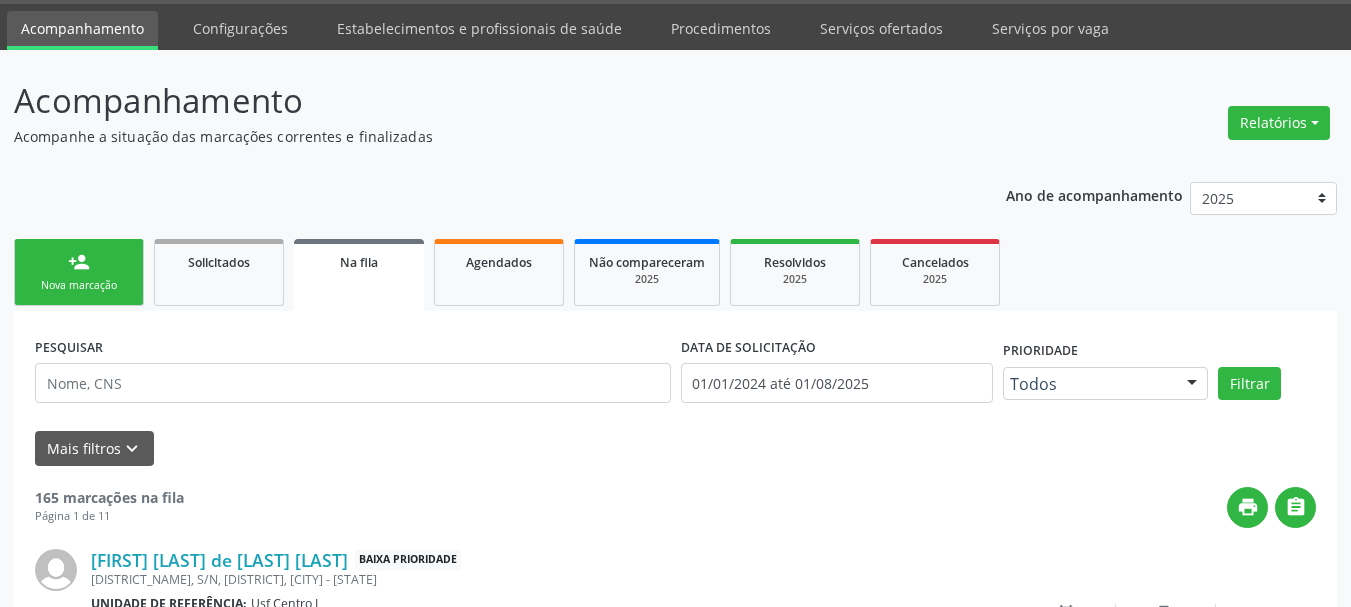 scroll, scrollTop: 60, scrollLeft: 0, axis: vertical 